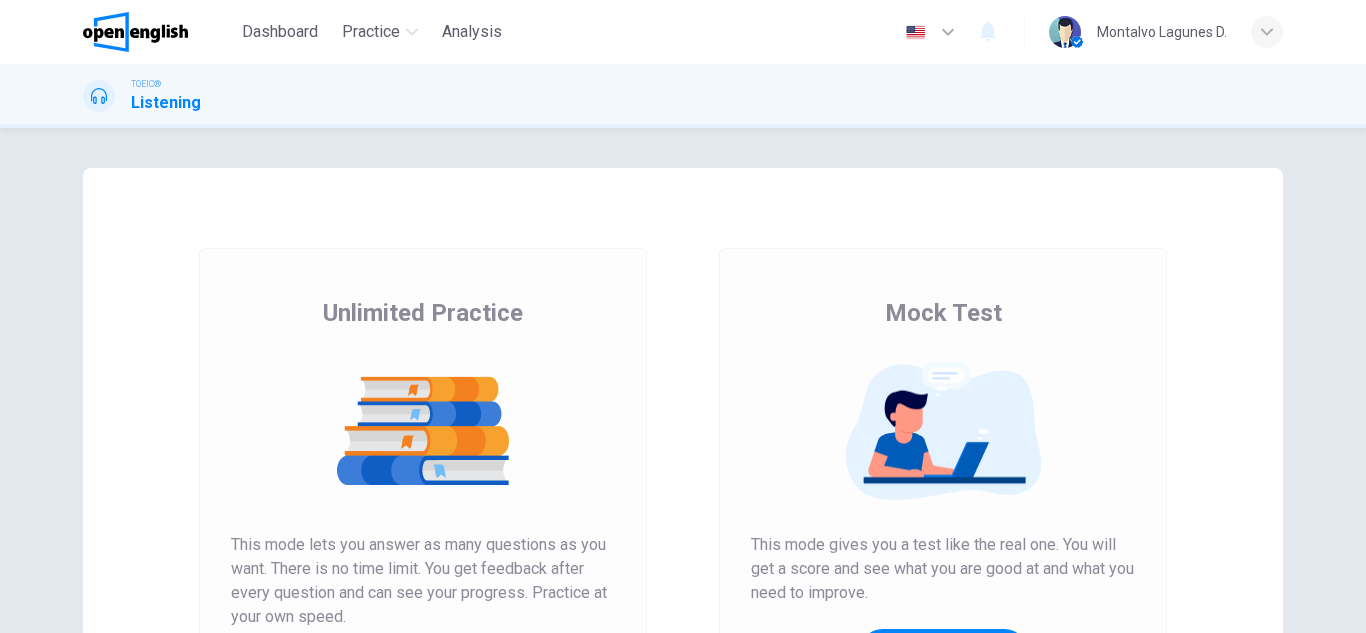 scroll, scrollTop: 0, scrollLeft: 0, axis: both 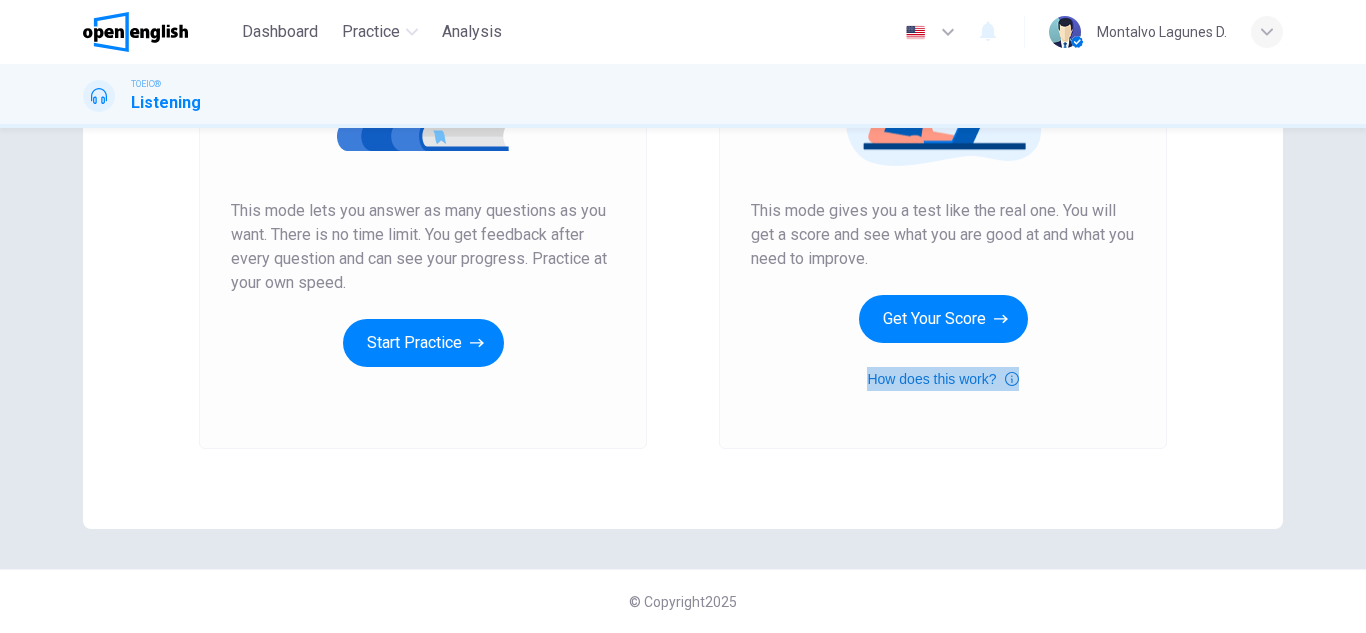 click 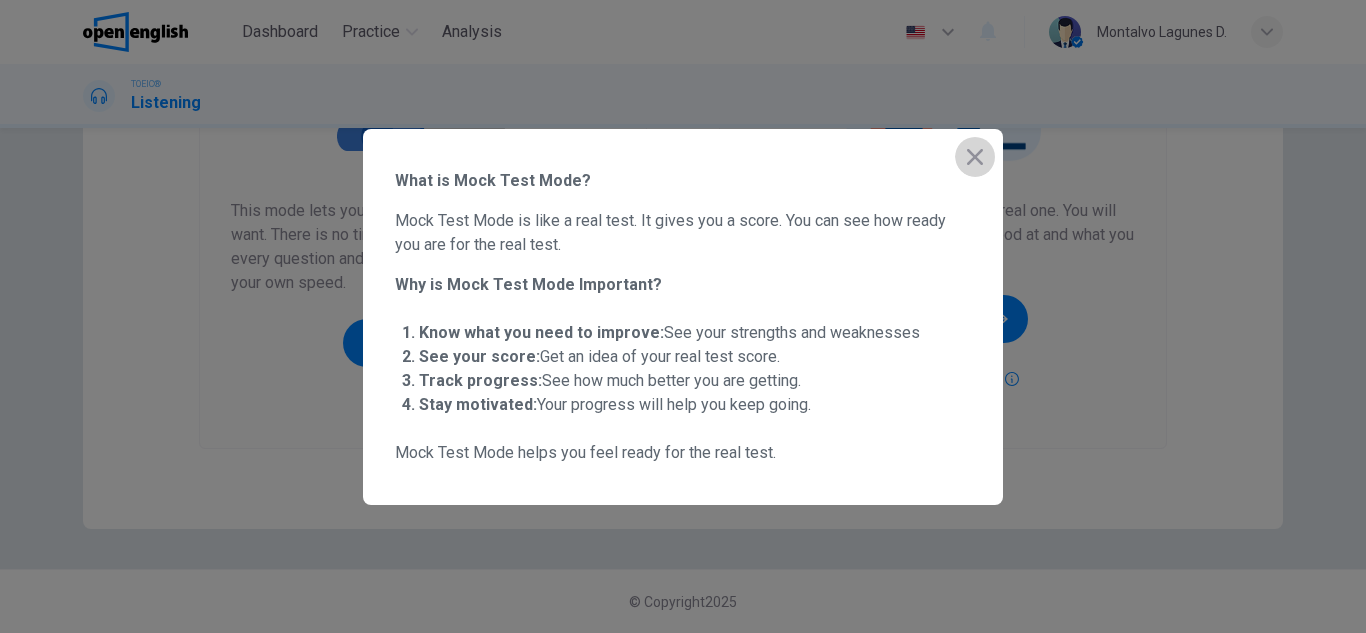 click at bounding box center (975, 157) 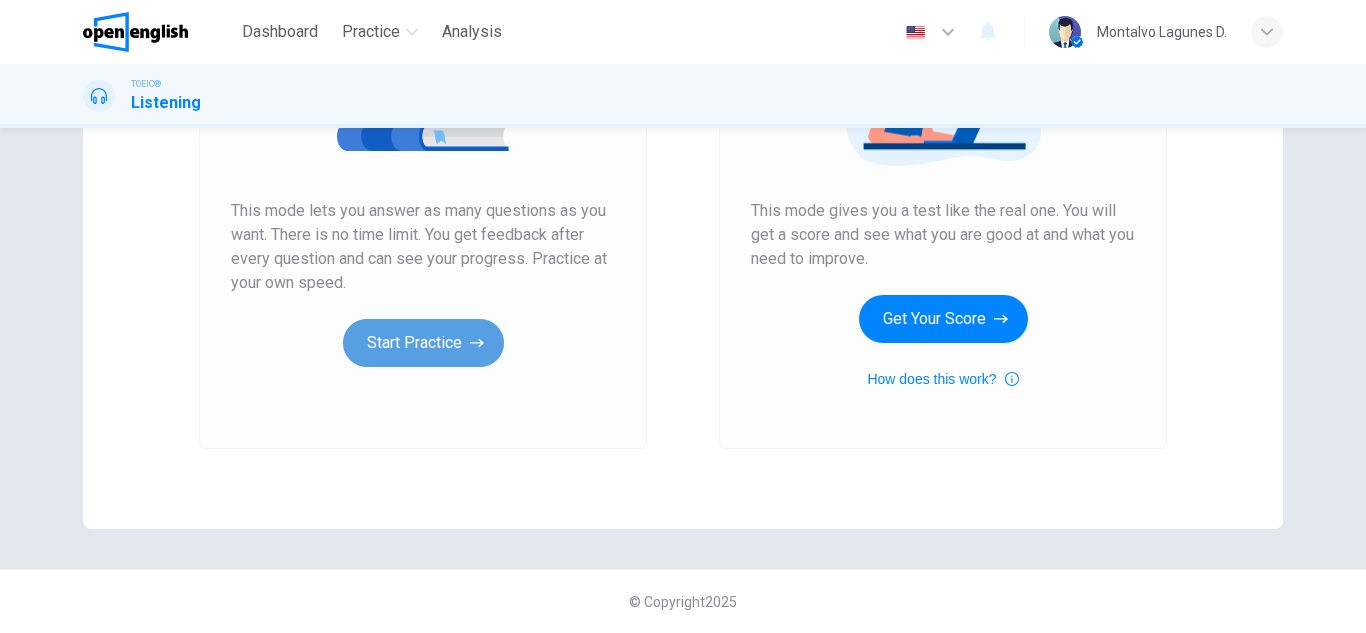click on "Start Practice" at bounding box center (423, 343) 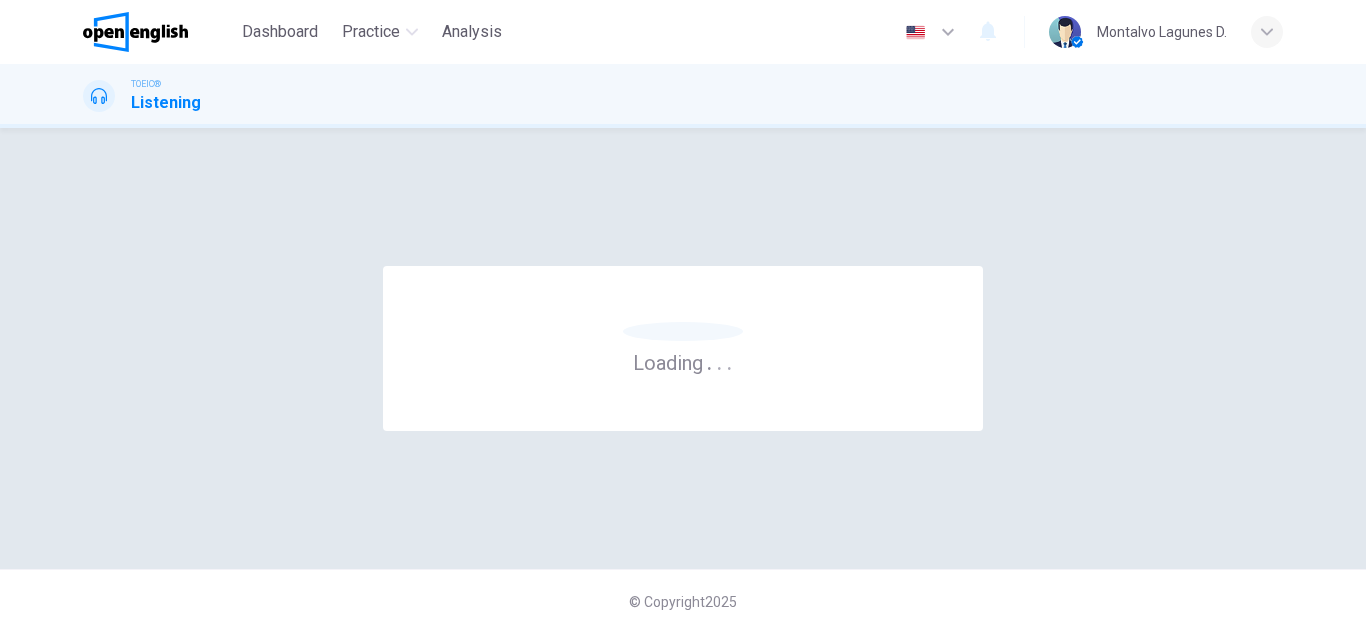 scroll, scrollTop: 0, scrollLeft: 0, axis: both 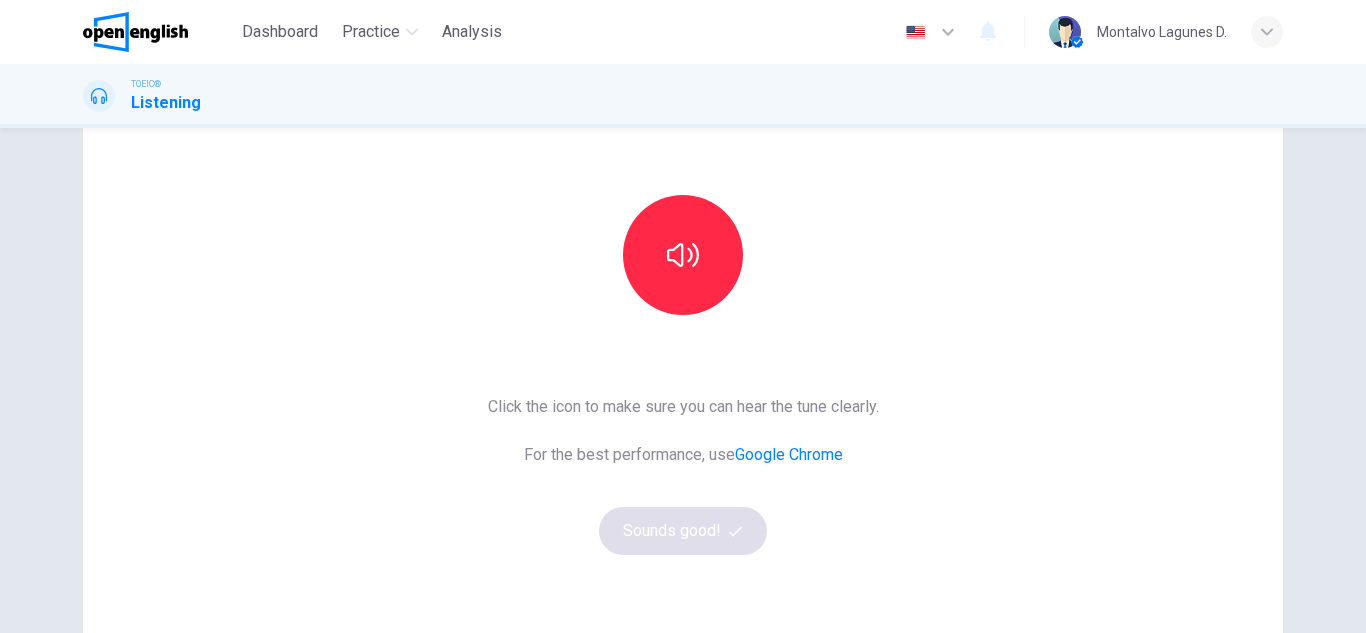 click on "Google Chrome" at bounding box center (789, 454) 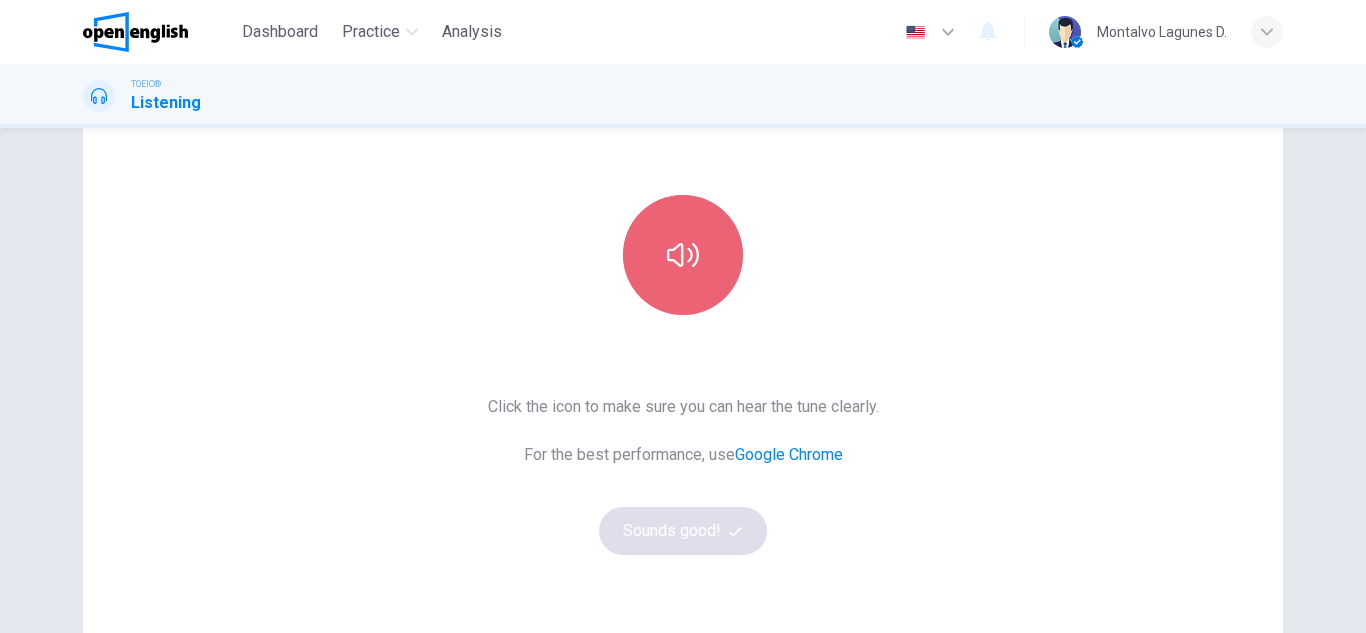 click at bounding box center (683, 255) 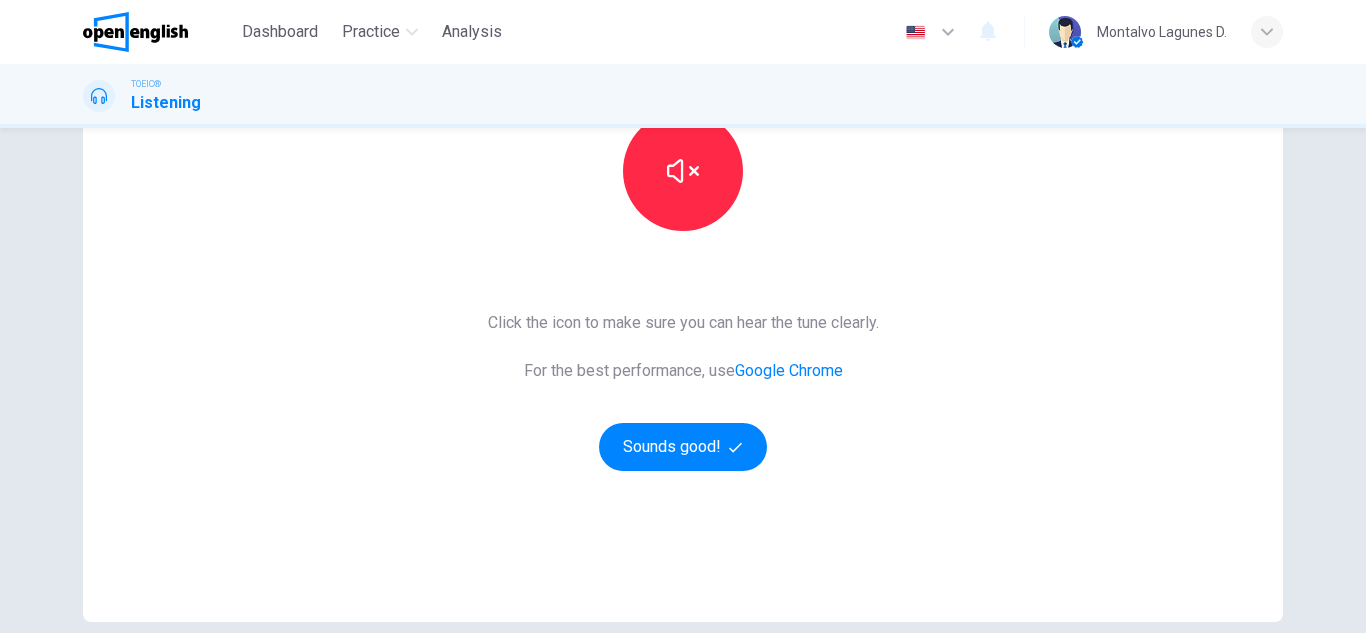 scroll, scrollTop: 245, scrollLeft: 0, axis: vertical 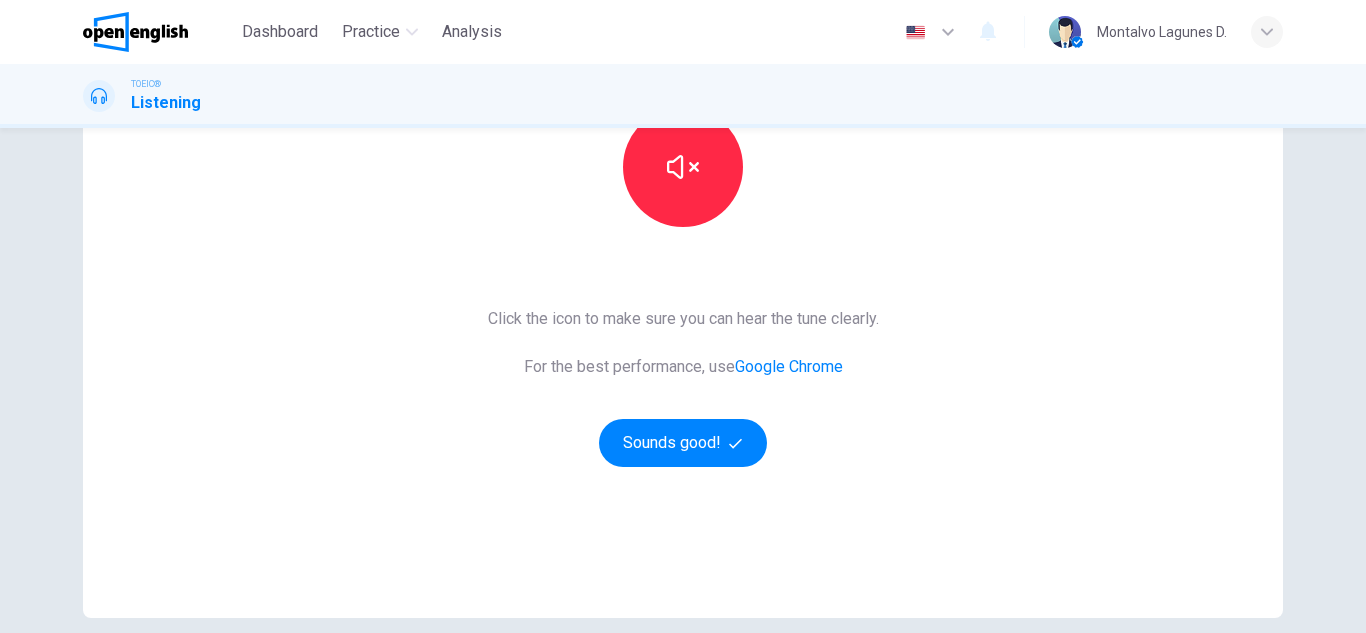 click on "This Section Requires Audio Click the icon to make sure you can hear the tune clearly. For the best performance, use  Google Chrome Sounds good!" at bounding box center (683, 270) 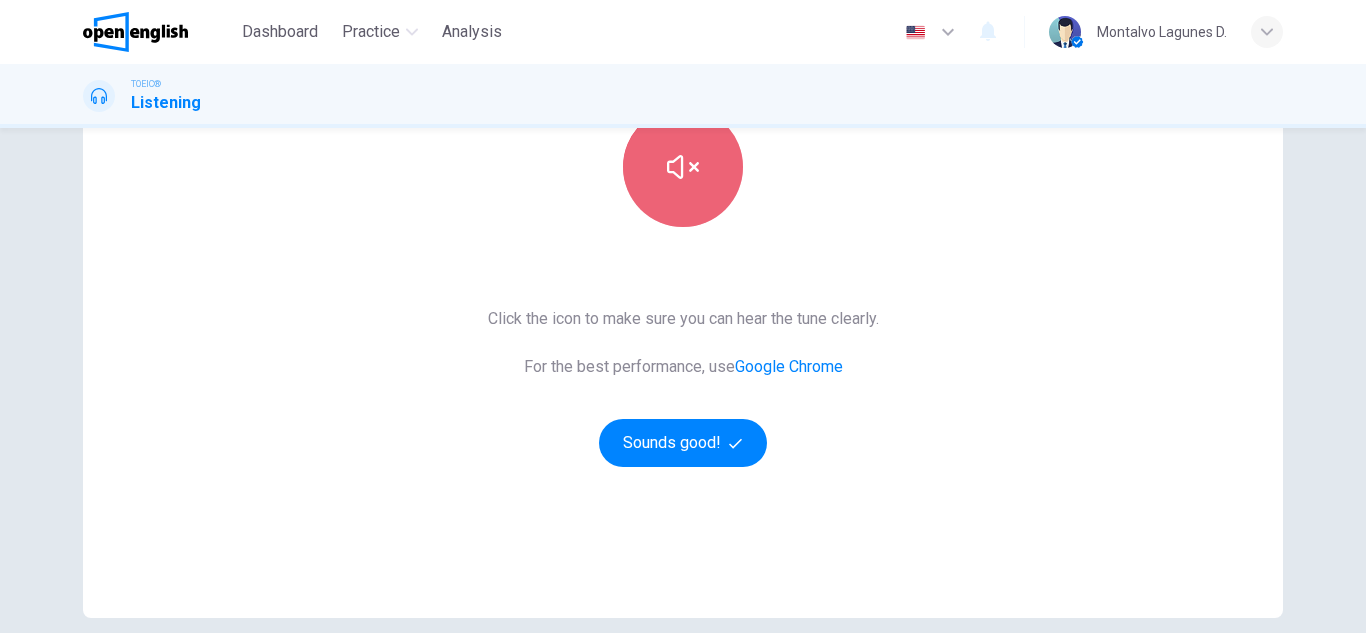 click at bounding box center [683, 167] 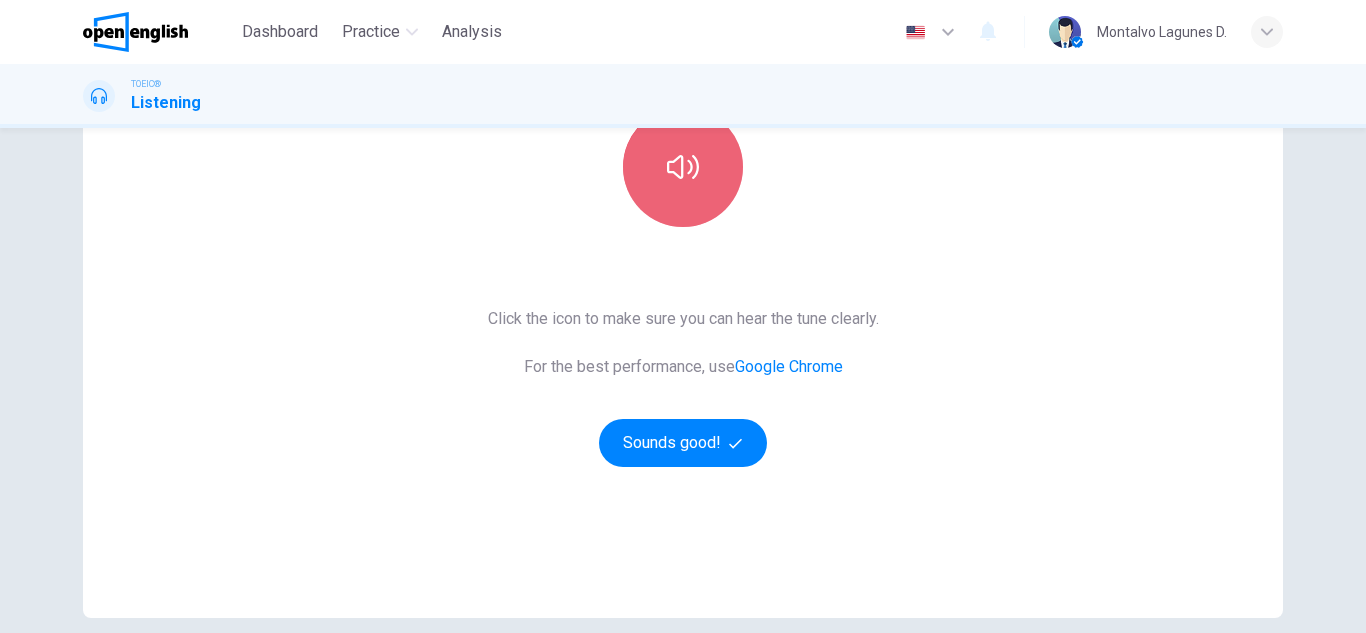 click at bounding box center (683, 167) 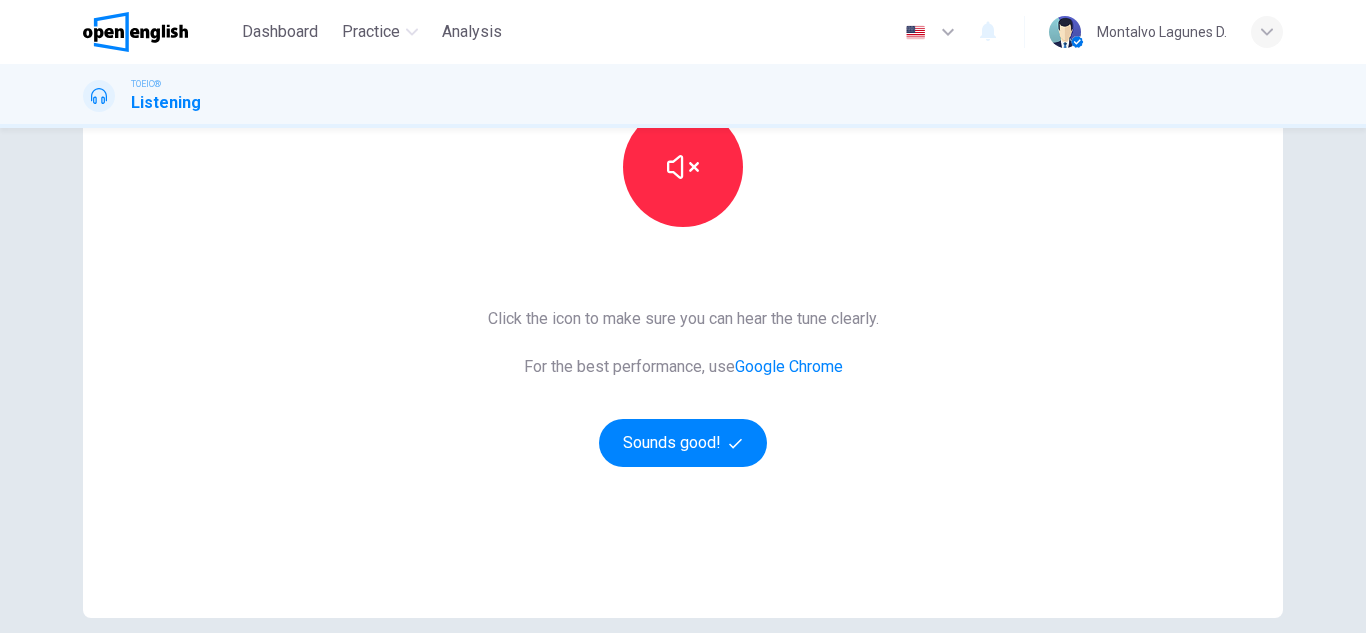 scroll, scrollTop: 334, scrollLeft: 0, axis: vertical 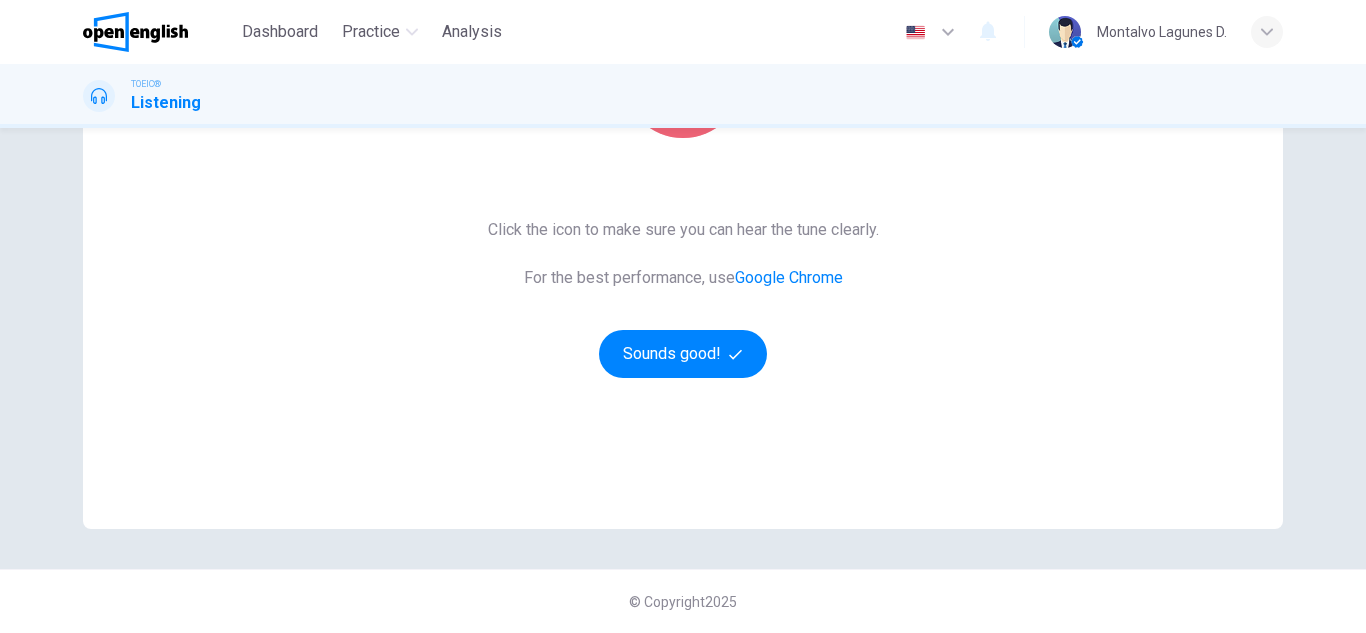 click at bounding box center (683, 78) 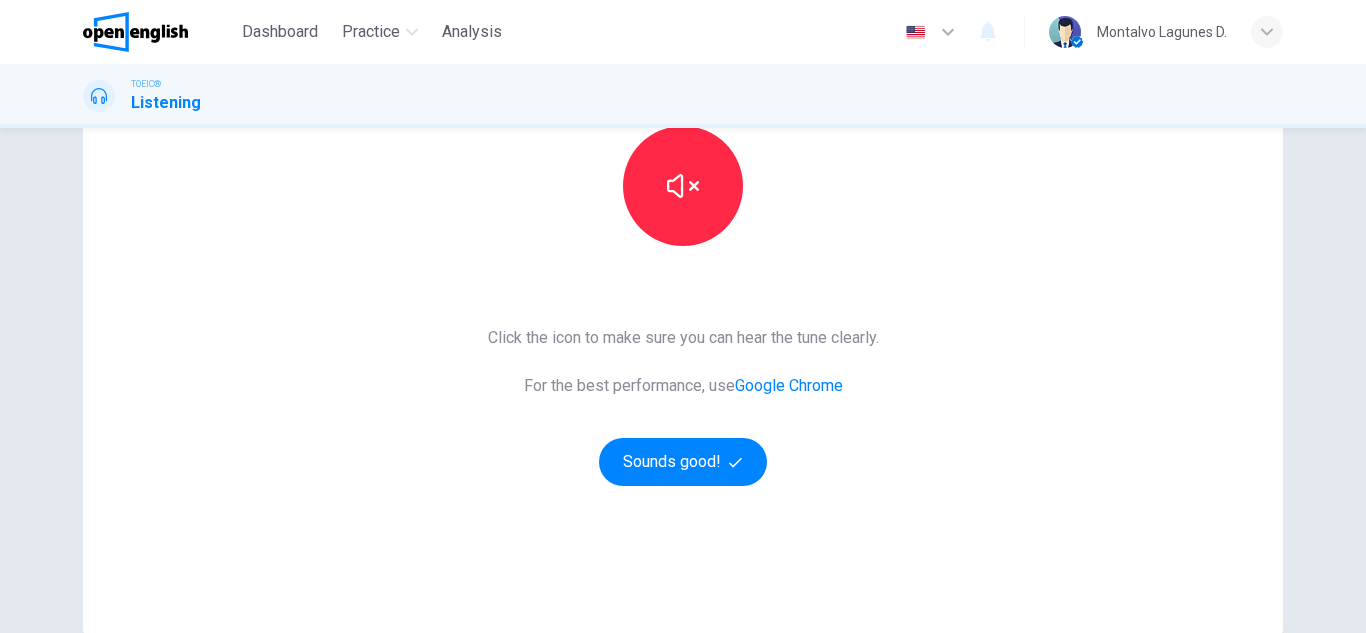 scroll, scrollTop: 175, scrollLeft: 0, axis: vertical 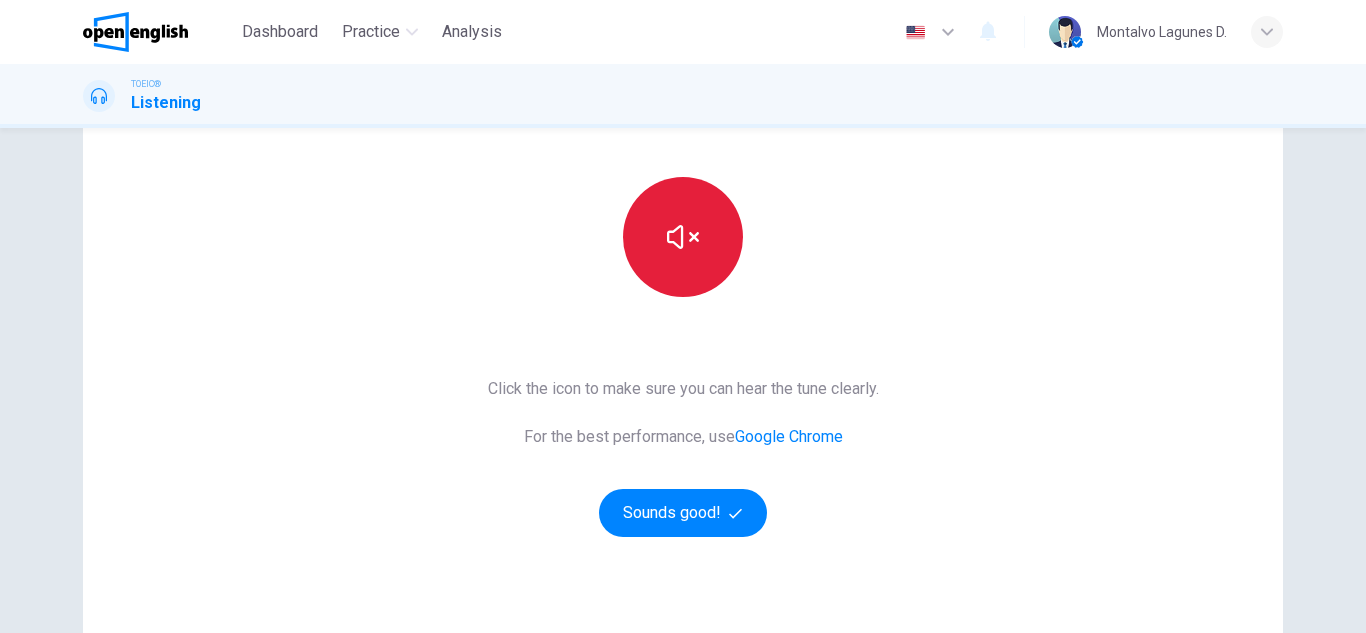 click at bounding box center [683, 237] 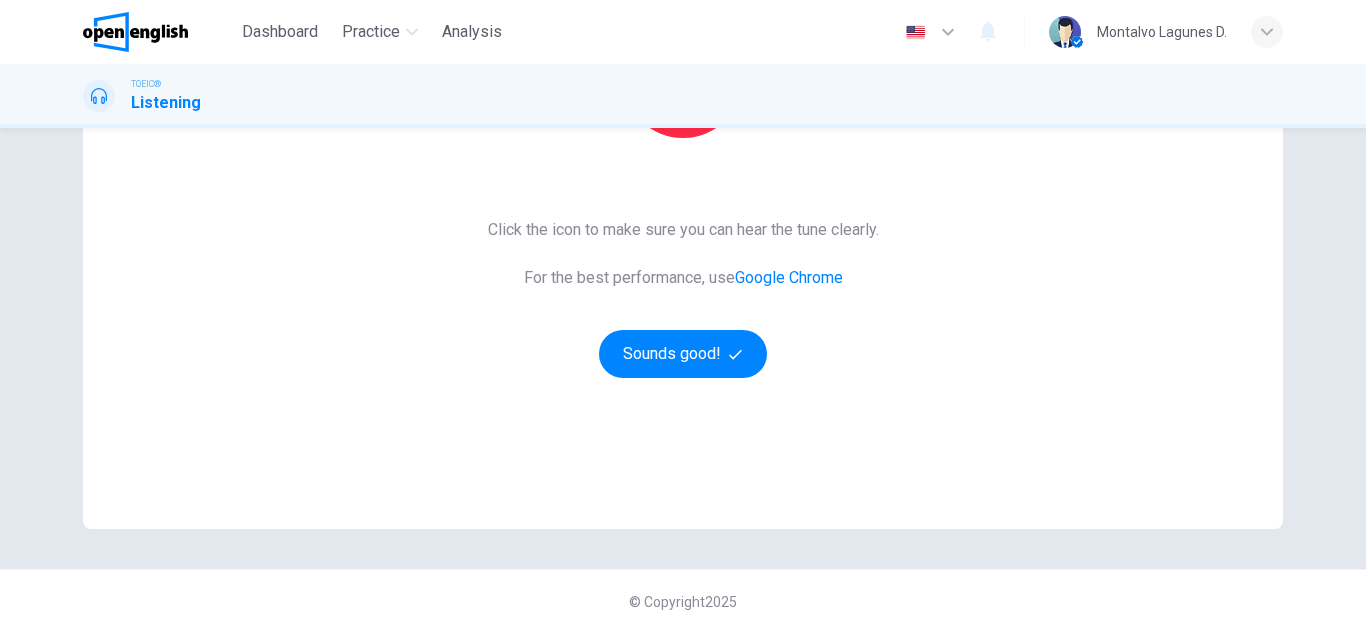 scroll, scrollTop: 0, scrollLeft: 0, axis: both 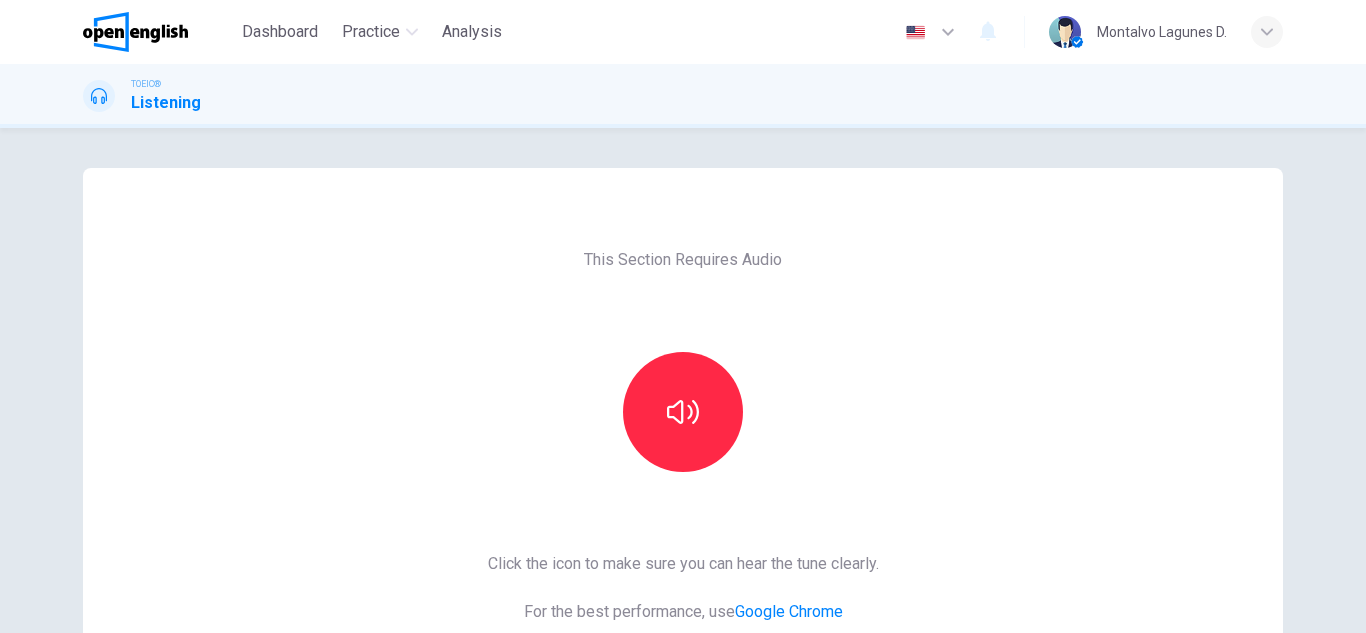 click on "Listening" at bounding box center [166, 103] 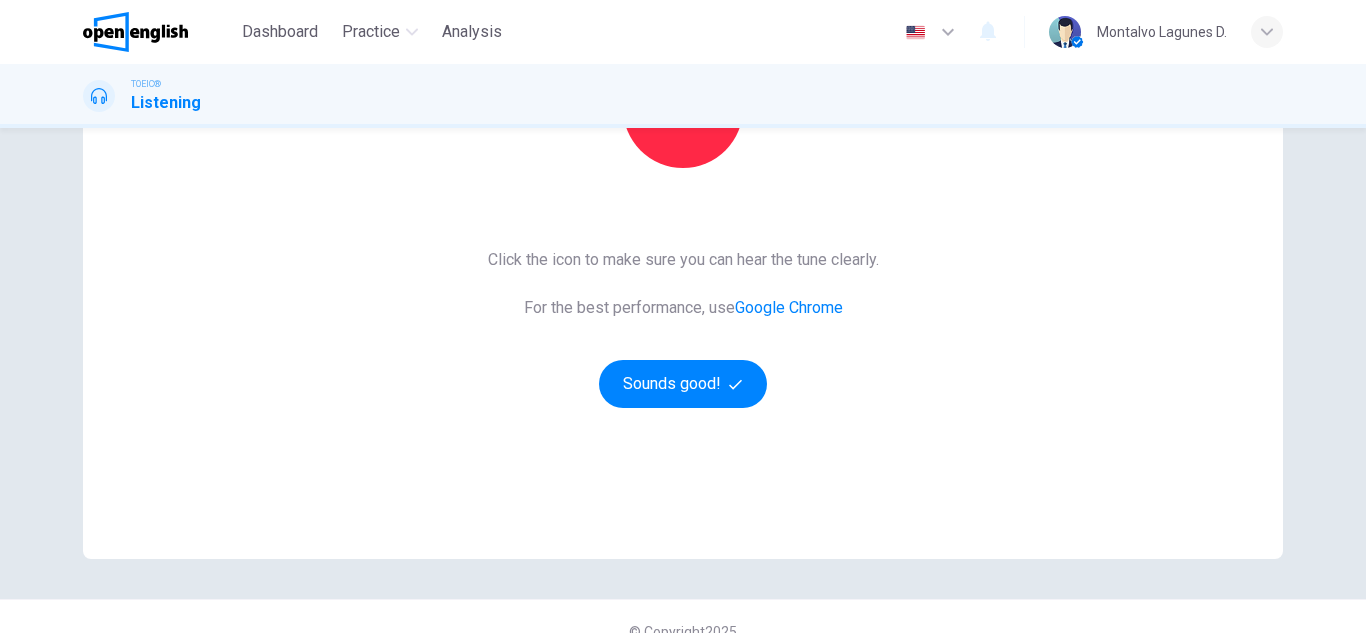 scroll, scrollTop: 334, scrollLeft: 0, axis: vertical 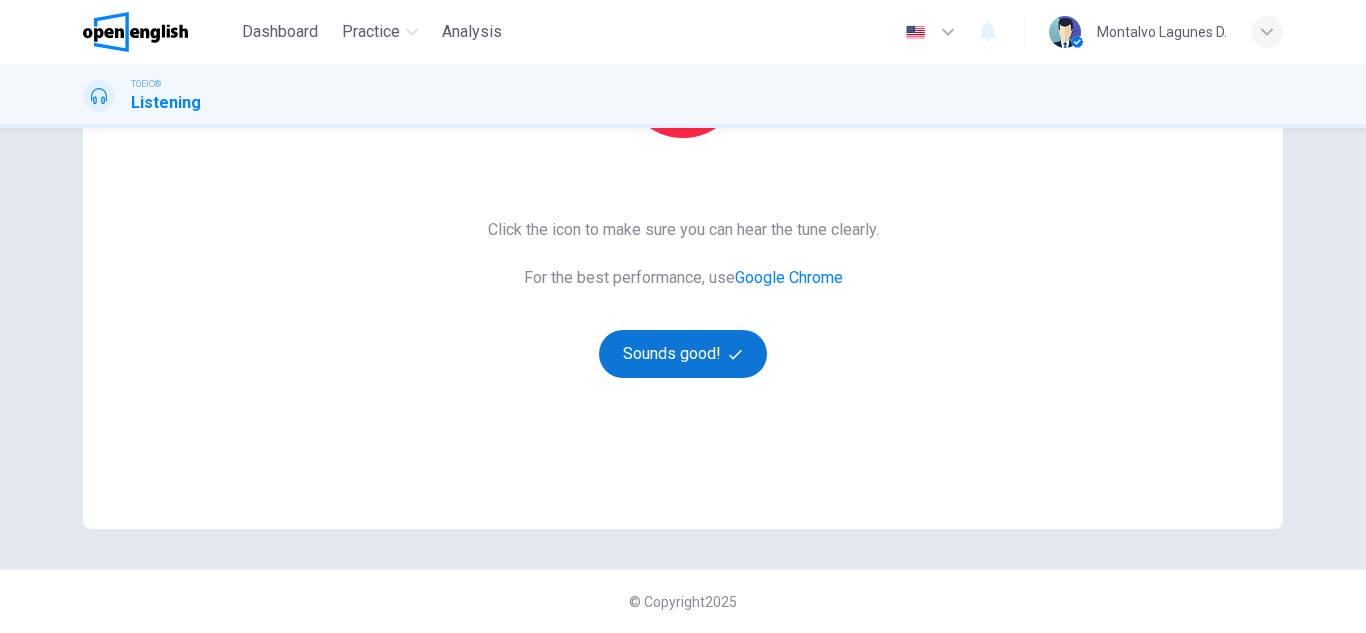 click on "Sounds good!" at bounding box center [683, 354] 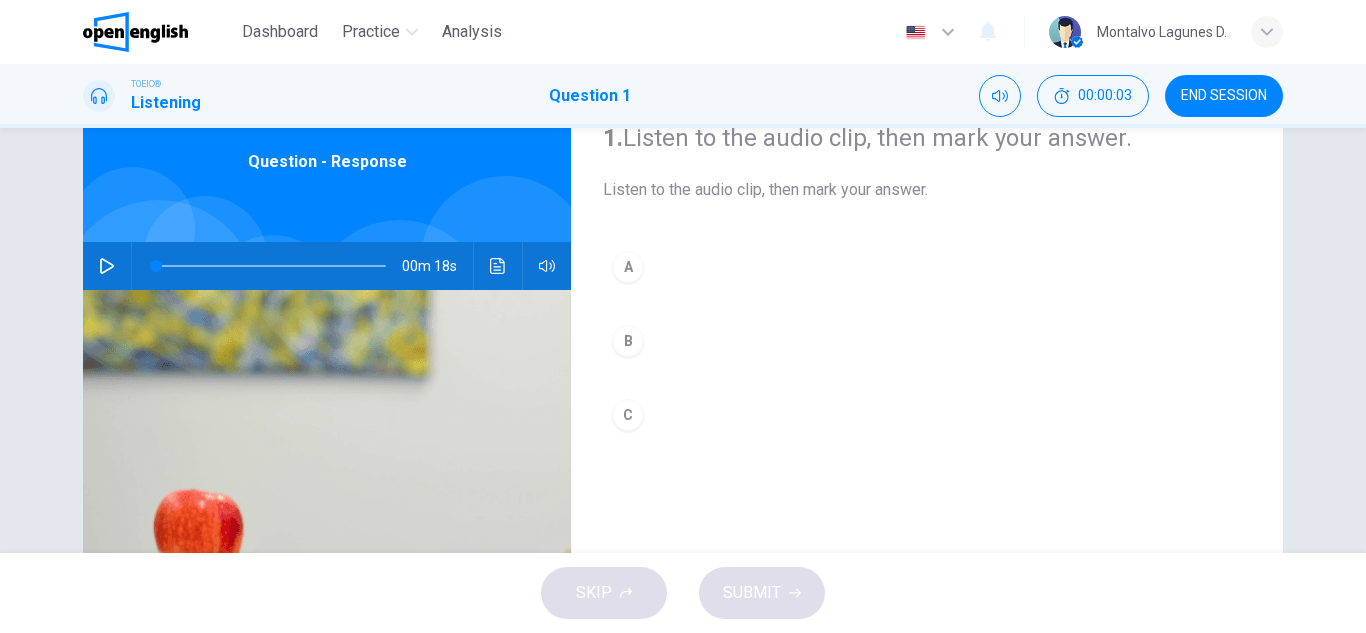 scroll, scrollTop: 0, scrollLeft: 0, axis: both 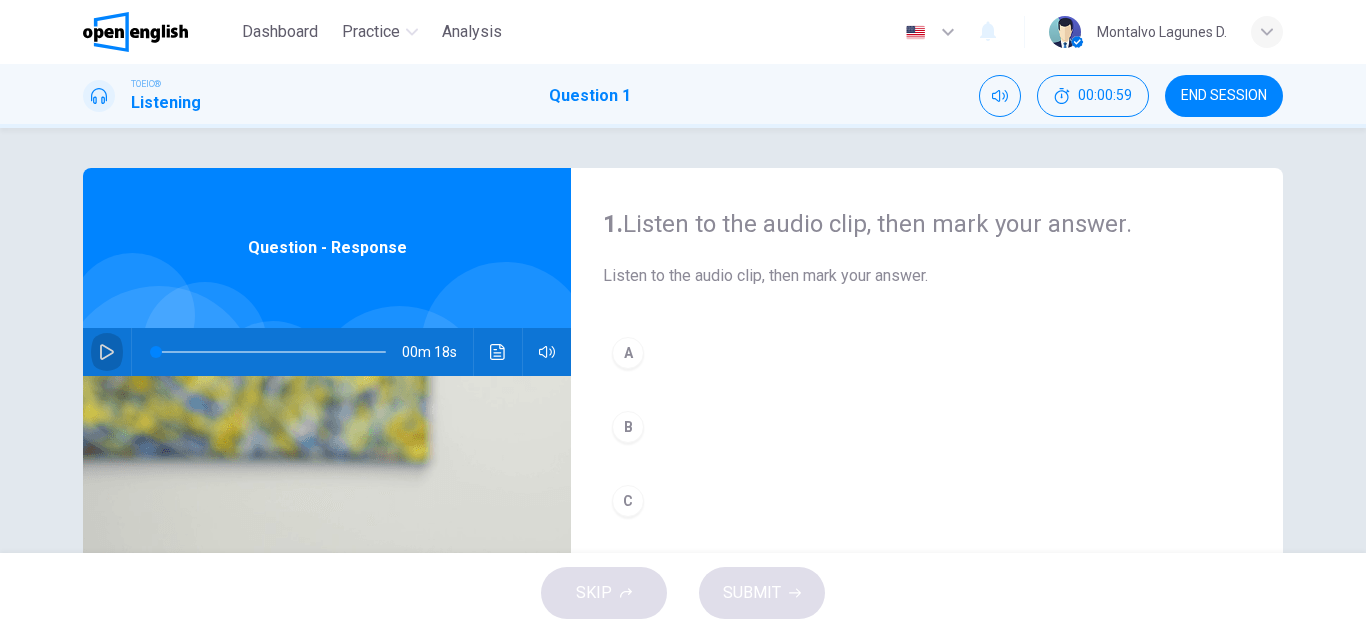 click 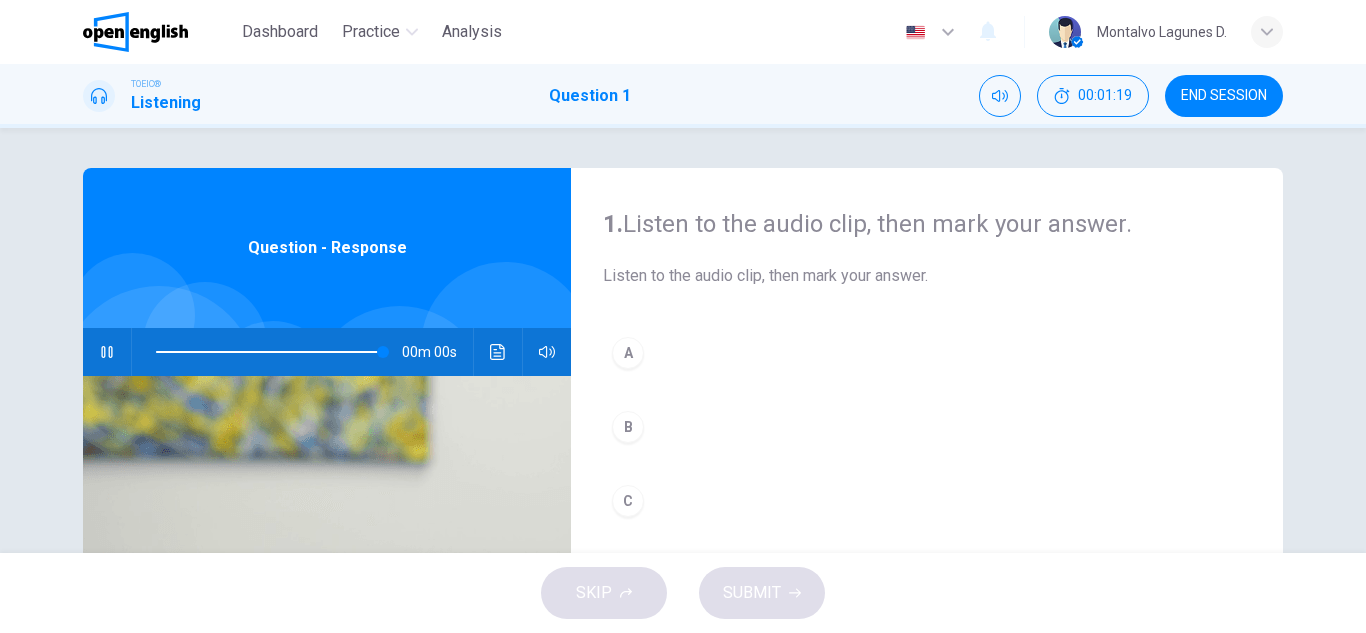 type on "*" 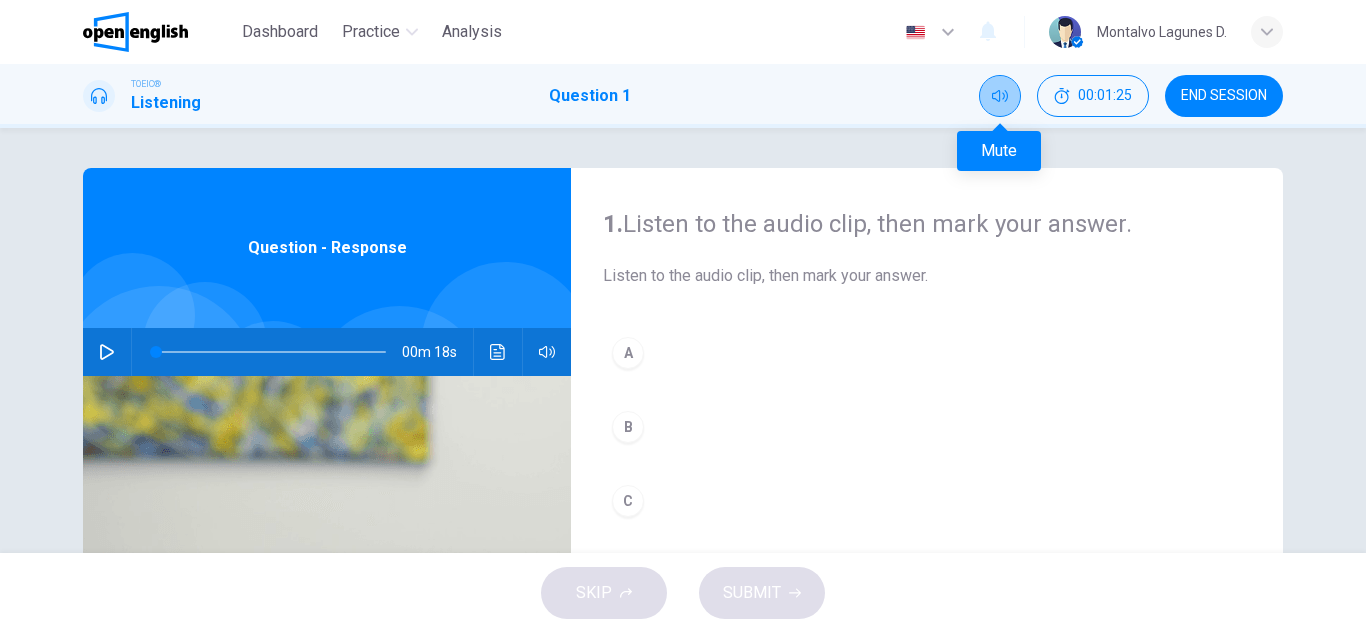 click 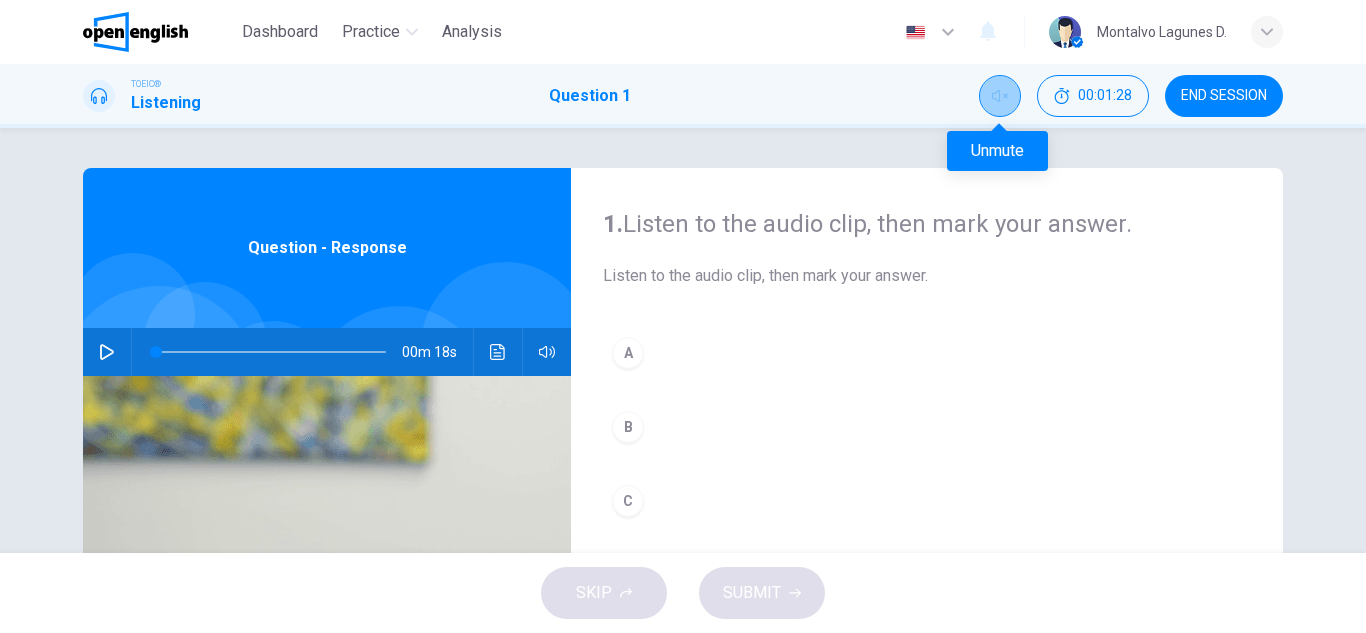 click 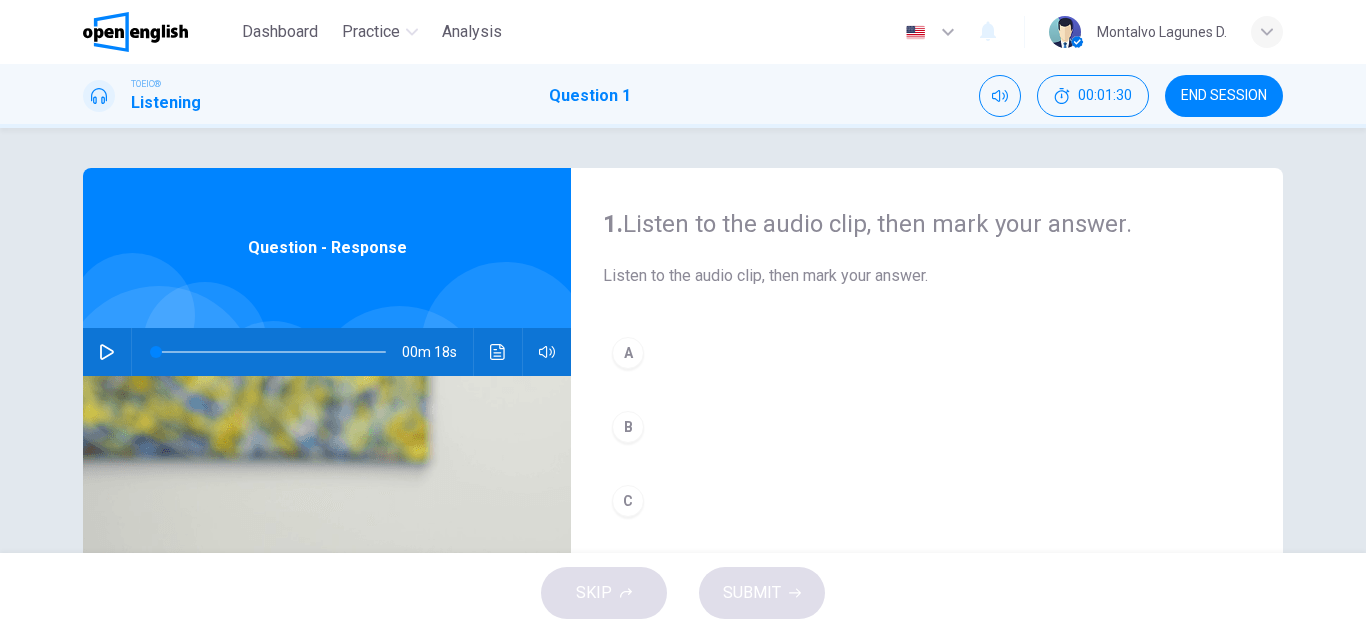 click on "TOEIC®" at bounding box center [146, 84] 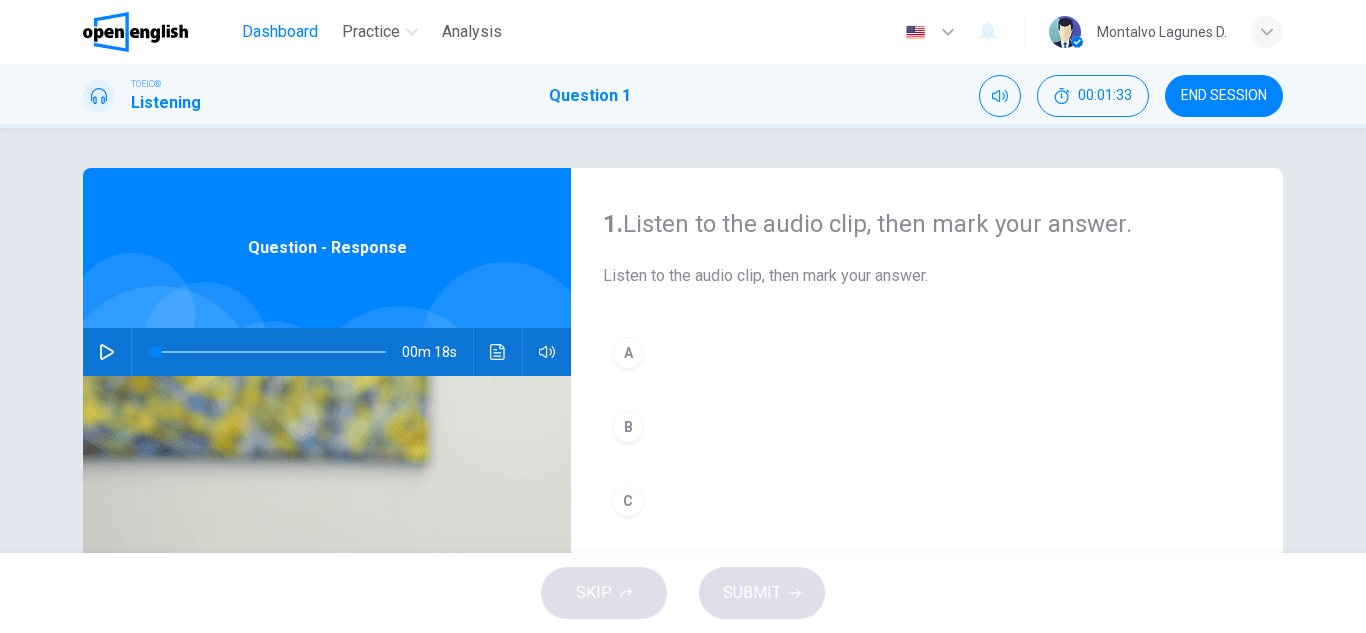 click on "Dashboard" at bounding box center (280, 32) 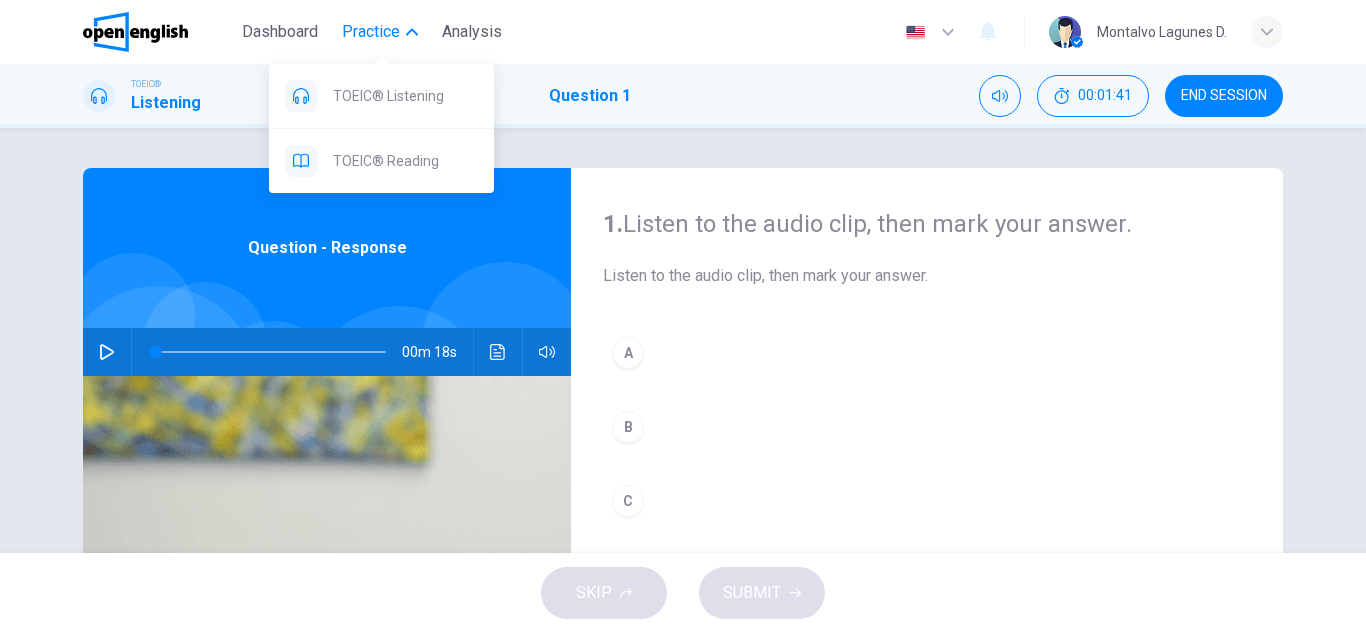 click on "Practice" at bounding box center (371, 32) 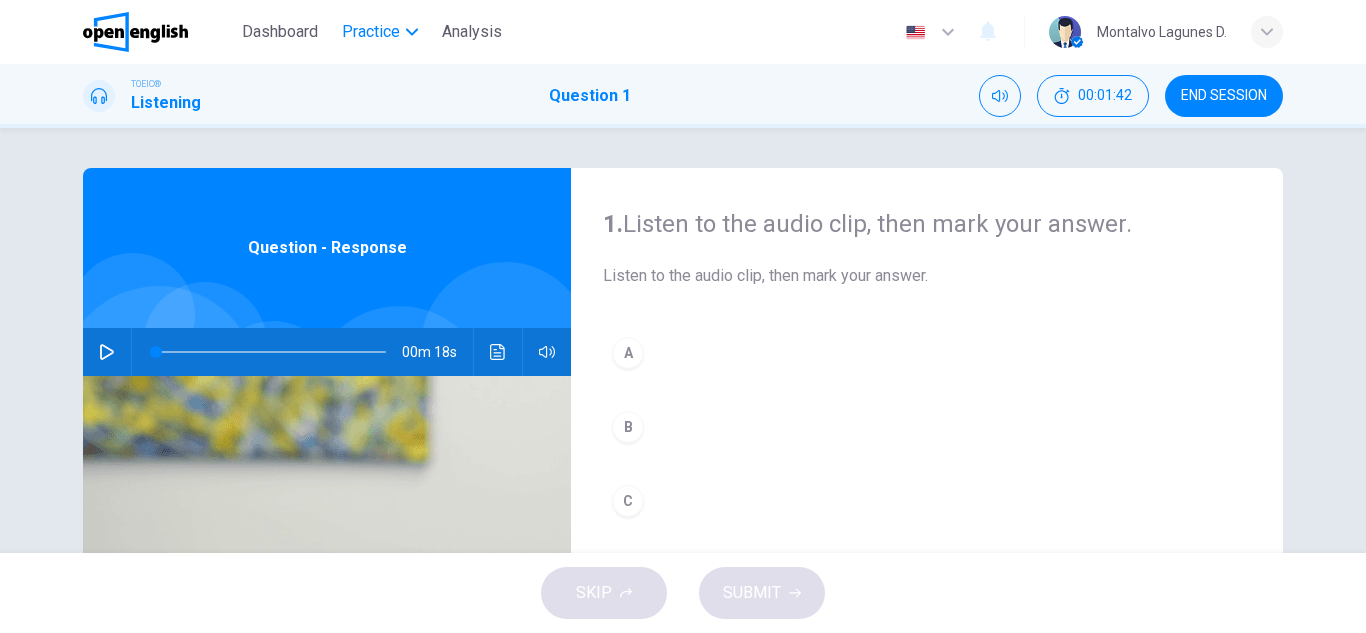 click on "Practice" at bounding box center [371, 32] 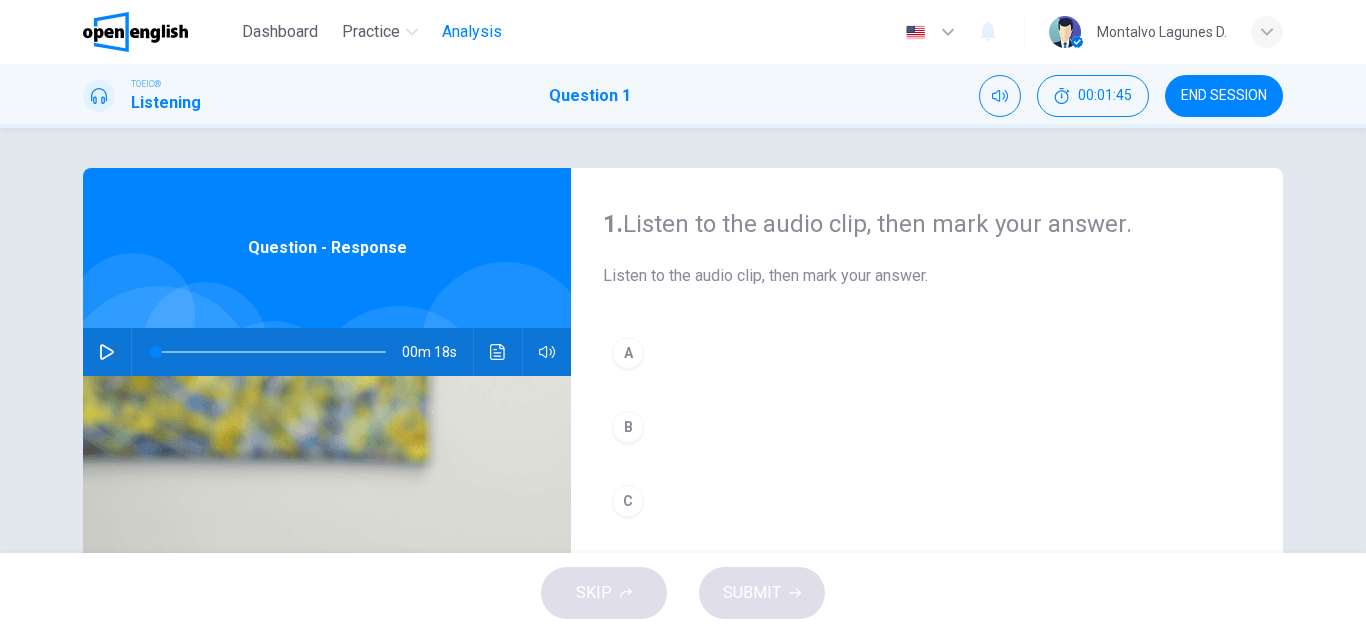 click on "Analysis" at bounding box center [472, 32] 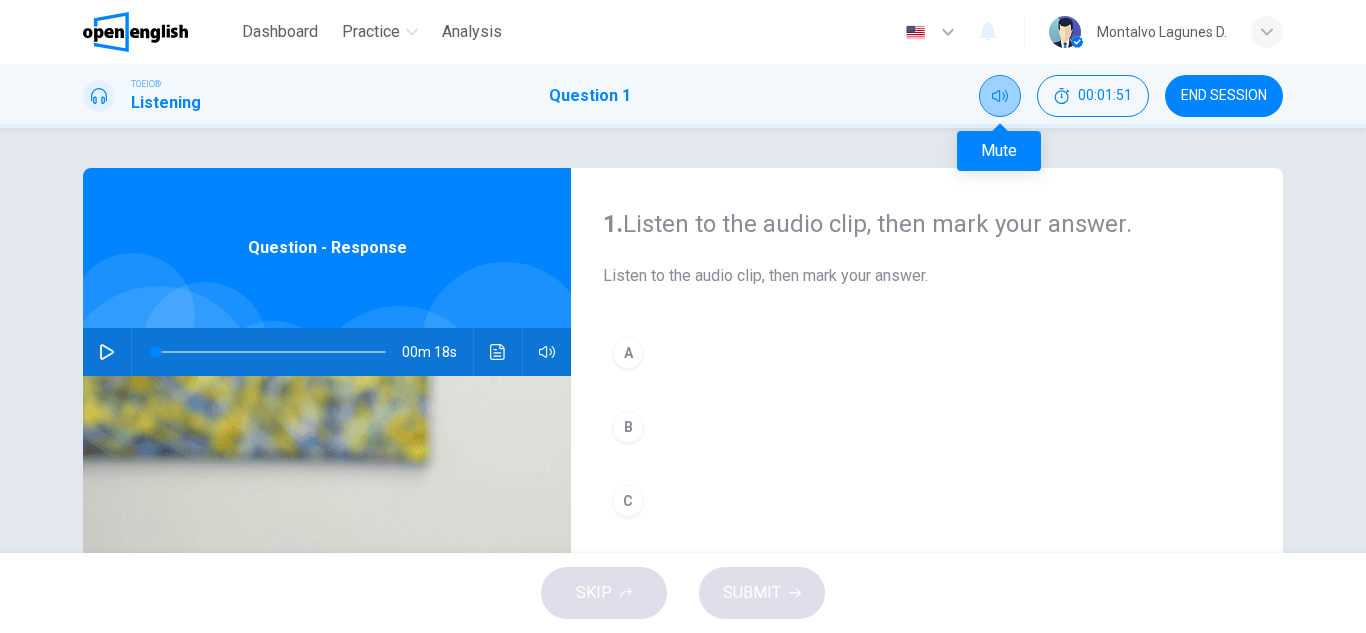click at bounding box center [1000, 96] 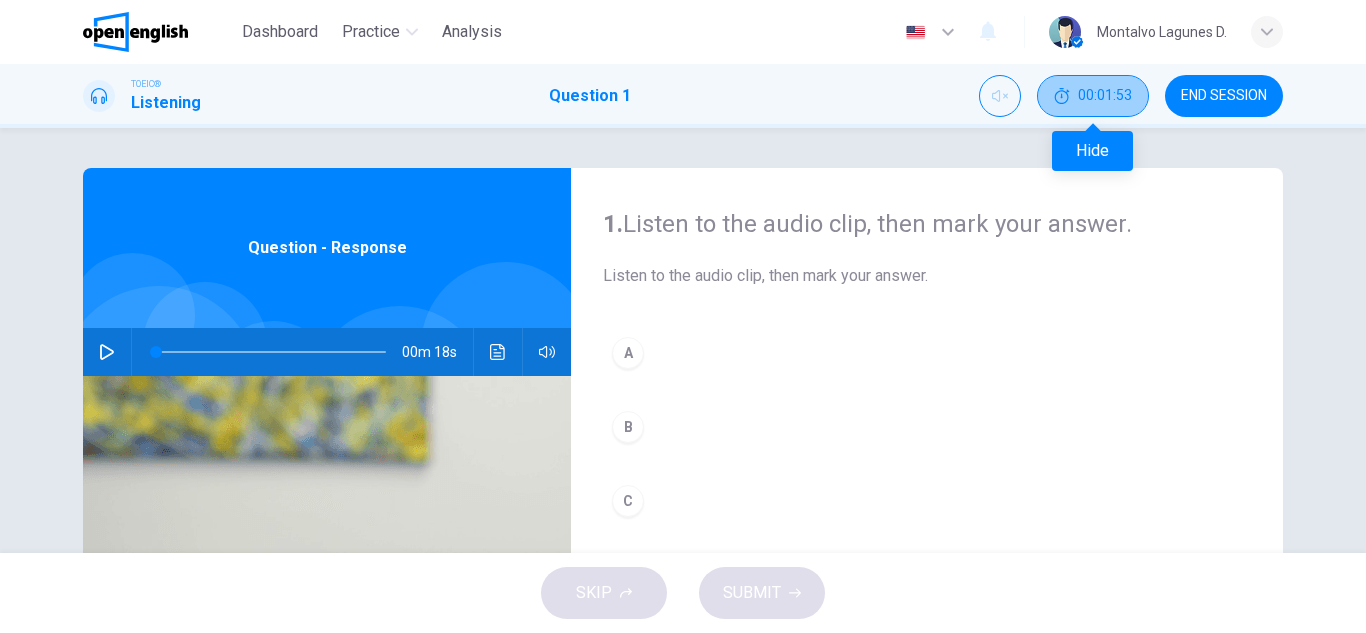 click on "00:01:53" at bounding box center [1093, 96] 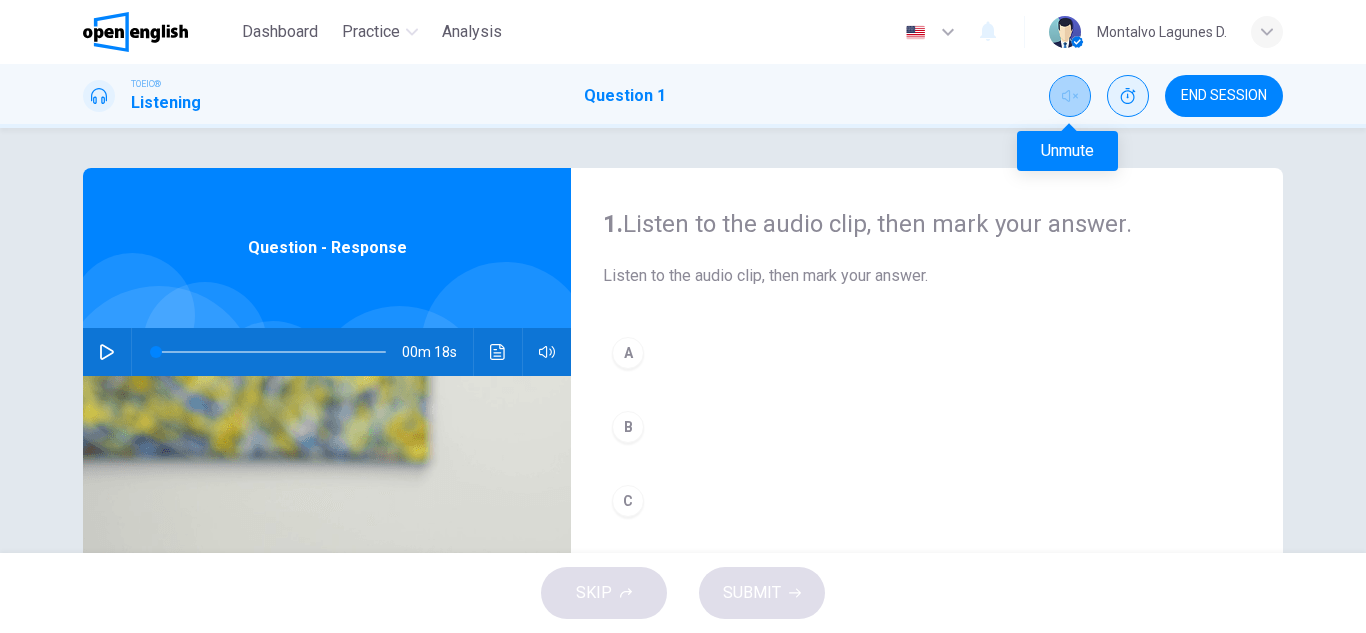 click 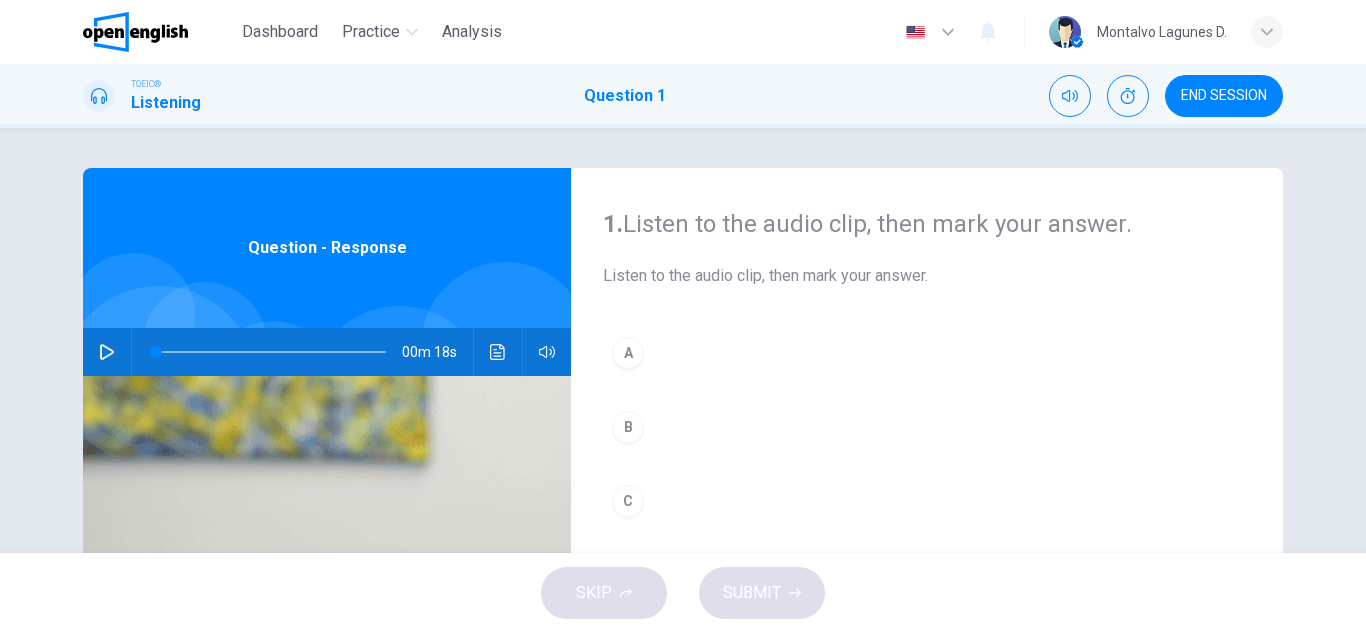 click on "TOEIC® Listening Question 1 END SESSION" at bounding box center (683, 96) 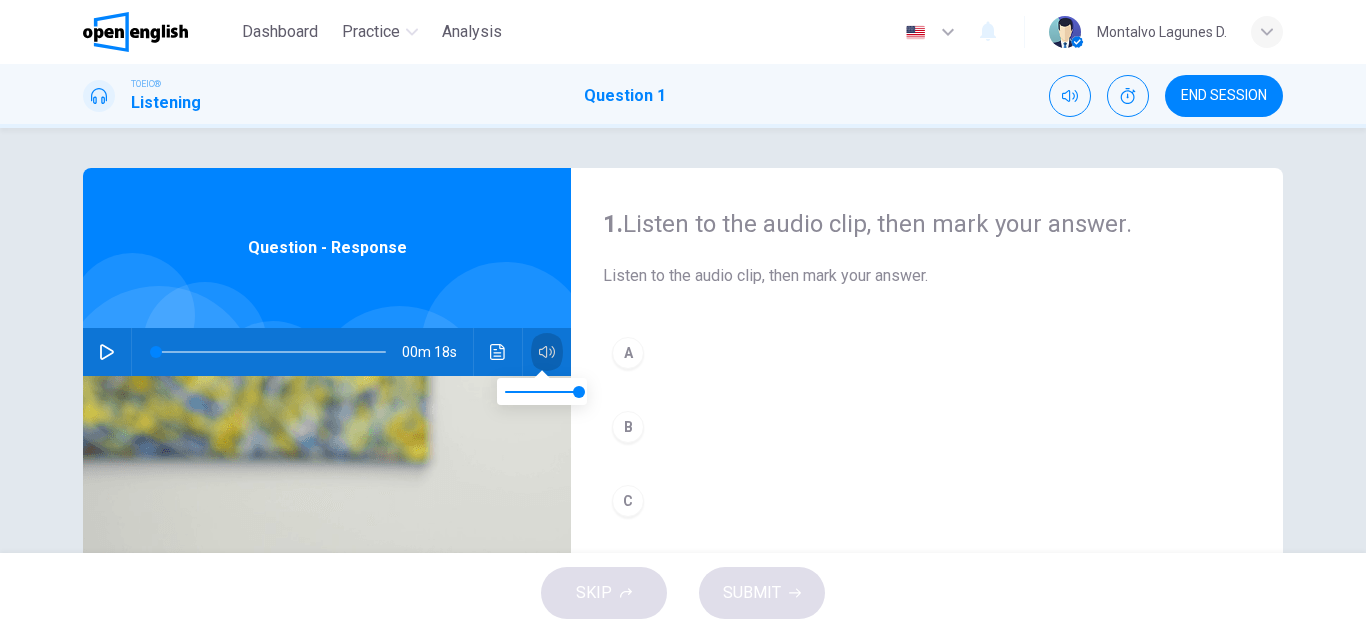 click 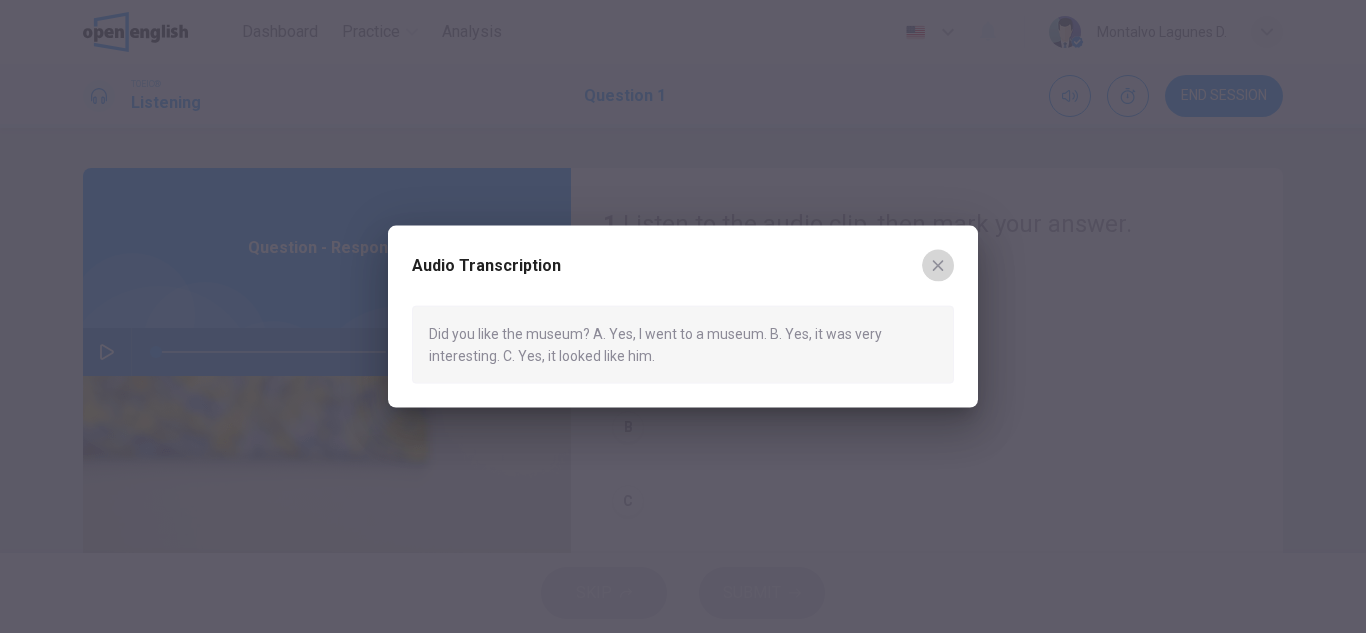 click 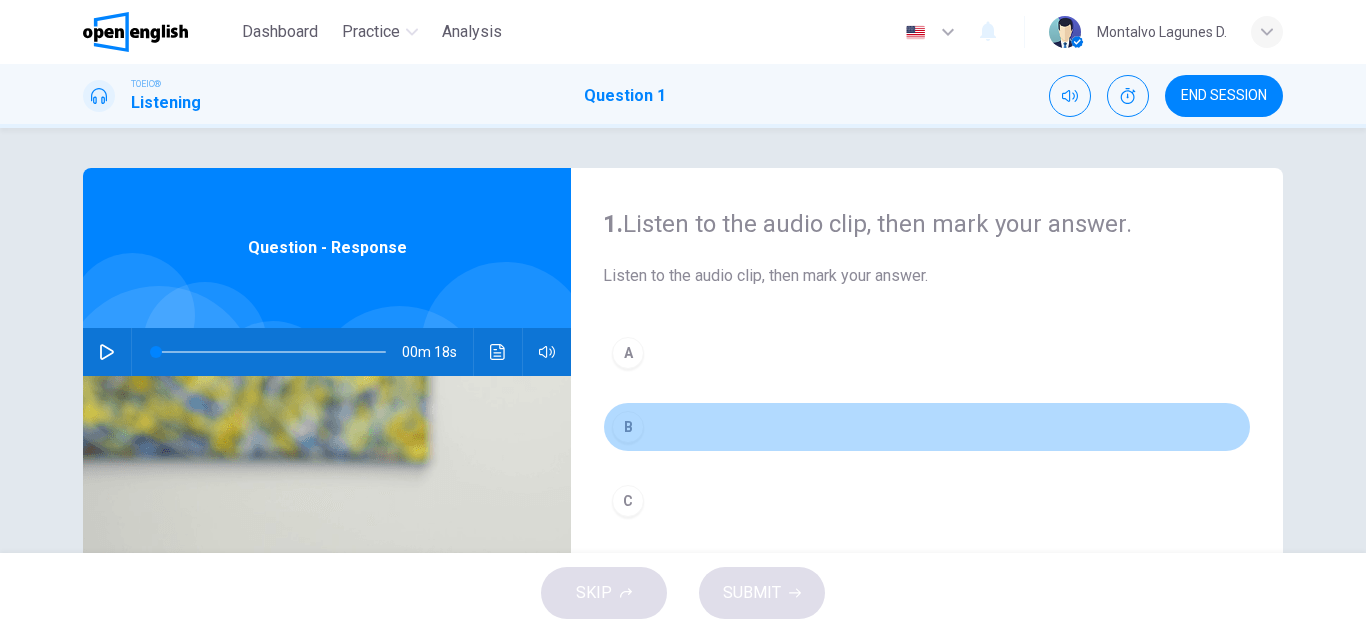 click on "B" at bounding box center (628, 427) 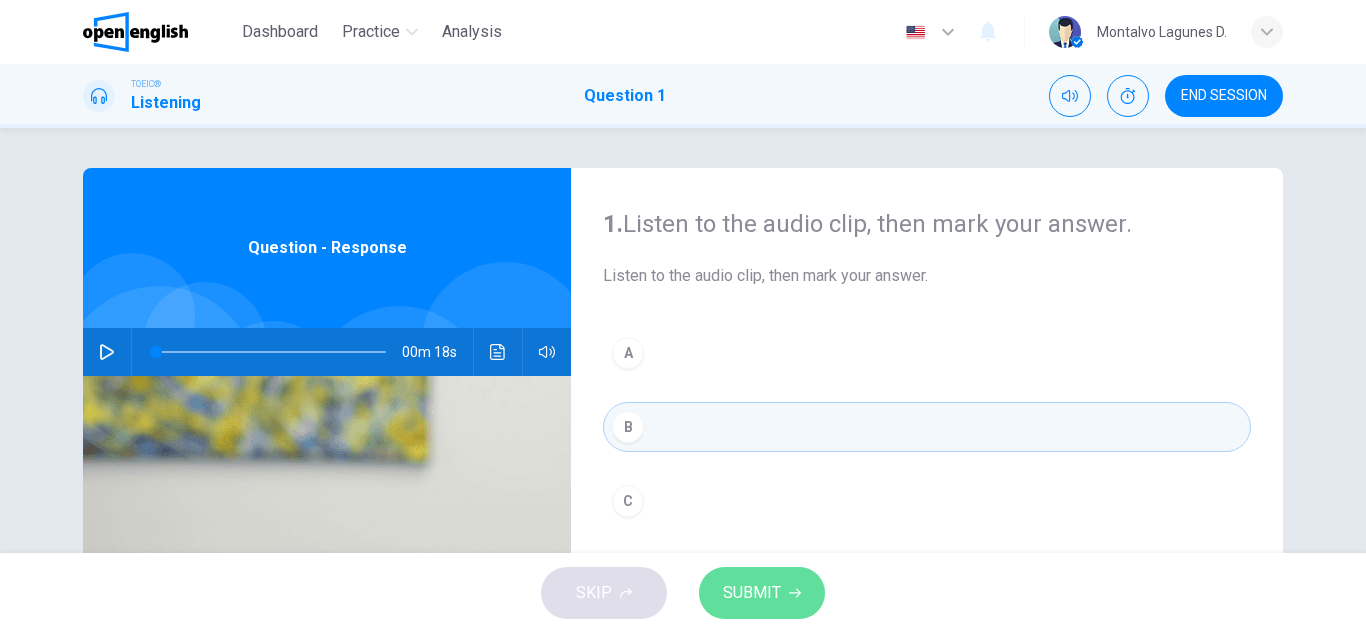 click on "SUBMIT" at bounding box center [762, 593] 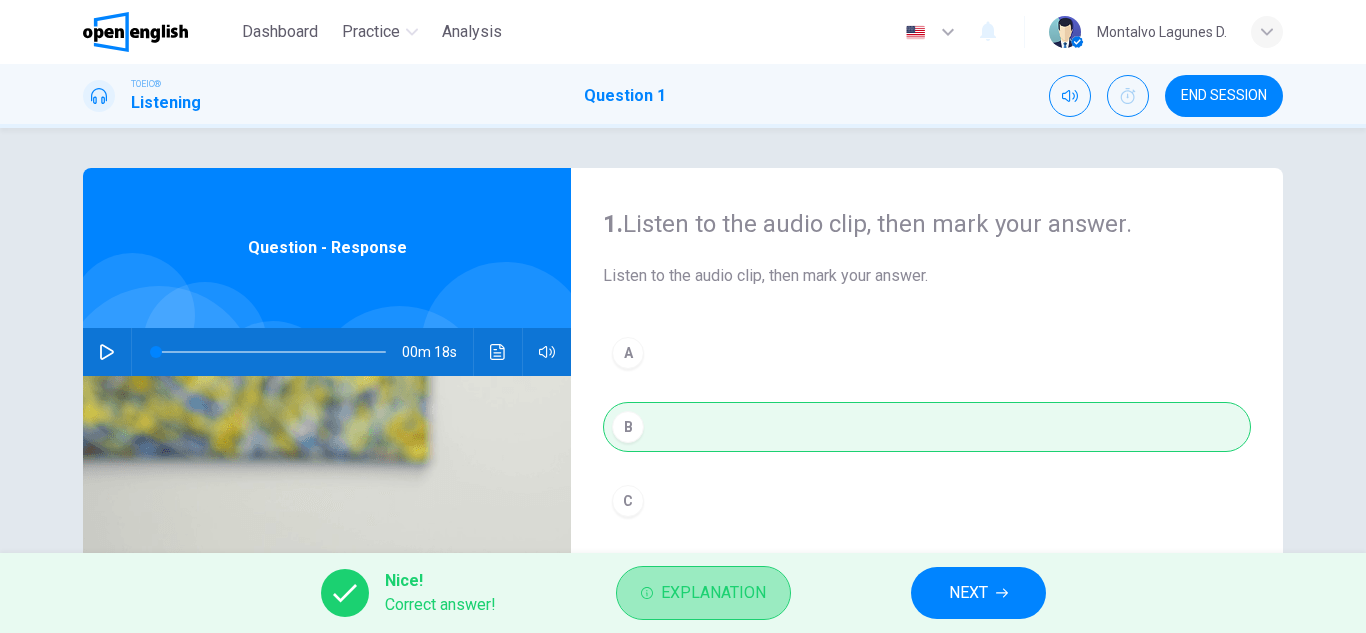 click on "Explanation" at bounding box center (713, 593) 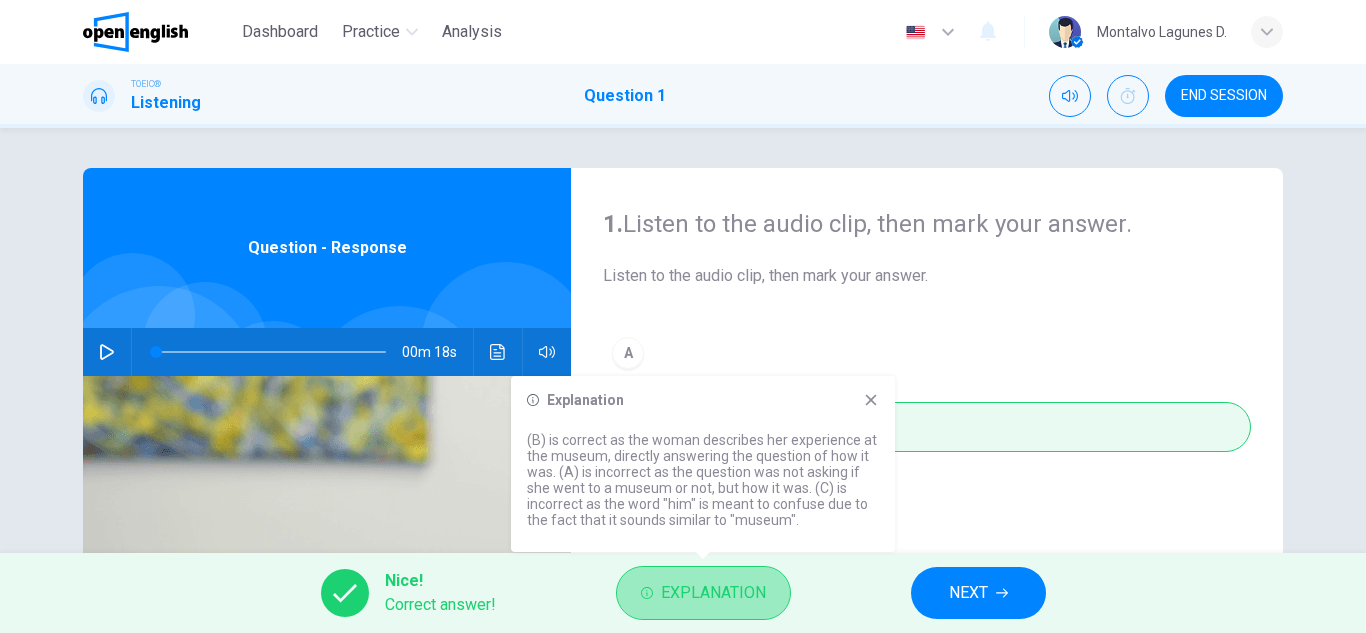 click on "Explanation" at bounding box center (713, 593) 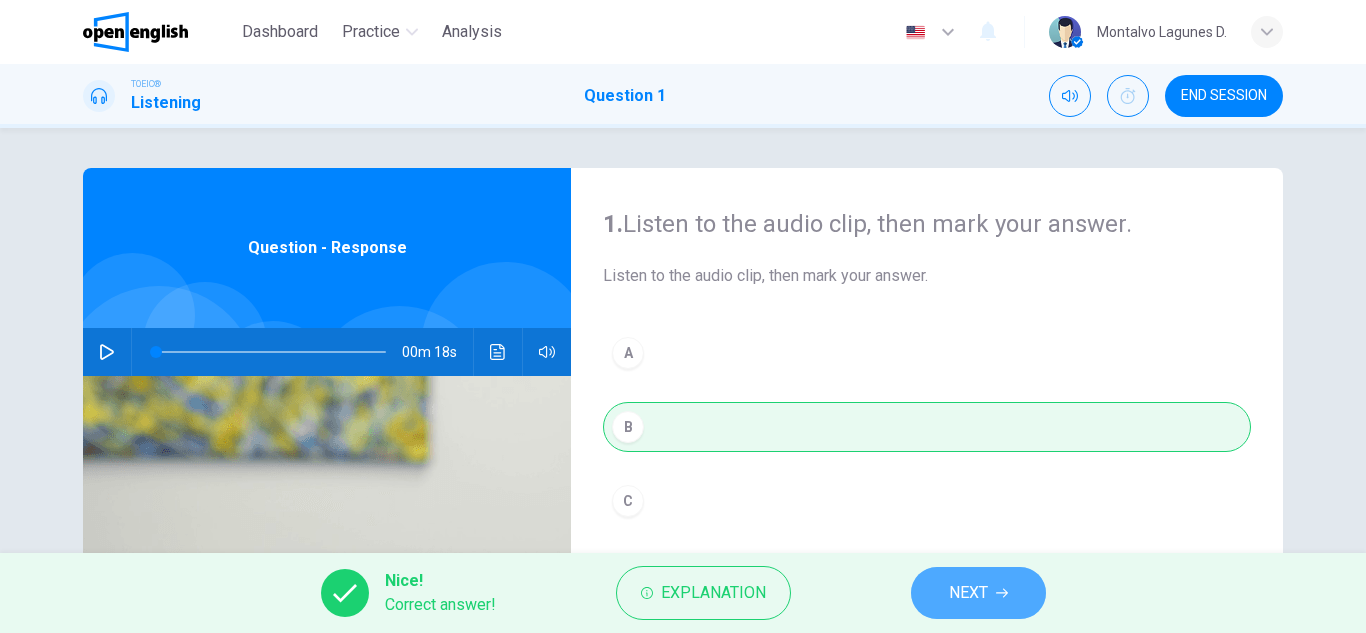 click on "NEXT" at bounding box center (978, 593) 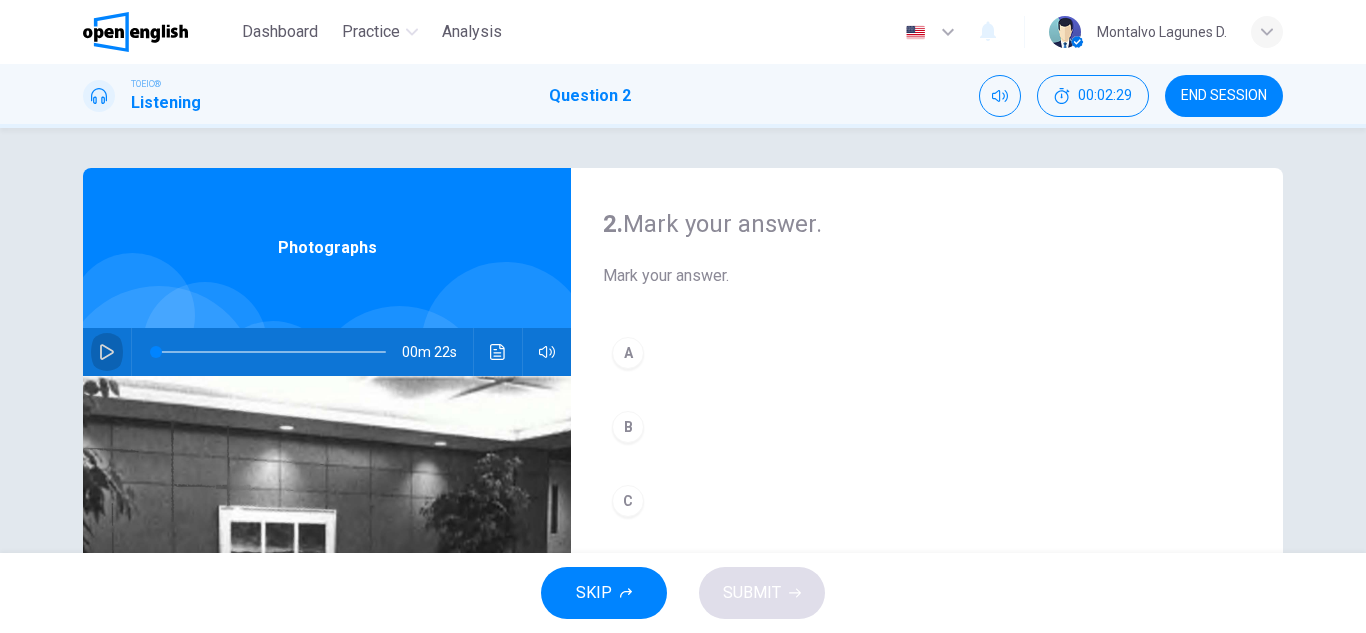 click 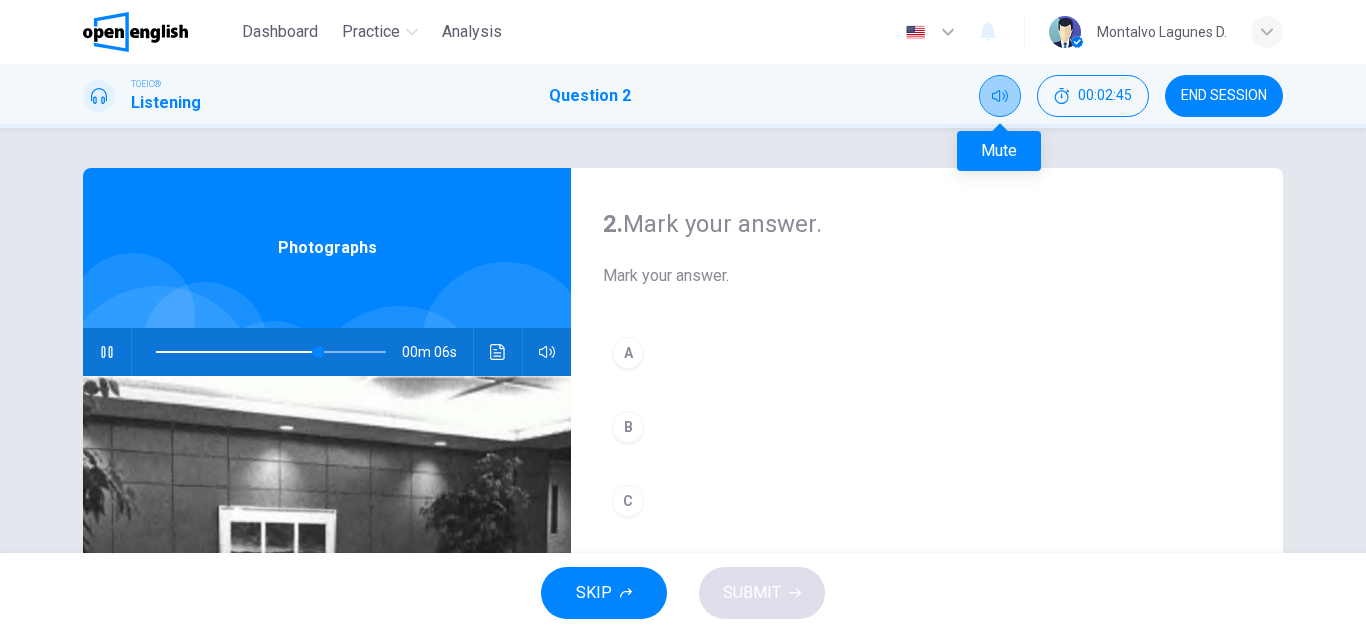 click at bounding box center (1000, 96) 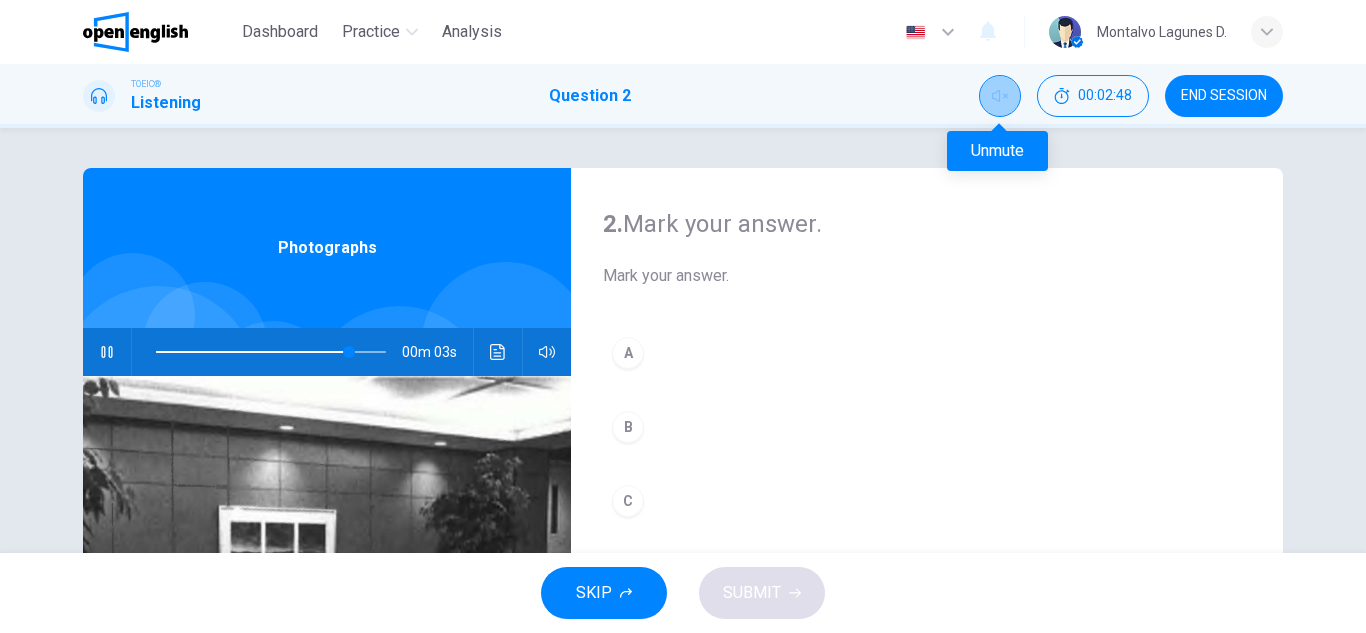 click at bounding box center (1000, 96) 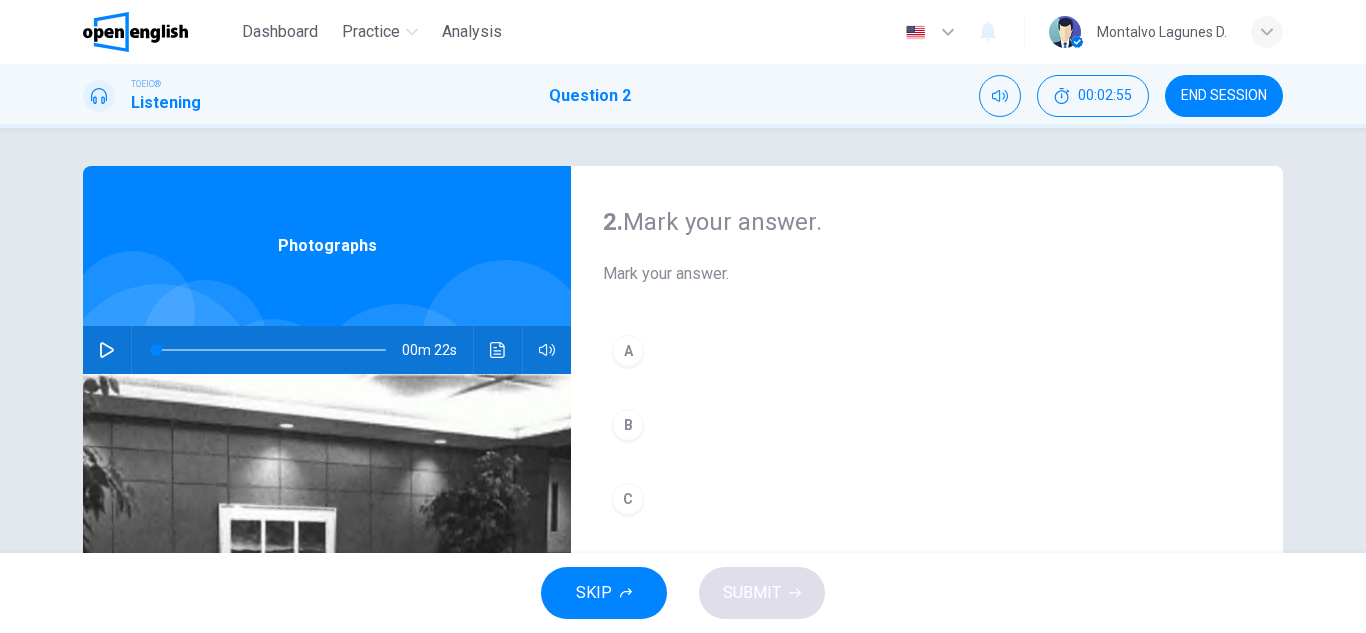 scroll, scrollTop: 0, scrollLeft: 0, axis: both 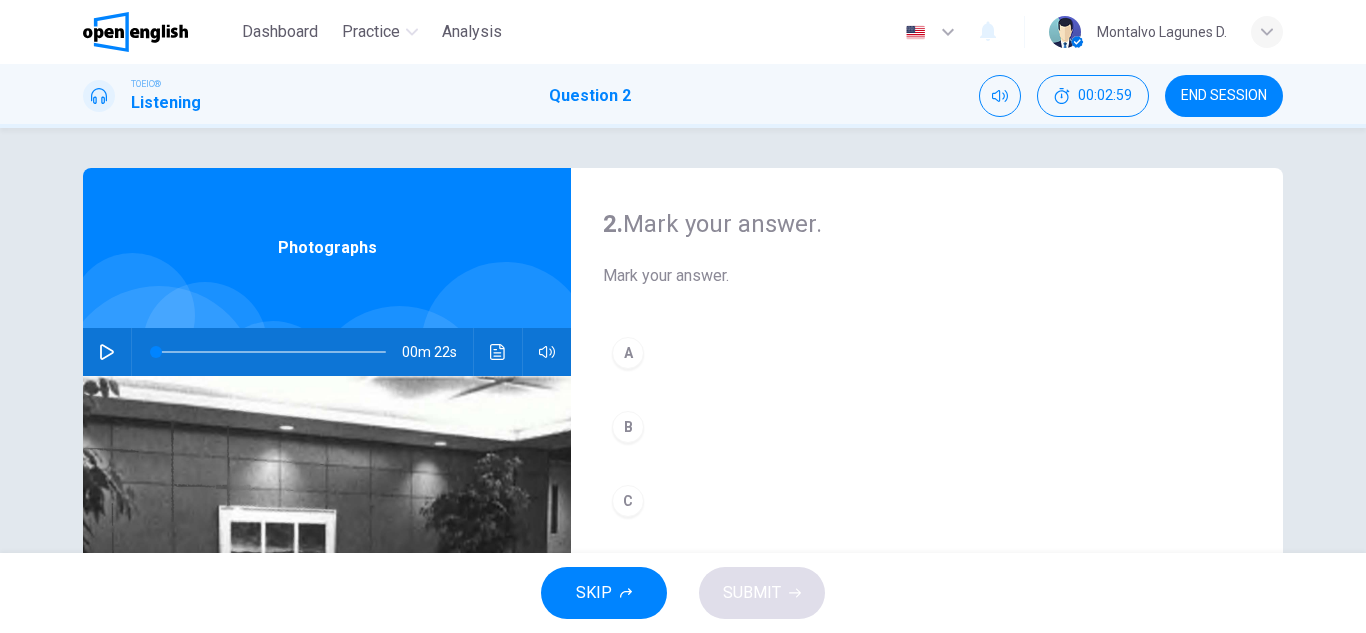 click on "Listening" at bounding box center [166, 103] 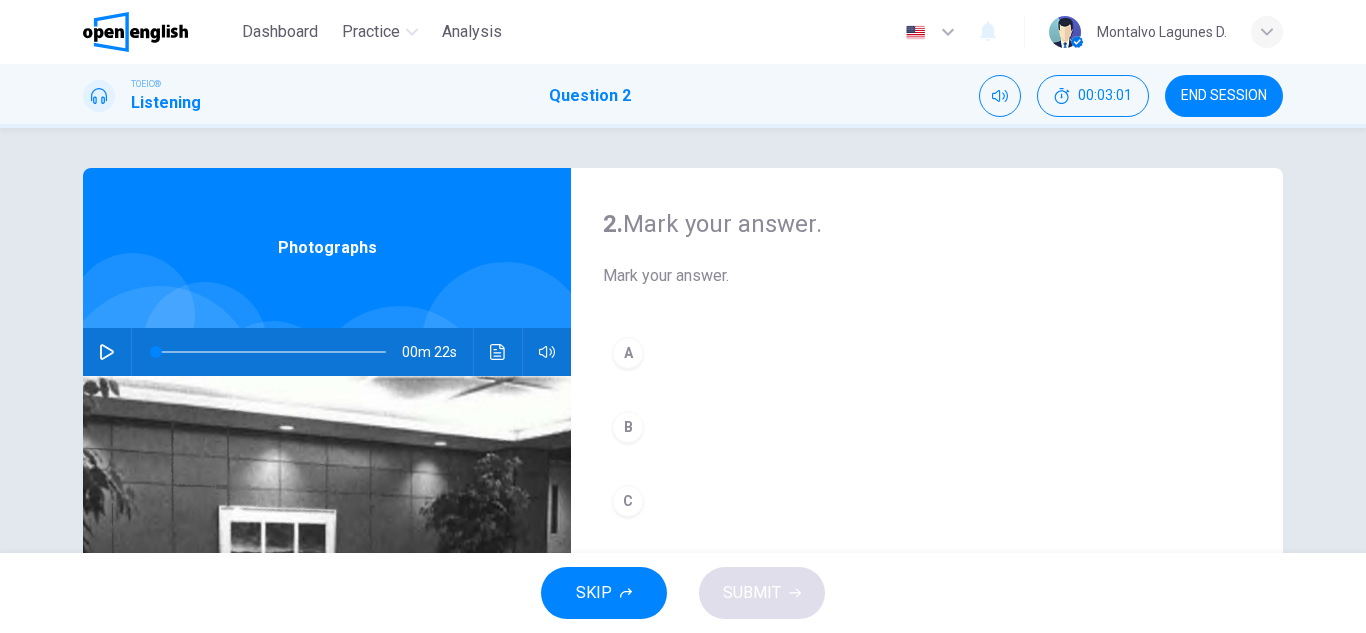 click 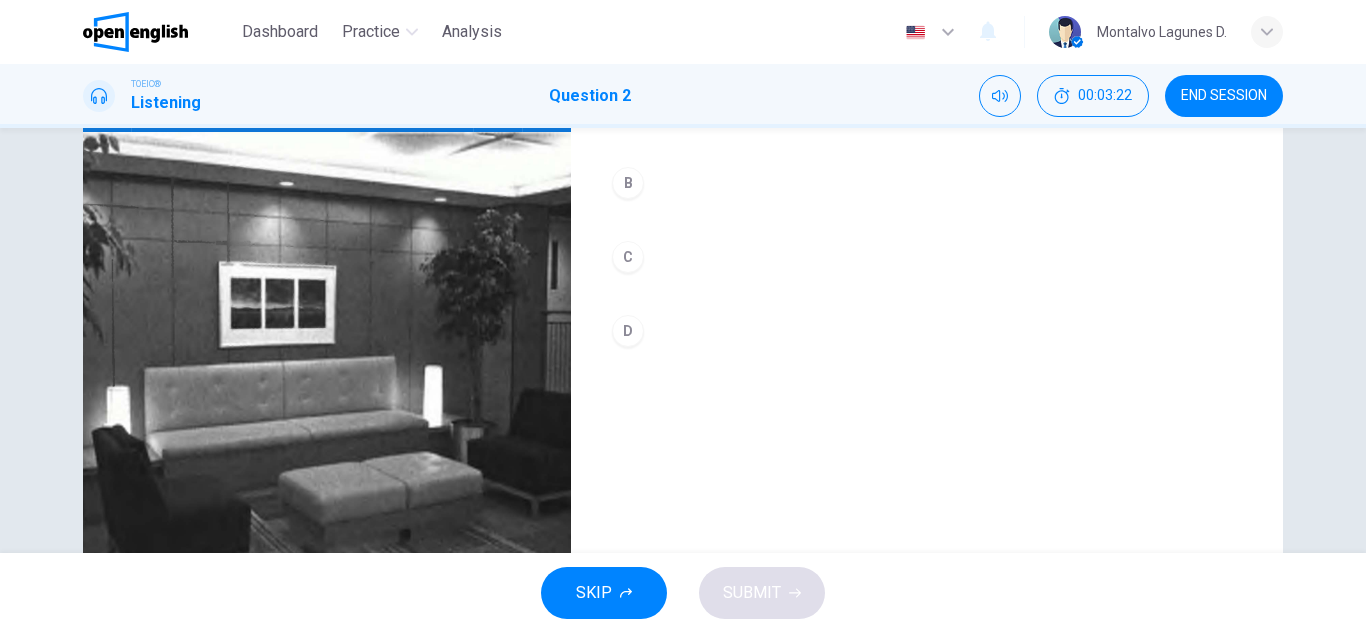 scroll, scrollTop: 240, scrollLeft: 0, axis: vertical 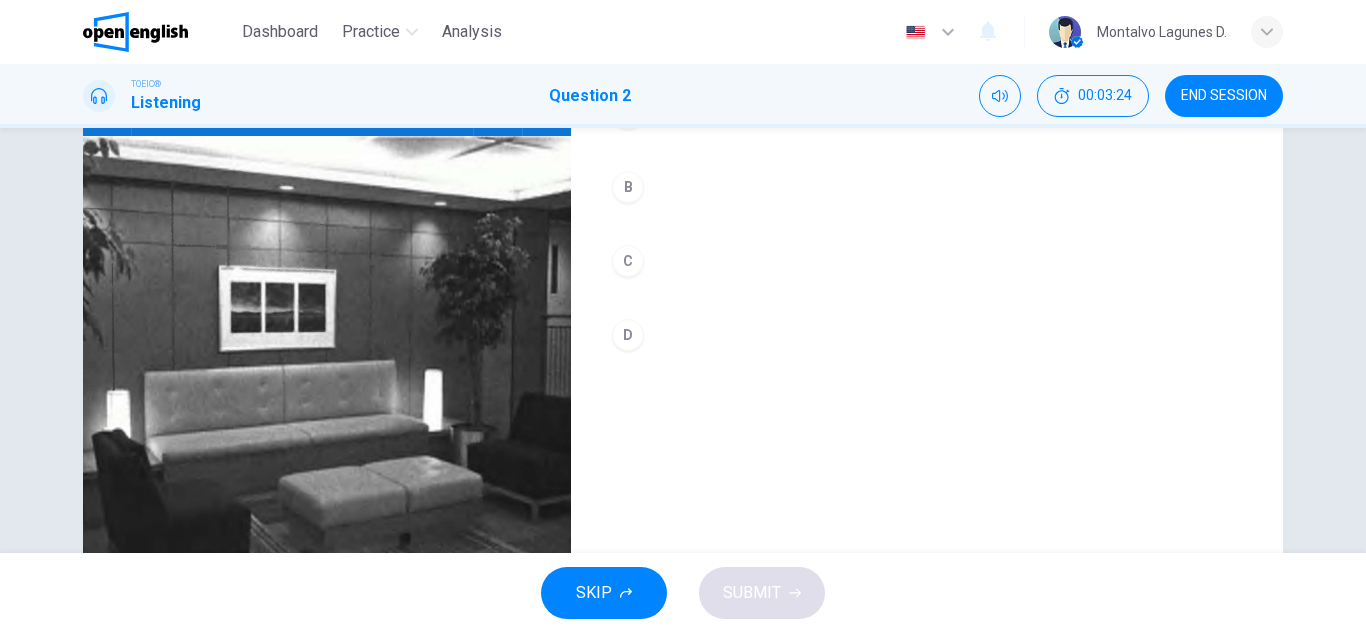 type on "*" 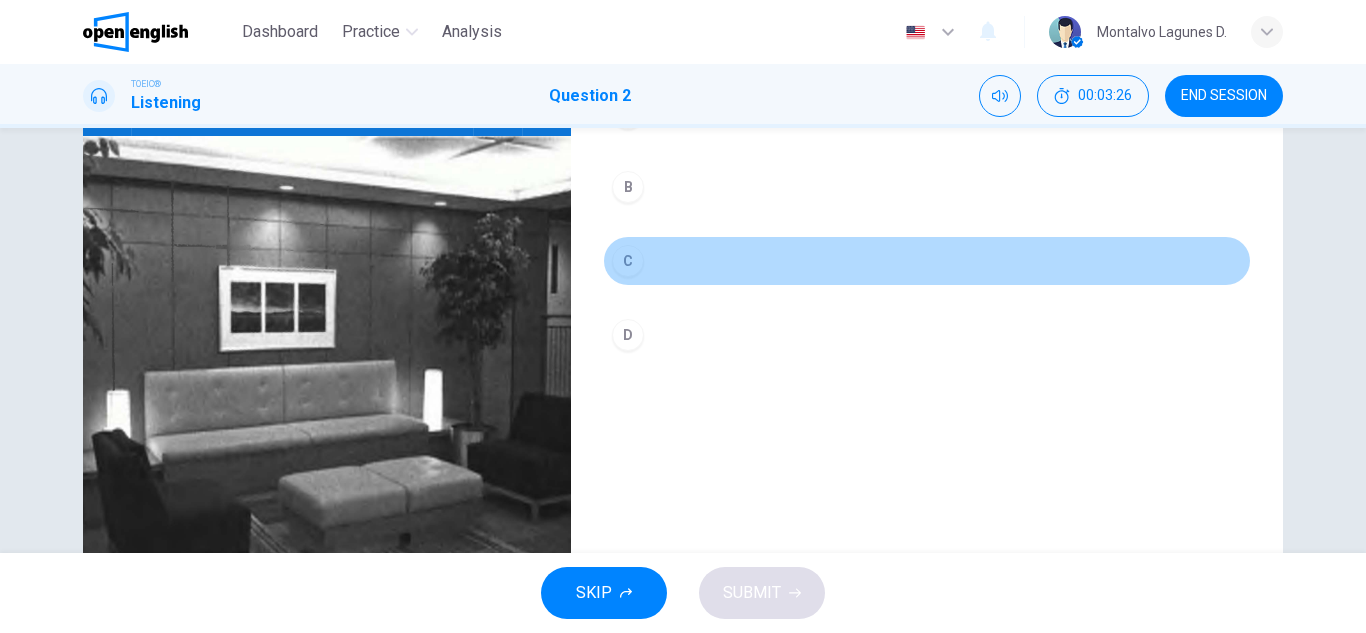 click on "C" at bounding box center (628, 261) 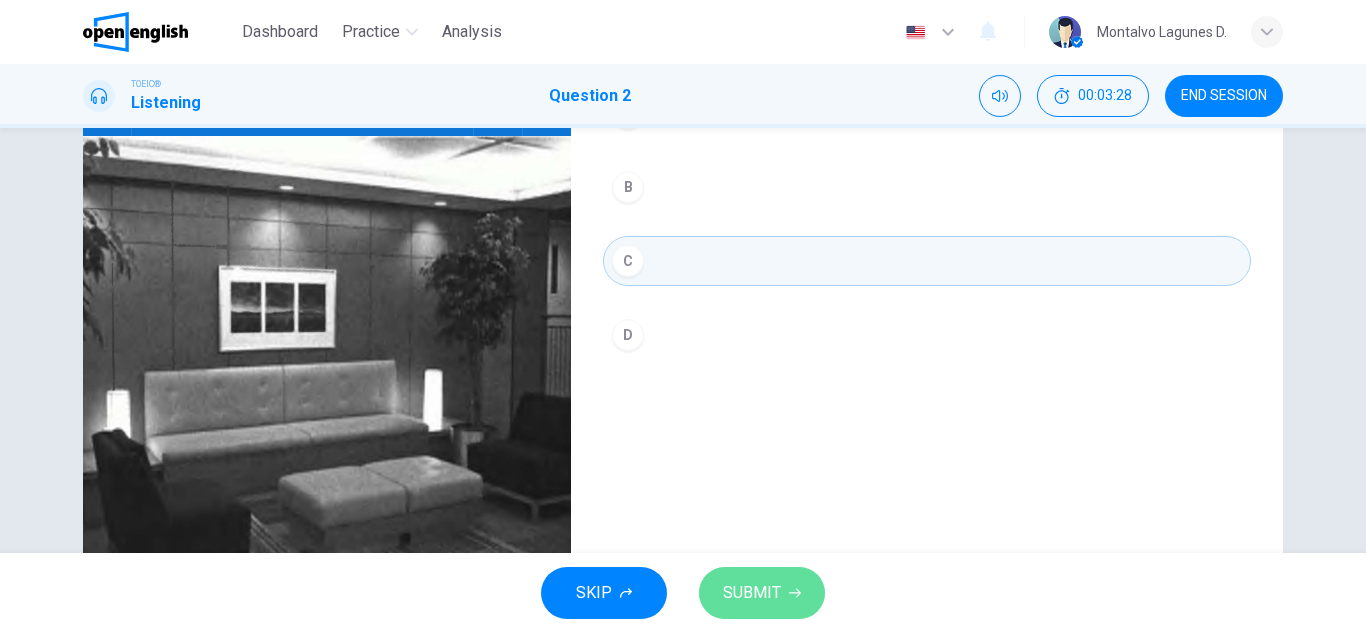 click on "SUBMIT" at bounding box center (752, 593) 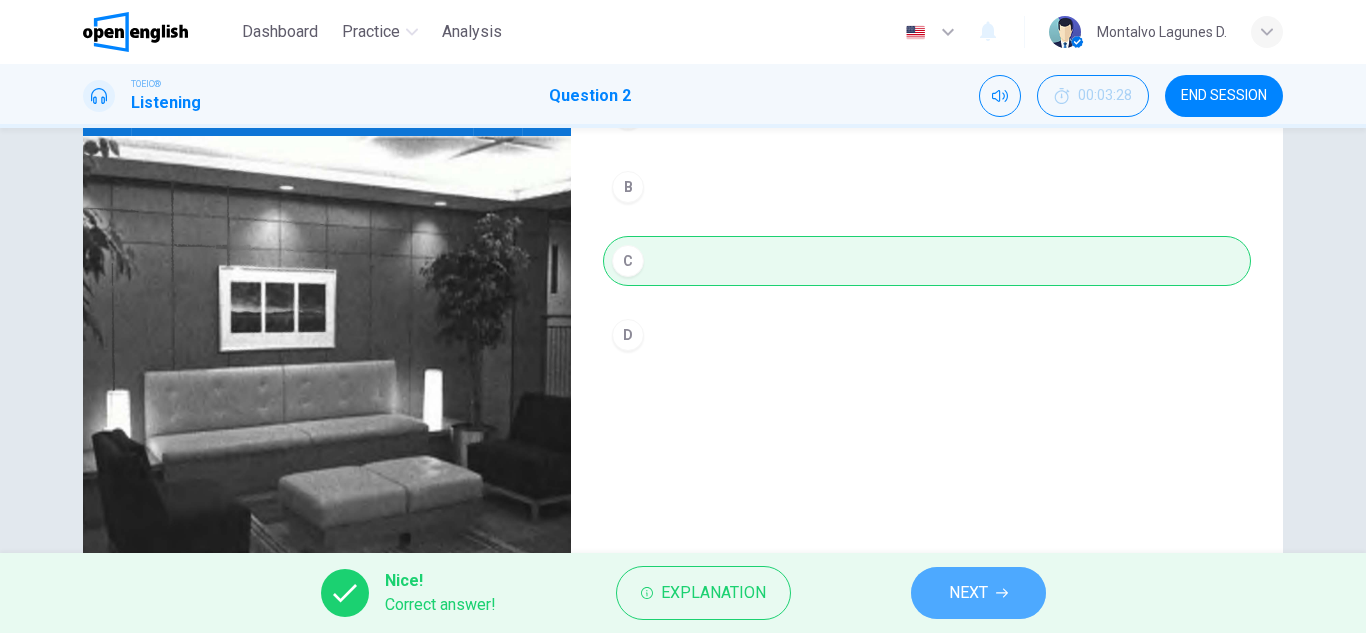 click on "NEXT" at bounding box center (968, 593) 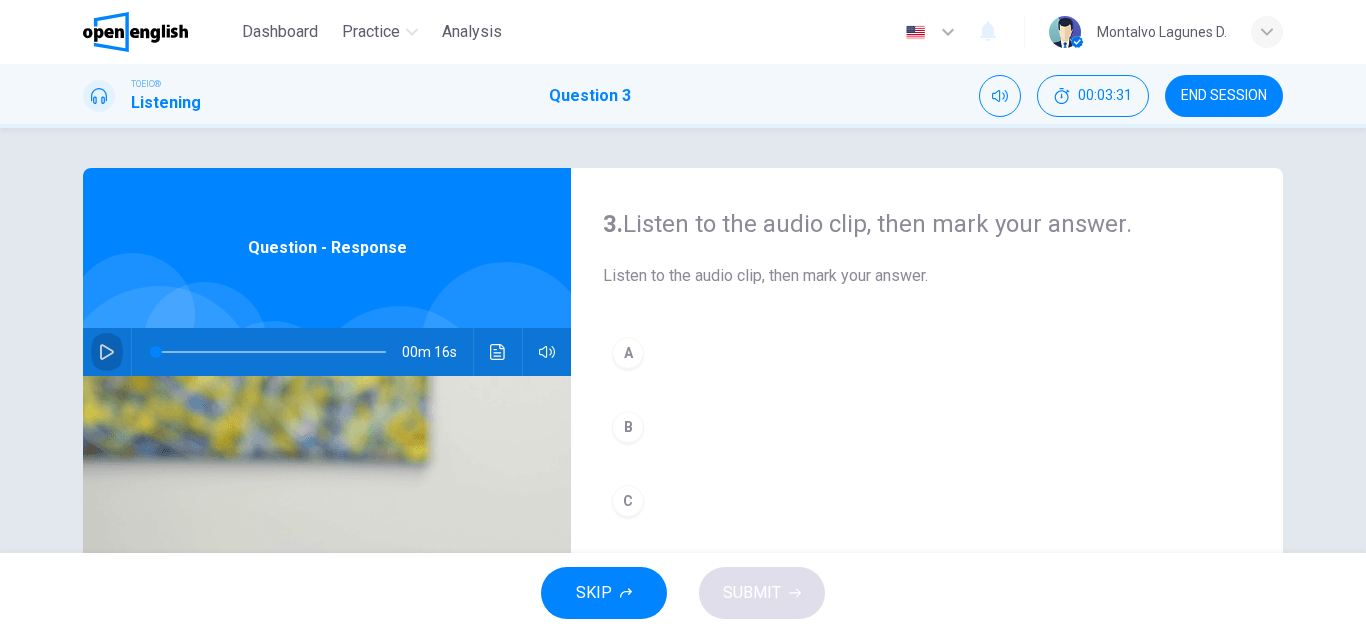 click 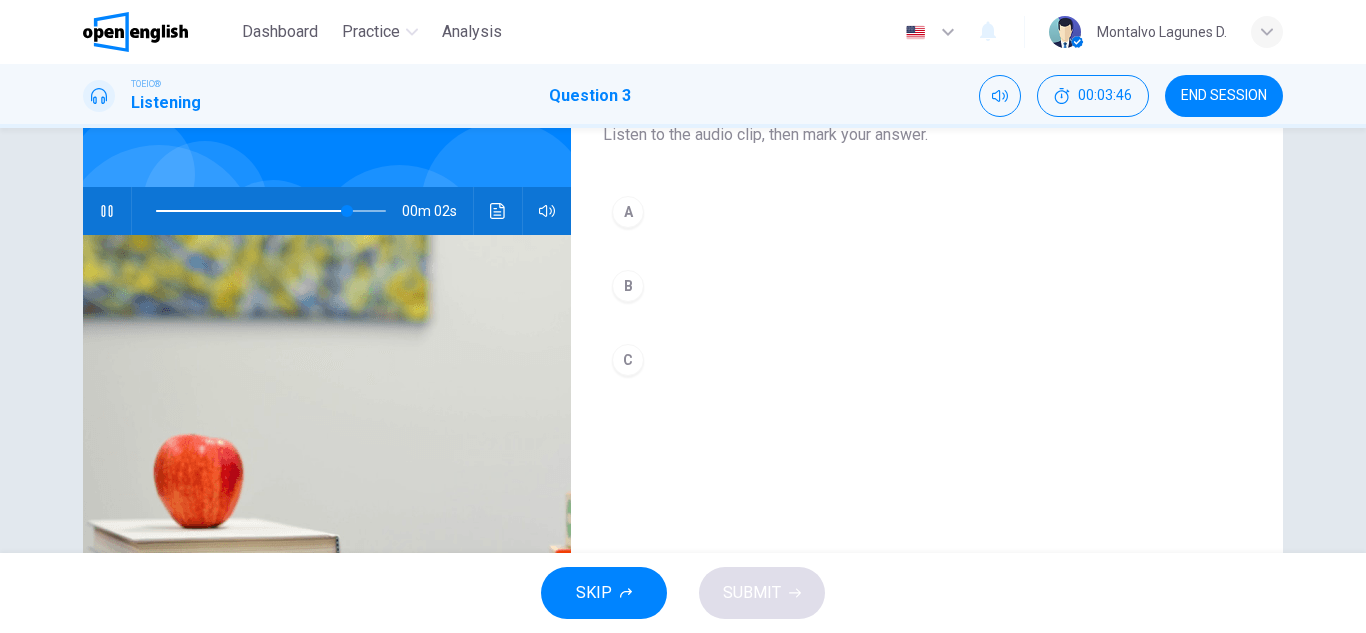 scroll, scrollTop: 137, scrollLeft: 0, axis: vertical 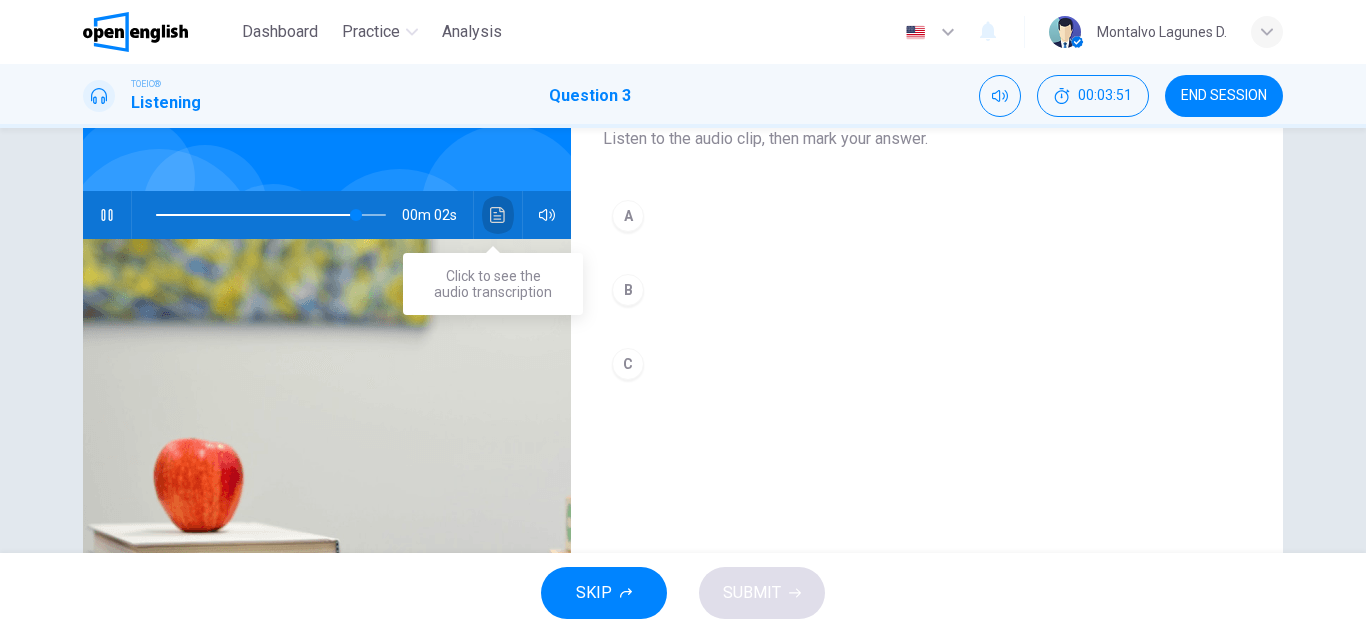 click 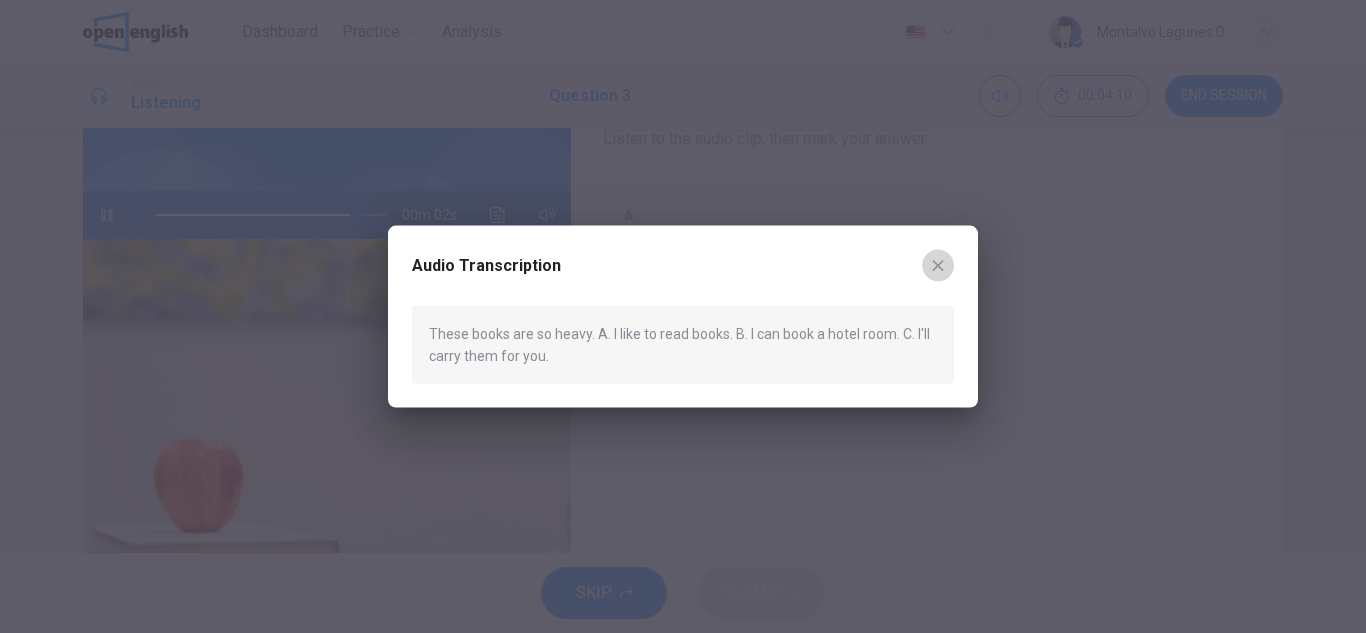 click 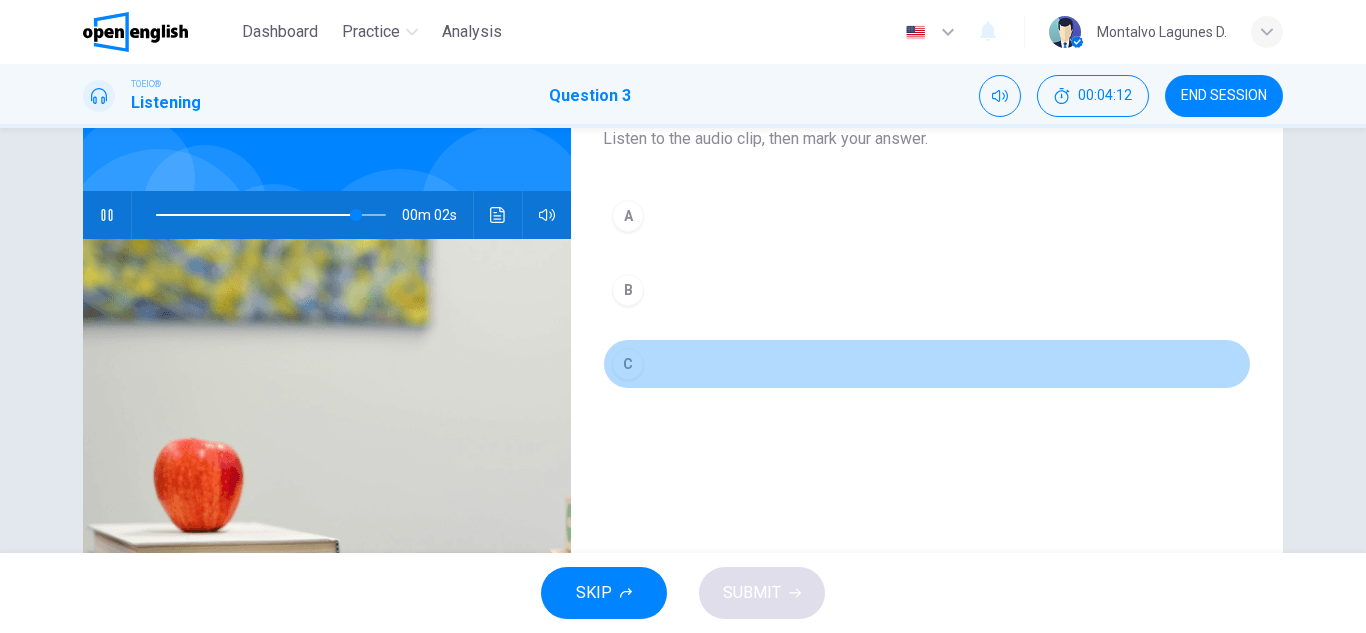 click on "C" at bounding box center [628, 364] 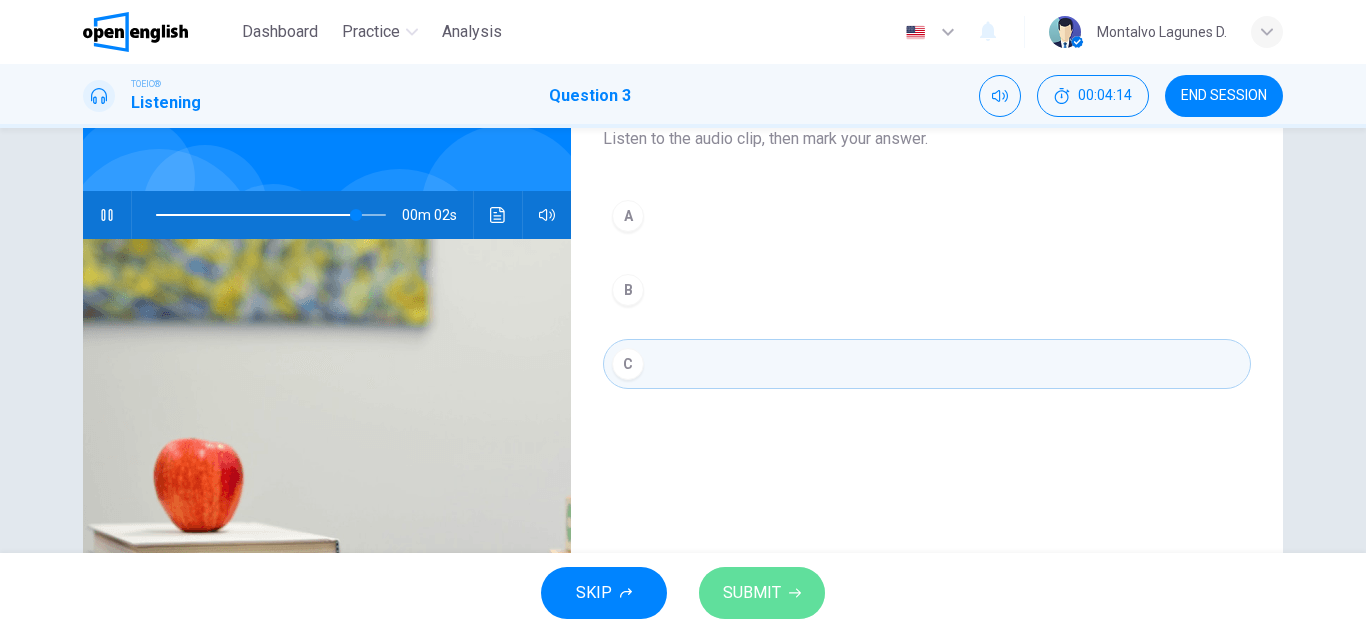 click on "SUBMIT" at bounding box center (752, 593) 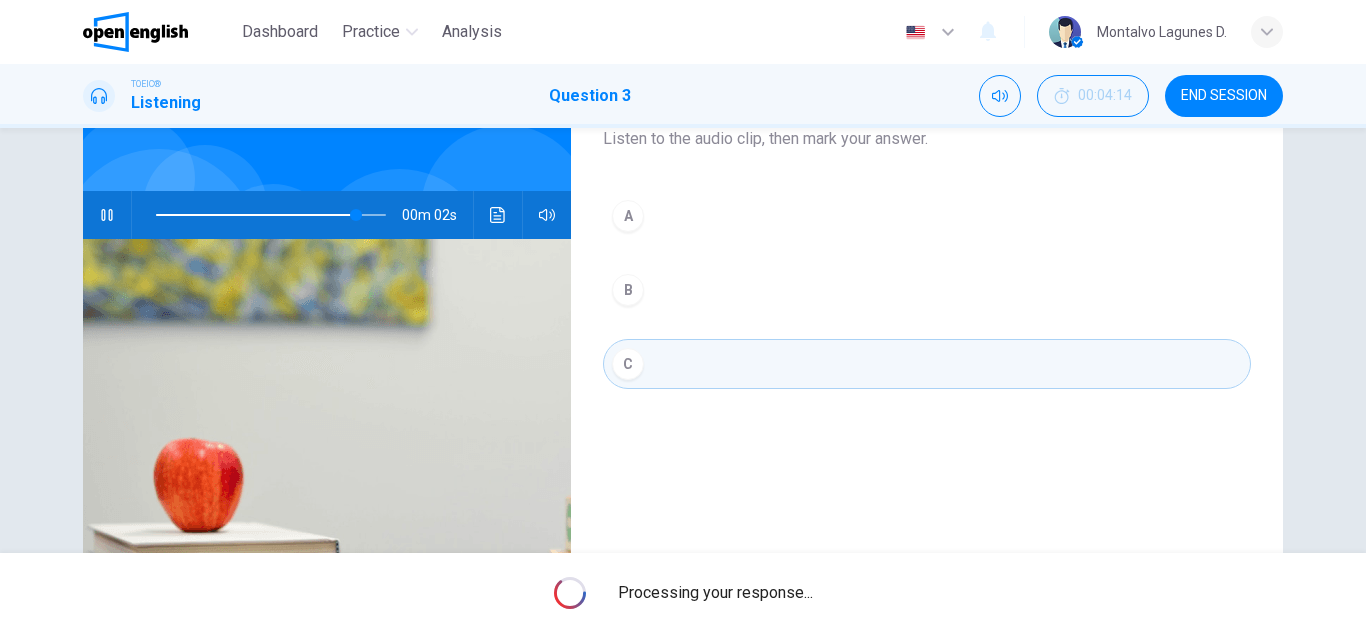 type on "**" 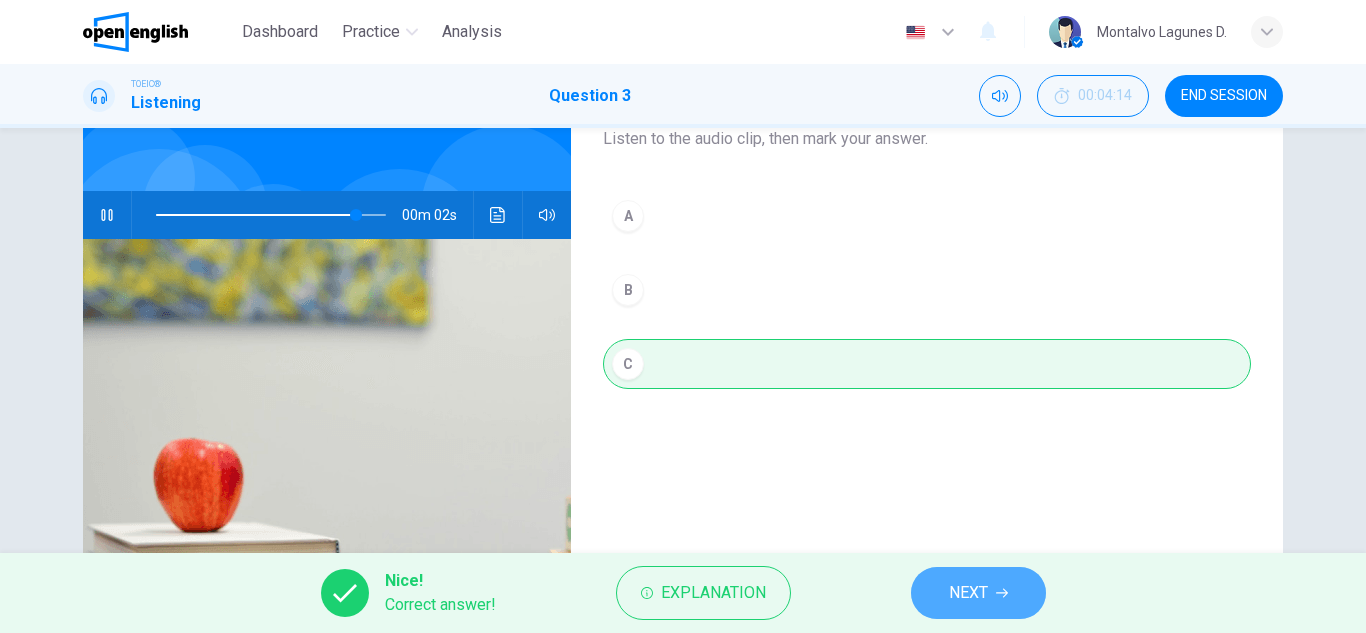 click on "NEXT" at bounding box center [968, 593] 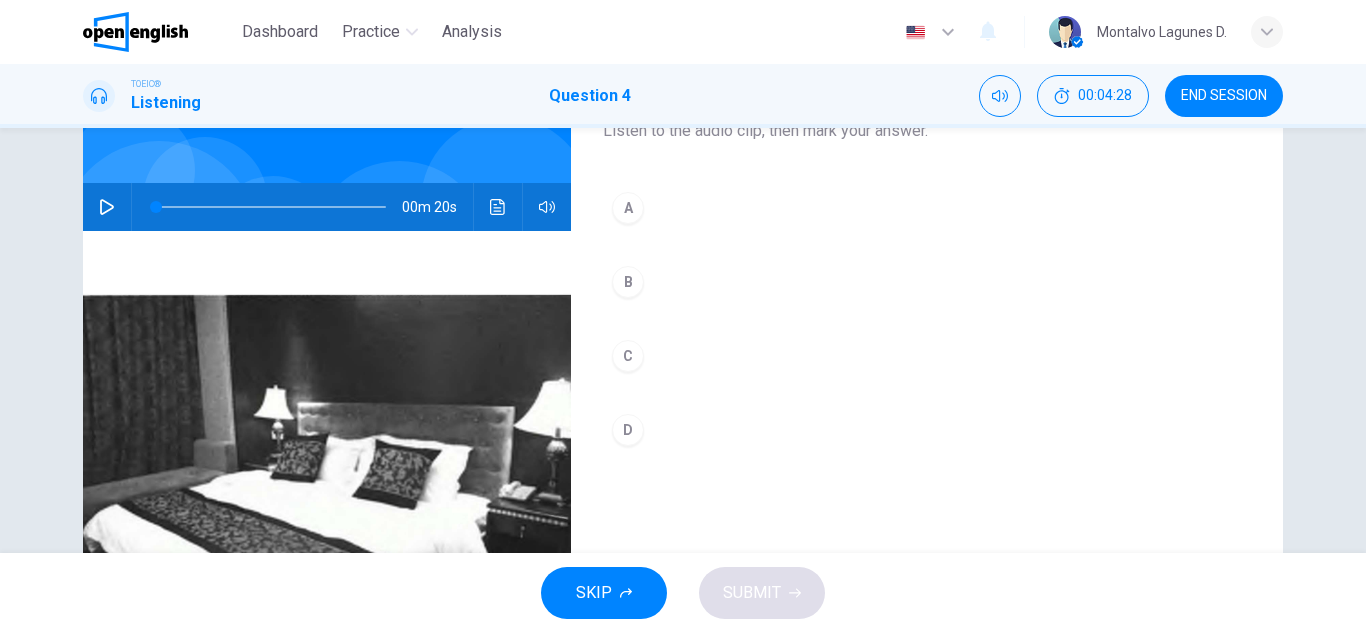 scroll, scrollTop: 147, scrollLeft: 0, axis: vertical 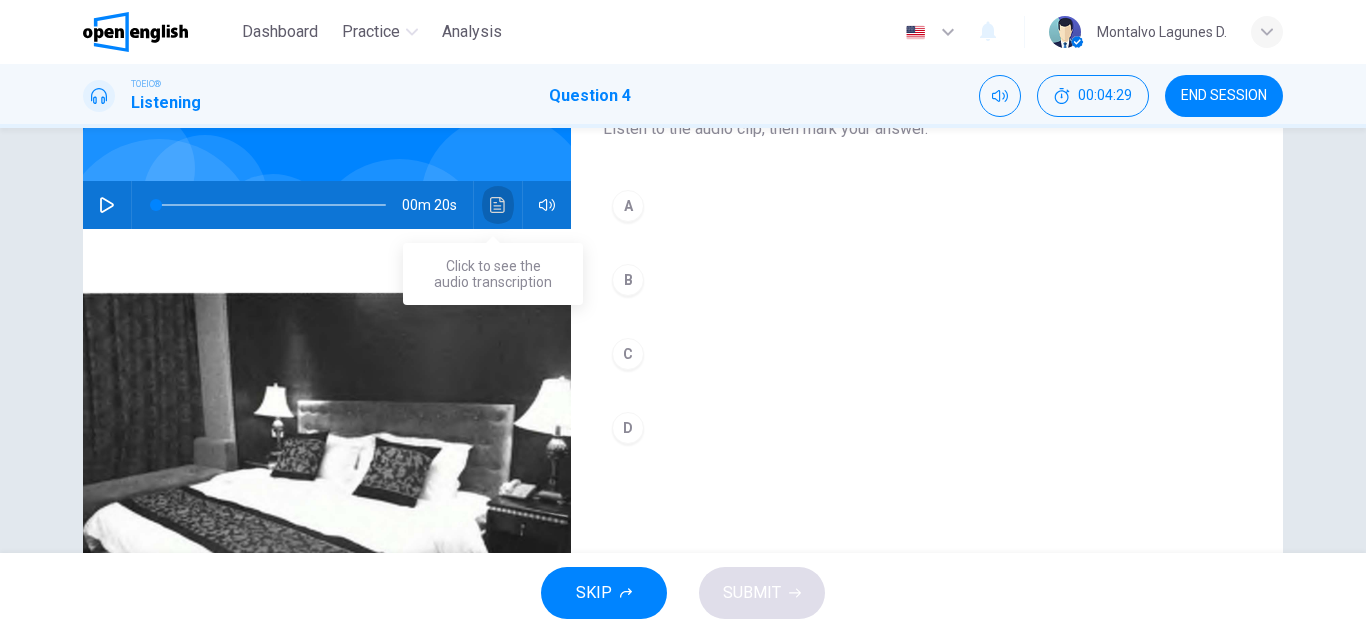 click 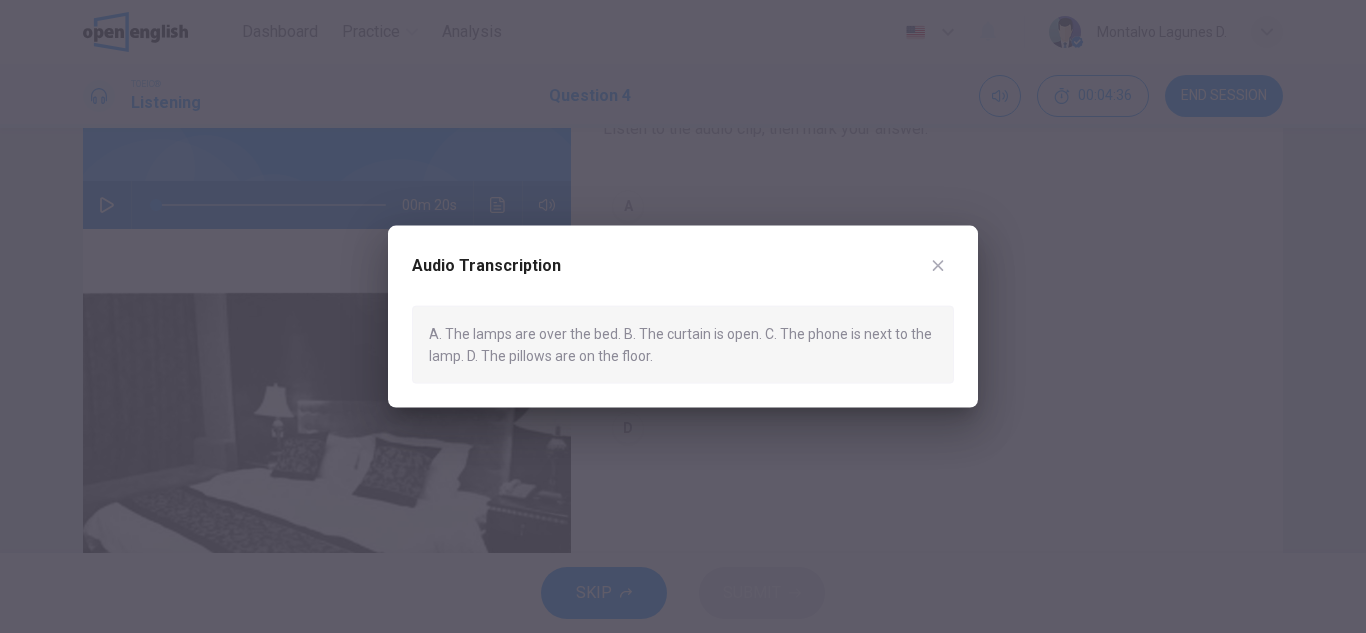click at bounding box center [683, 316] 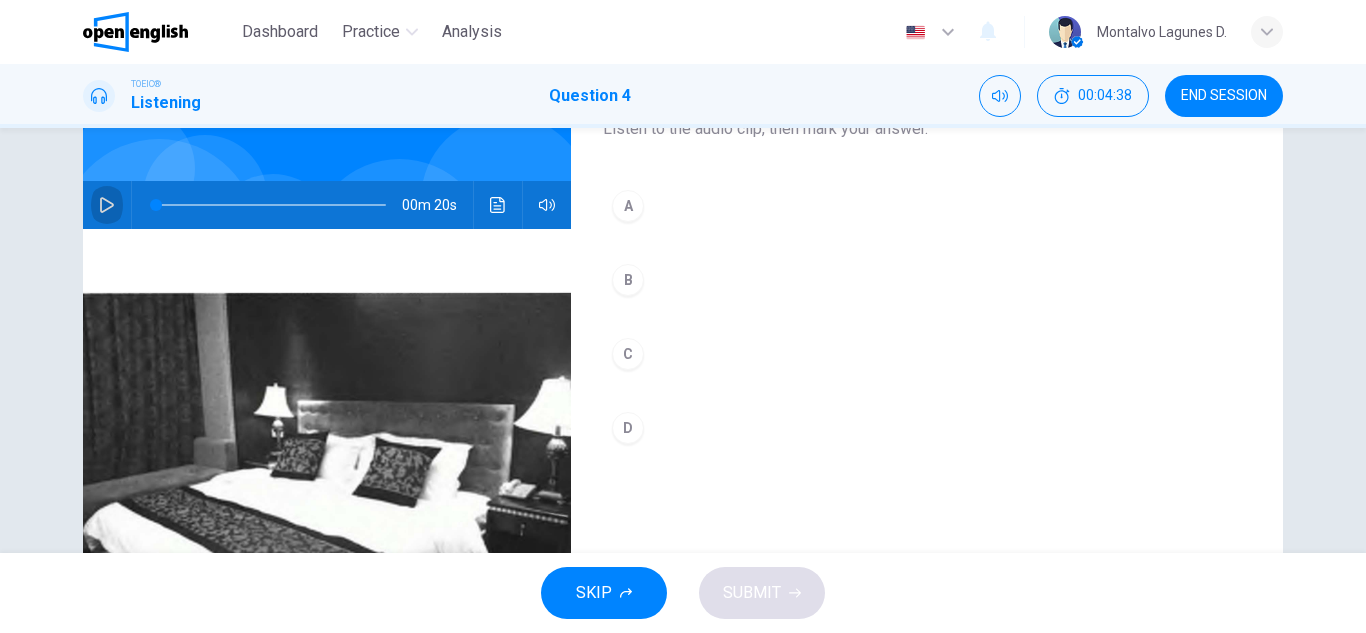 click 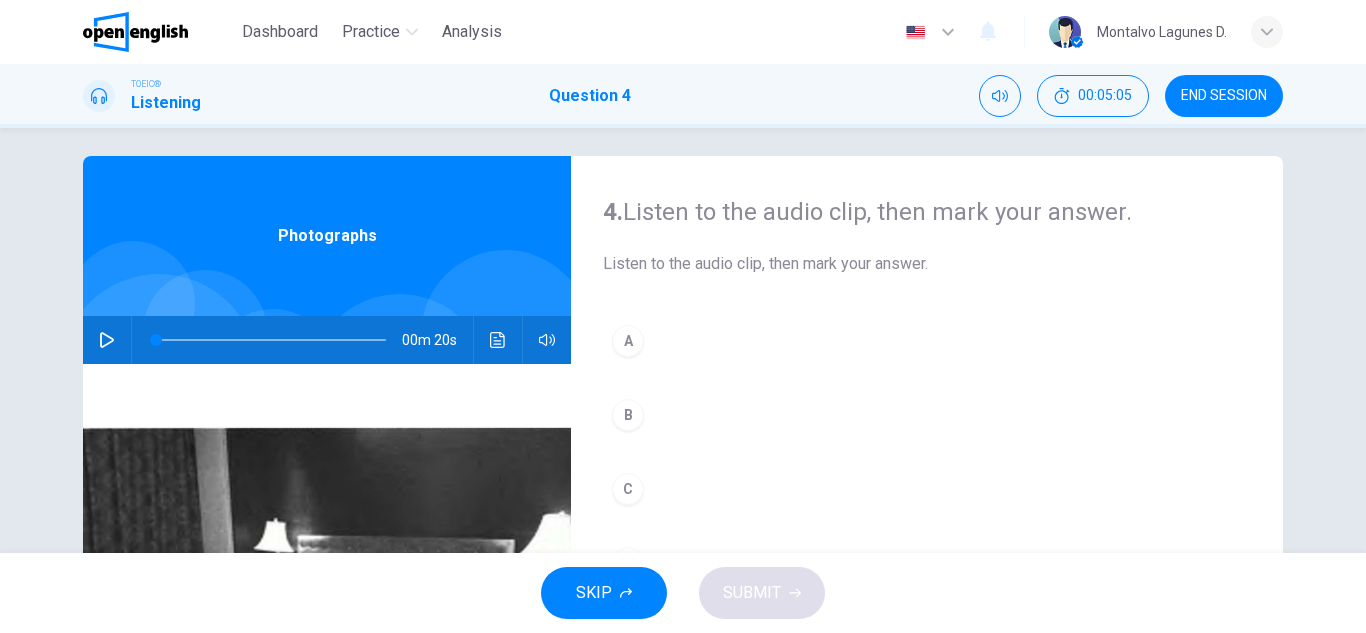 scroll, scrollTop: 8, scrollLeft: 0, axis: vertical 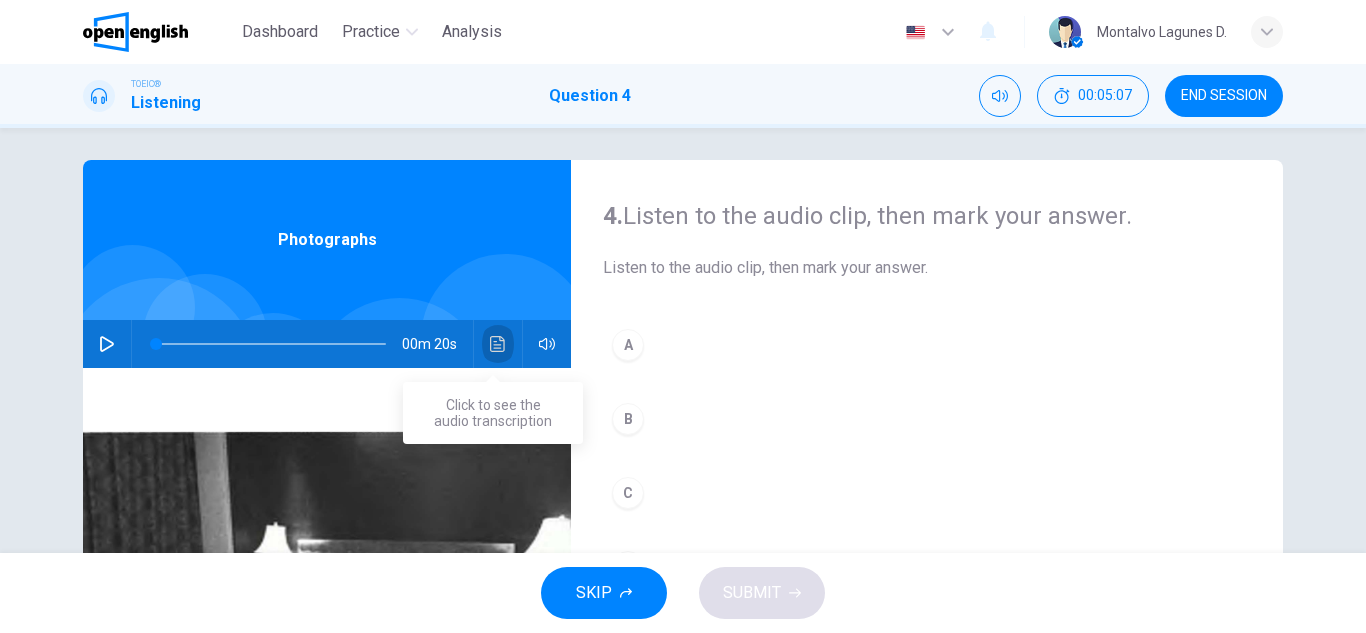 click 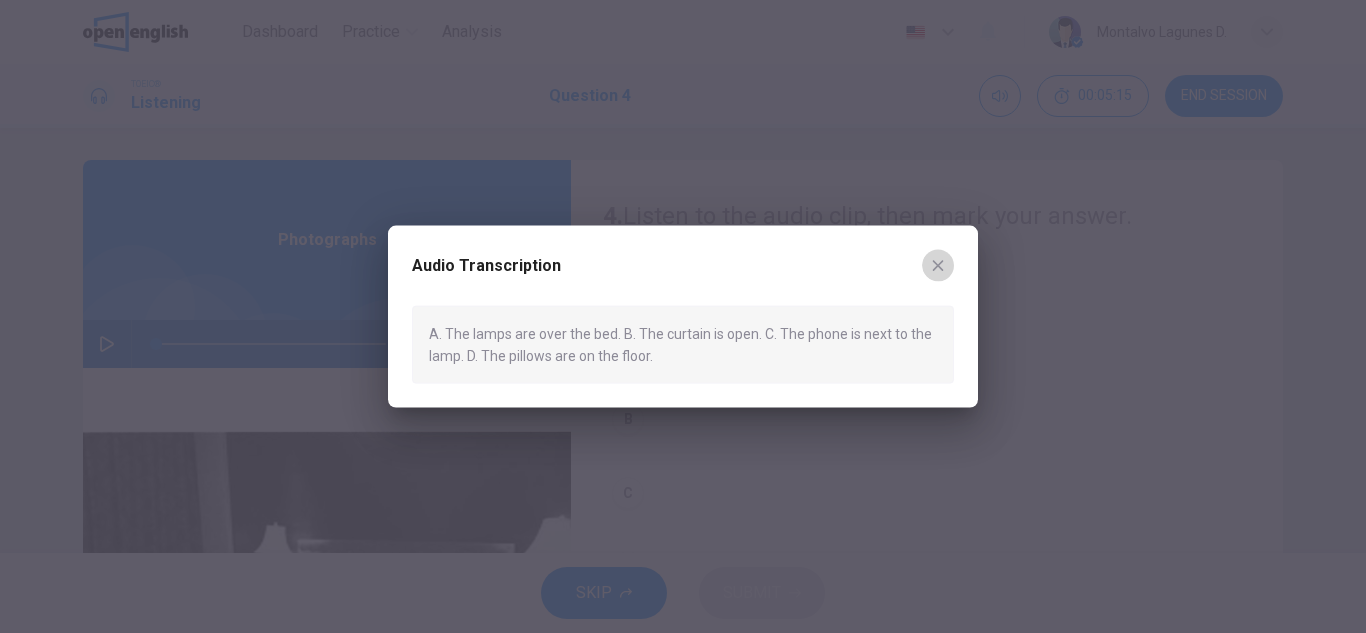click 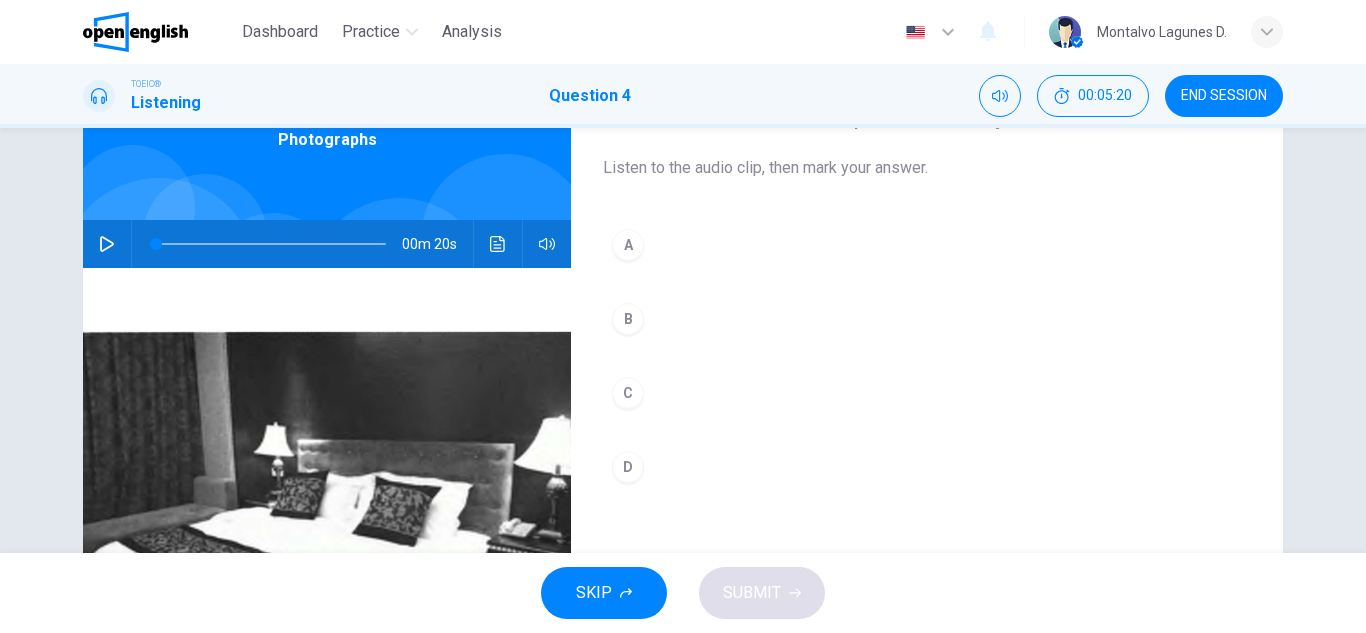 scroll, scrollTop: 110, scrollLeft: 0, axis: vertical 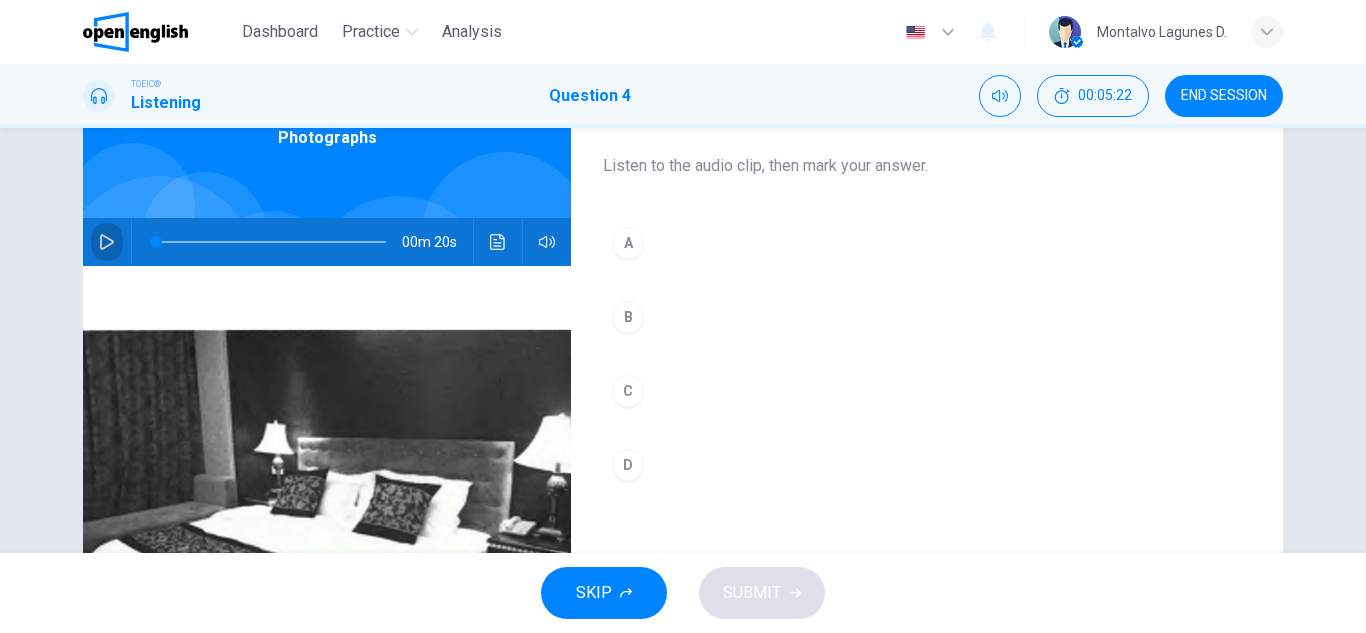 click 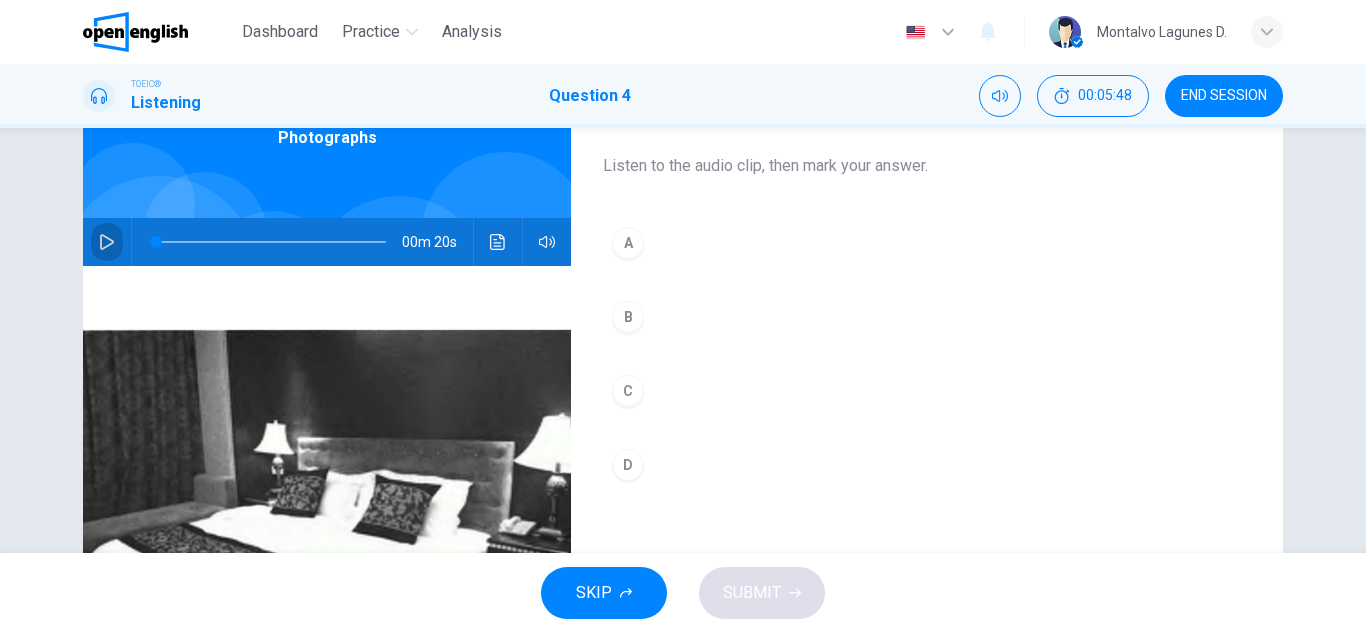 click 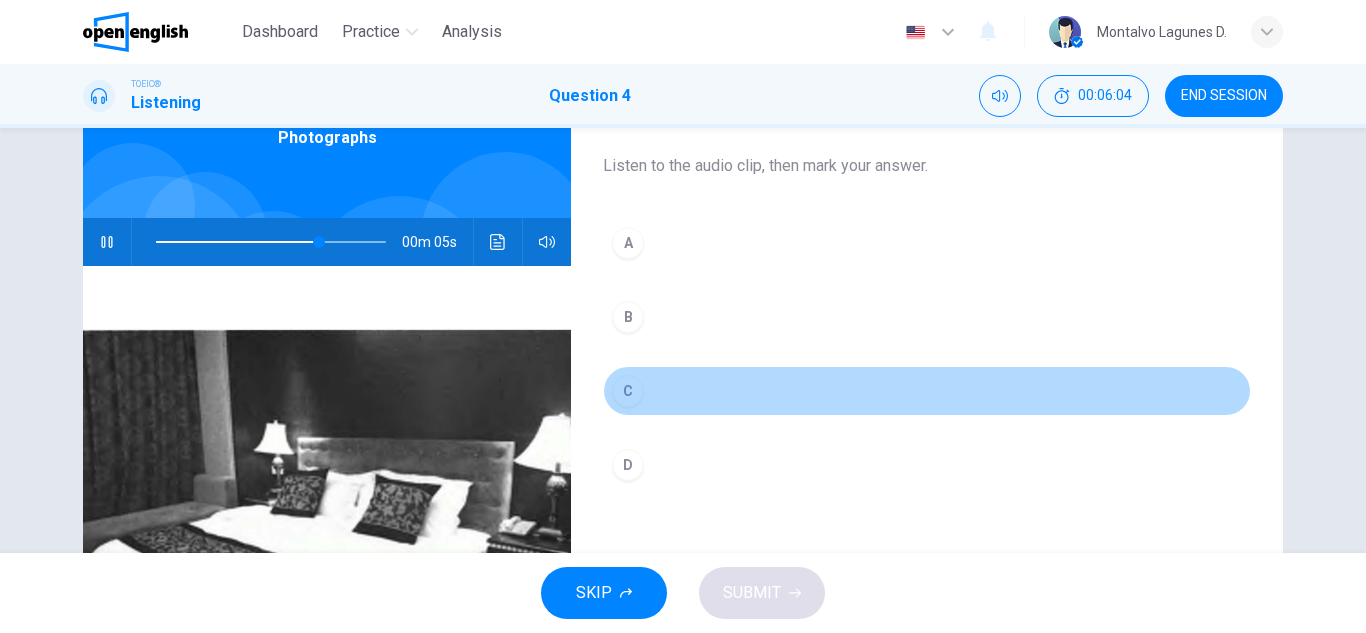 click on "C" at bounding box center (628, 391) 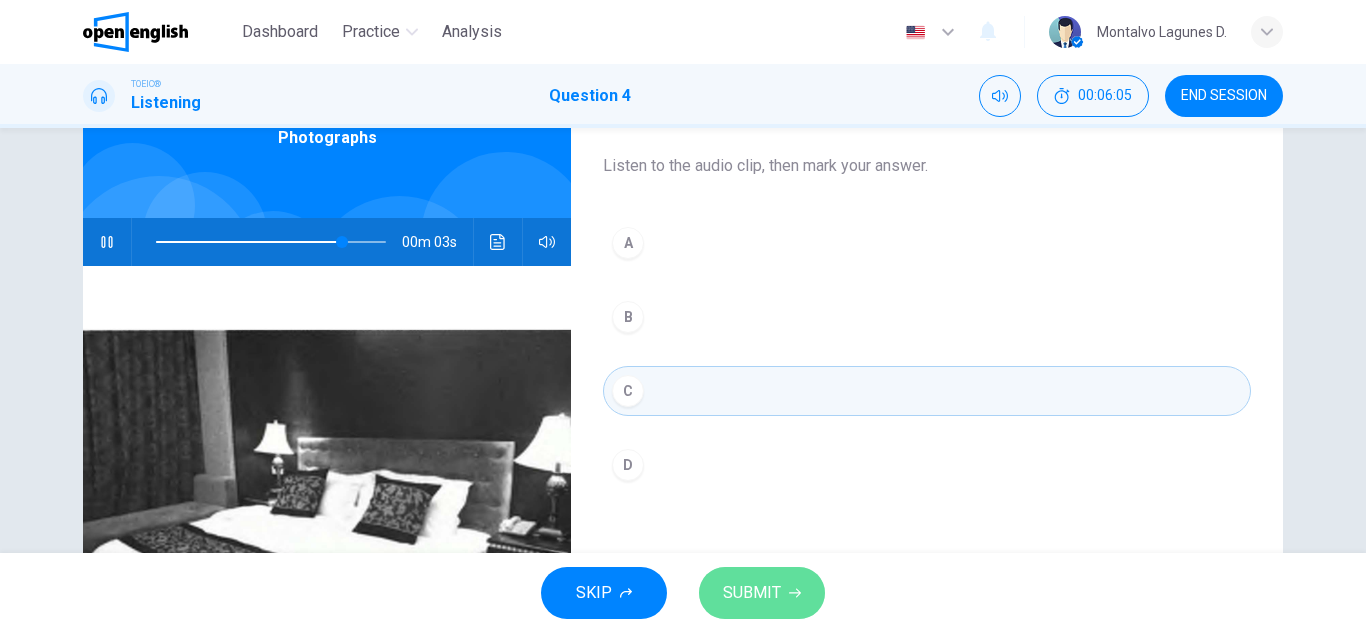 click on "SUBMIT" at bounding box center (752, 593) 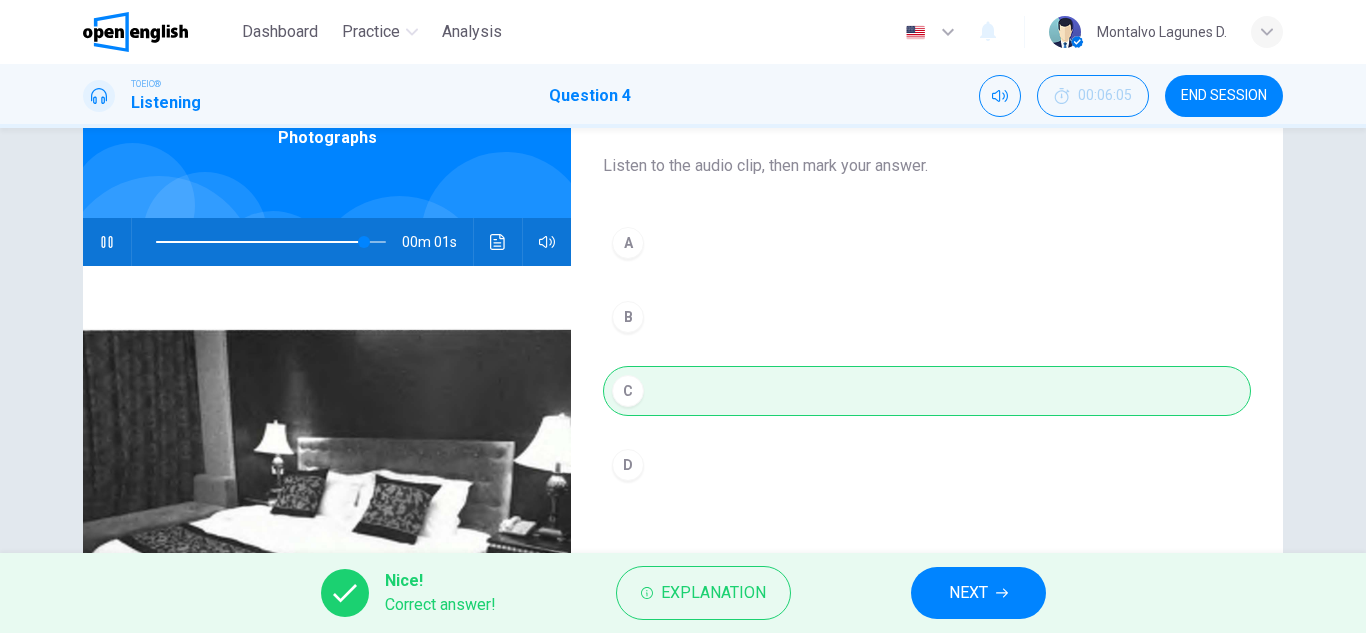 type on "**" 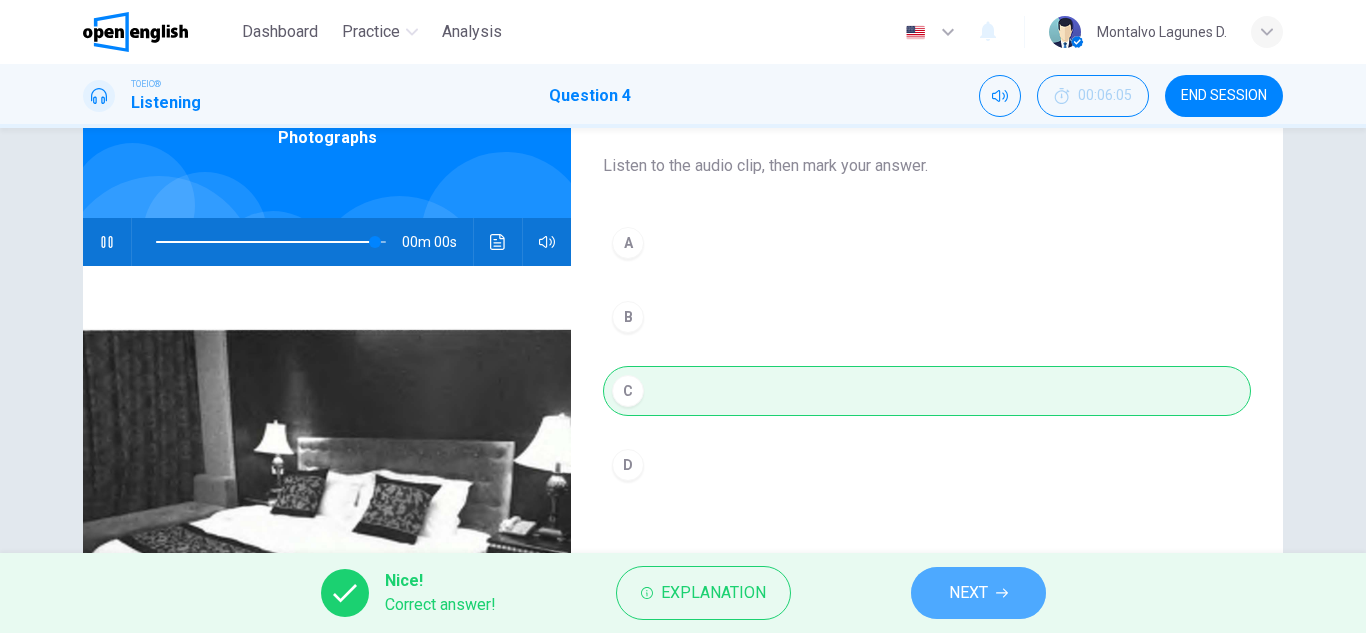click on "NEXT" at bounding box center [968, 593] 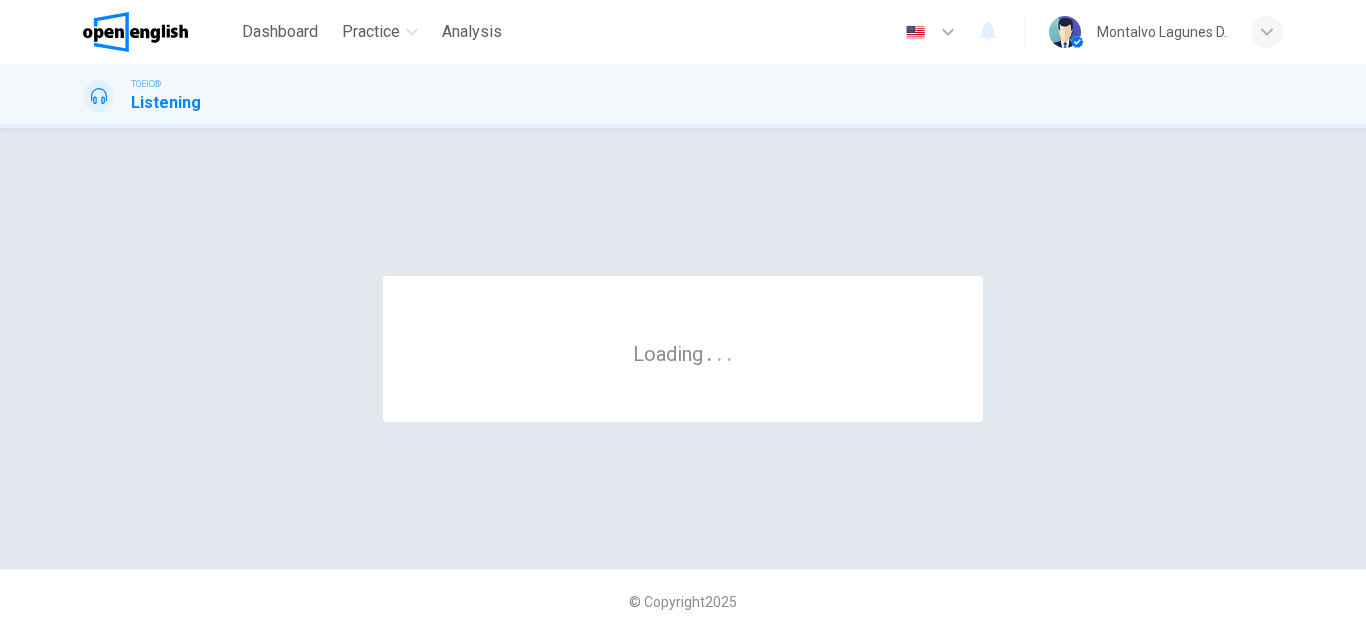 scroll, scrollTop: 0, scrollLeft: 0, axis: both 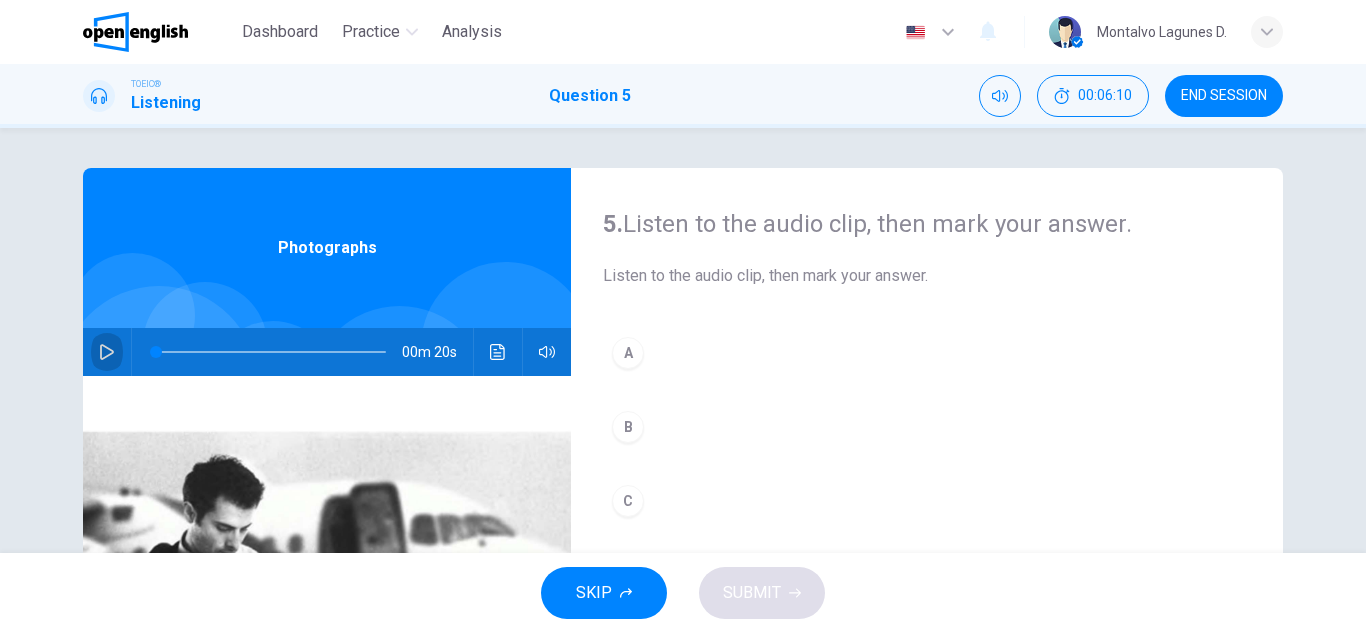 click 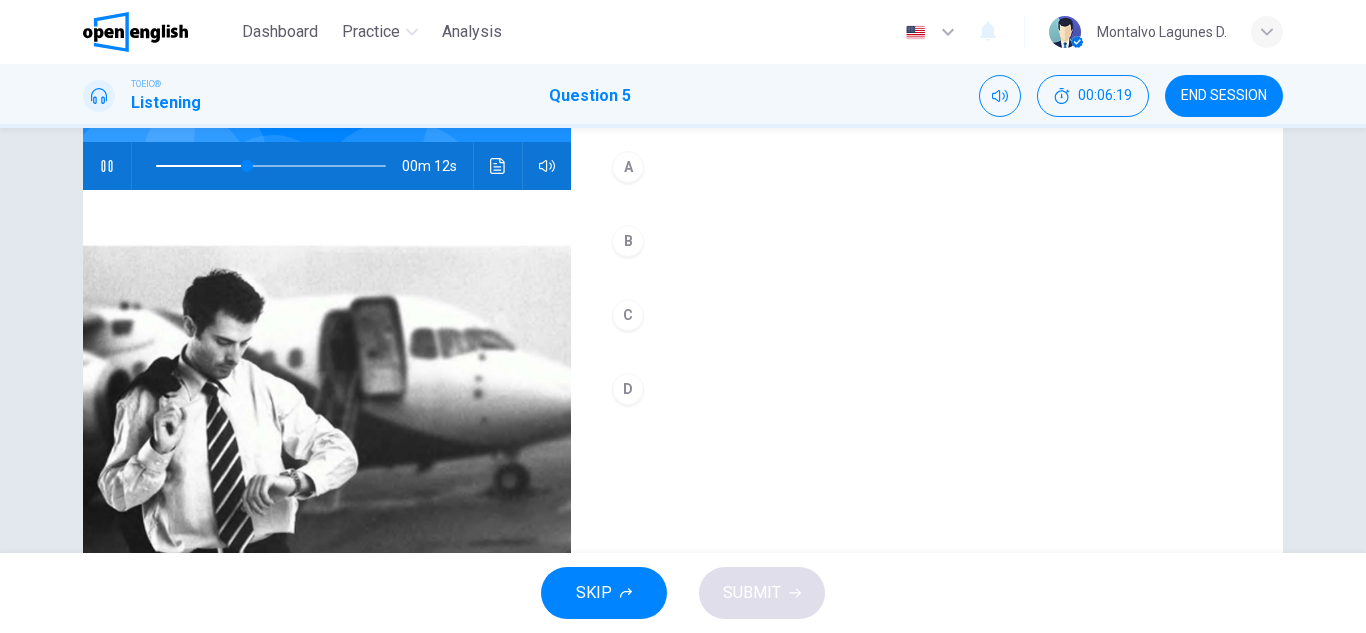 scroll, scrollTop: 184, scrollLeft: 0, axis: vertical 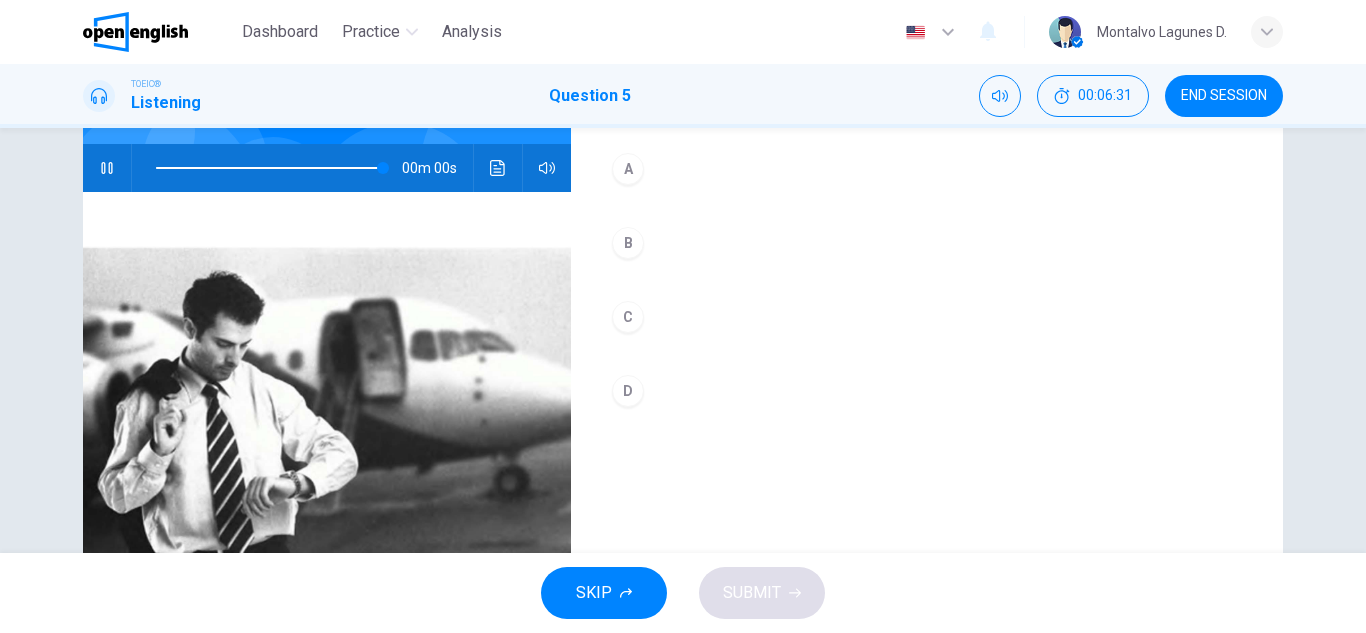 type on "*" 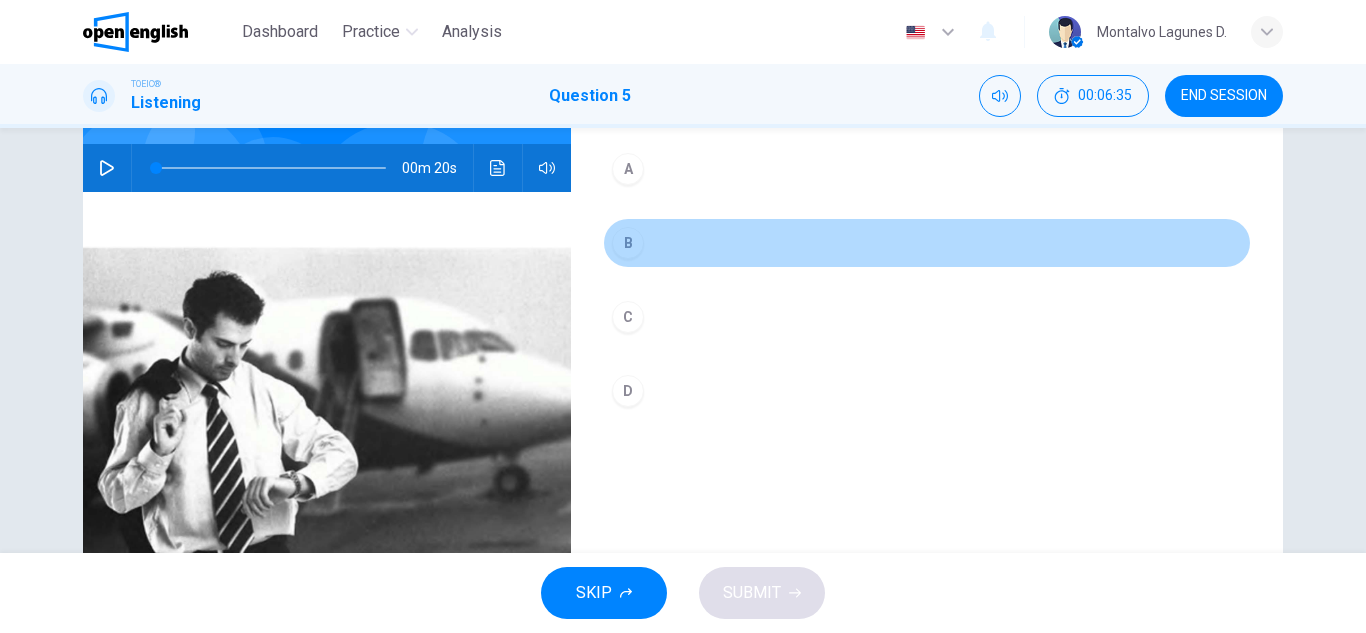 click on "B" at bounding box center [628, 243] 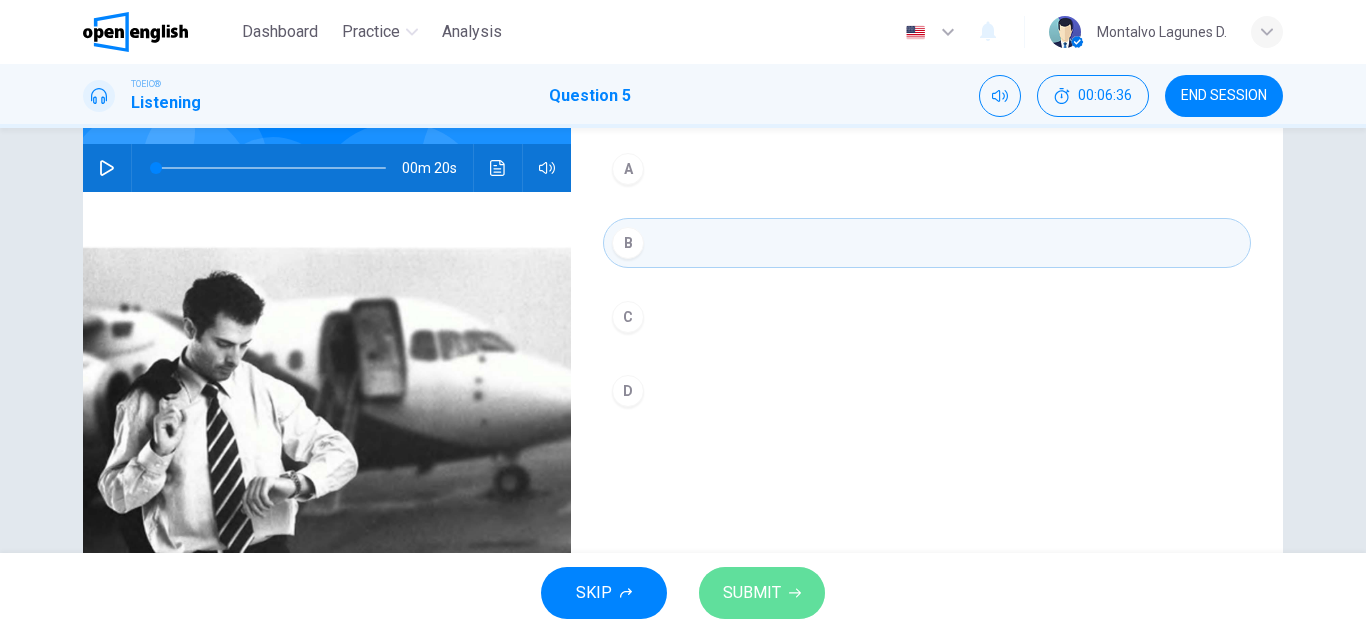 click on "SUBMIT" at bounding box center (762, 593) 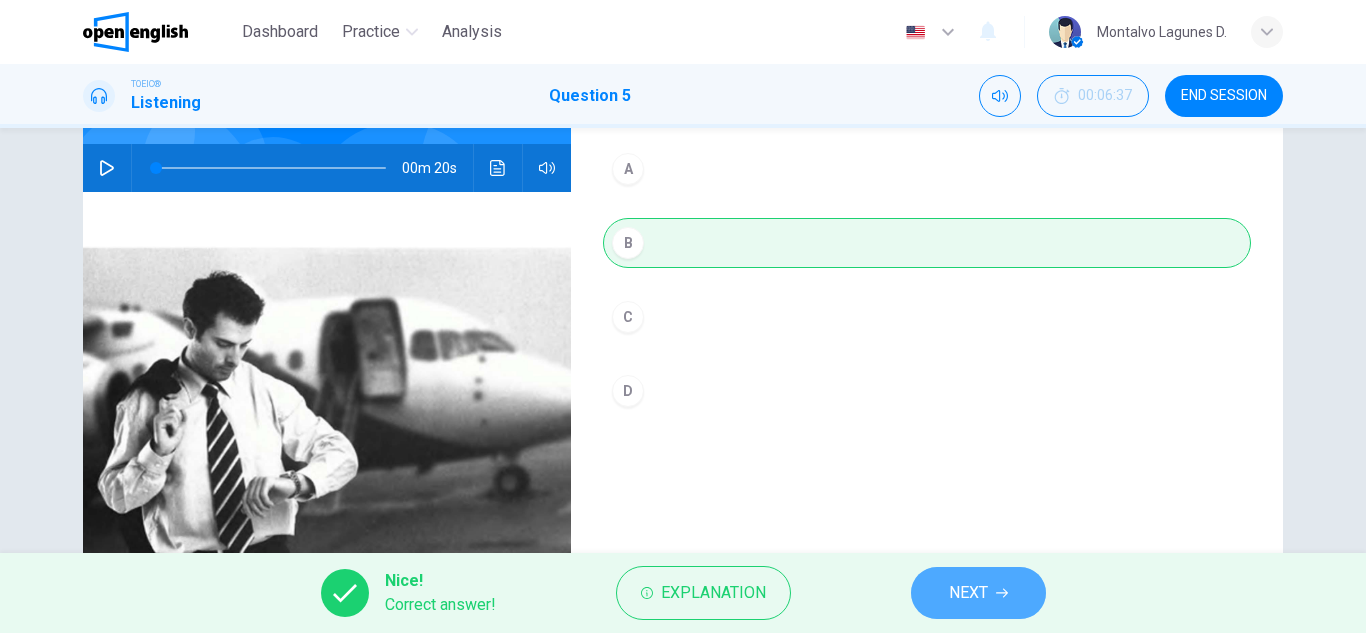 click on "NEXT" at bounding box center (968, 593) 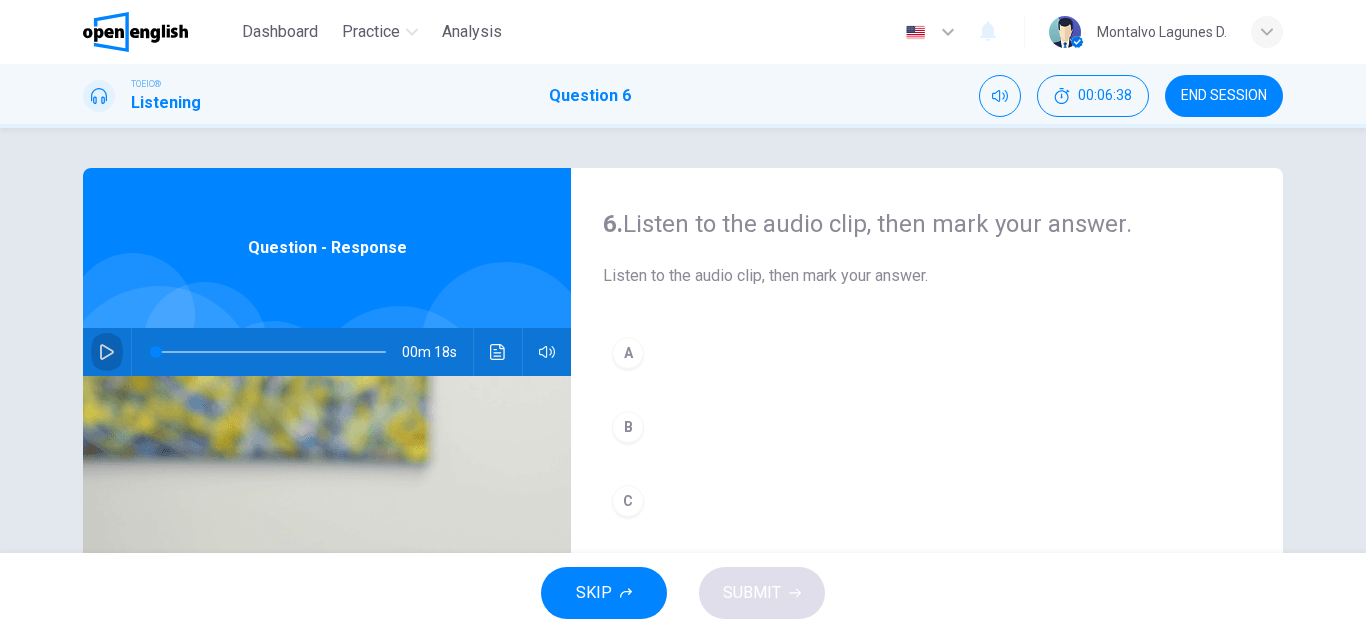 click 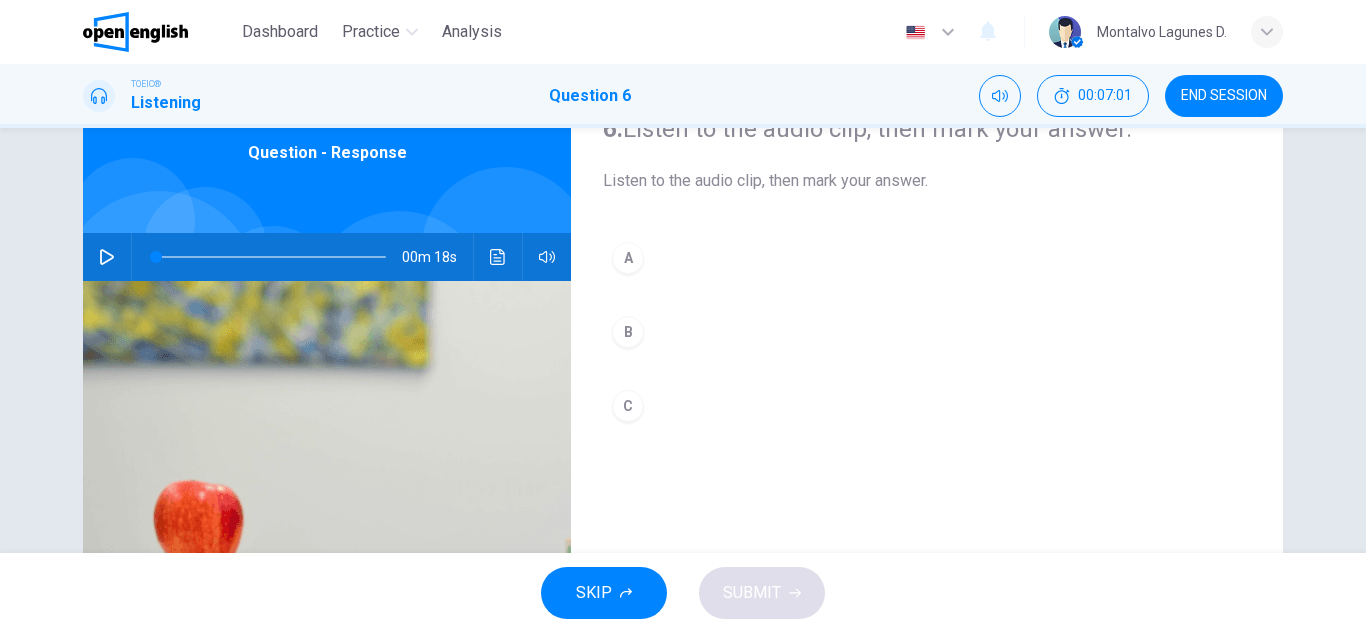 scroll, scrollTop: 102, scrollLeft: 0, axis: vertical 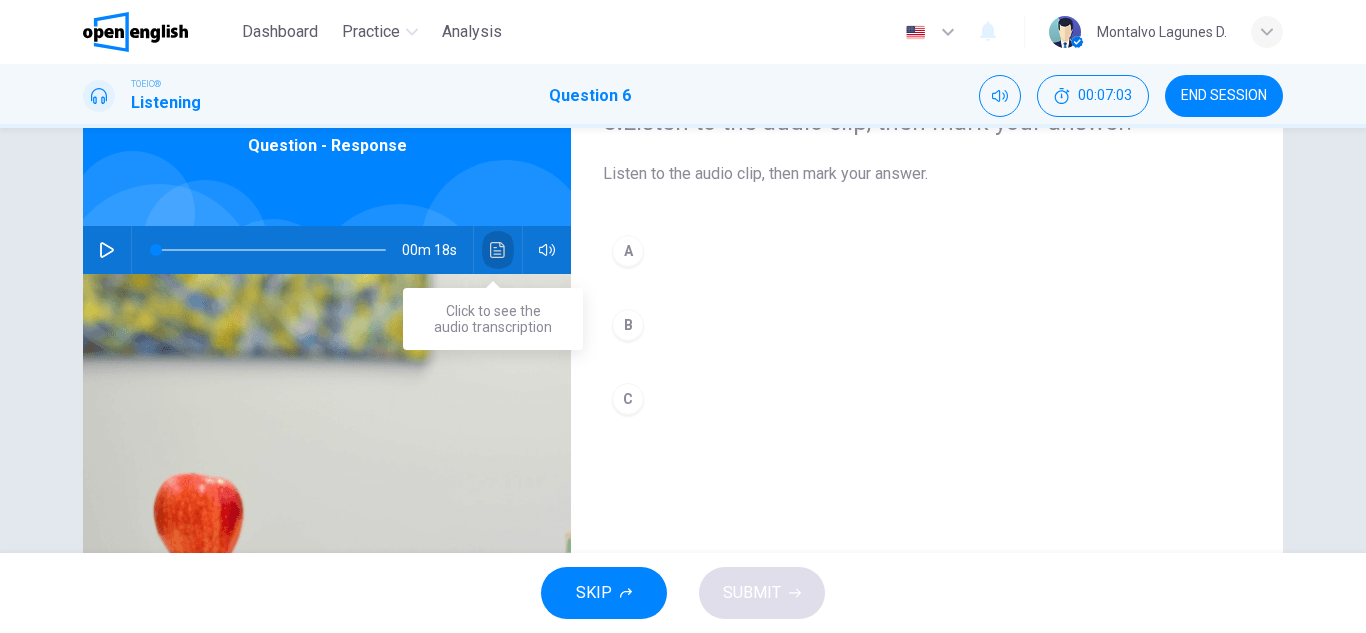 click 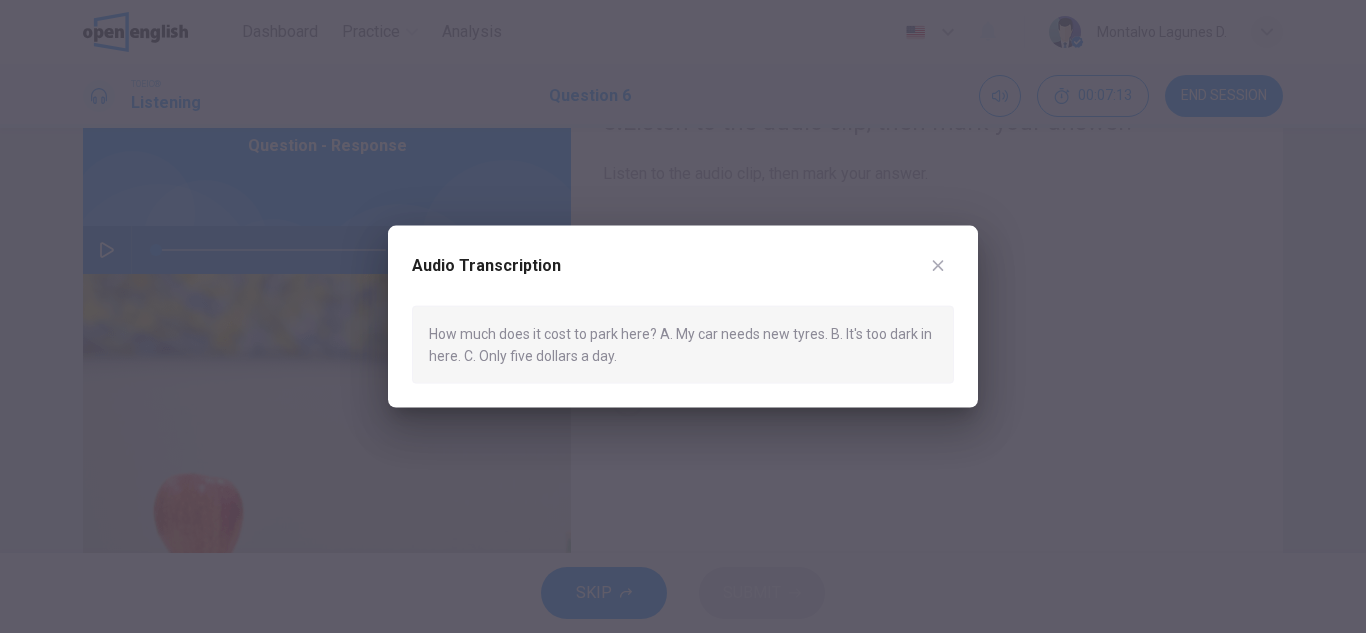 click at bounding box center (683, 316) 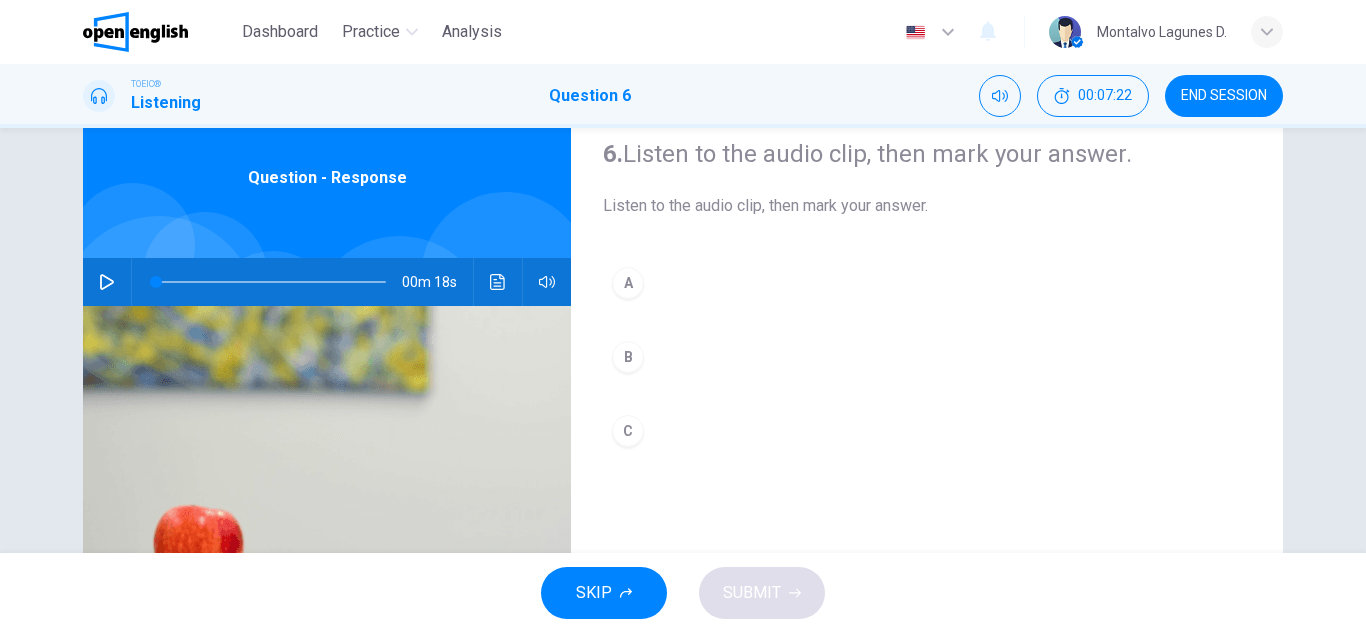 scroll, scrollTop: 62, scrollLeft: 0, axis: vertical 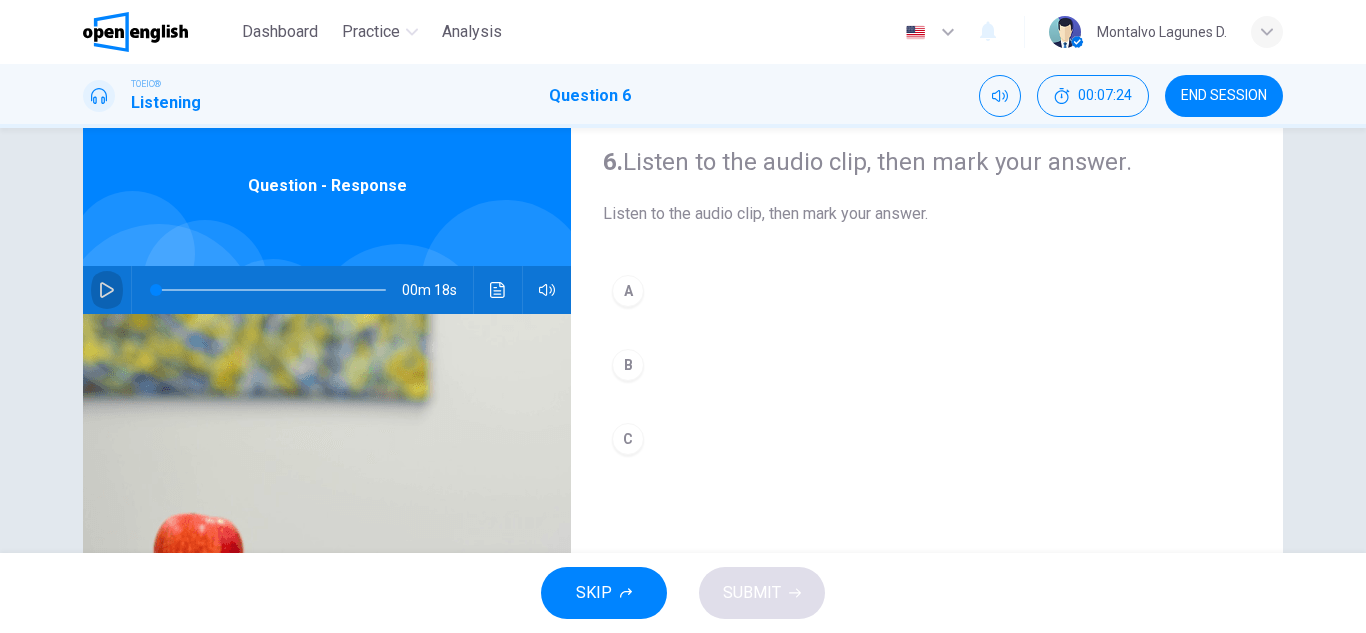 click 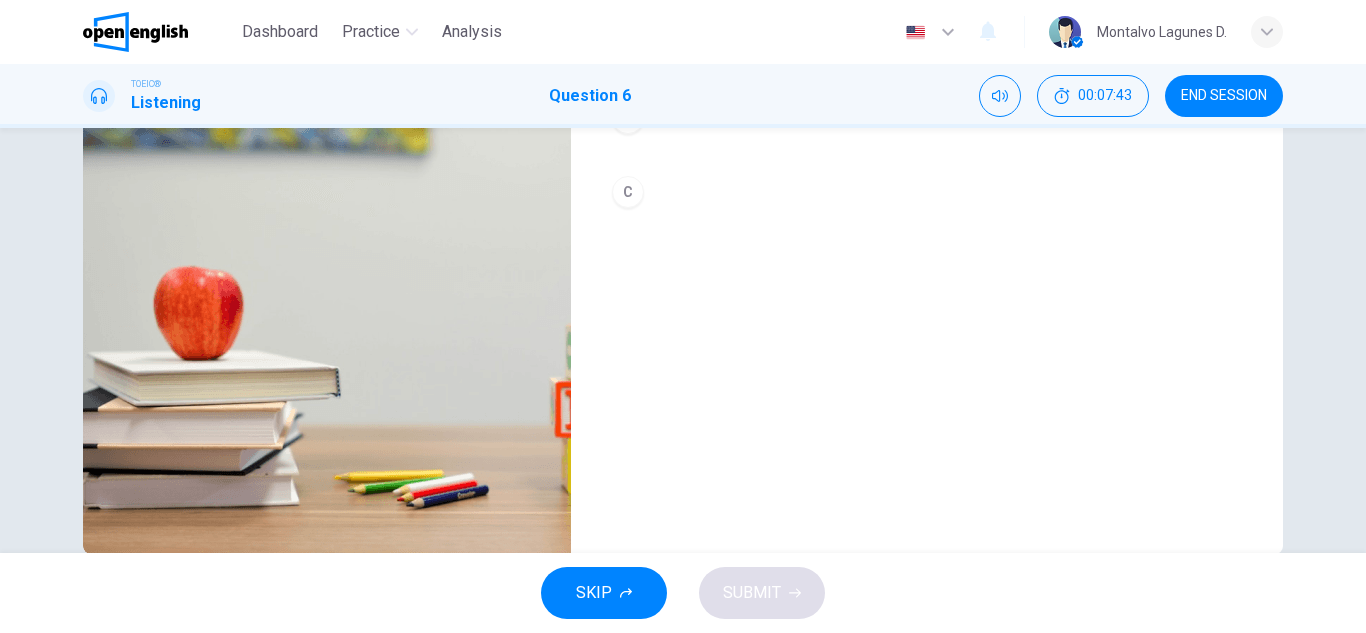 scroll, scrollTop: 350, scrollLeft: 0, axis: vertical 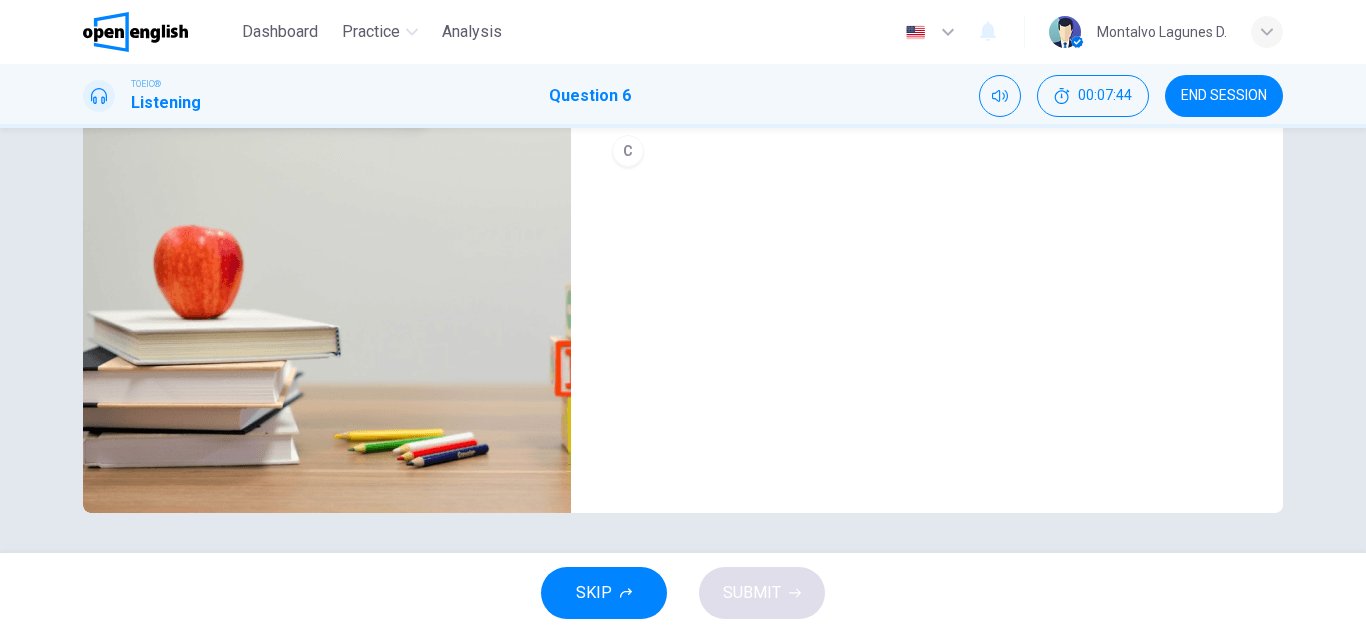 type on "*" 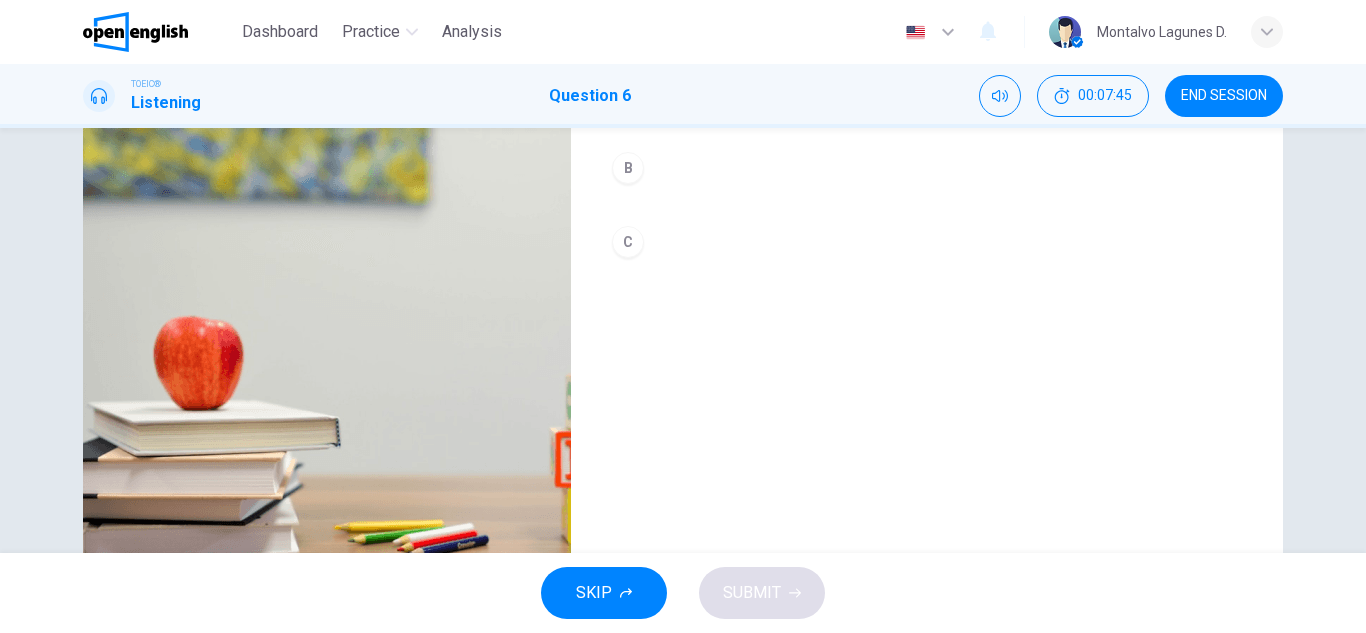 scroll, scrollTop: 248, scrollLeft: 0, axis: vertical 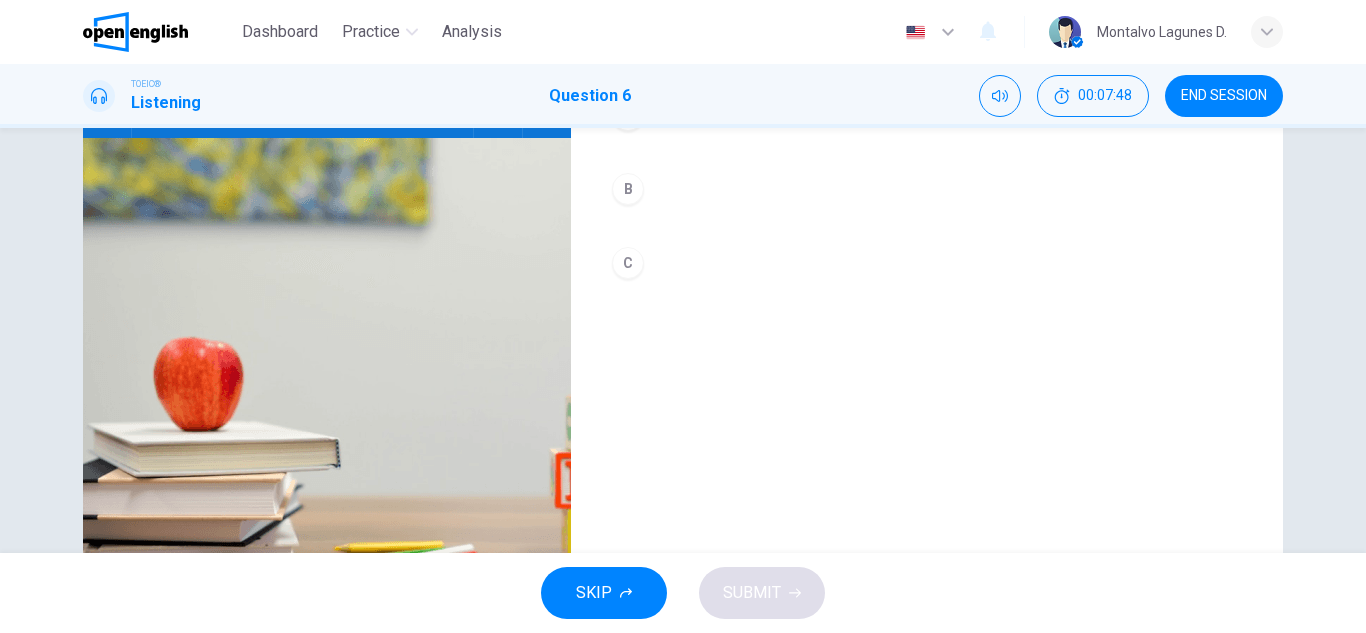 click on "C" at bounding box center [927, 263] 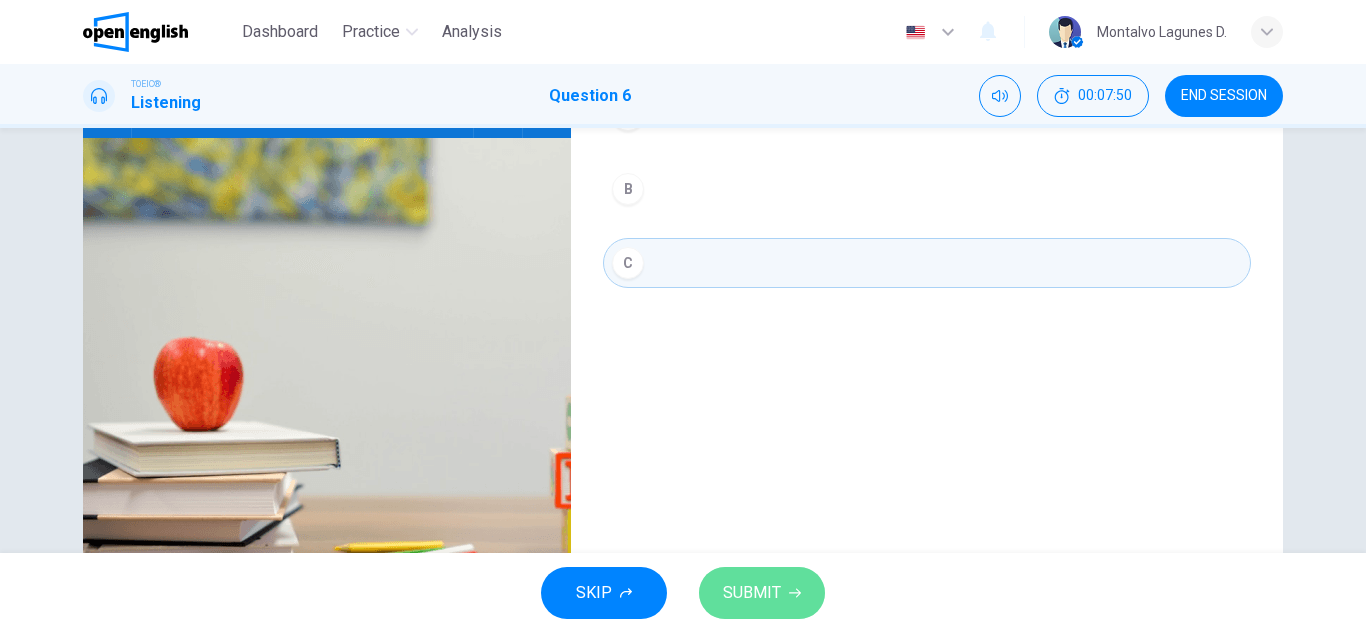 click on "SUBMIT" at bounding box center [752, 593] 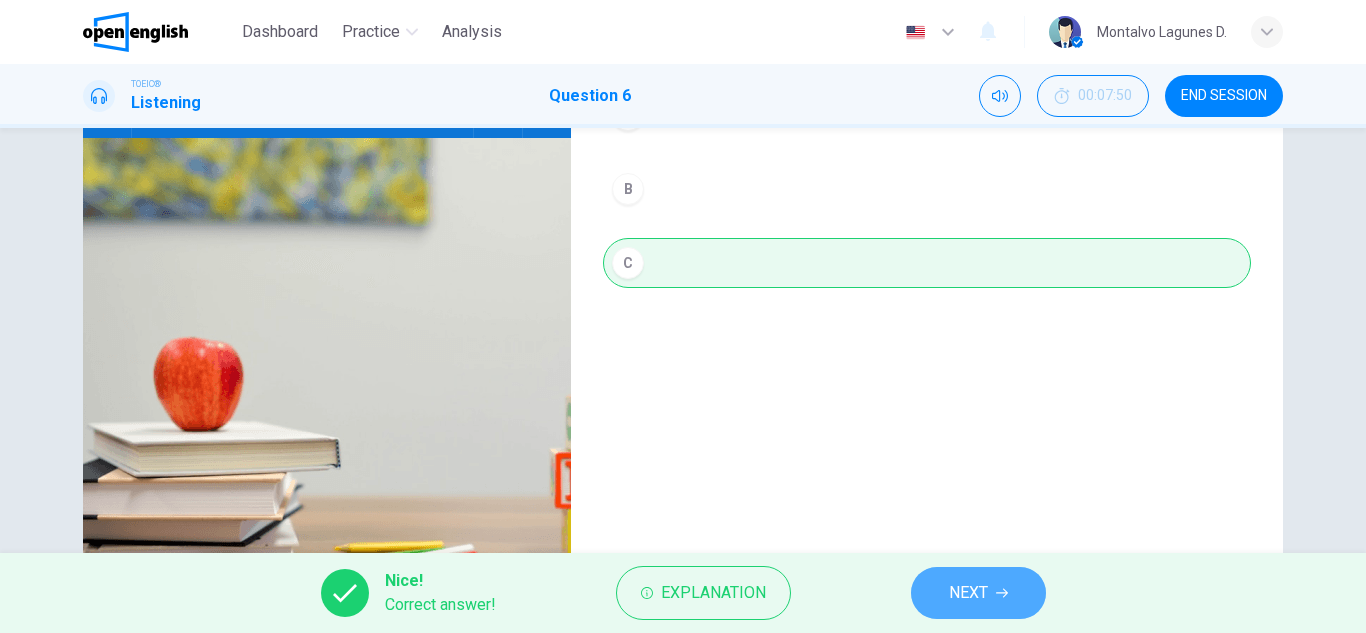 click on "NEXT" at bounding box center [968, 593] 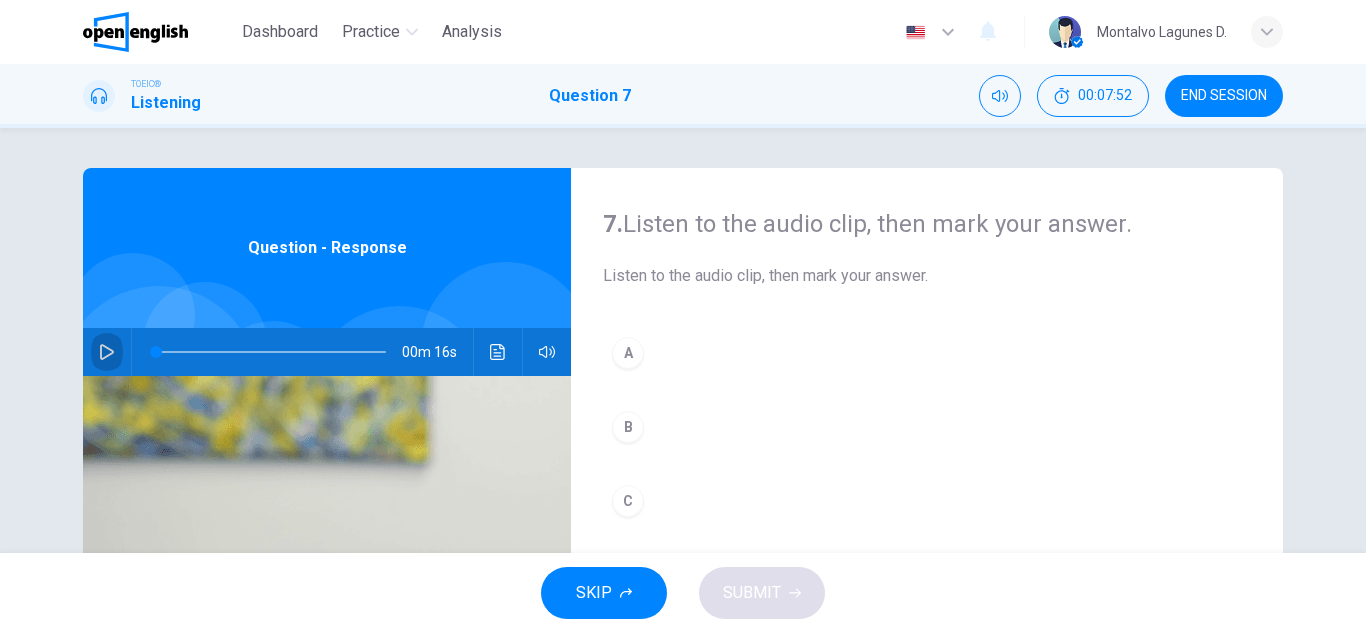 click 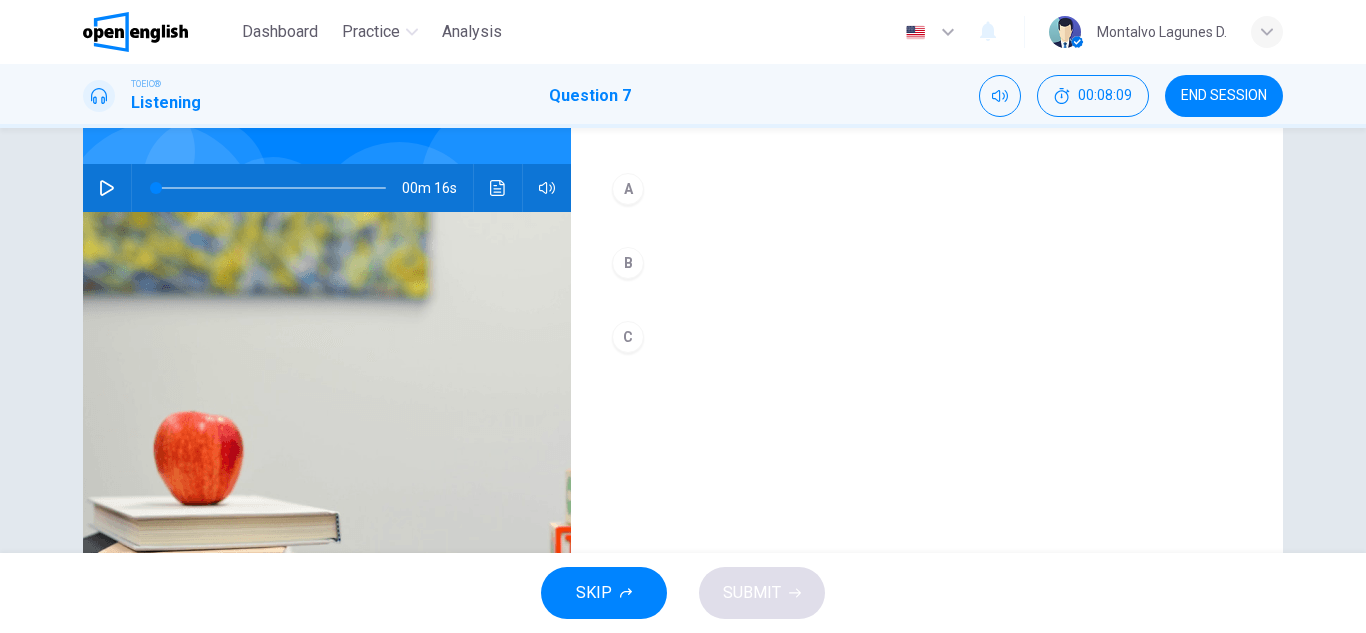 scroll, scrollTop: 166, scrollLeft: 0, axis: vertical 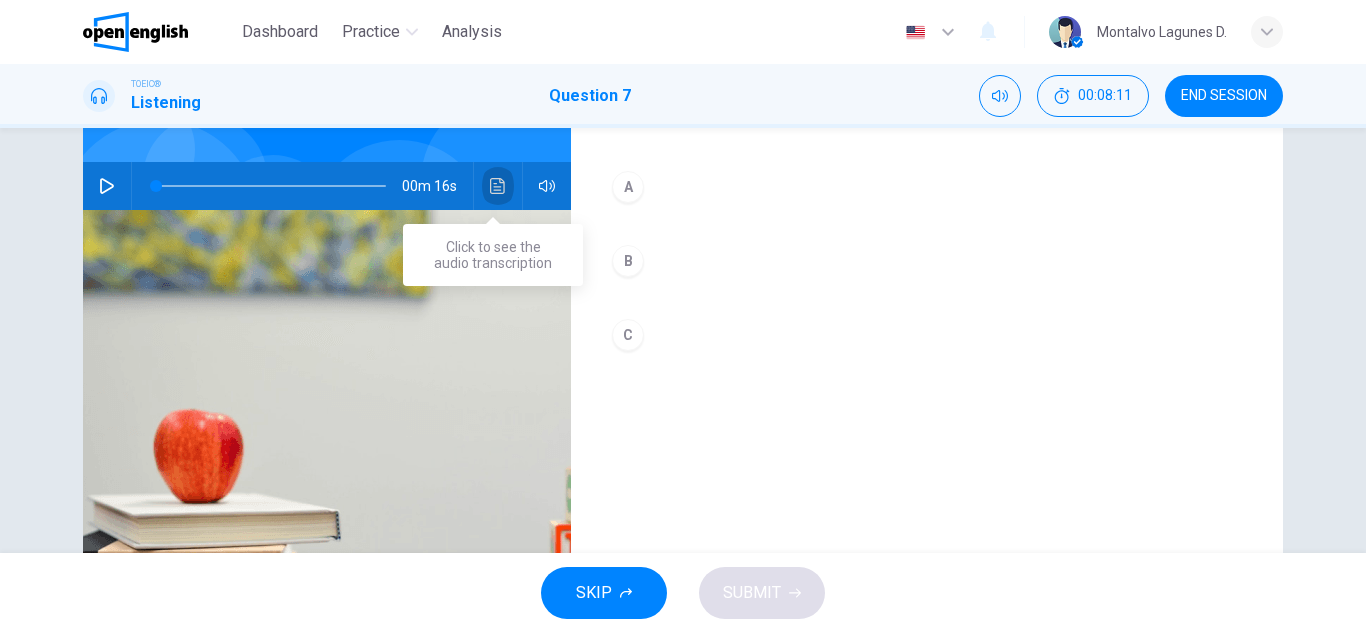 click 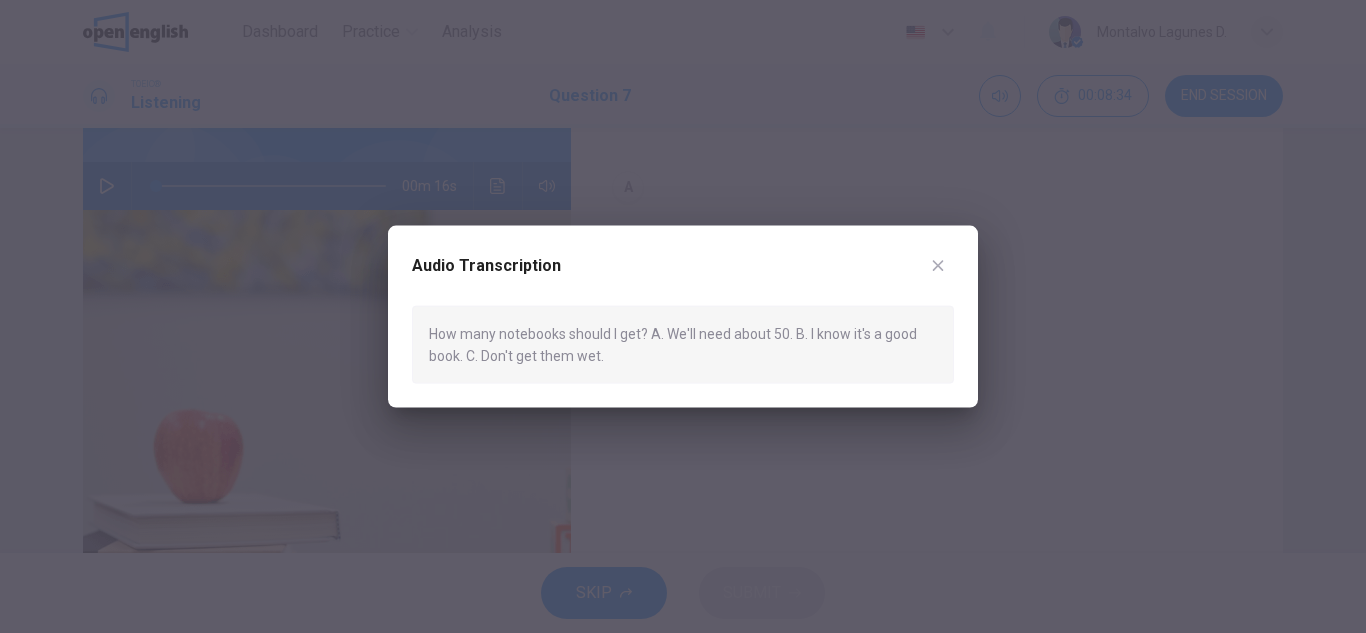 click 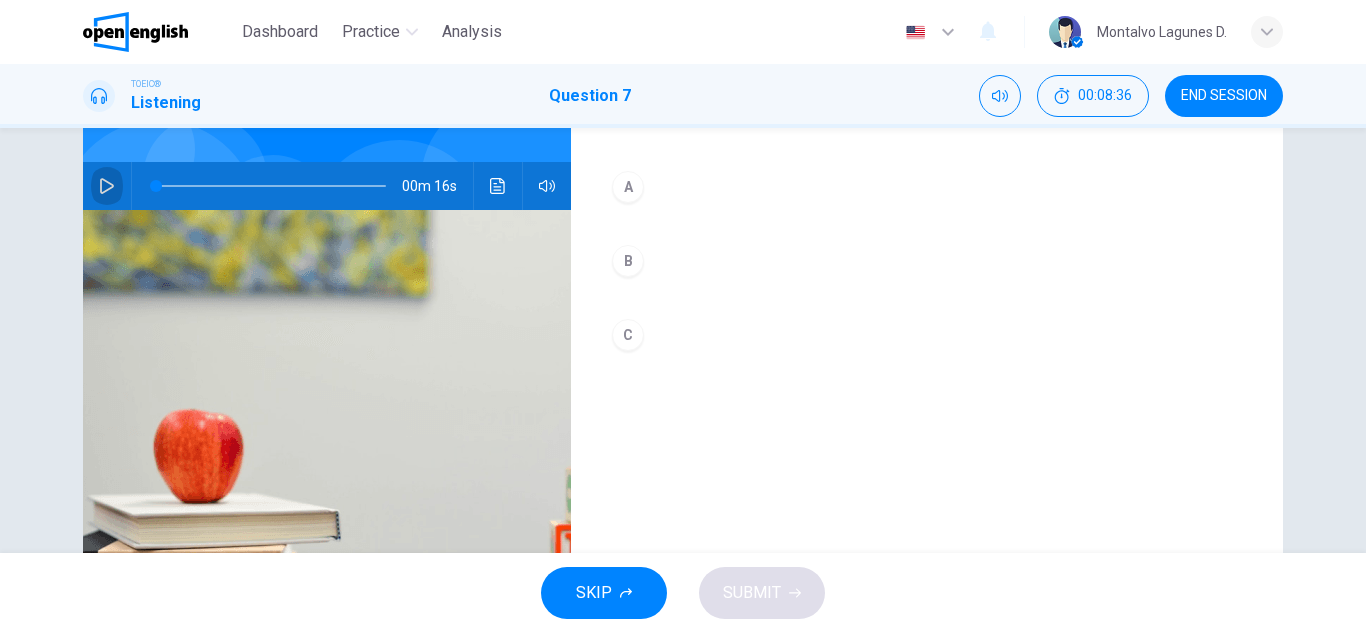 click 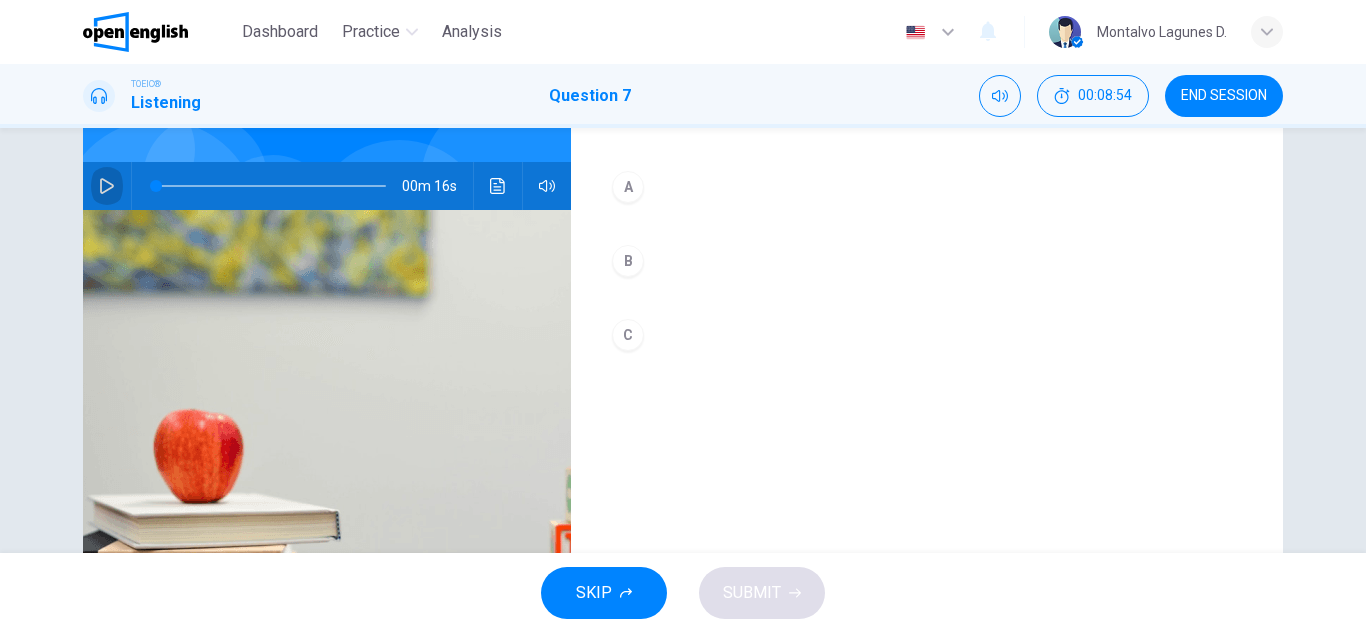 click 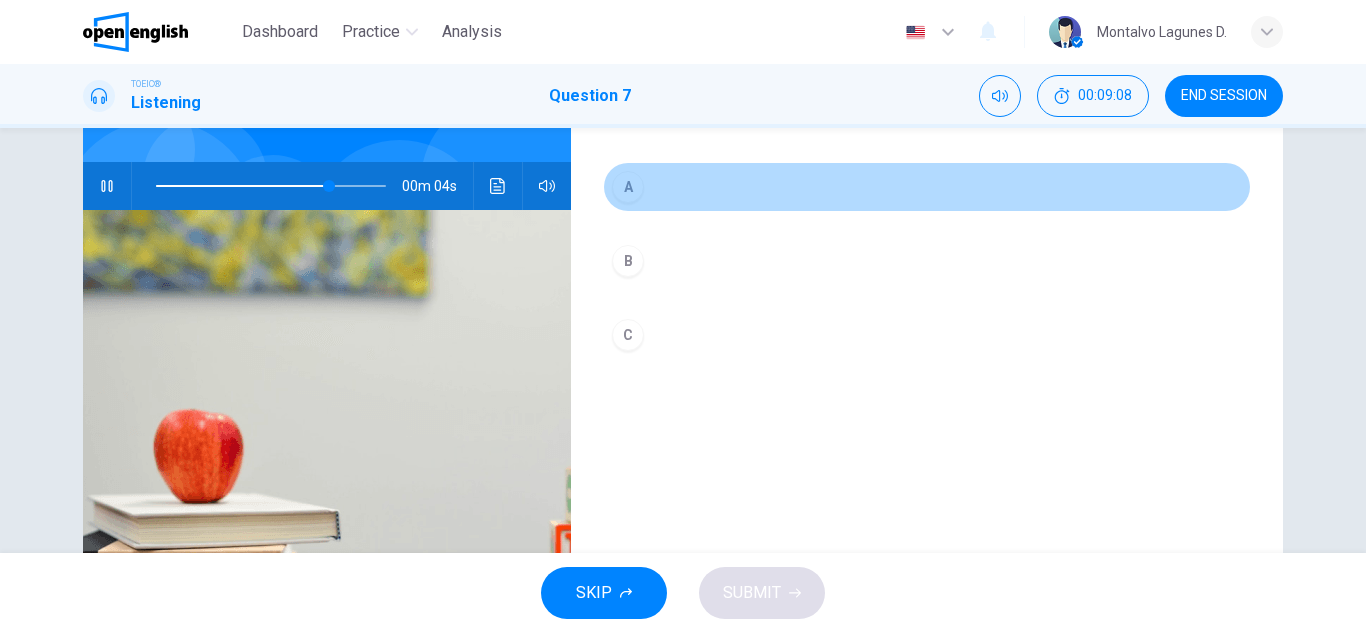 click on "A" at bounding box center [628, 187] 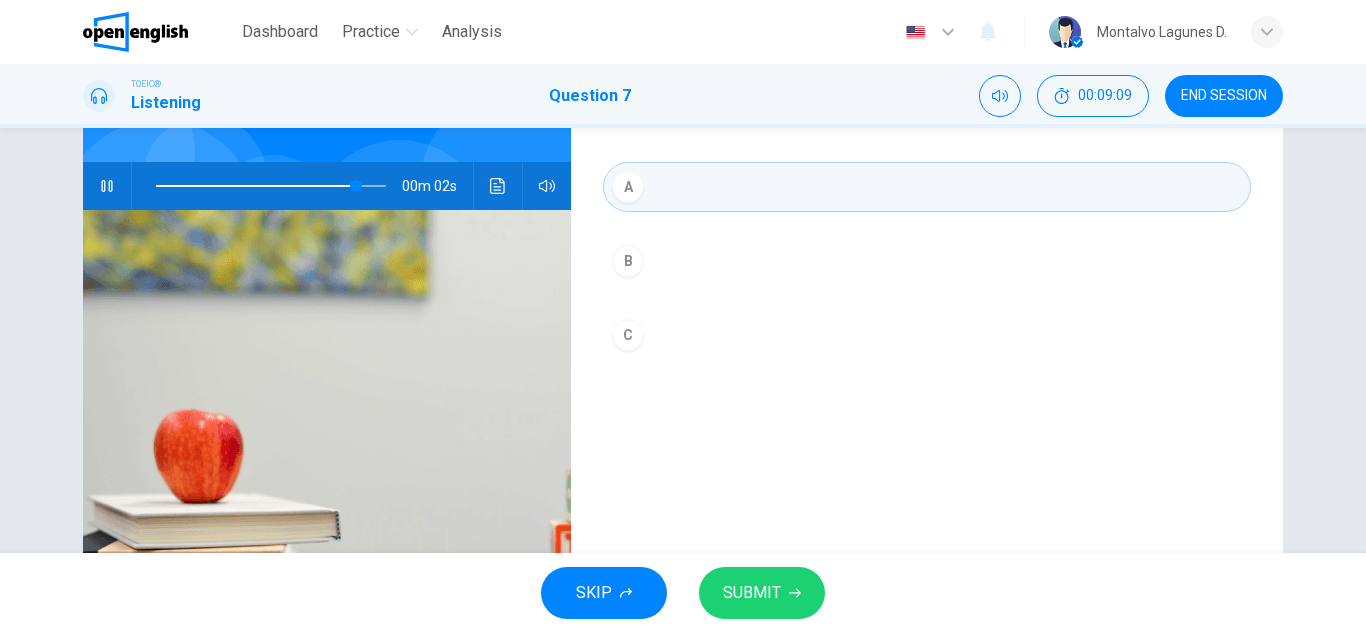 click on "SUBMIT" at bounding box center [752, 593] 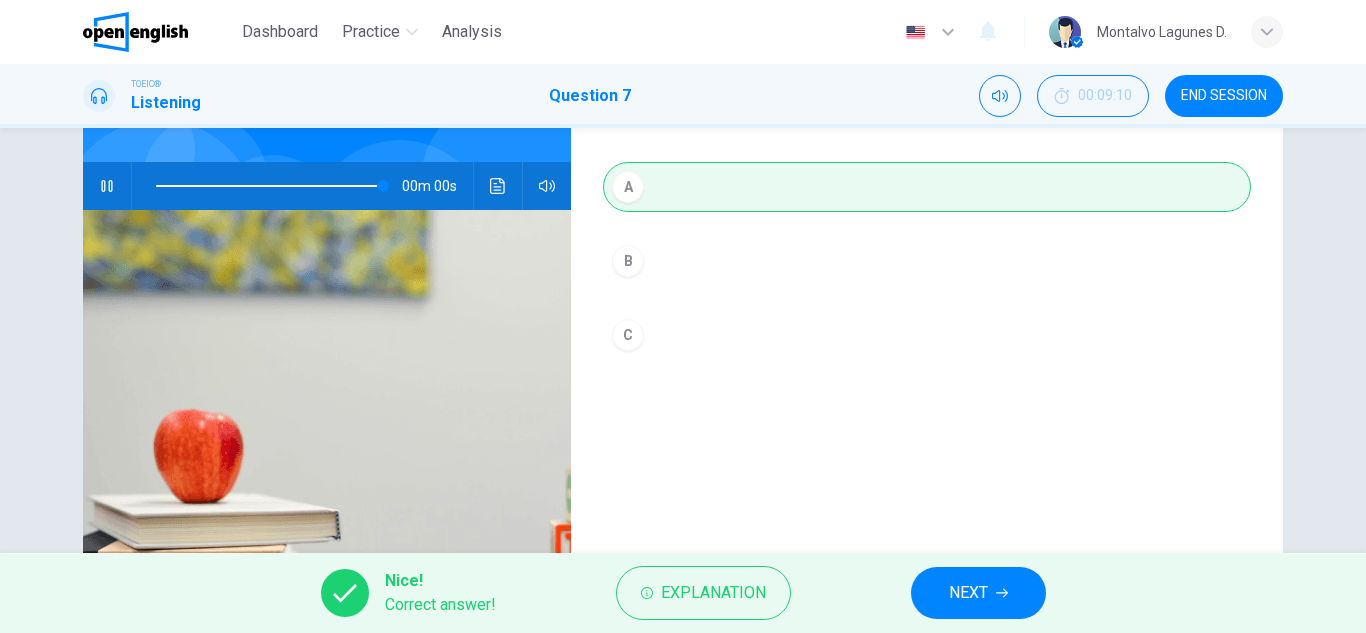 type on "*" 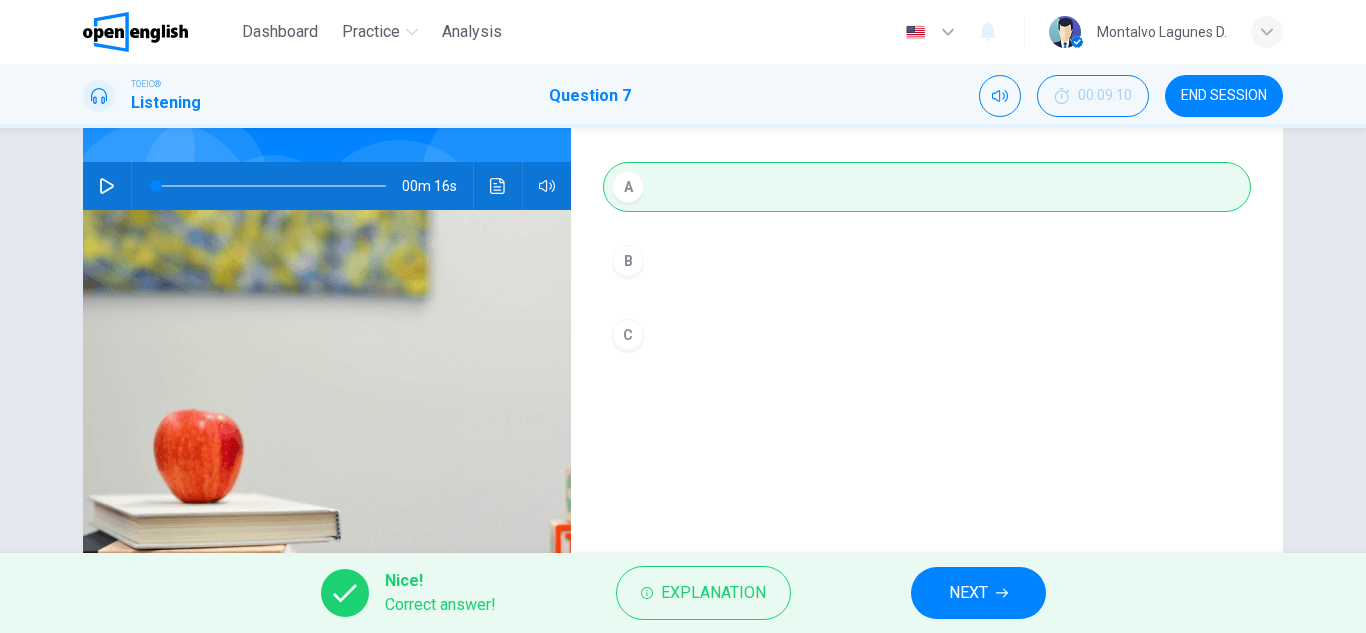 click on "NEXT" at bounding box center (968, 593) 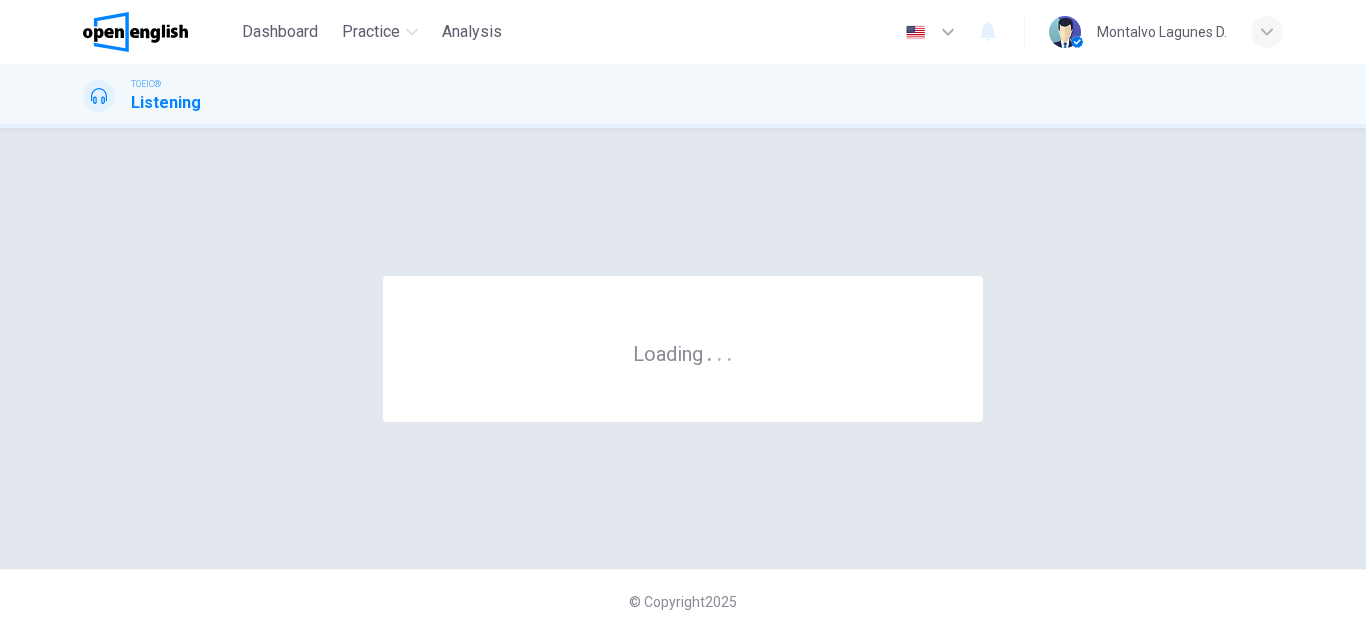 scroll, scrollTop: 0, scrollLeft: 0, axis: both 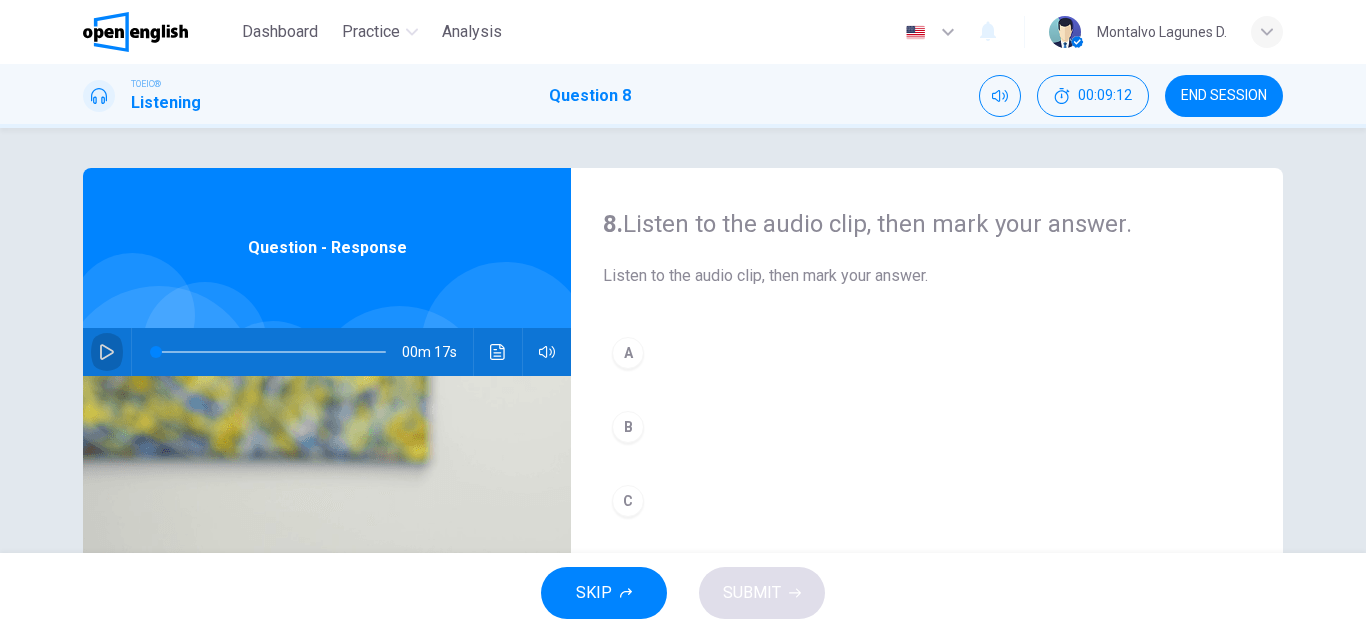 click 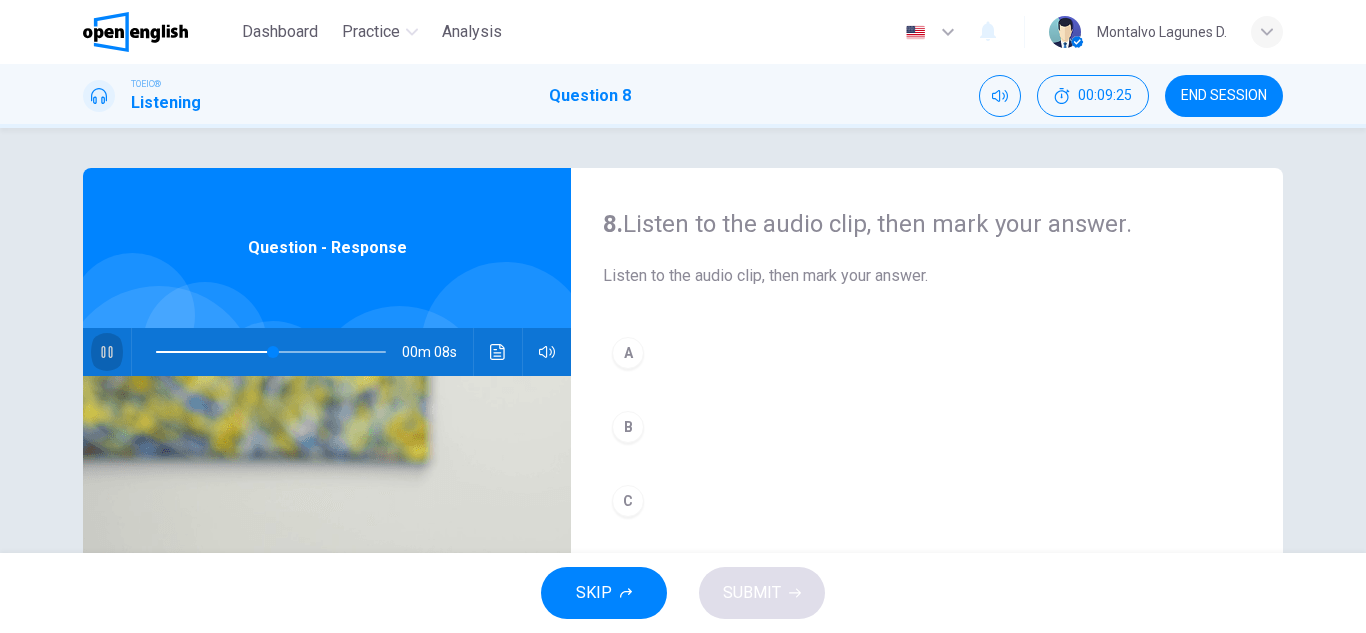 click 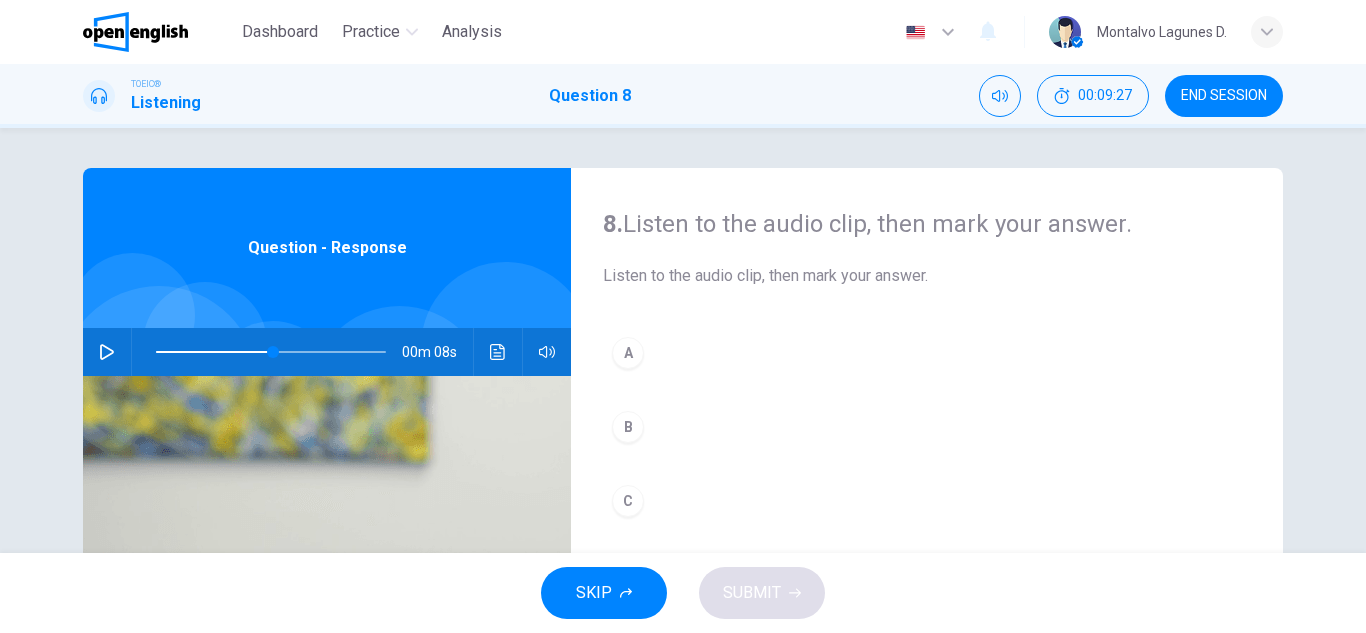 click 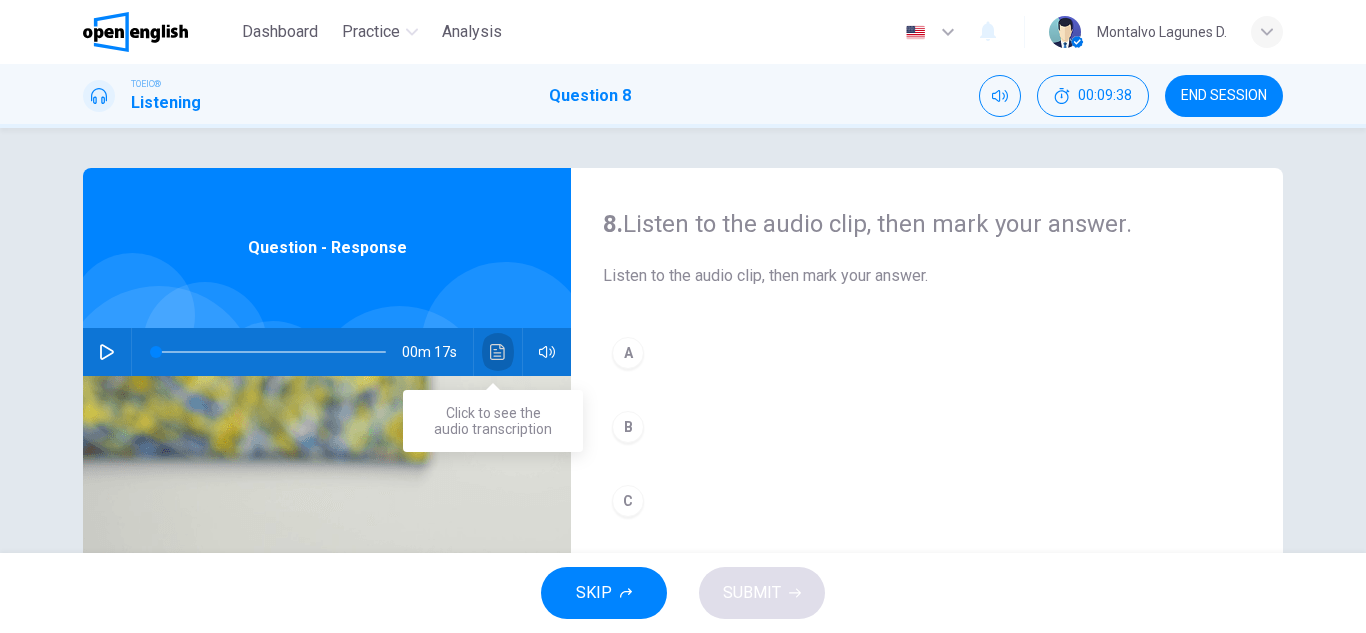 click 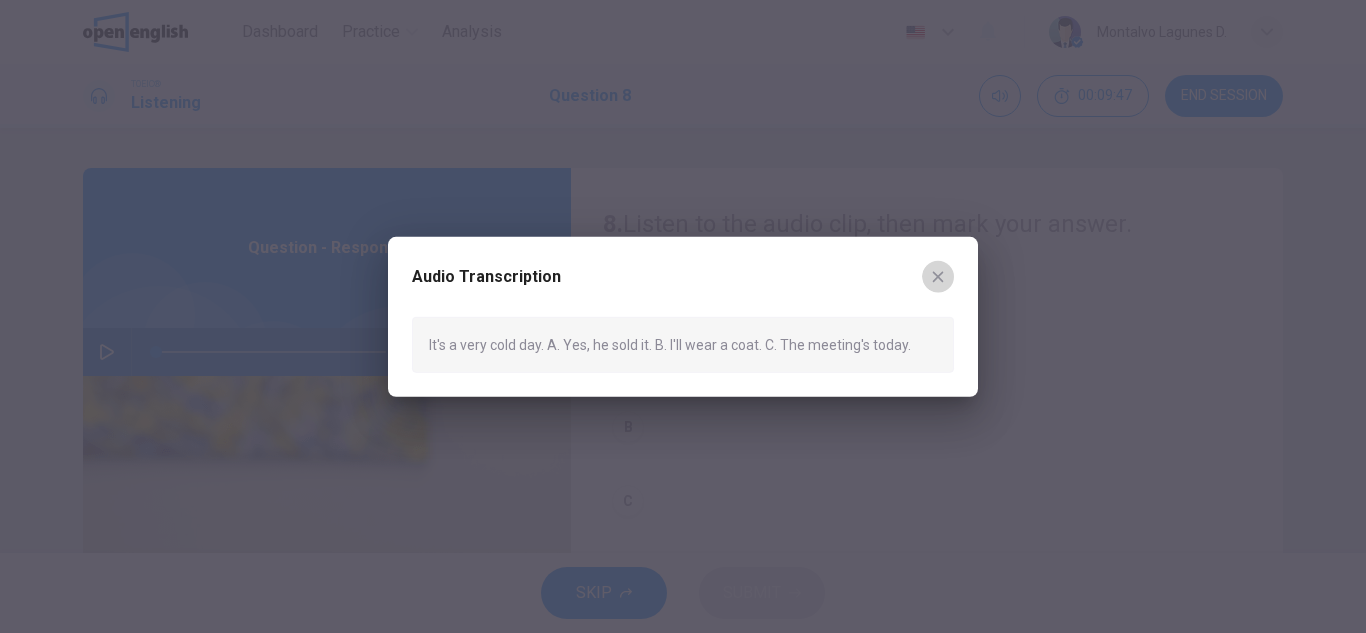 click at bounding box center [938, 276] 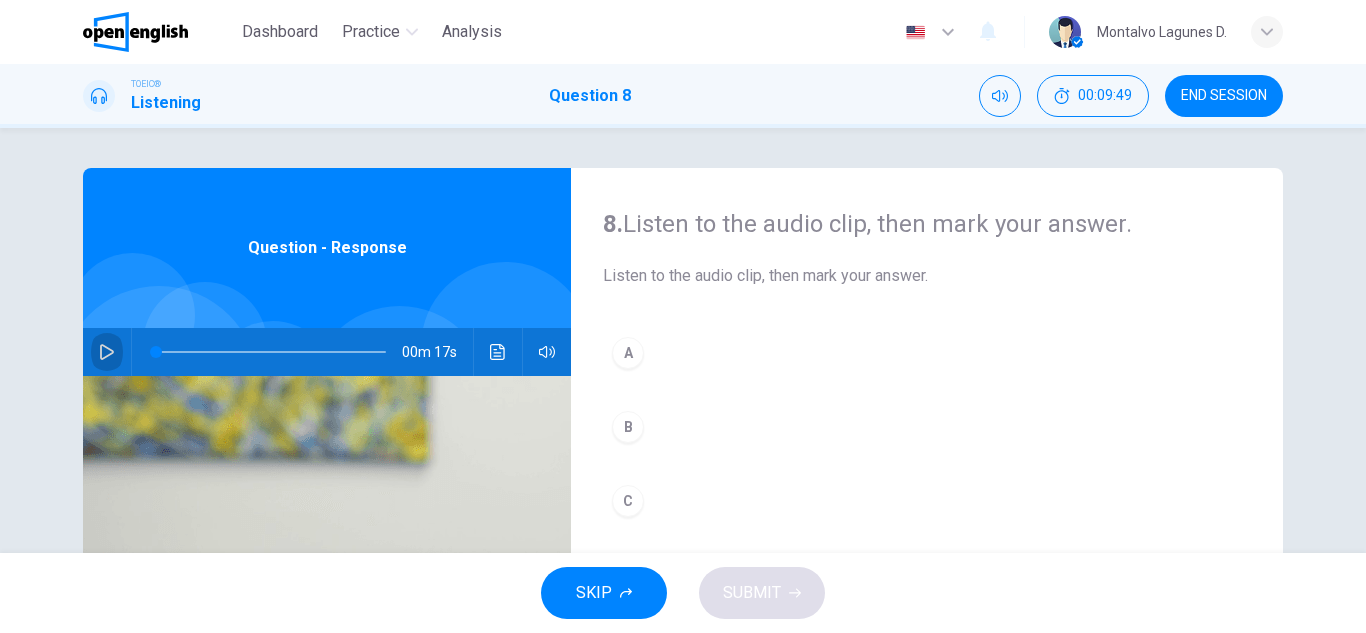 click 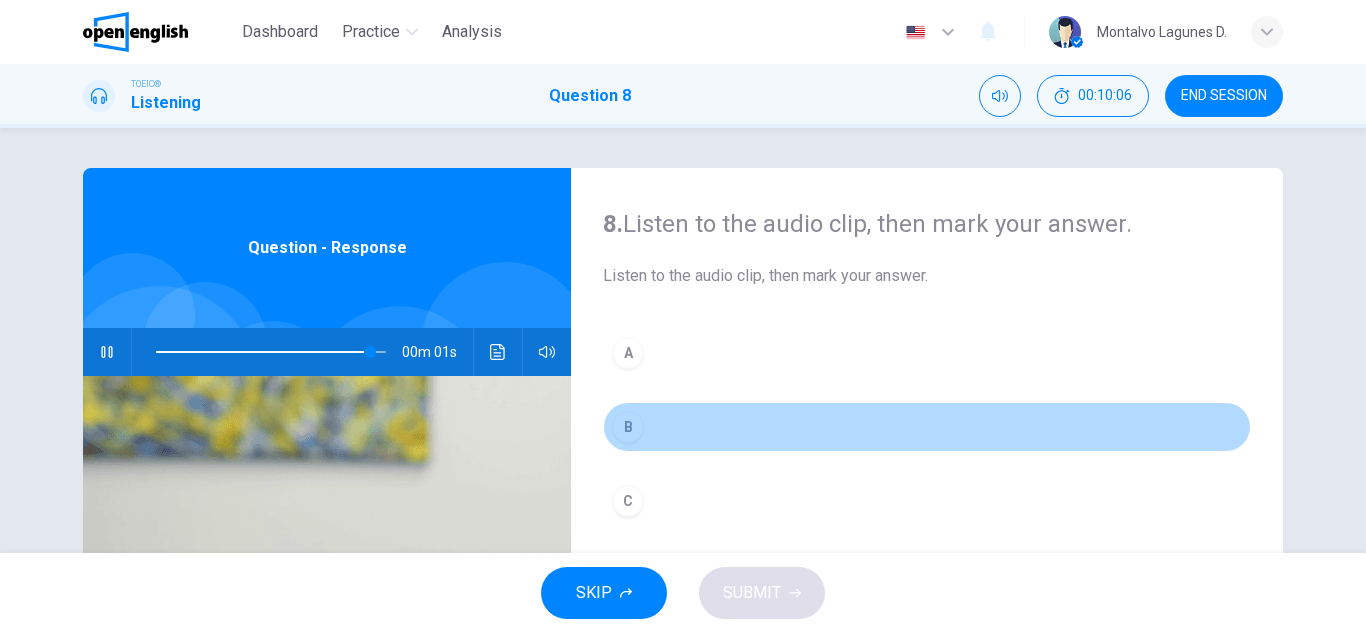 click on "B" at bounding box center [628, 427] 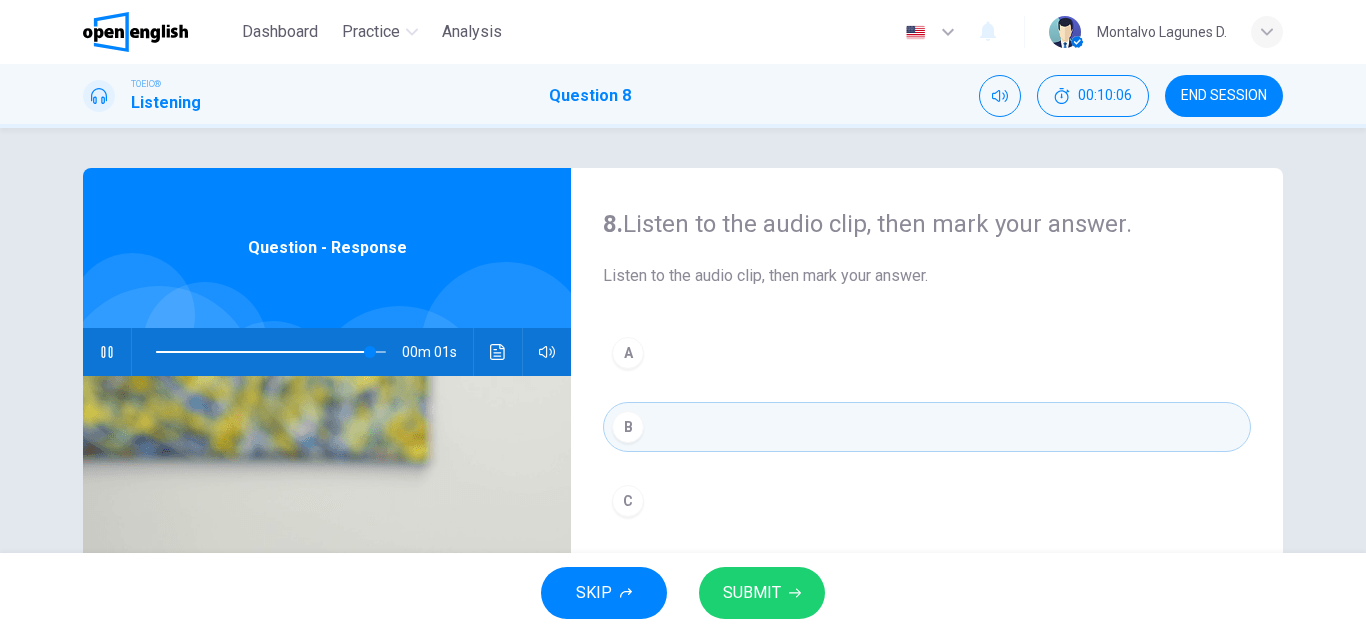 type on "*" 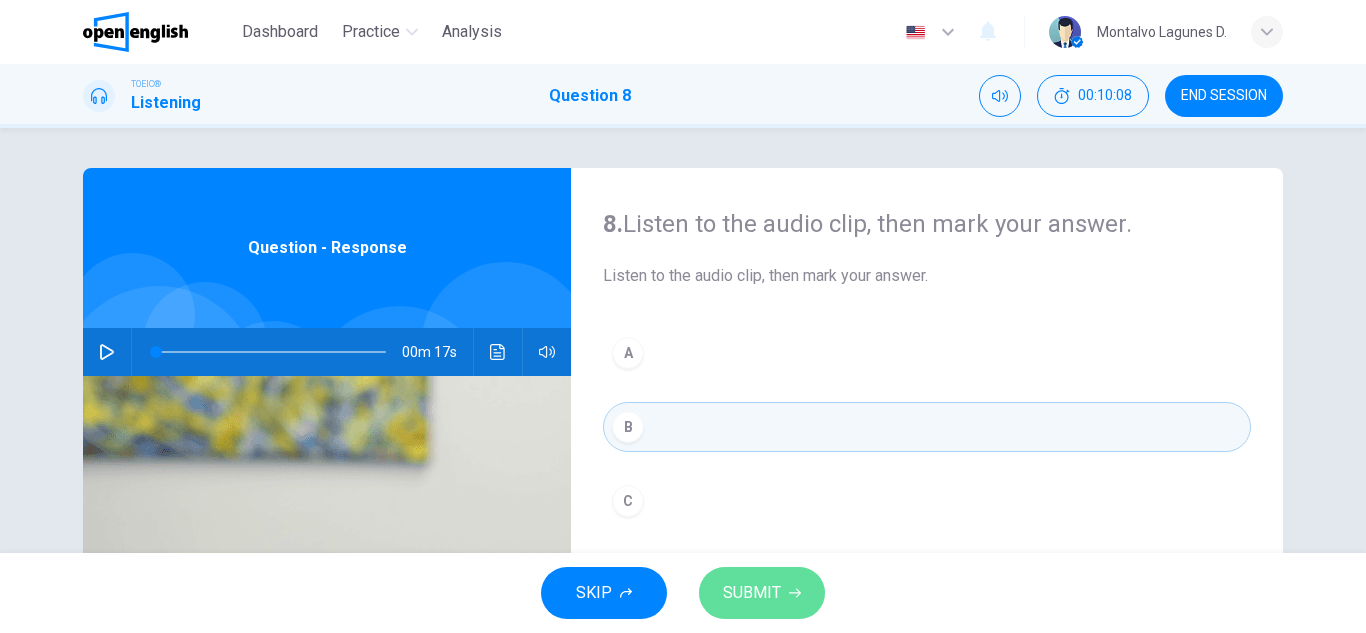 click on "SUBMIT" at bounding box center [752, 593] 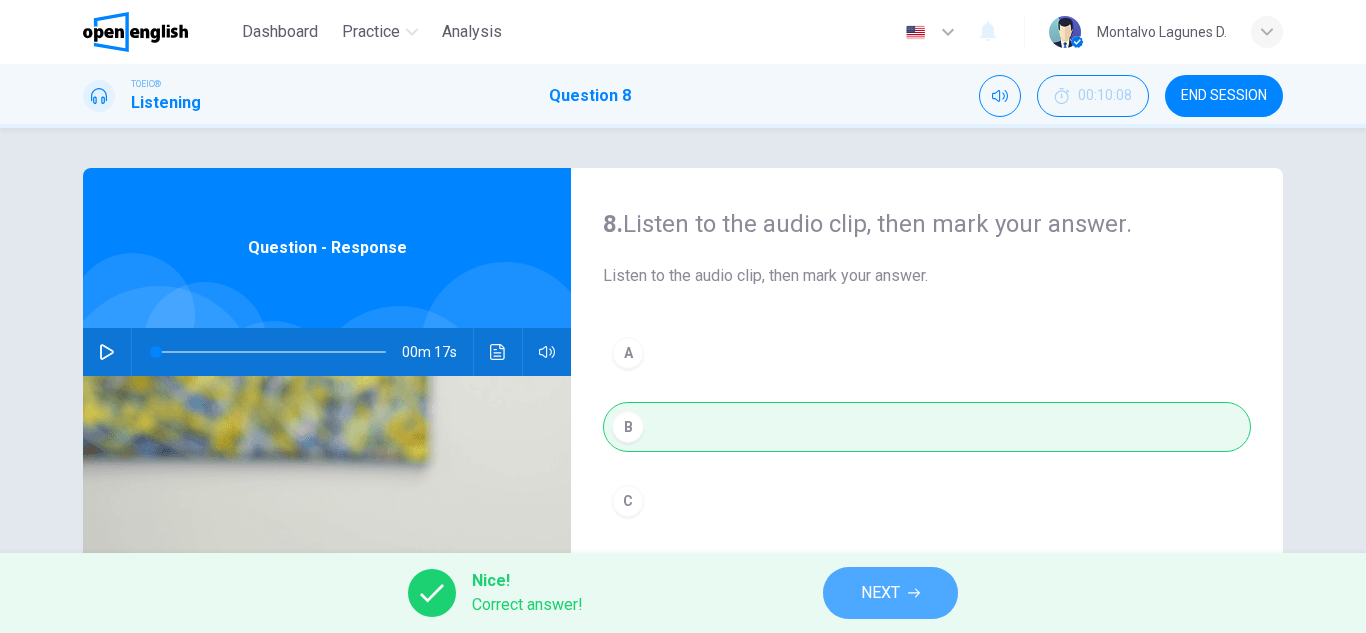 click on "NEXT" at bounding box center (890, 593) 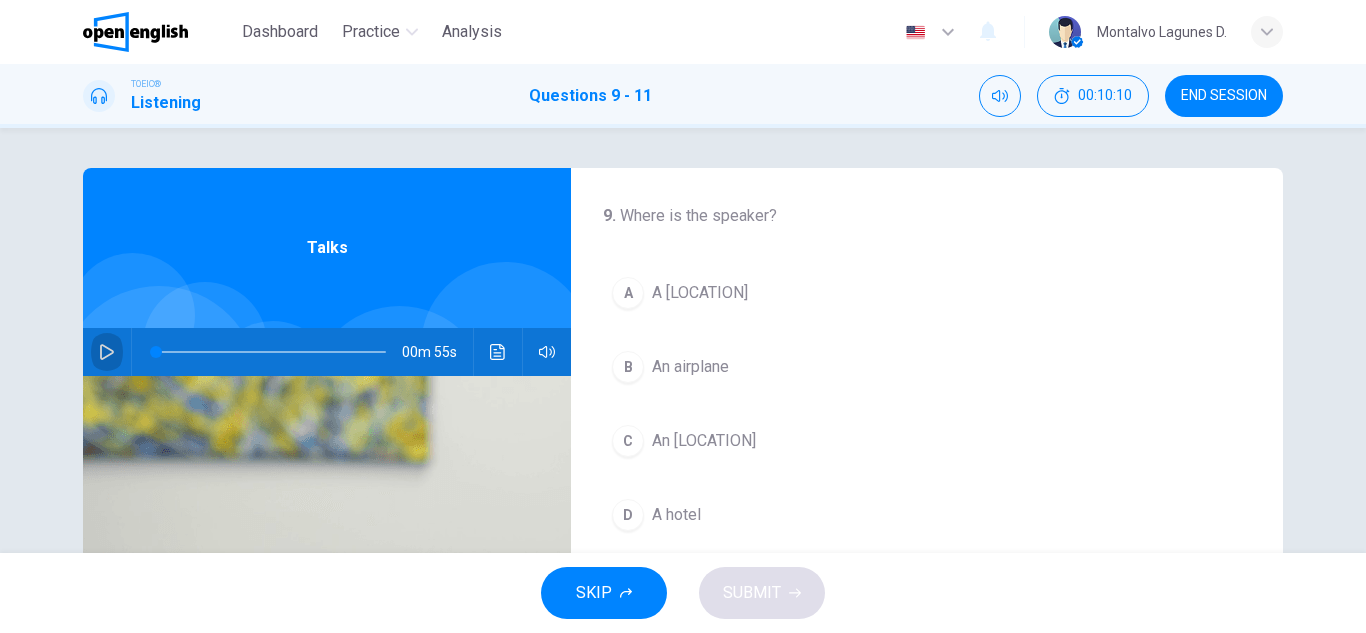 click 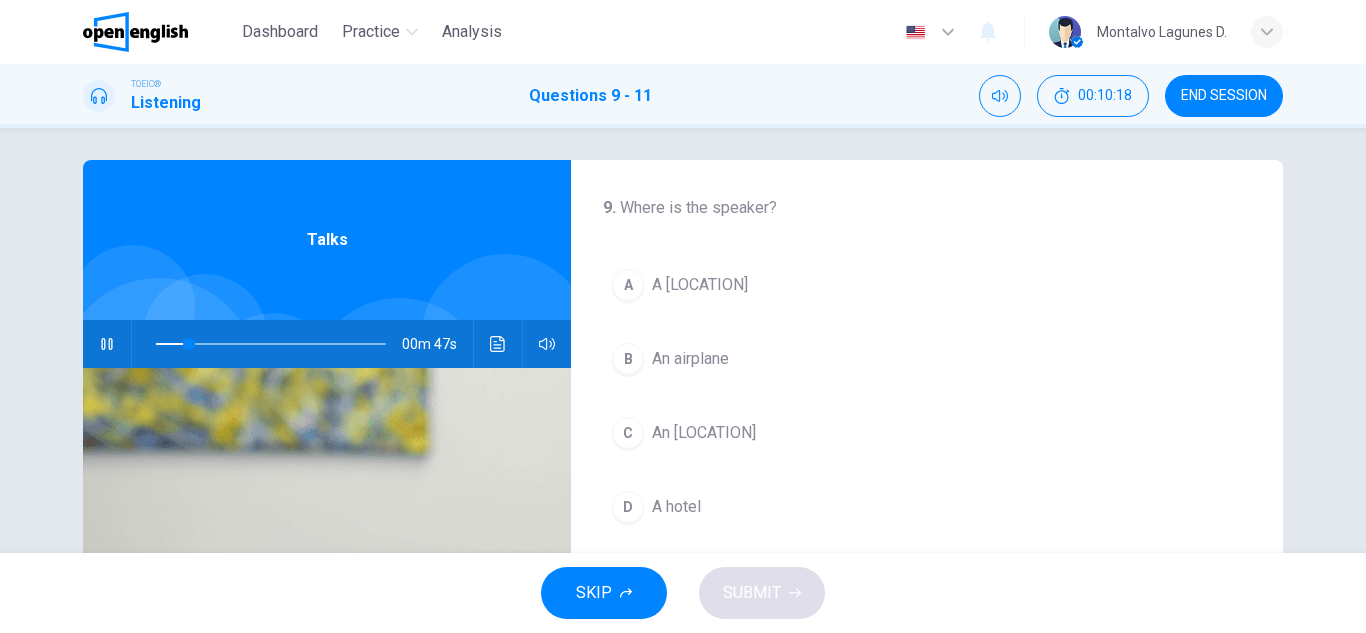scroll, scrollTop: 12, scrollLeft: 0, axis: vertical 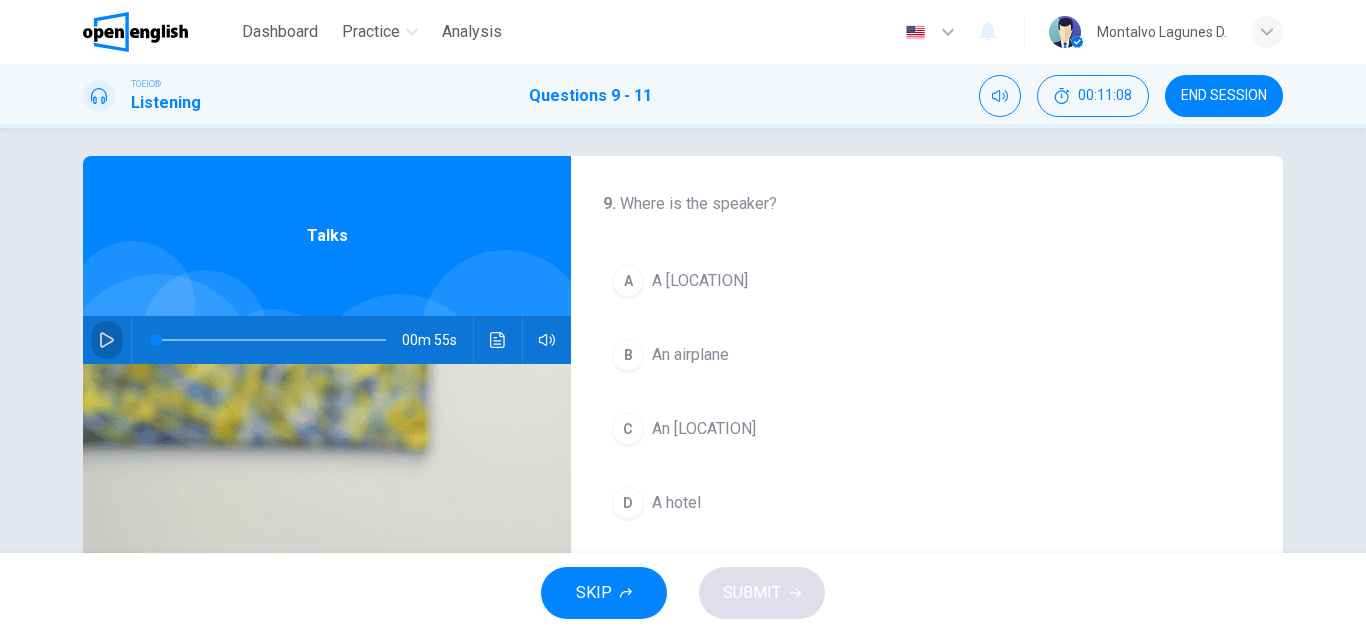 click 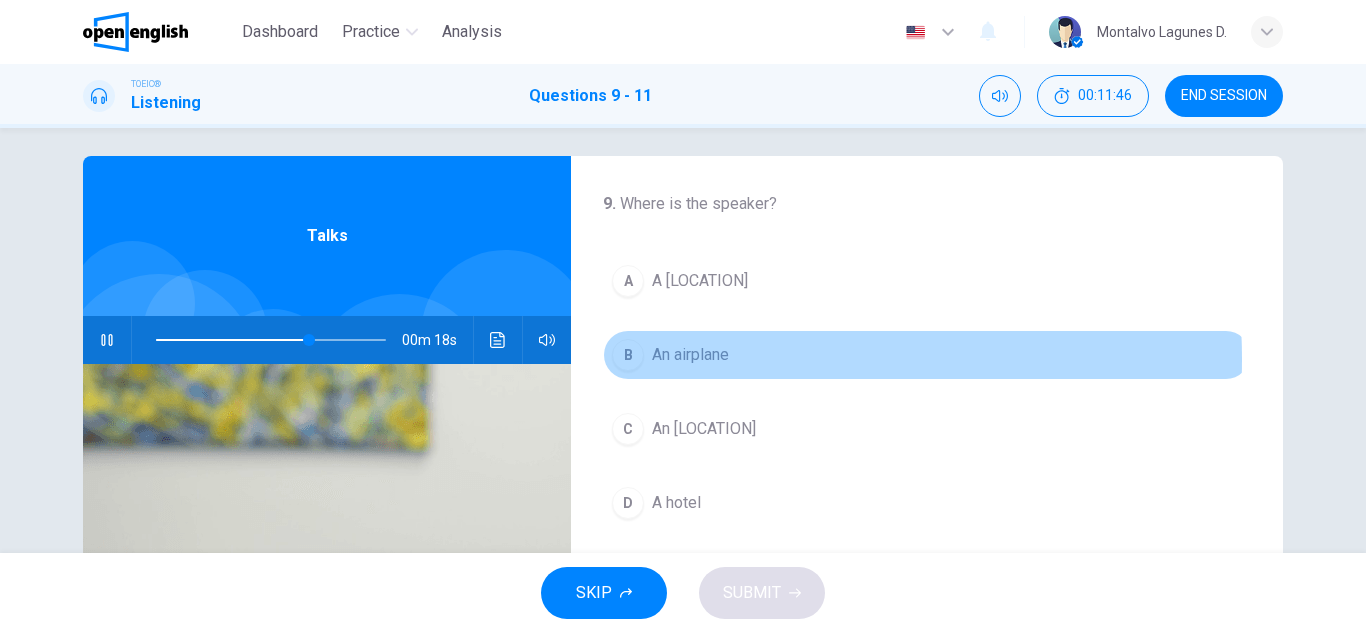 click on "An airplane" at bounding box center (690, 355) 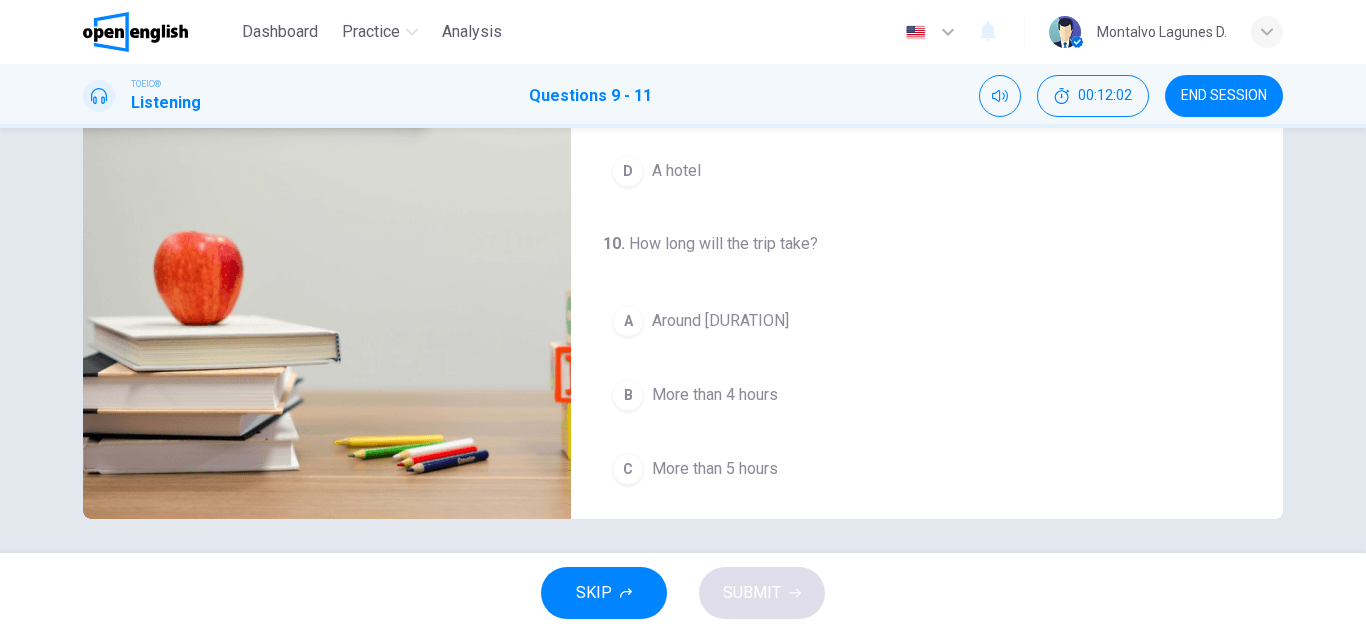scroll, scrollTop: 350, scrollLeft: 0, axis: vertical 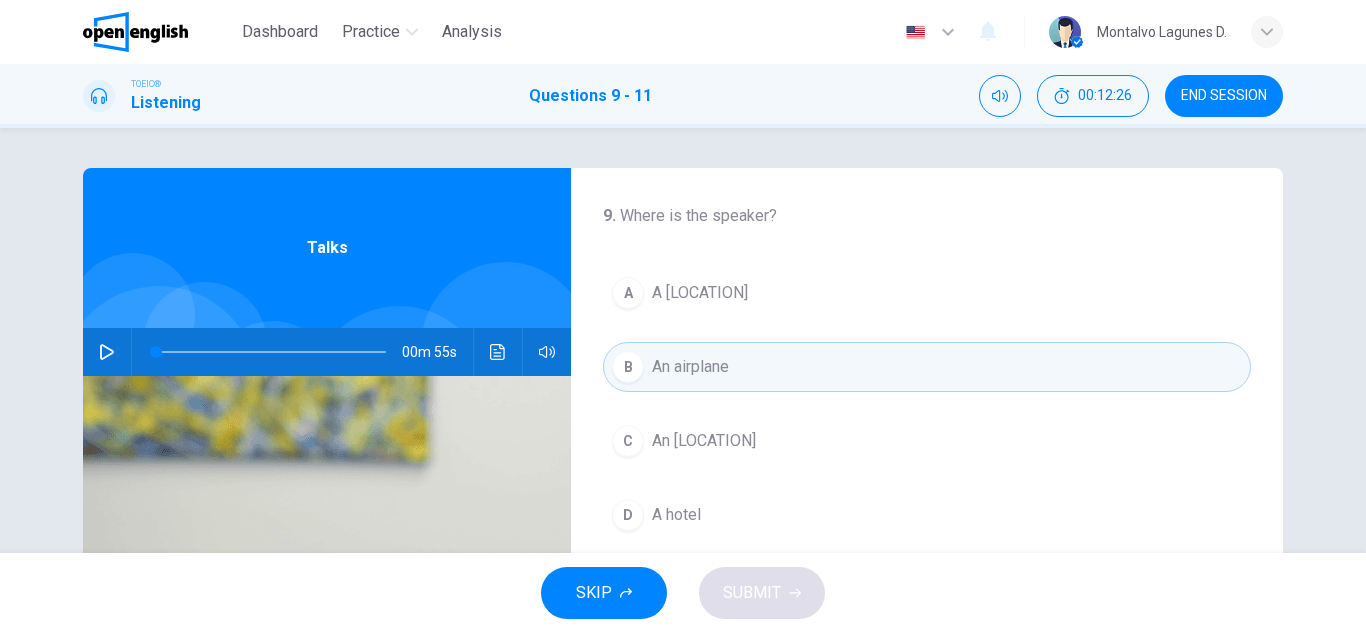 click 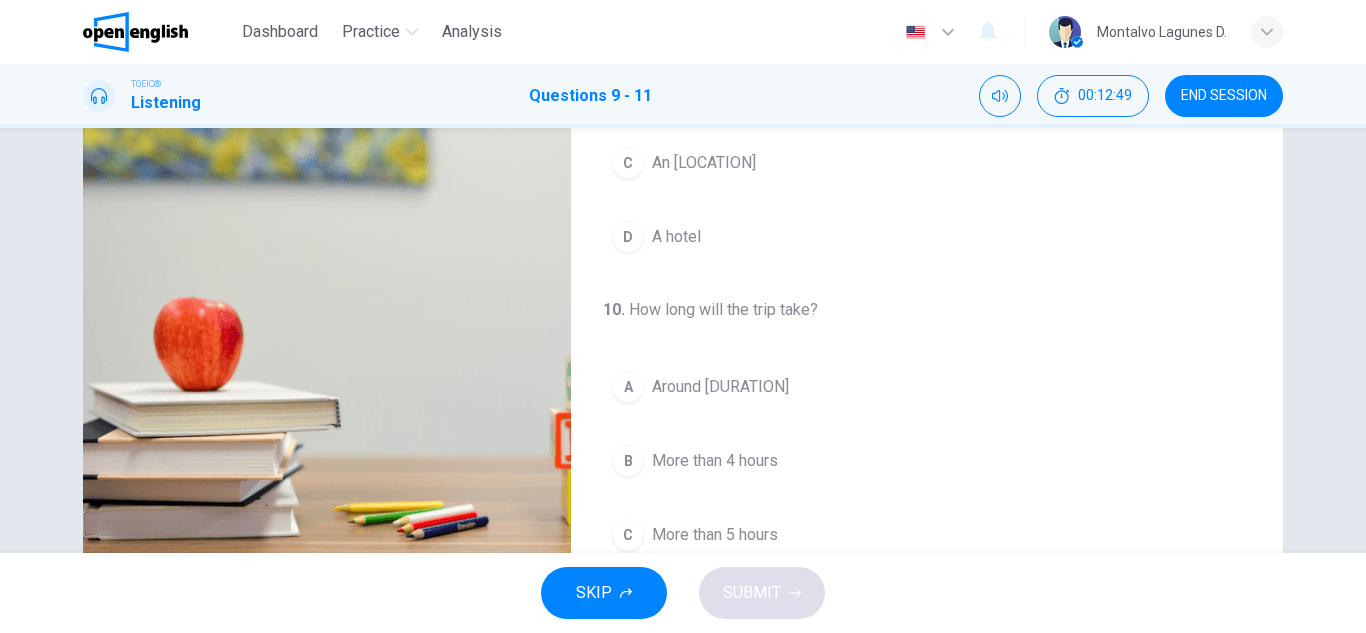 scroll, scrollTop: 311, scrollLeft: 0, axis: vertical 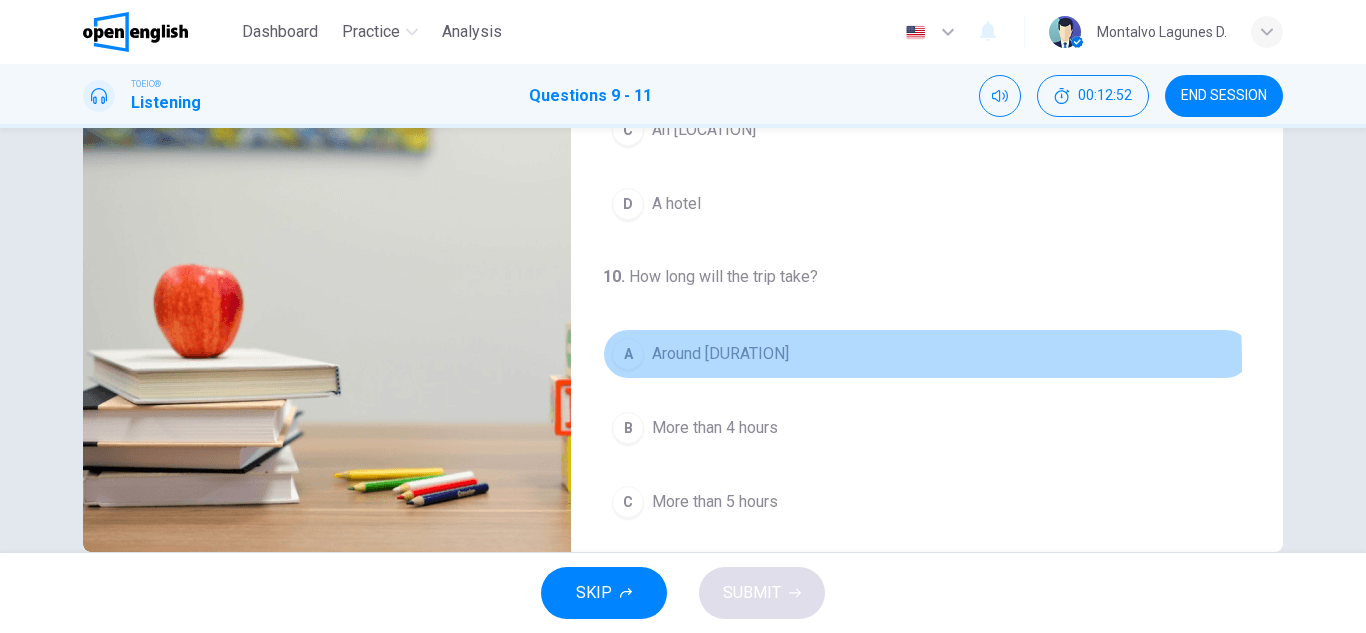 click on "Around [DURATION]" at bounding box center (720, 354) 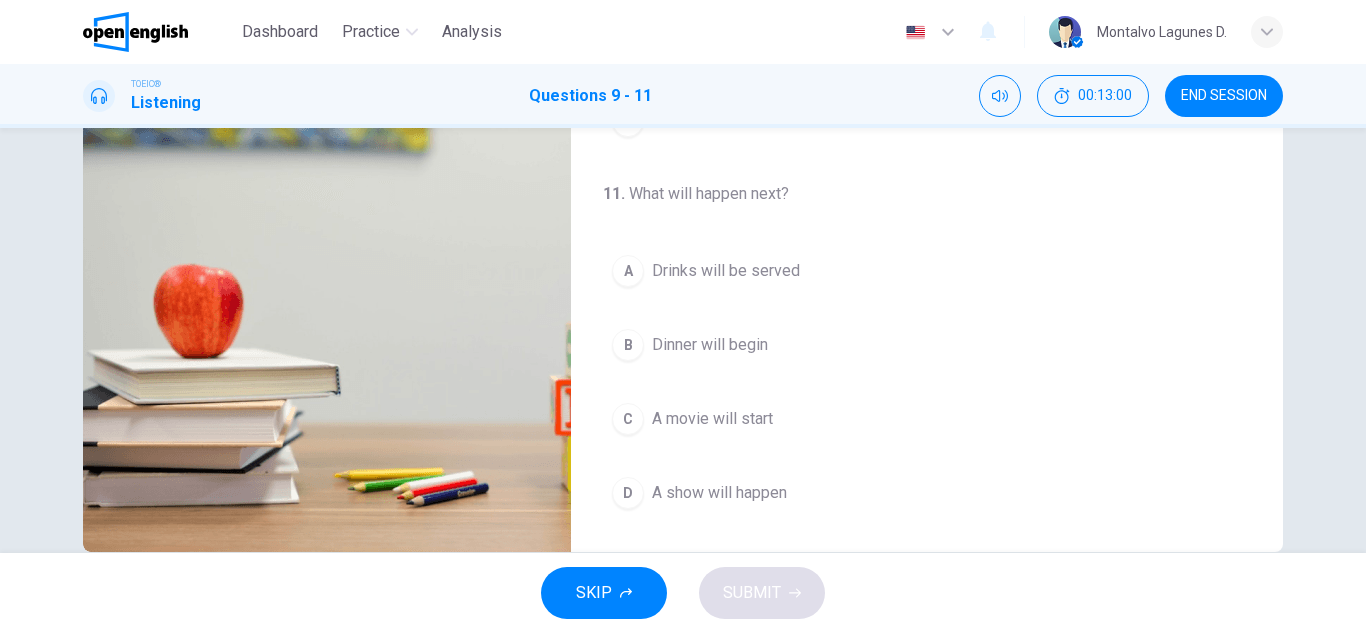 scroll, scrollTop: 457, scrollLeft: 0, axis: vertical 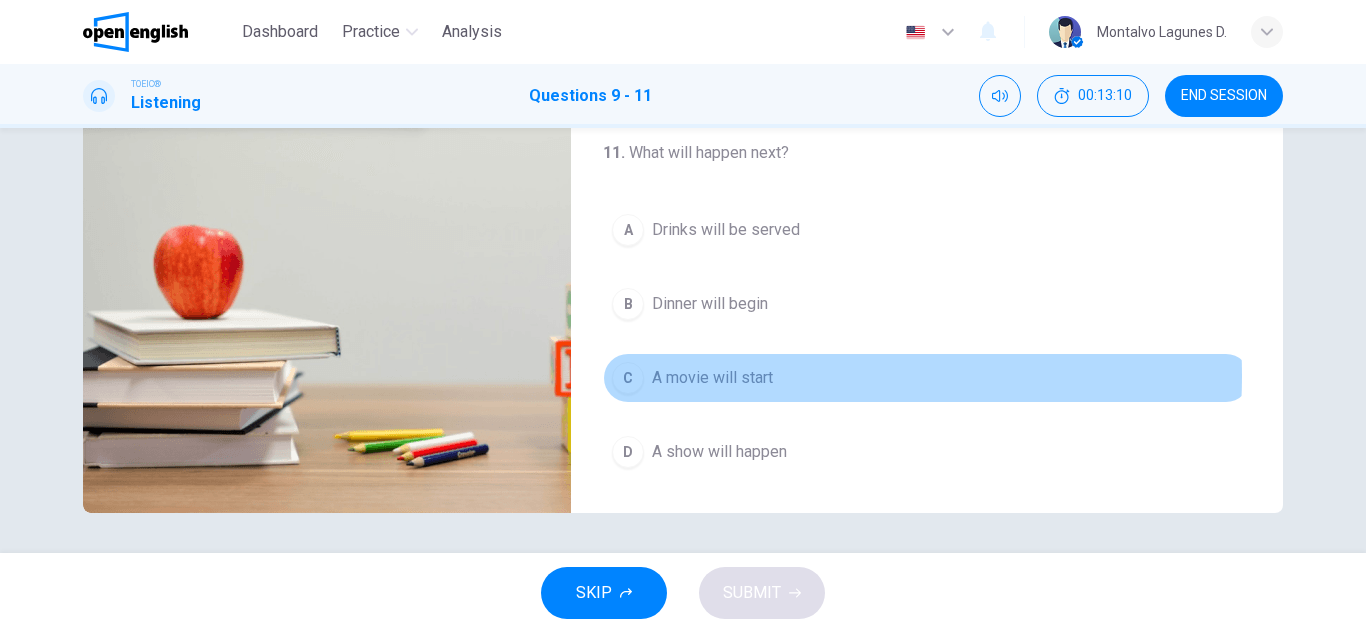 click on "A movie will start" at bounding box center [712, 378] 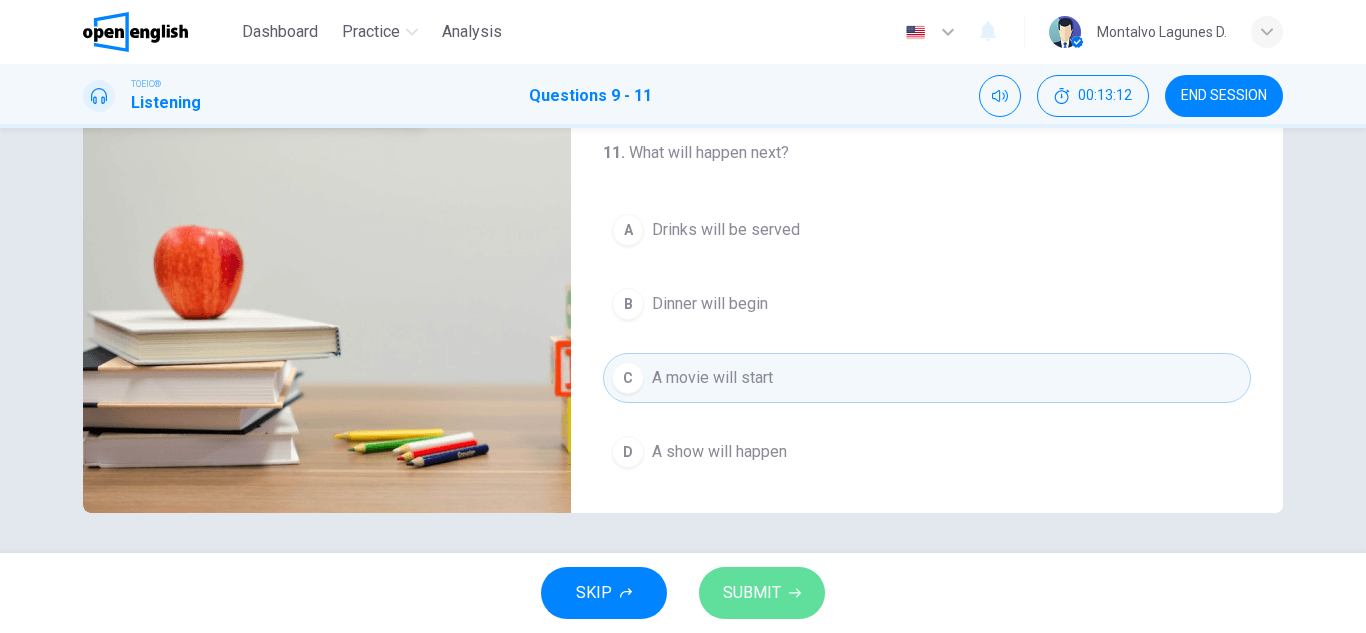 click on "SUBMIT" at bounding box center (752, 593) 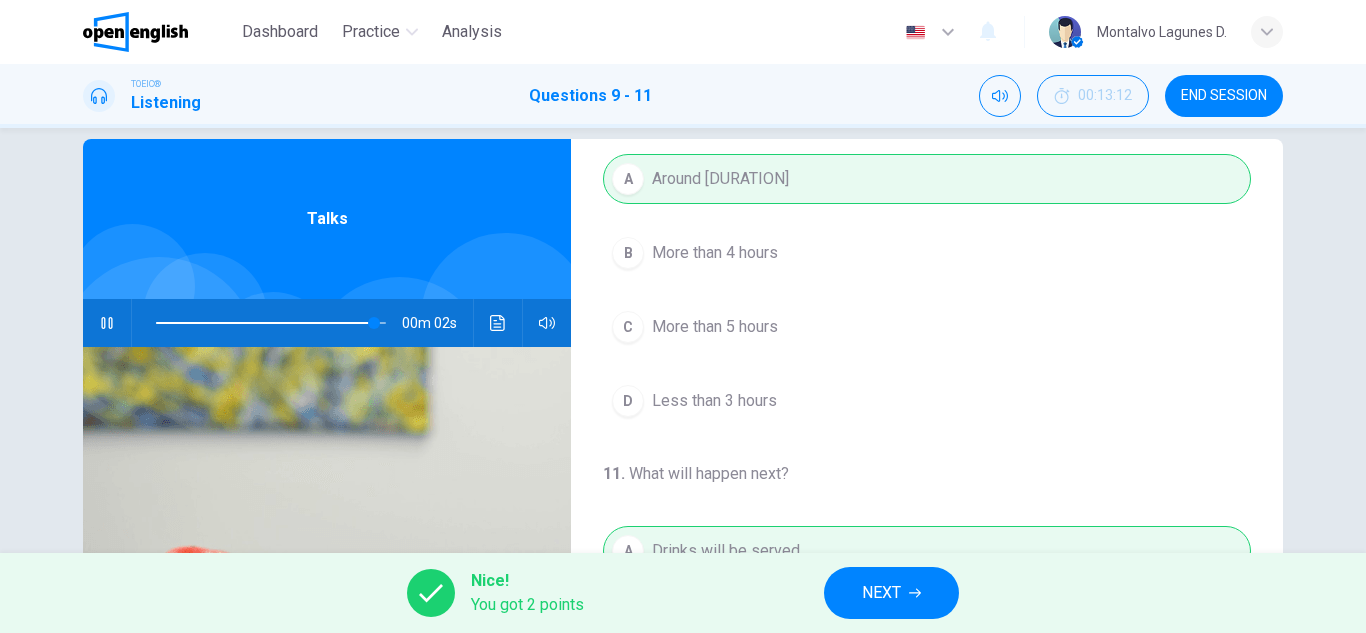 scroll, scrollTop: 0, scrollLeft: 0, axis: both 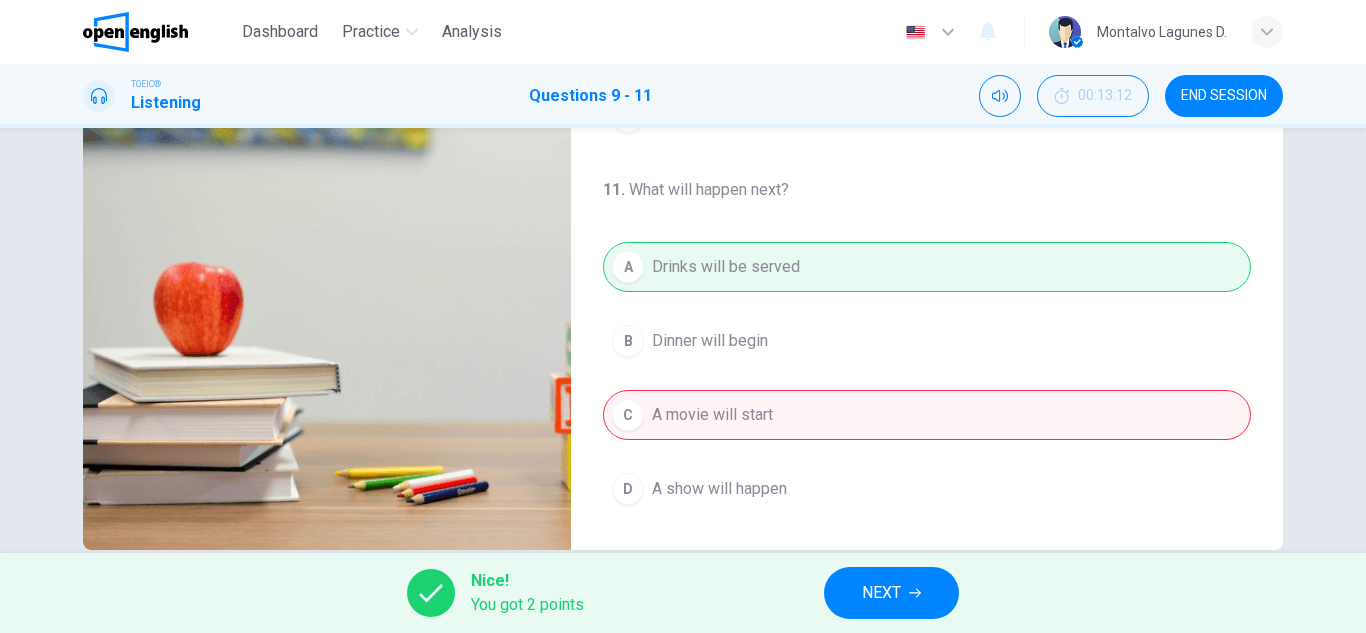 type on "**" 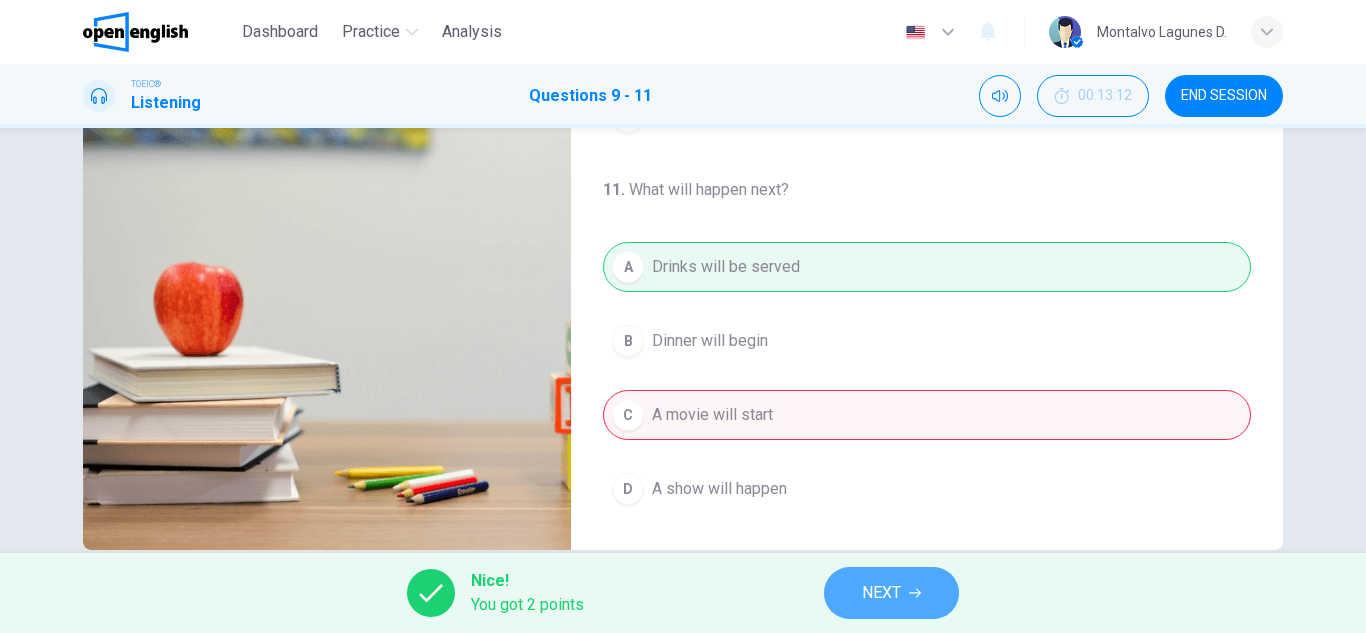 click on "NEXT" at bounding box center (881, 593) 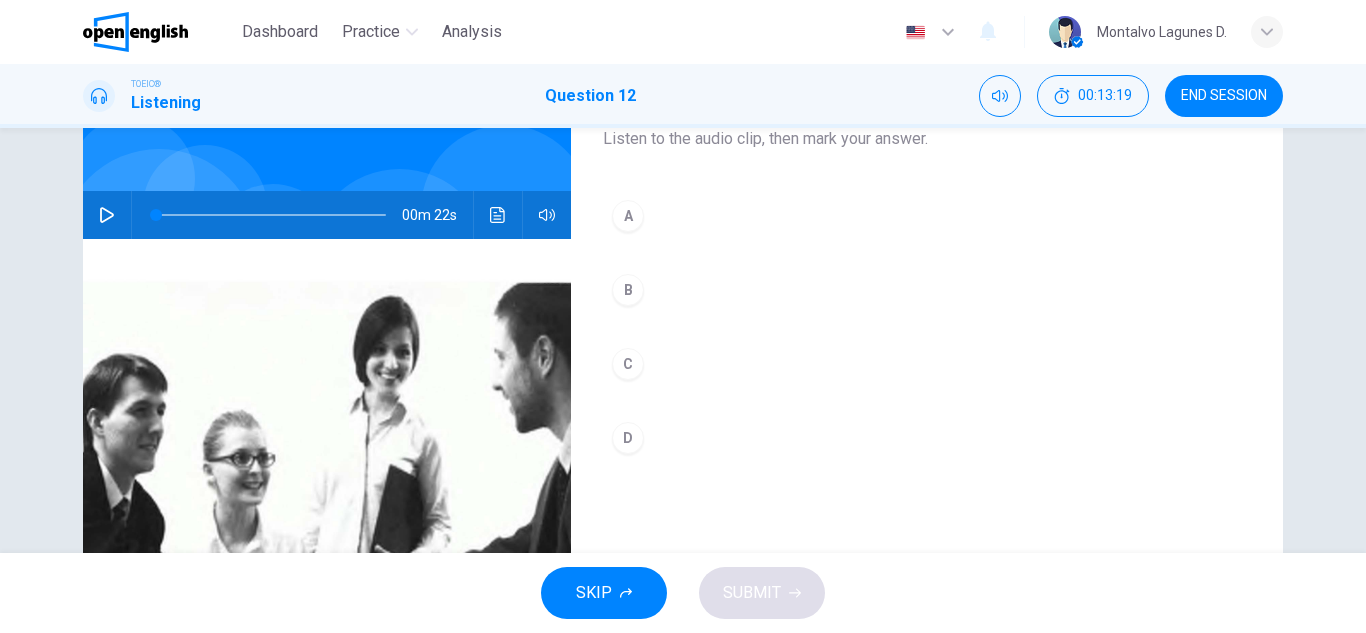 scroll, scrollTop: 64, scrollLeft: 0, axis: vertical 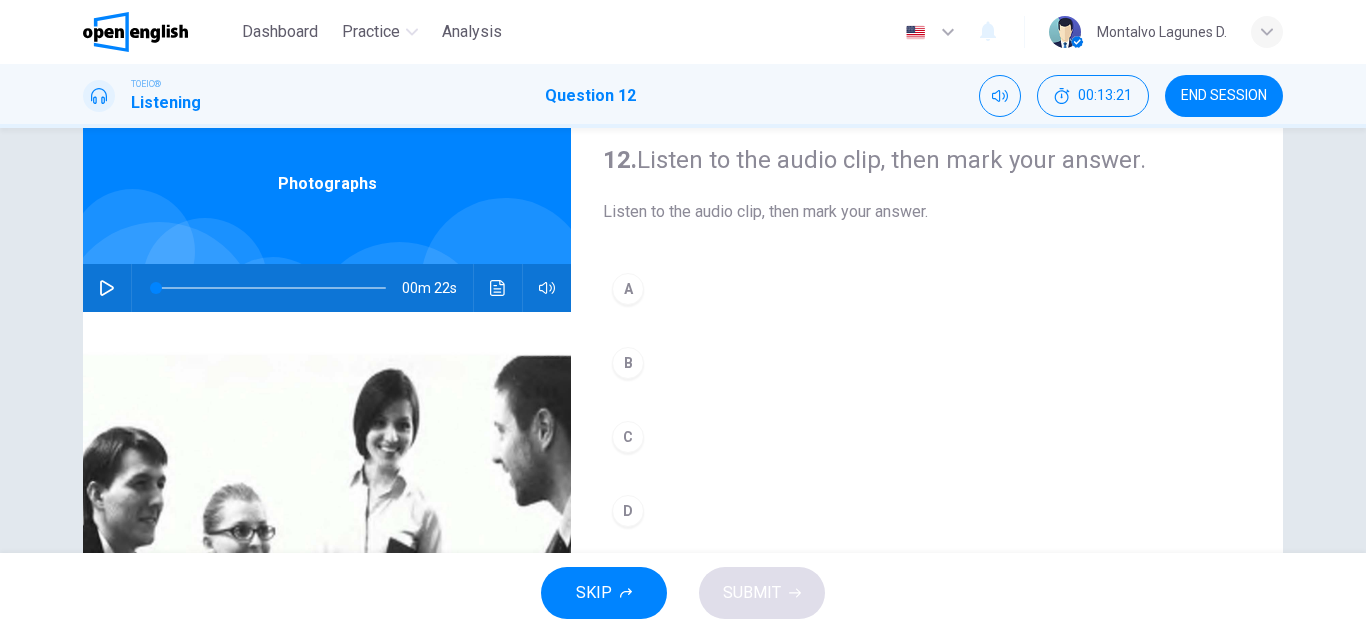 click 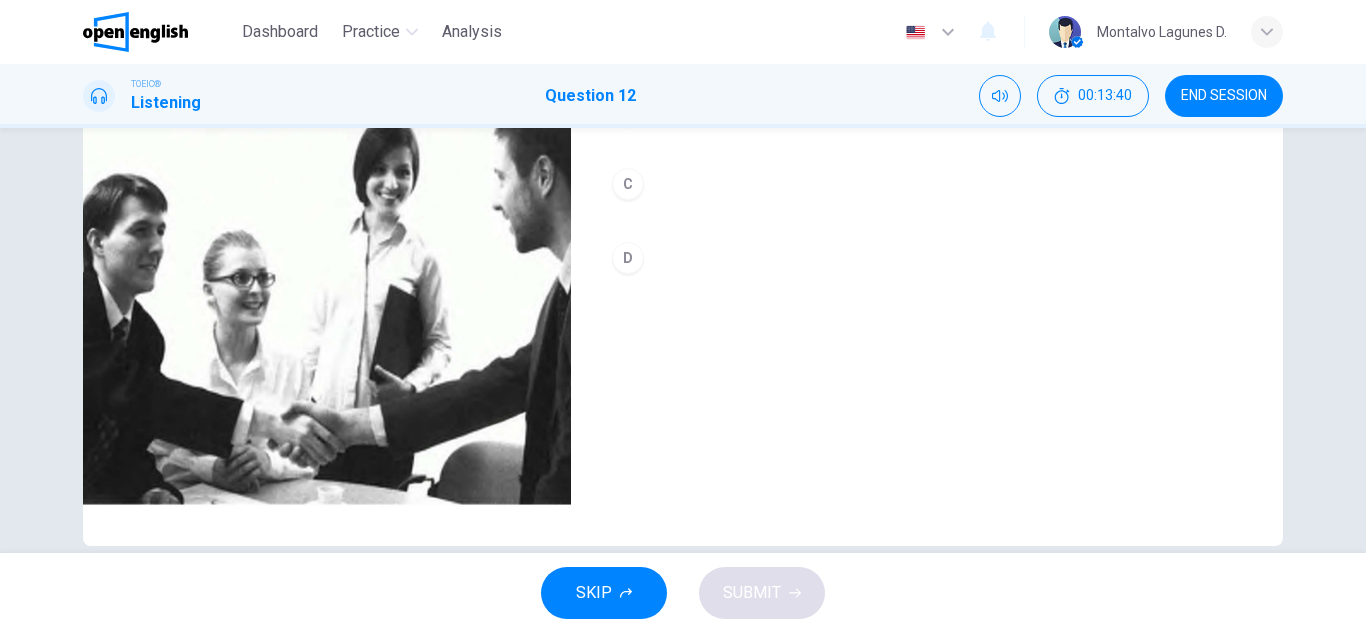 scroll, scrollTop: 319, scrollLeft: 0, axis: vertical 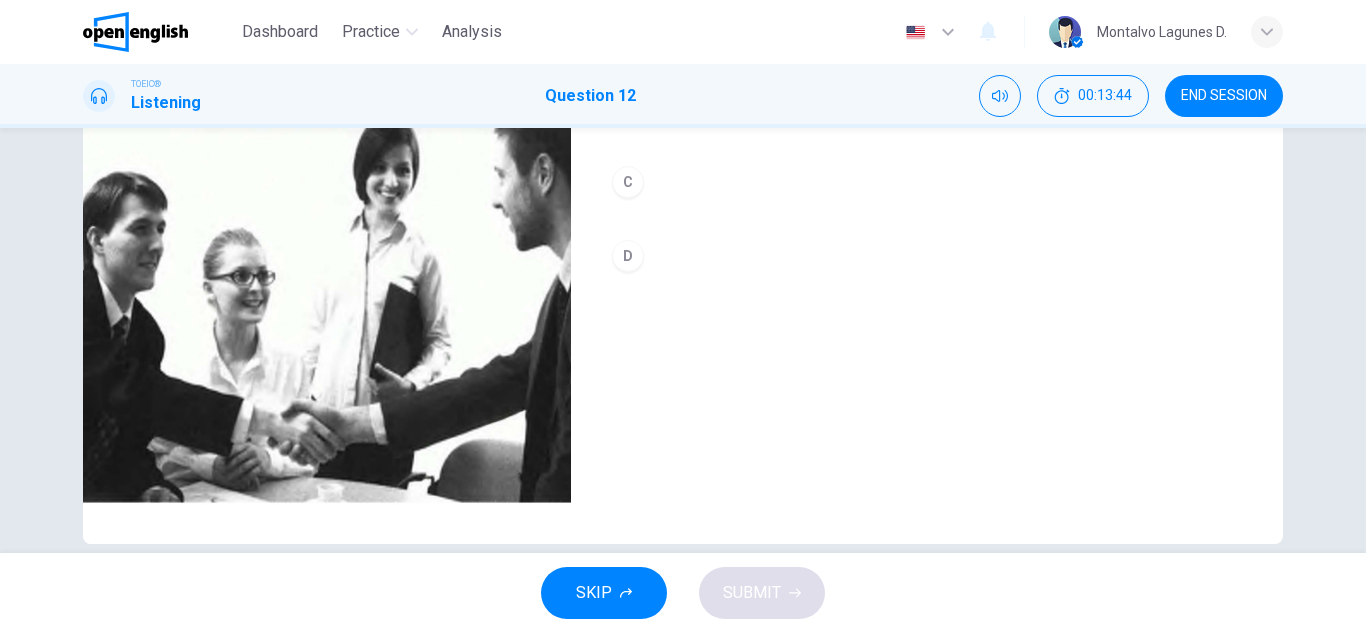 type on "*" 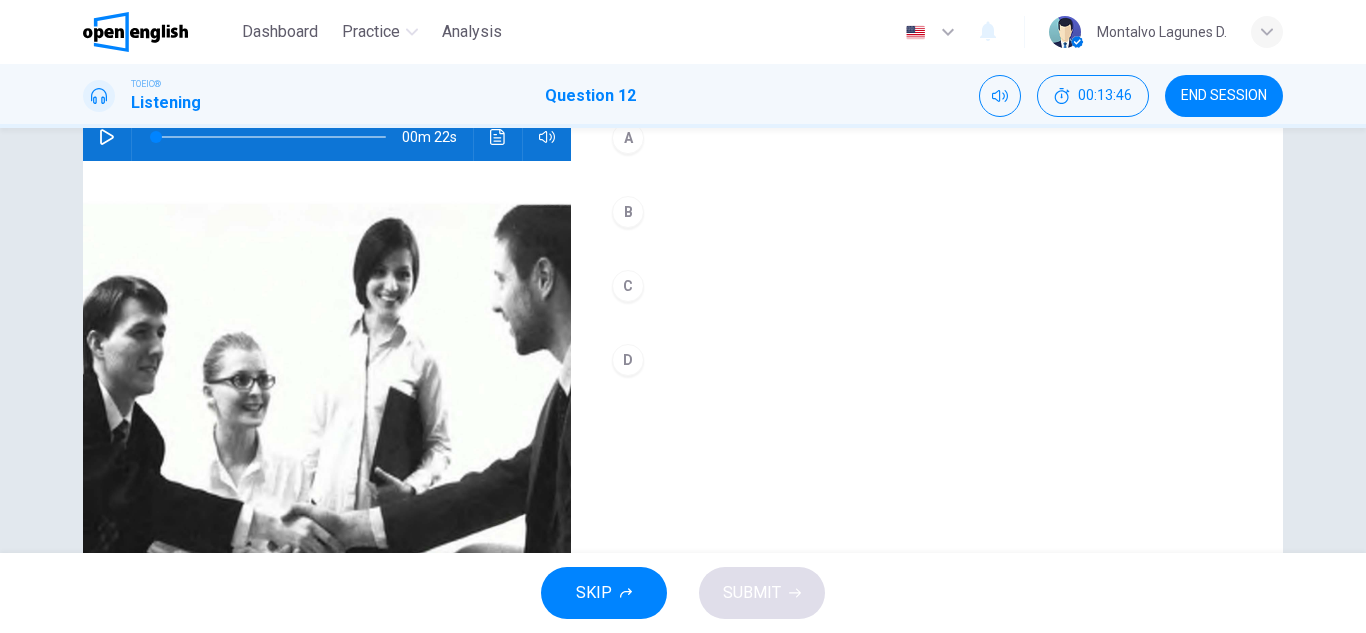 scroll, scrollTop: 213, scrollLeft: 0, axis: vertical 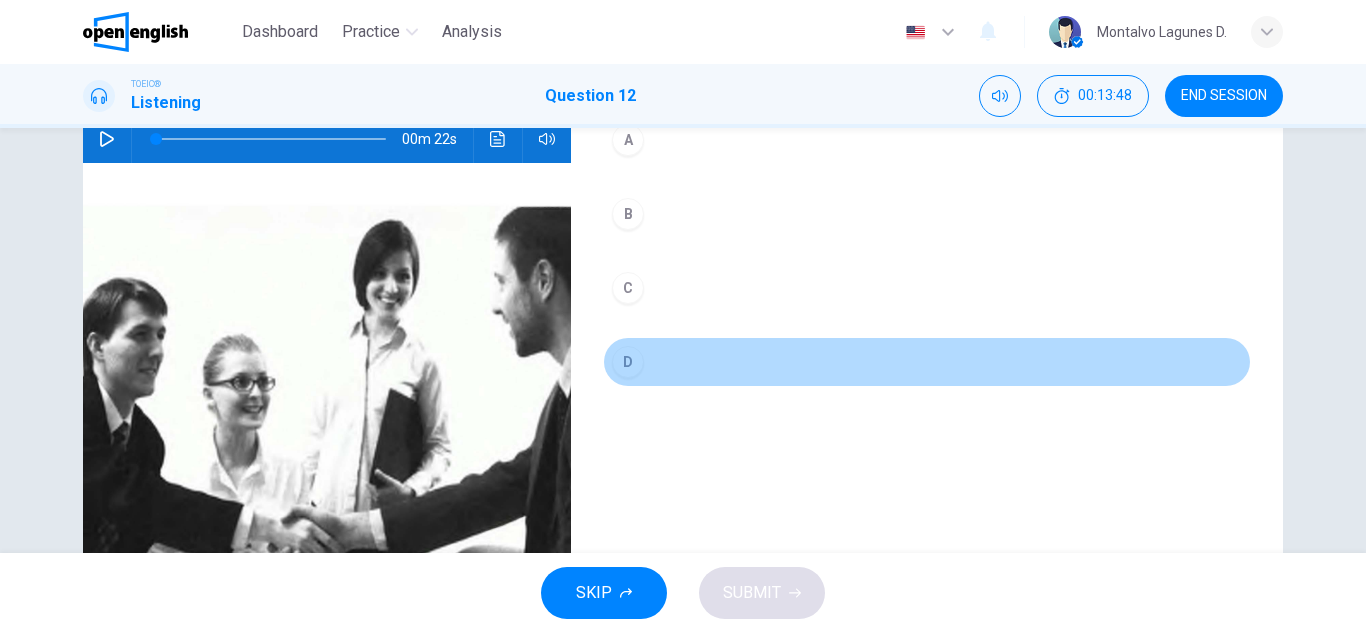 click on "D" at bounding box center [628, 362] 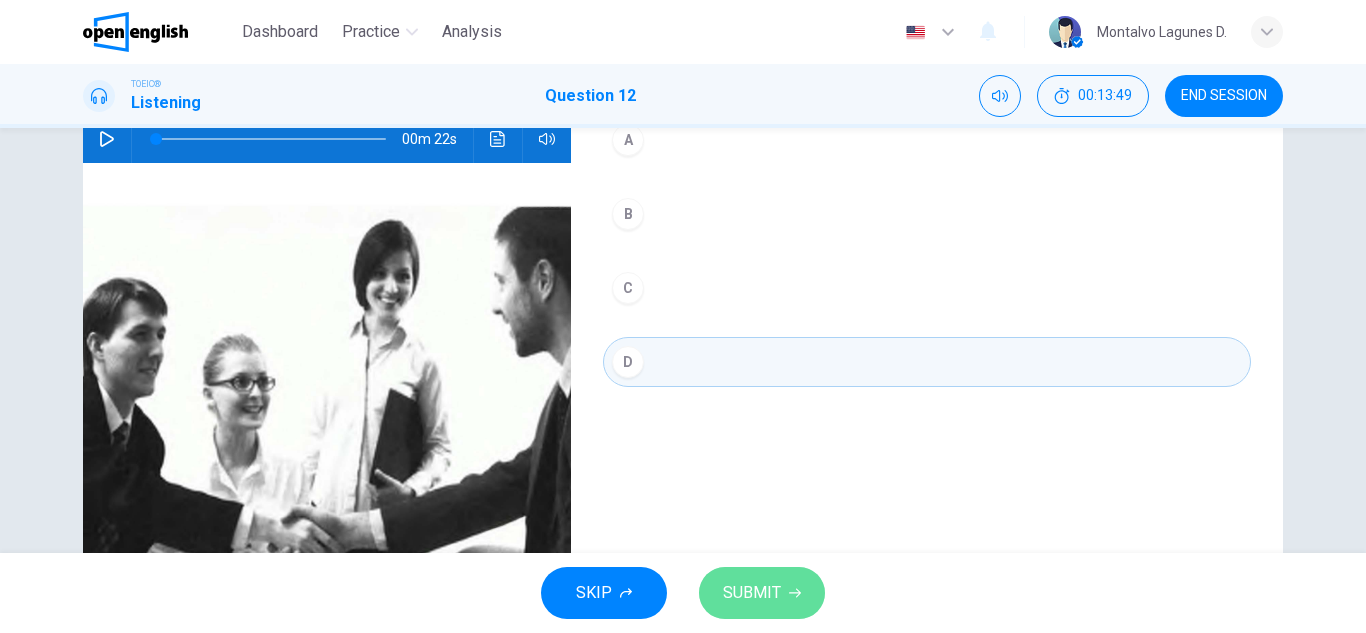 click on "SUBMIT" at bounding box center [752, 593] 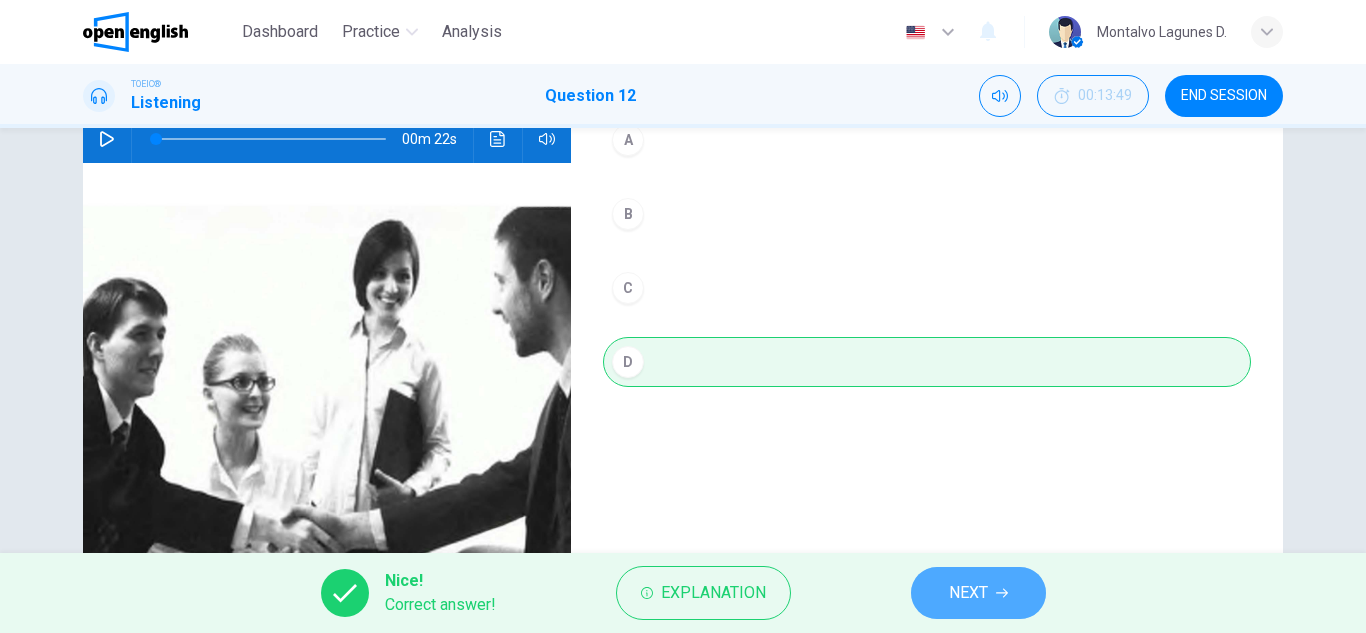 click on "NEXT" at bounding box center [978, 593] 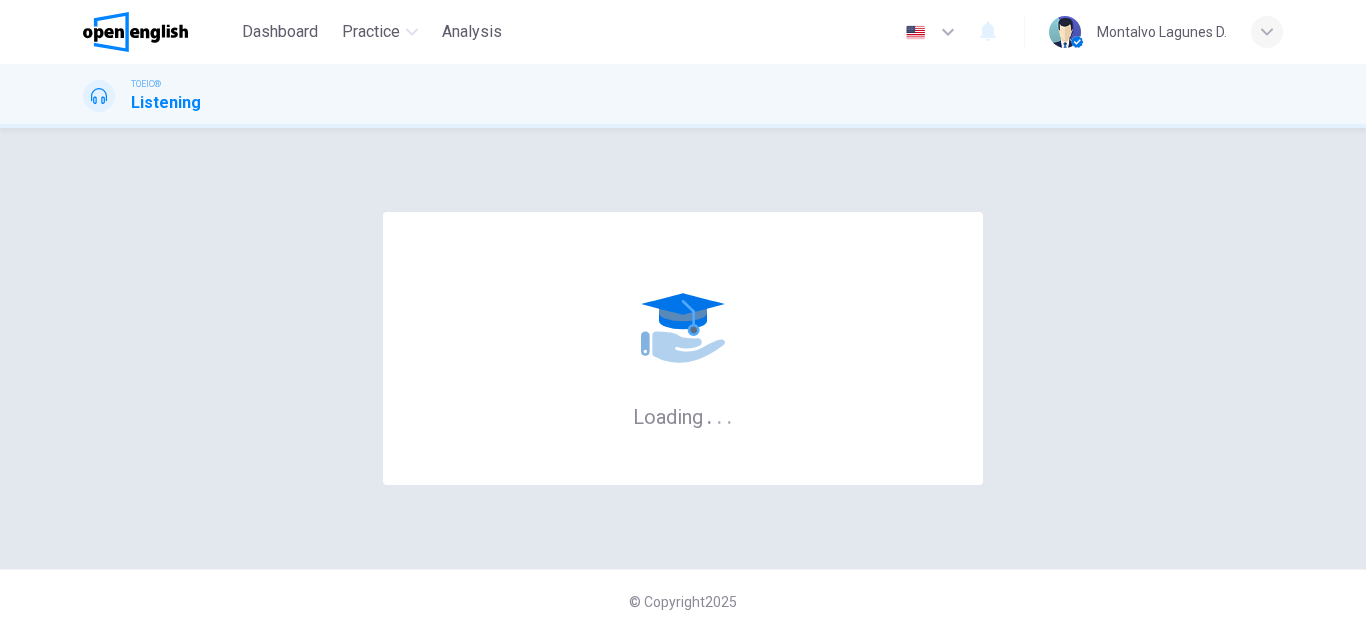 scroll, scrollTop: 0, scrollLeft: 0, axis: both 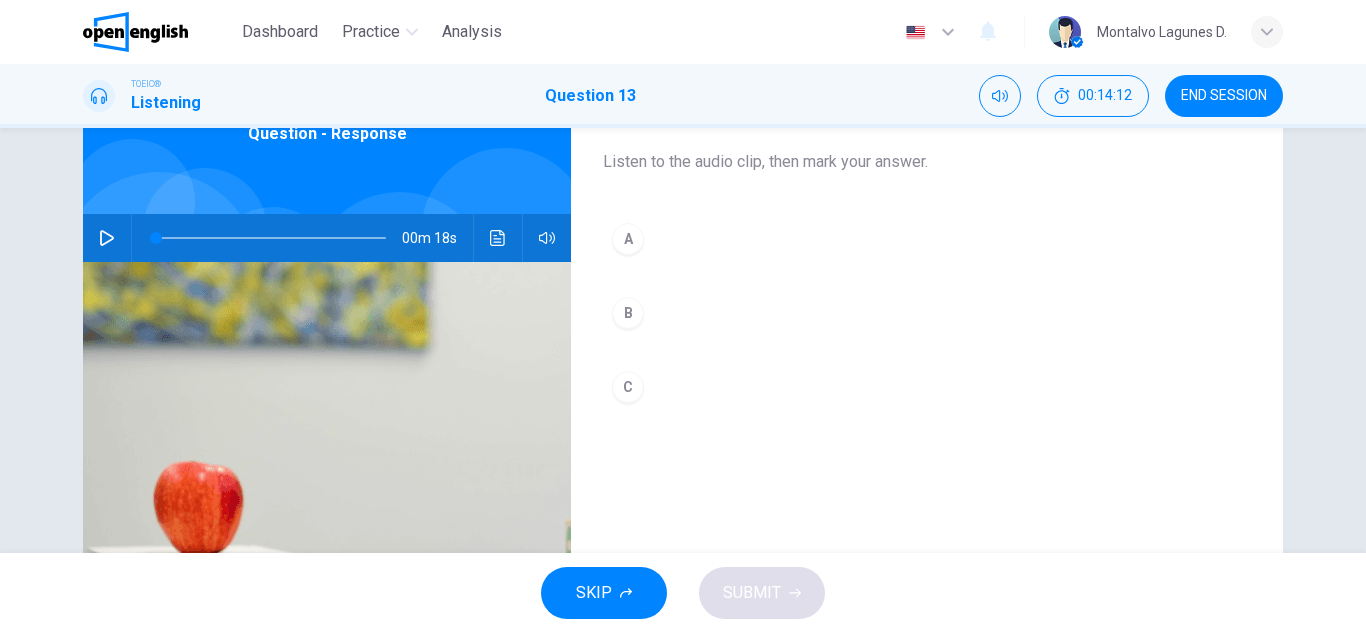 click 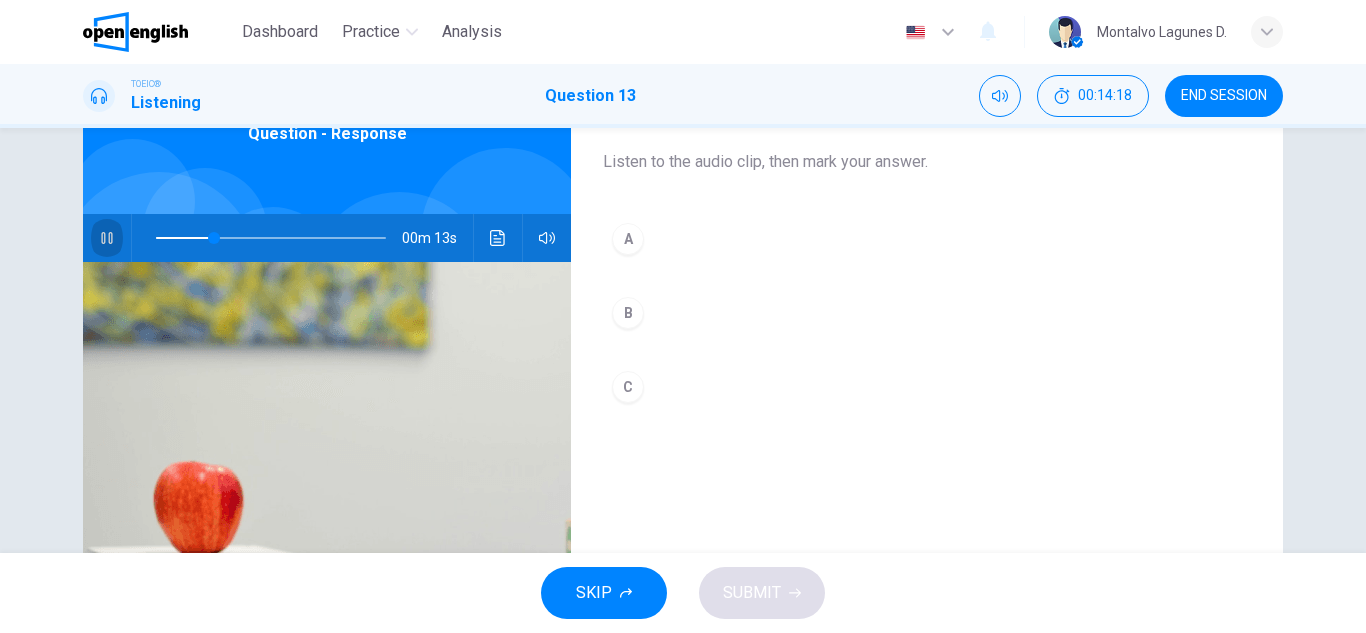 click 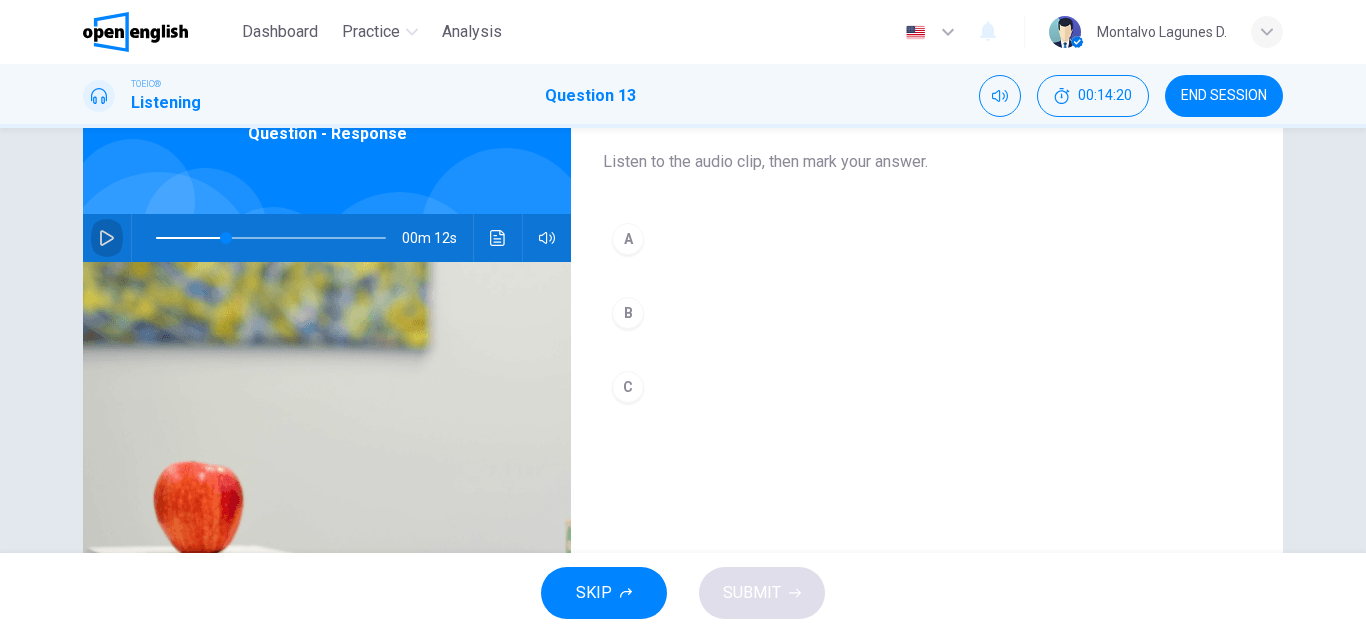 click 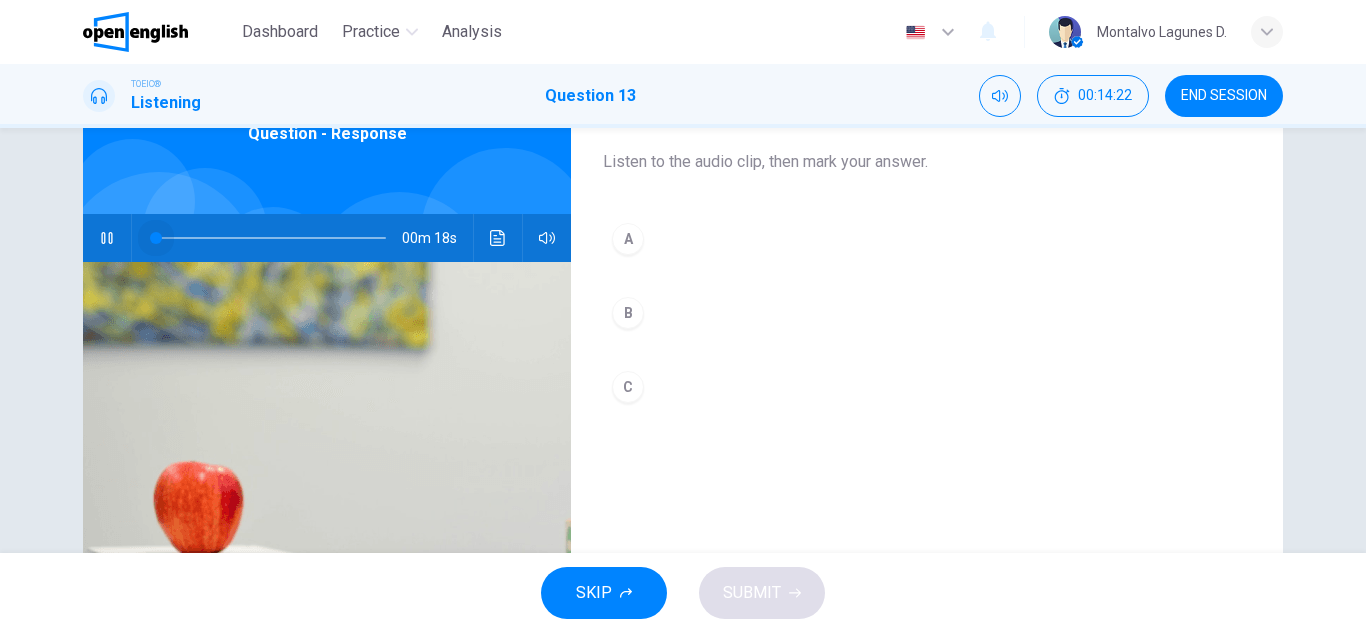 drag, startPoint x: 216, startPoint y: 237, endPoint x: 131, endPoint y: 243, distance: 85.2115 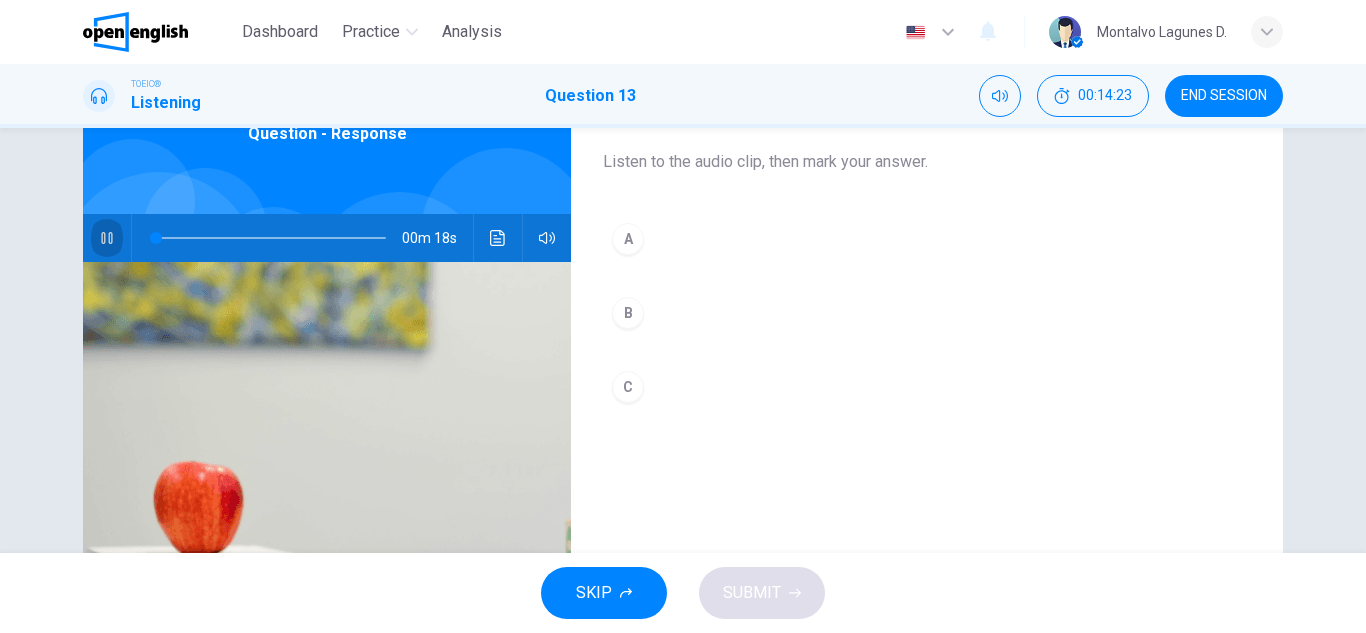 click 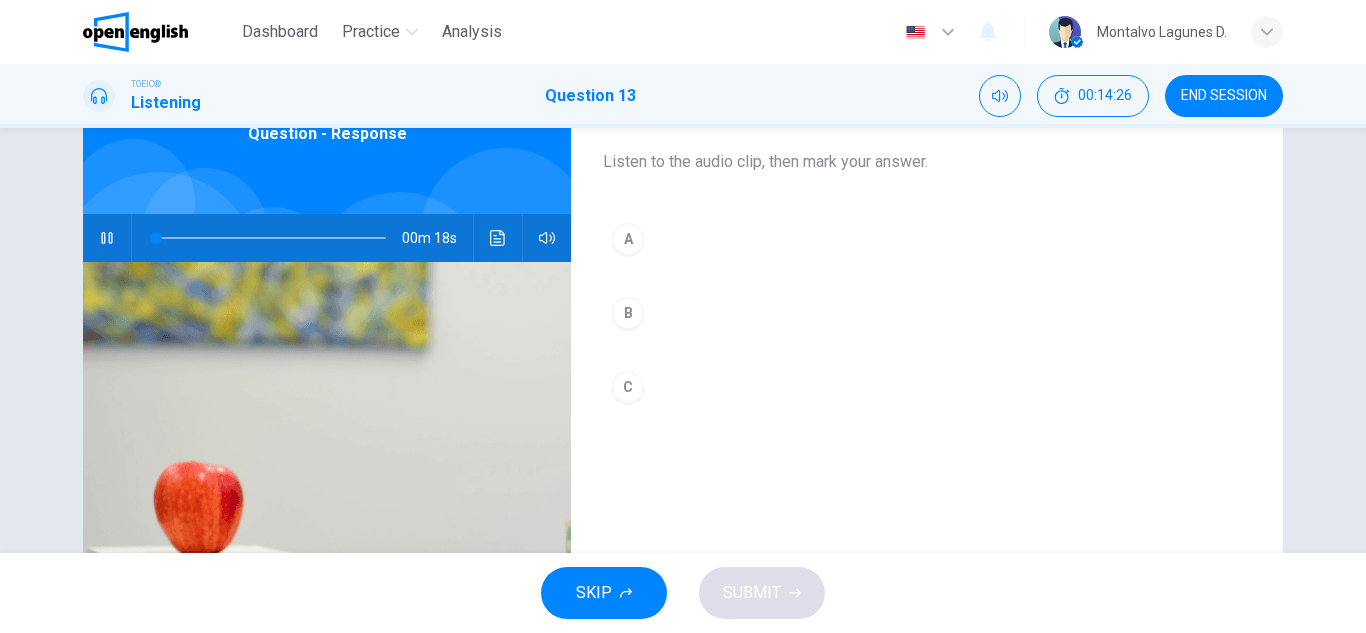 type on "*" 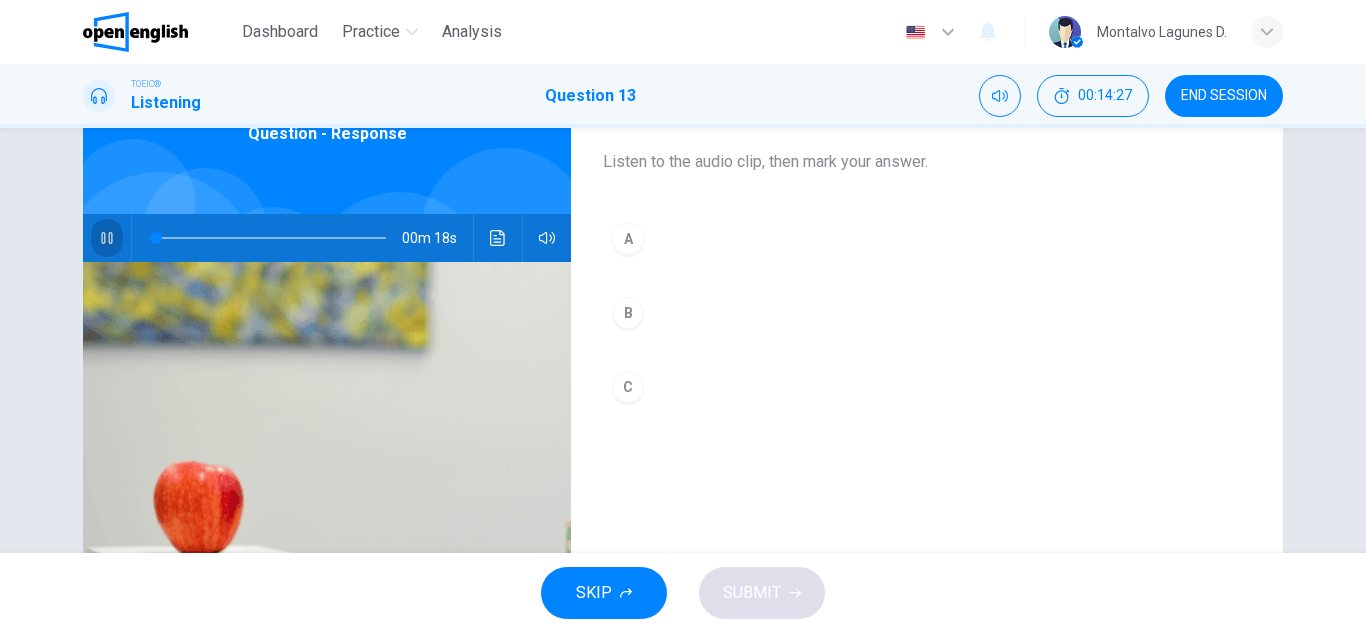 click 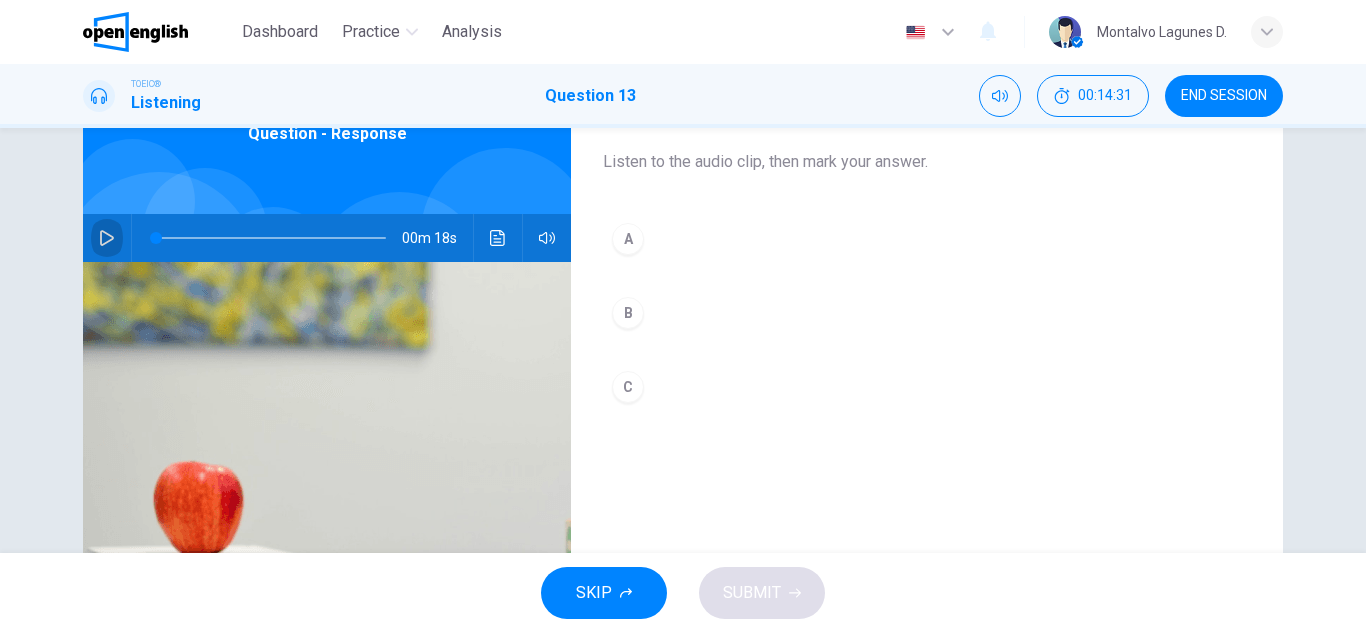 click 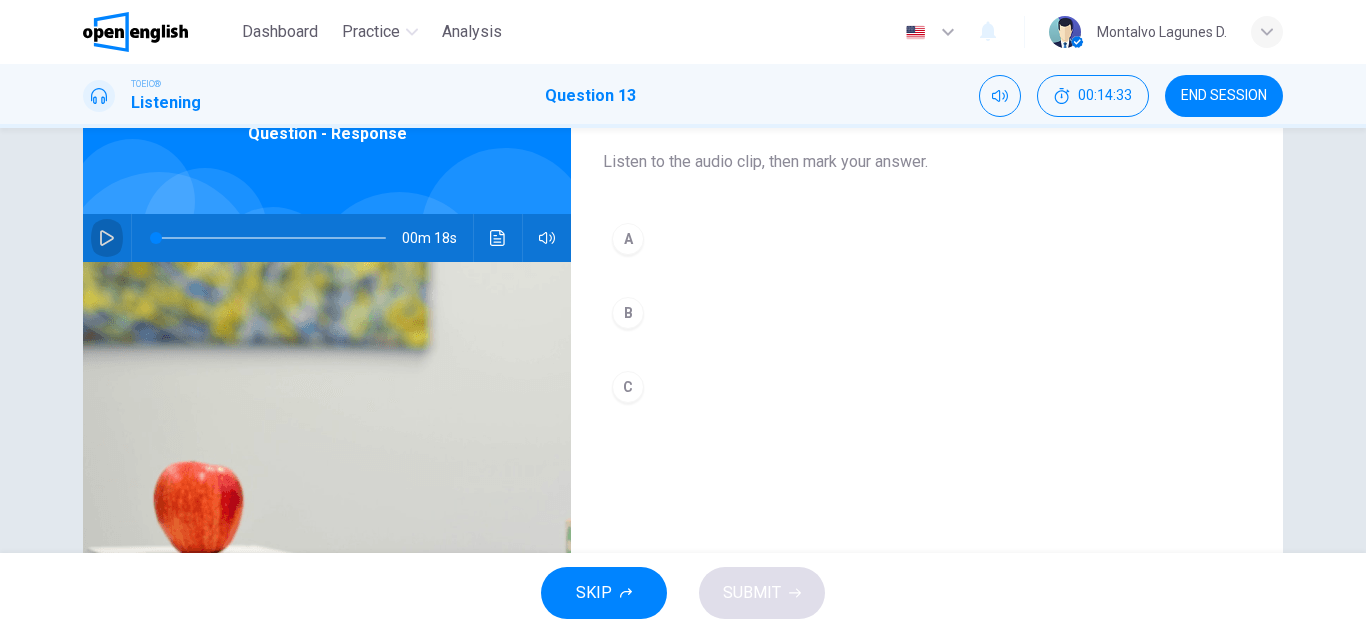 click 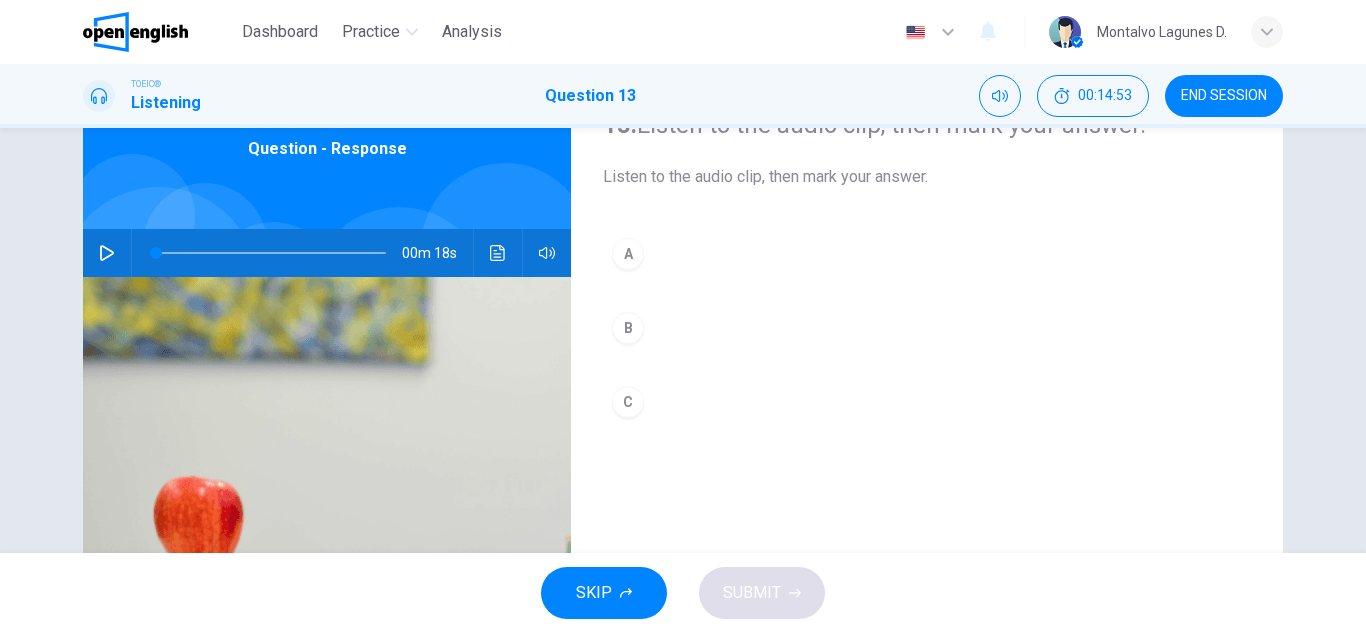 scroll, scrollTop: 46, scrollLeft: 0, axis: vertical 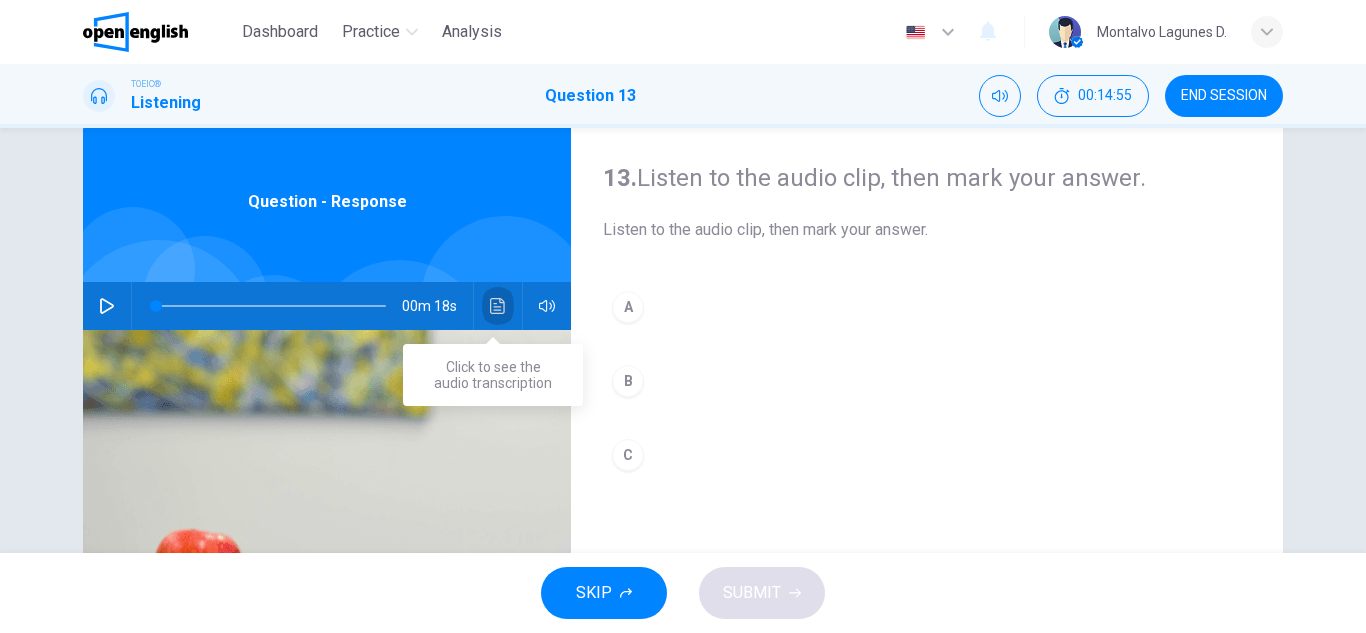 click 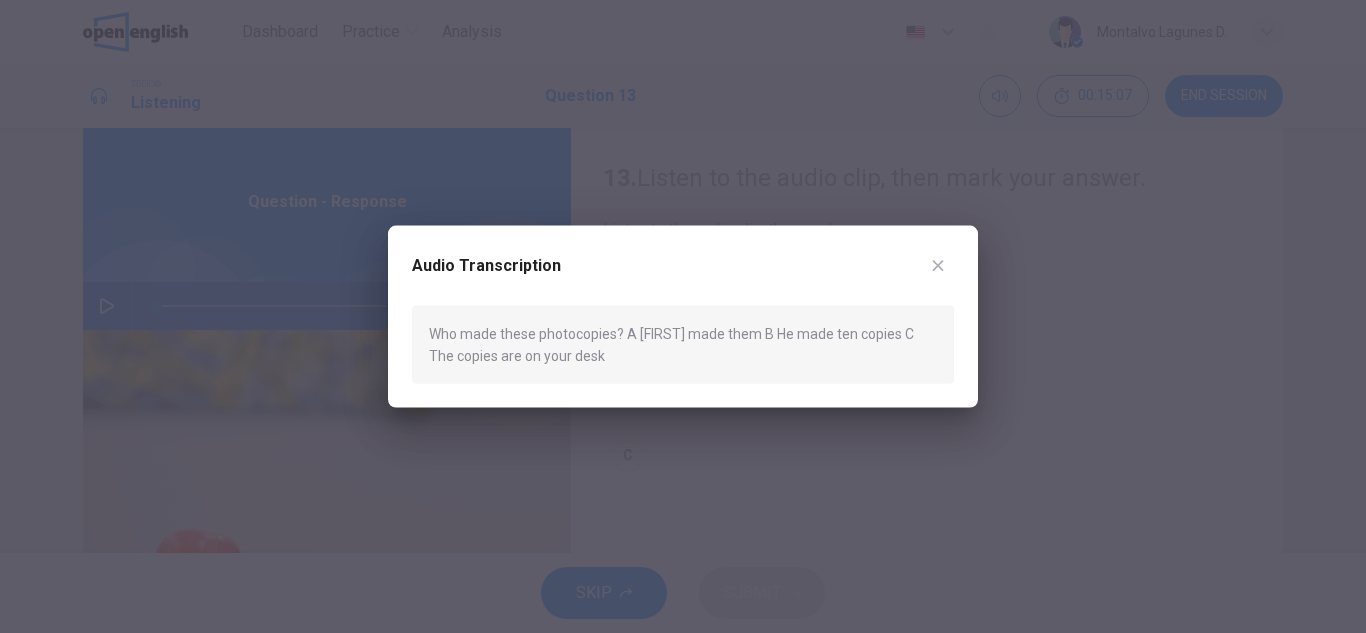 click 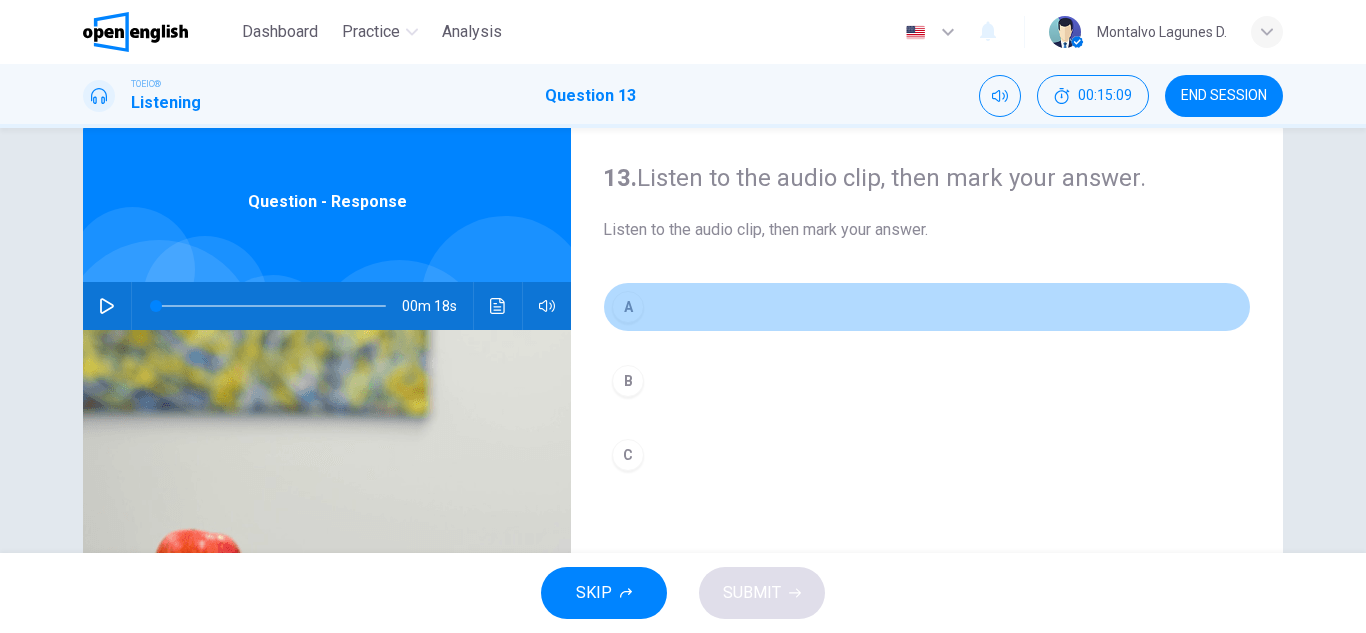 click on "A" at bounding box center (628, 307) 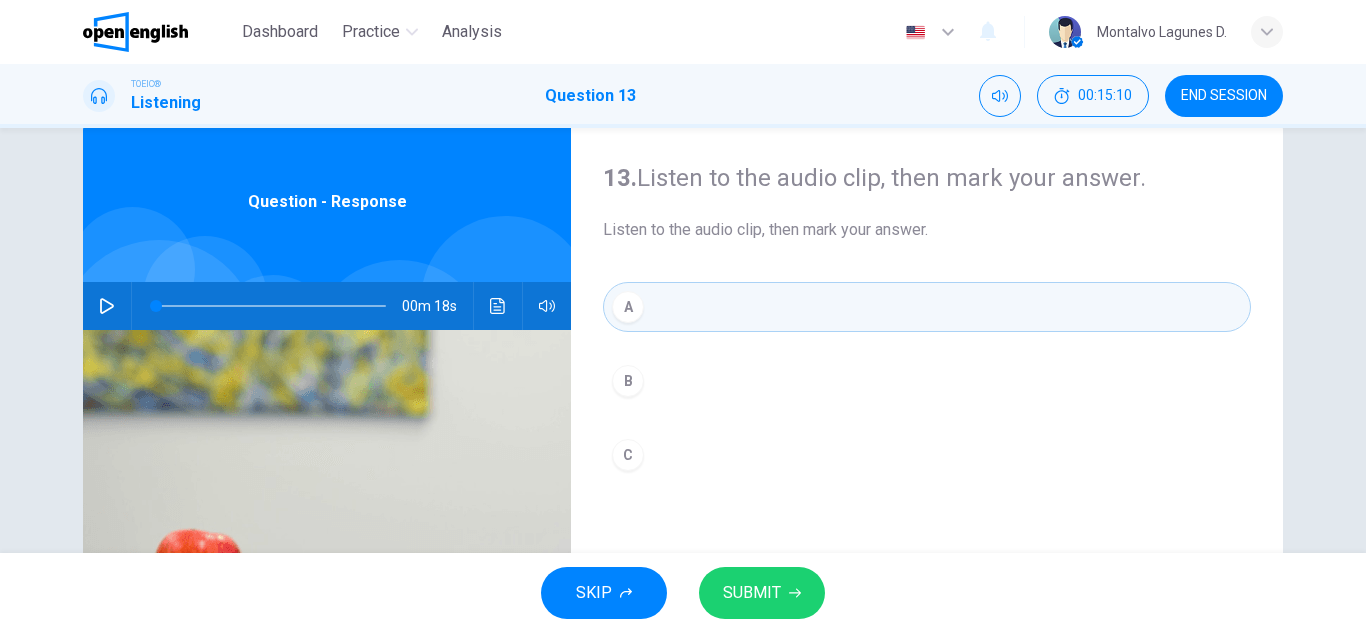 click on "SUBMIT" at bounding box center [752, 593] 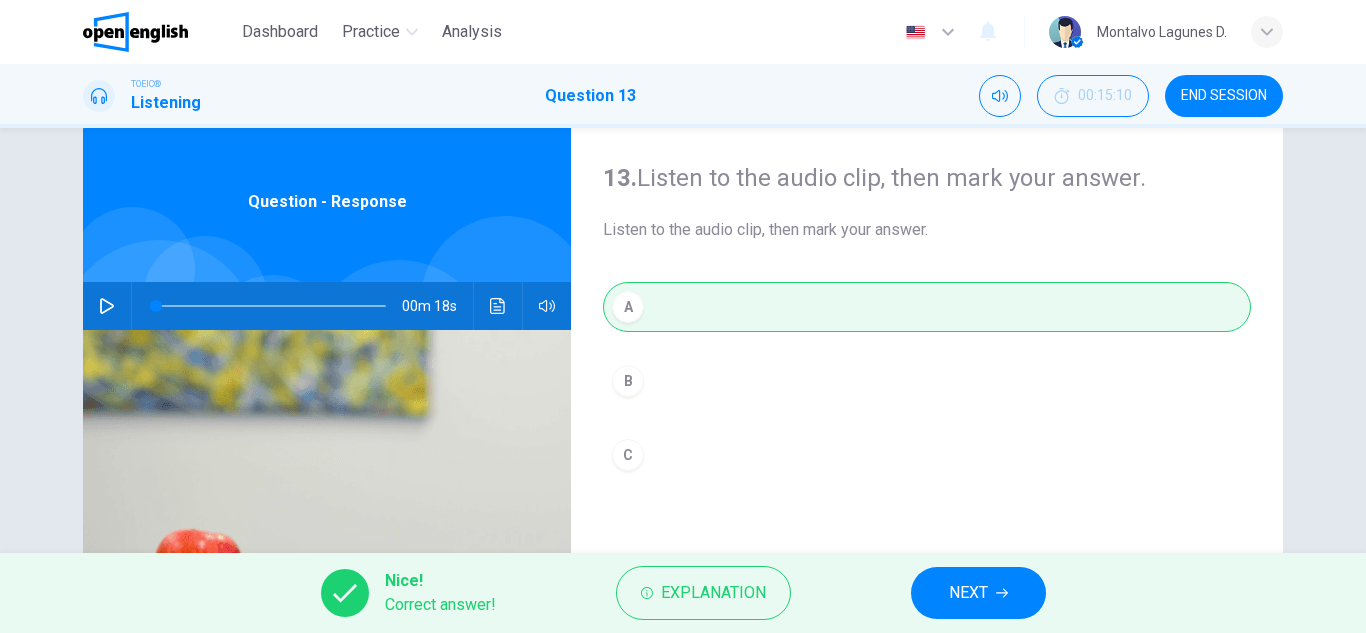 click on "NEXT" at bounding box center (968, 593) 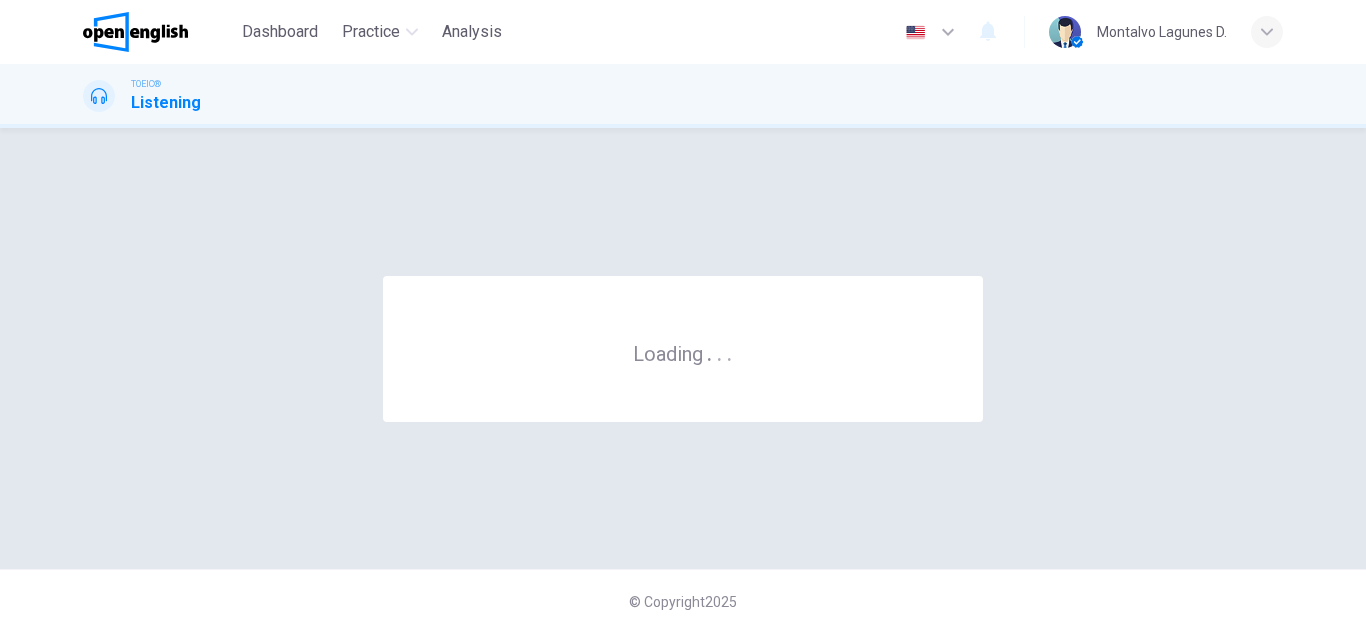 scroll, scrollTop: 0, scrollLeft: 0, axis: both 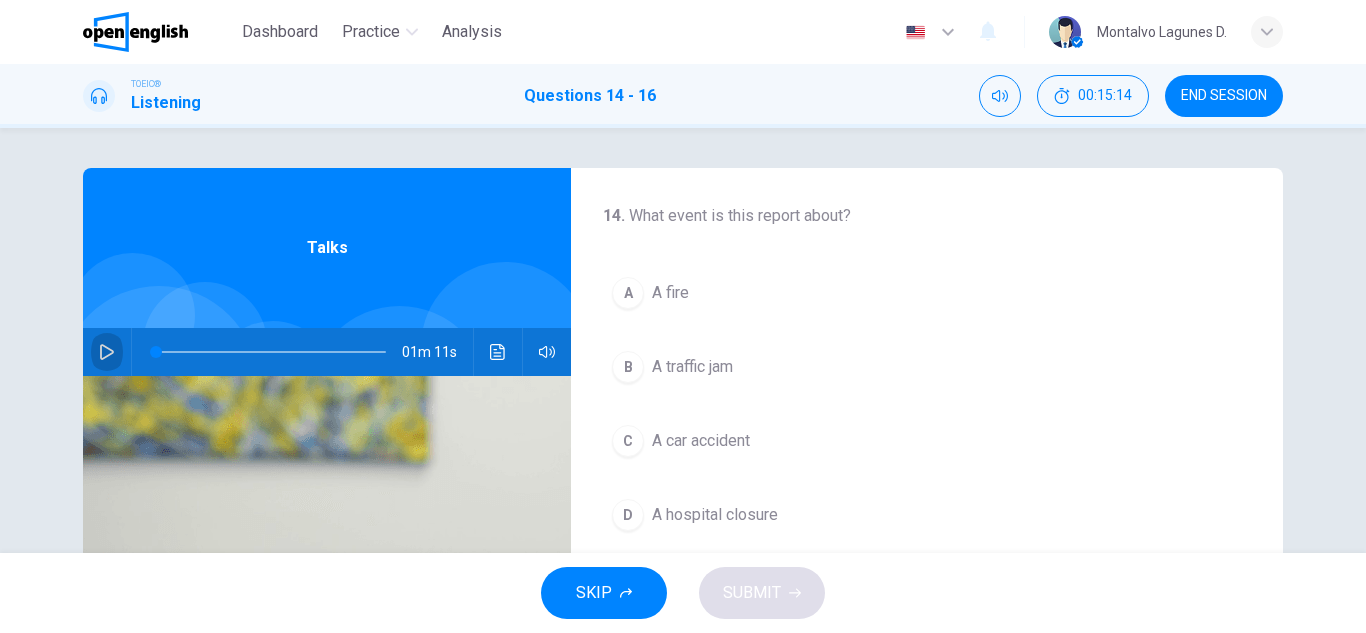 click 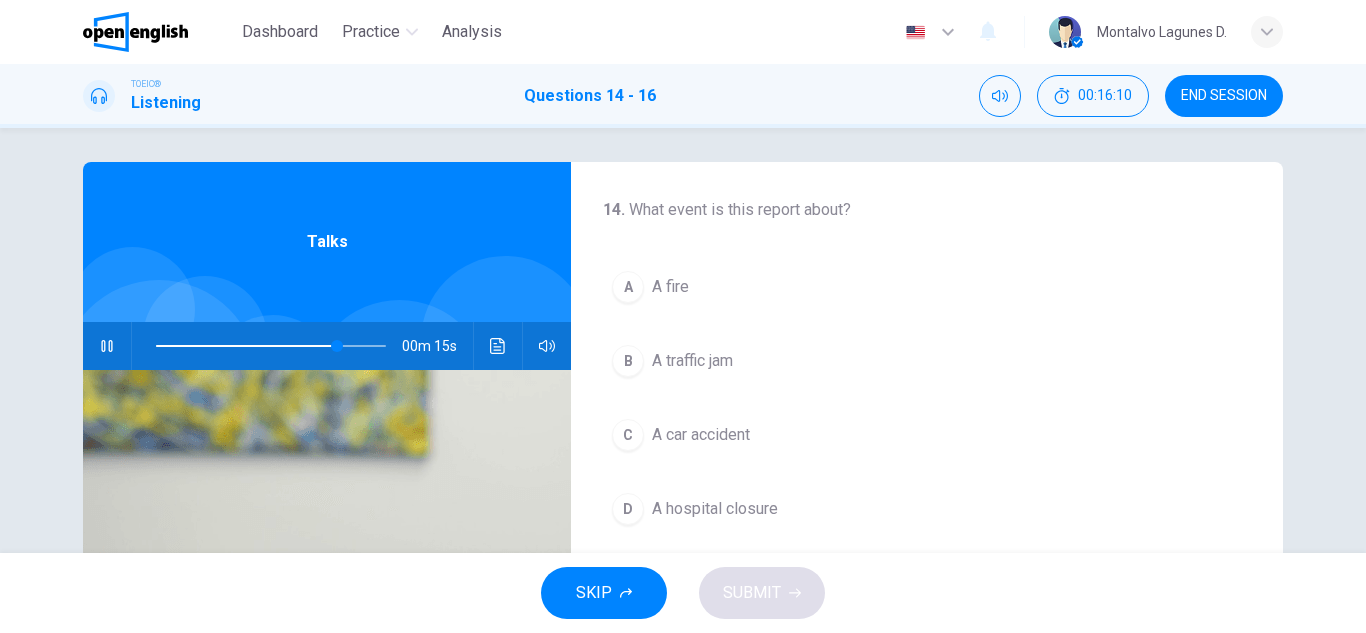 scroll, scrollTop: 4, scrollLeft: 0, axis: vertical 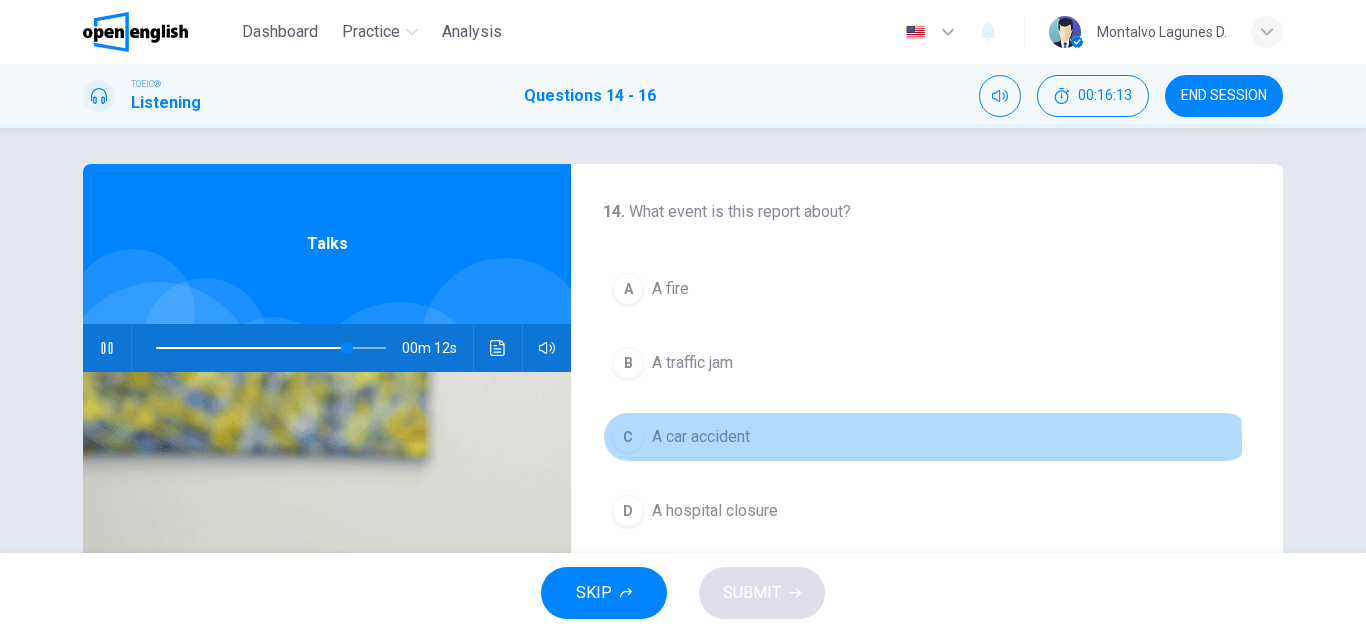click on "A car accident" at bounding box center (701, 437) 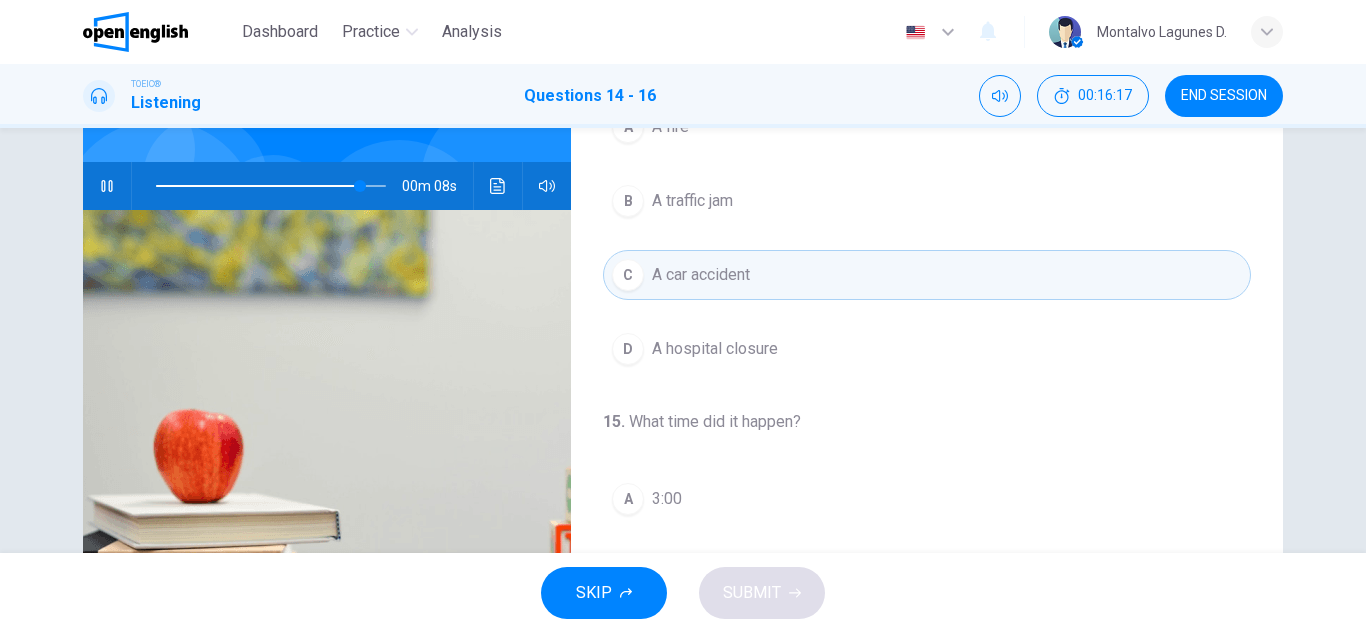 scroll, scrollTop: 162, scrollLeft: 0, axis: vertical 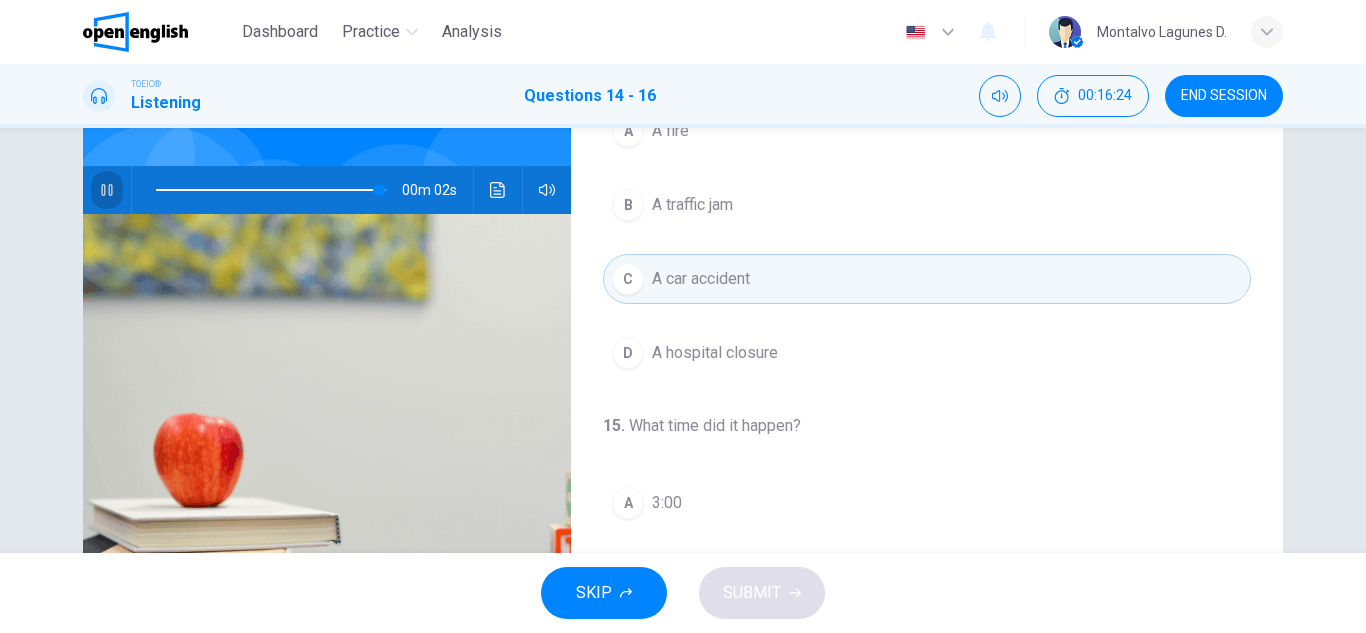 click at bounding box center (107, 190) 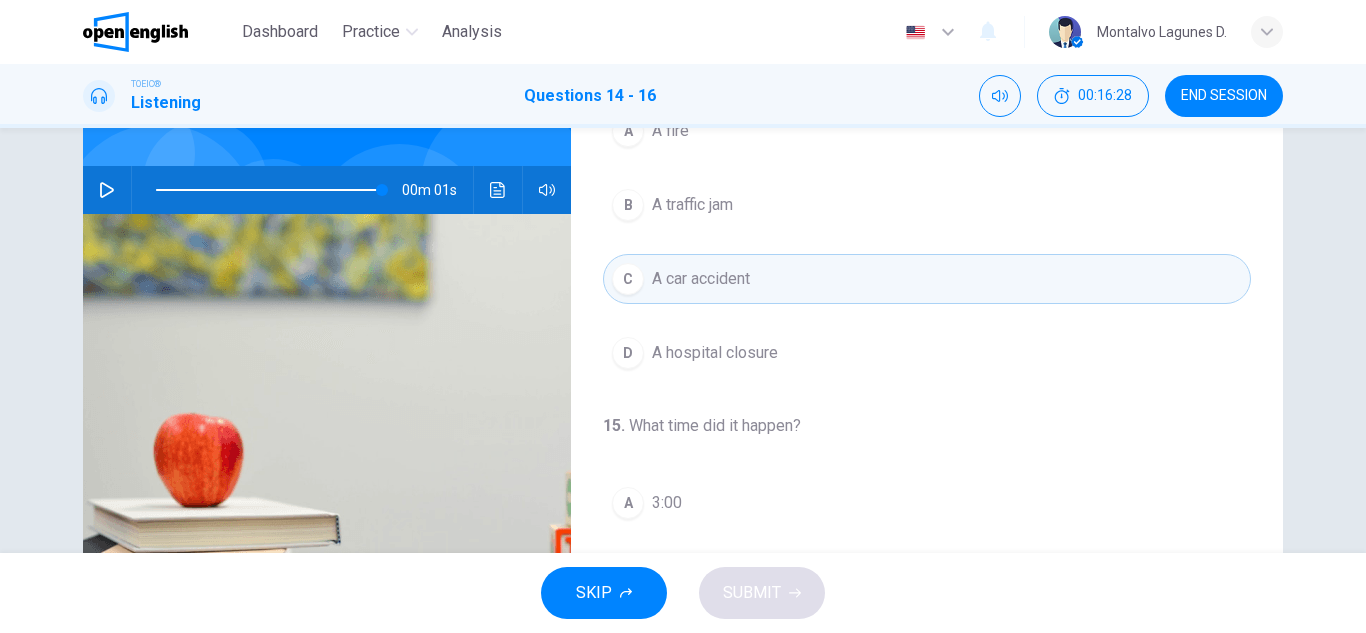 click 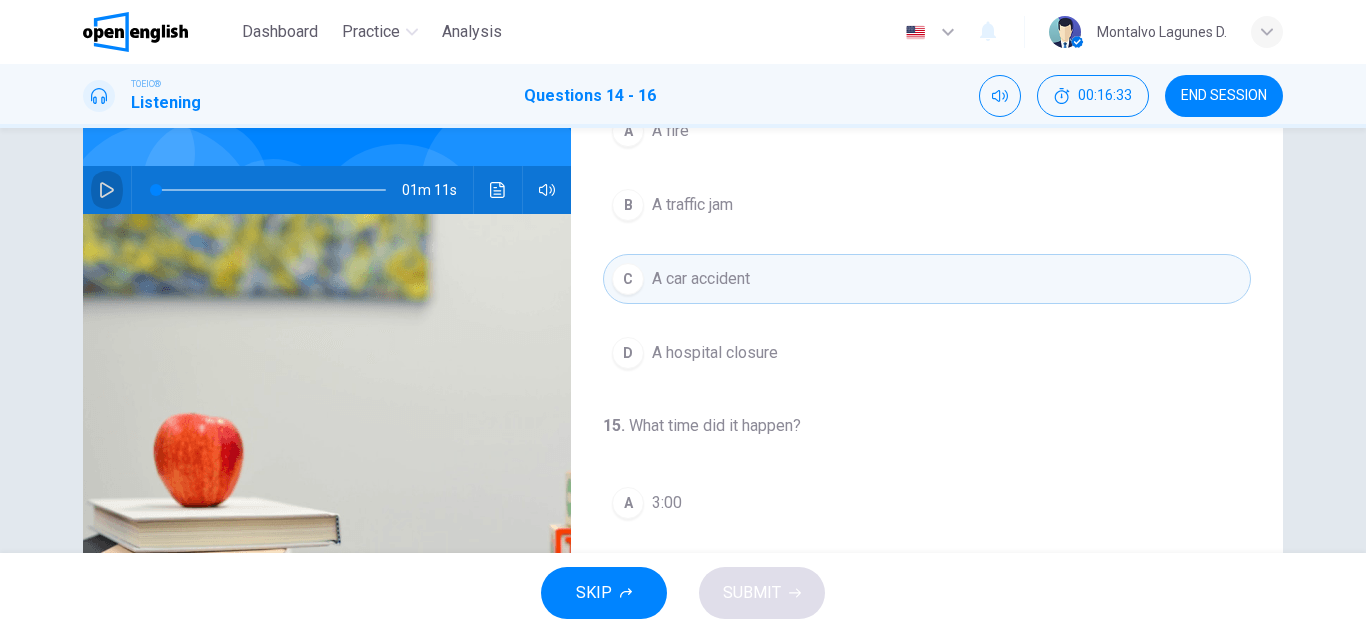 click 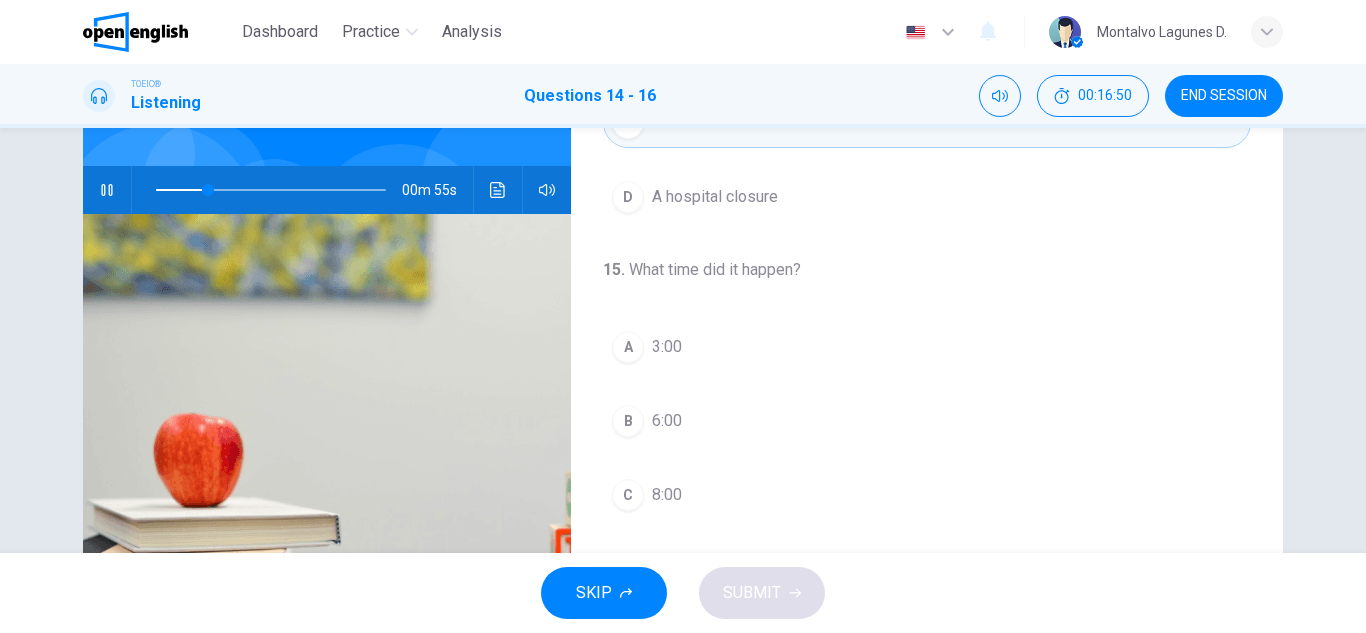 scroll, scrollTop: 163, scrollLeft: 0, axis: vertical 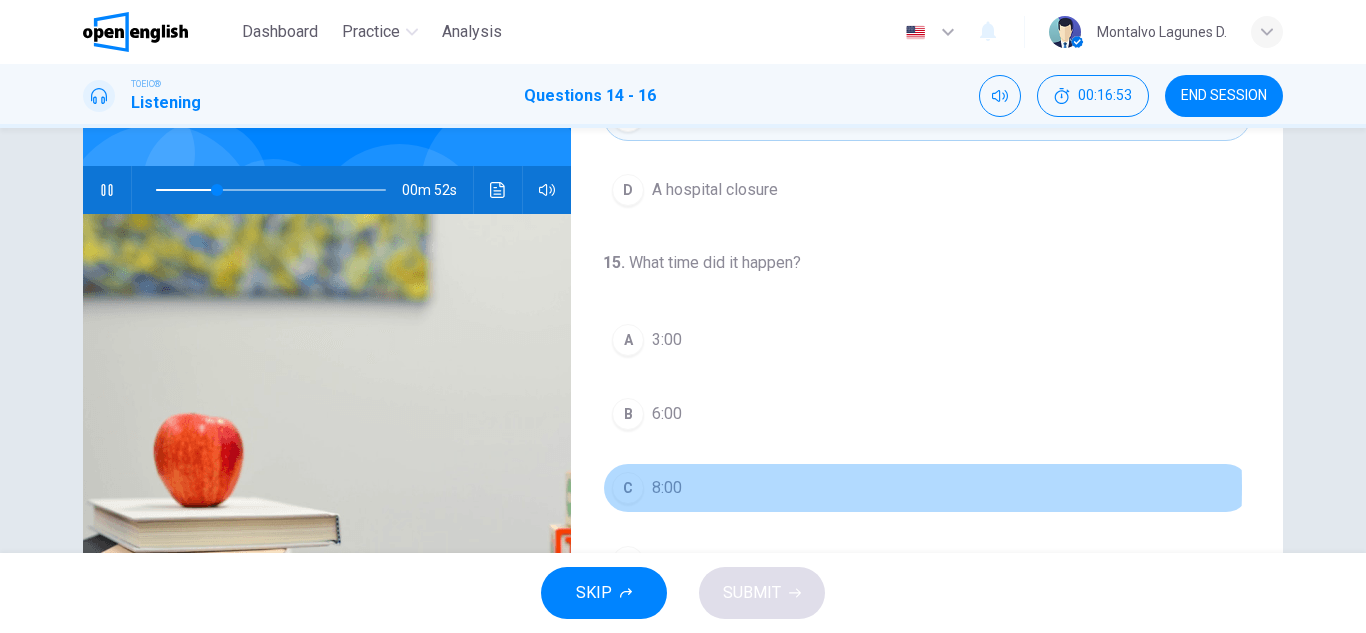 click on "8:00" at bounding box center [667, 488] 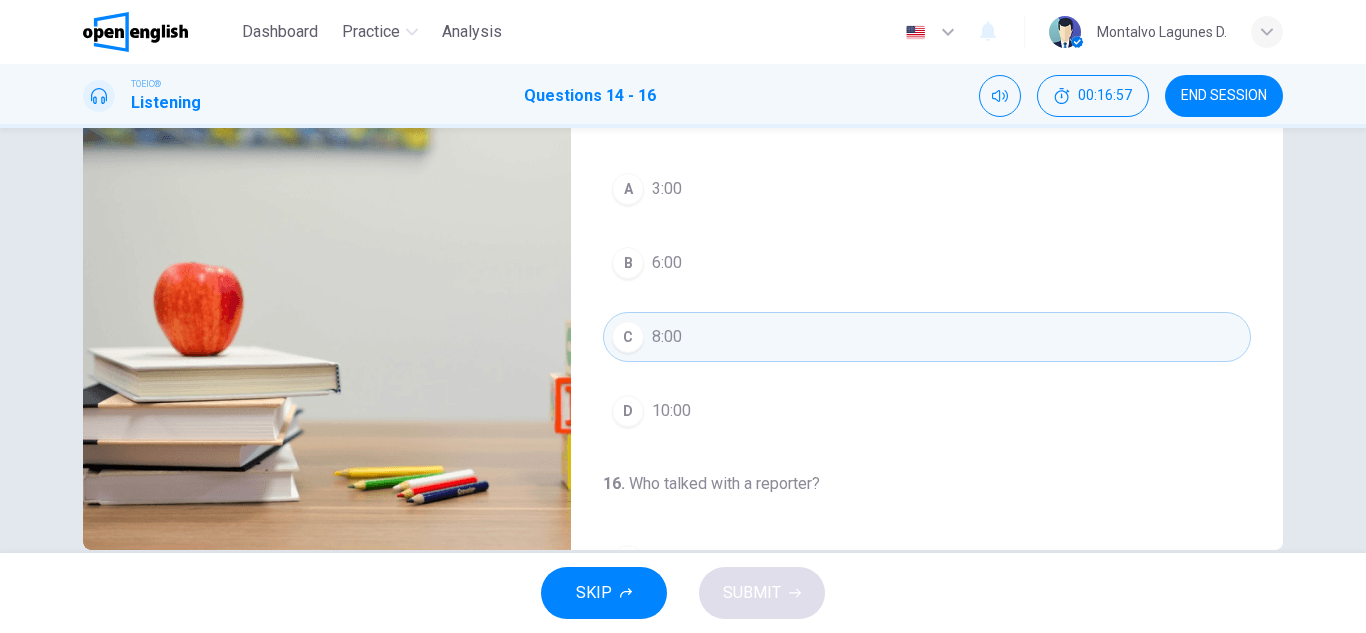 scroll, scrollTop: 350, scrollLeft: 0, axis: vertical 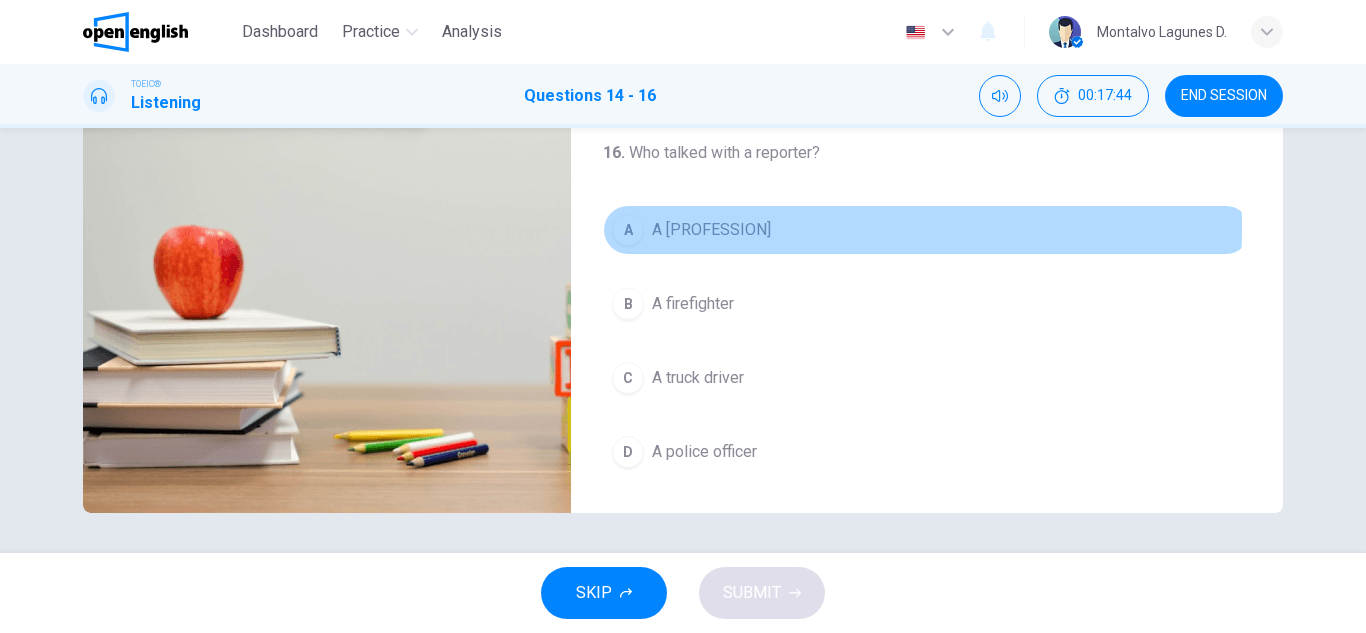 click on "A [PROFESSION]" at bounding box center (711, 230) 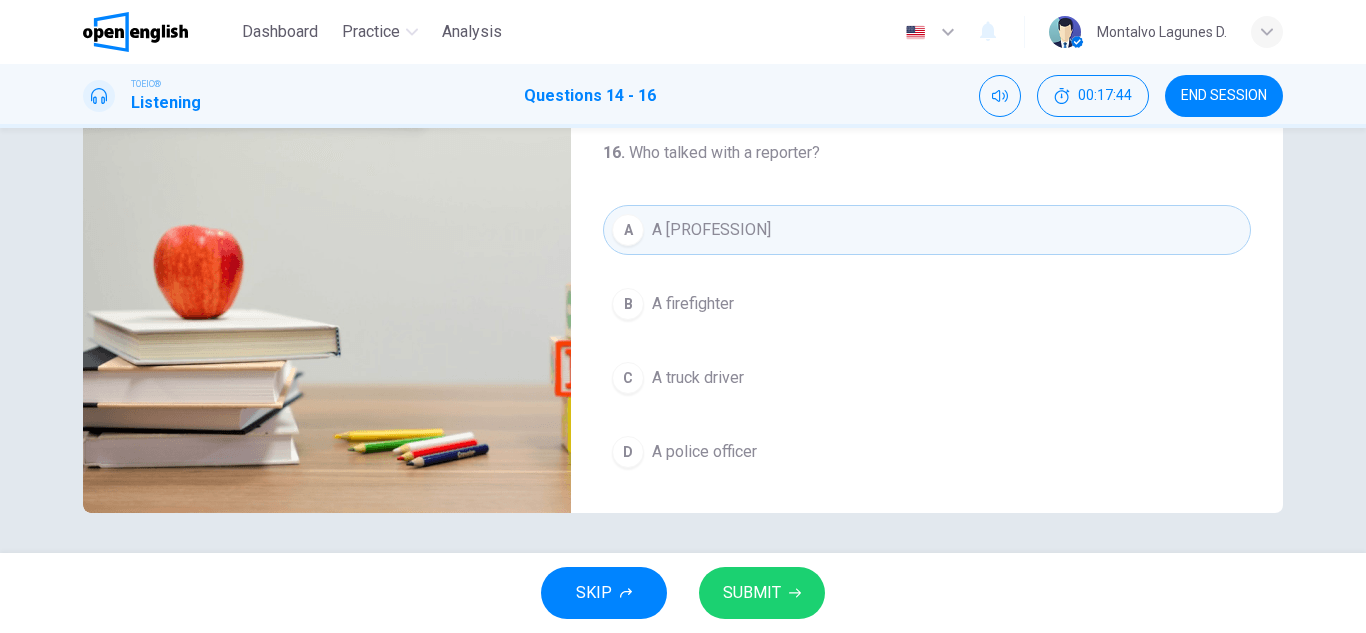 type on "*" 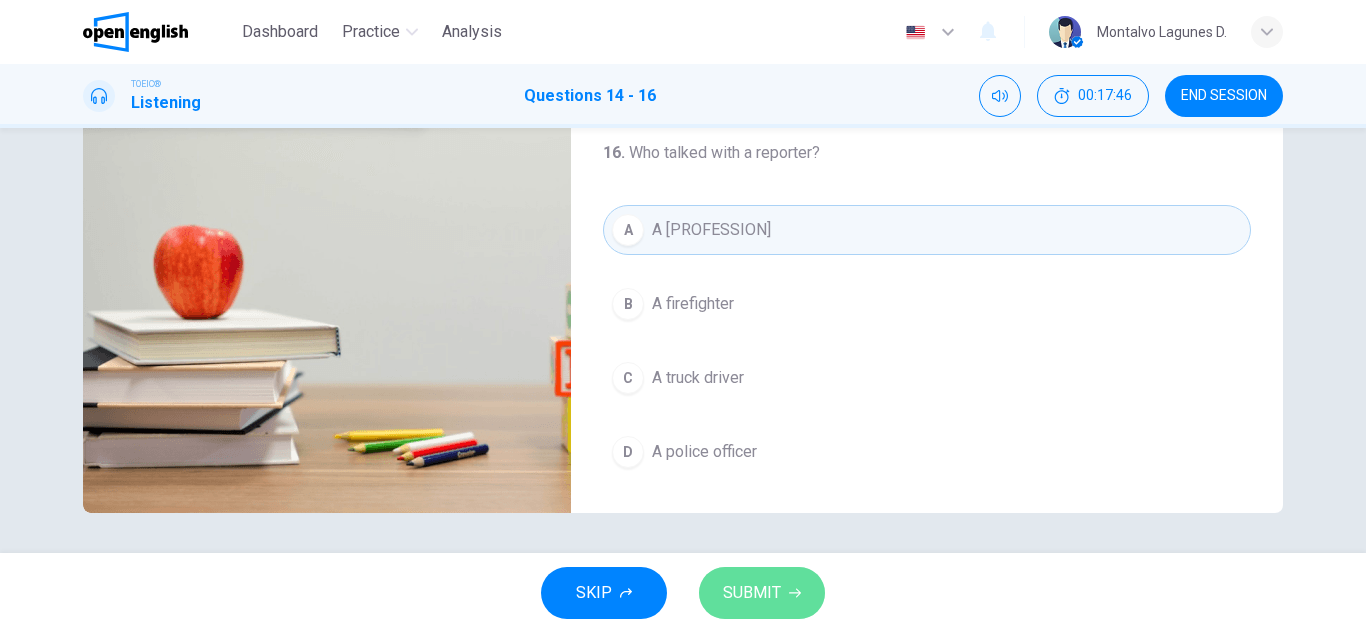 click on "SUBMIT" at bounding box center [752, 593] 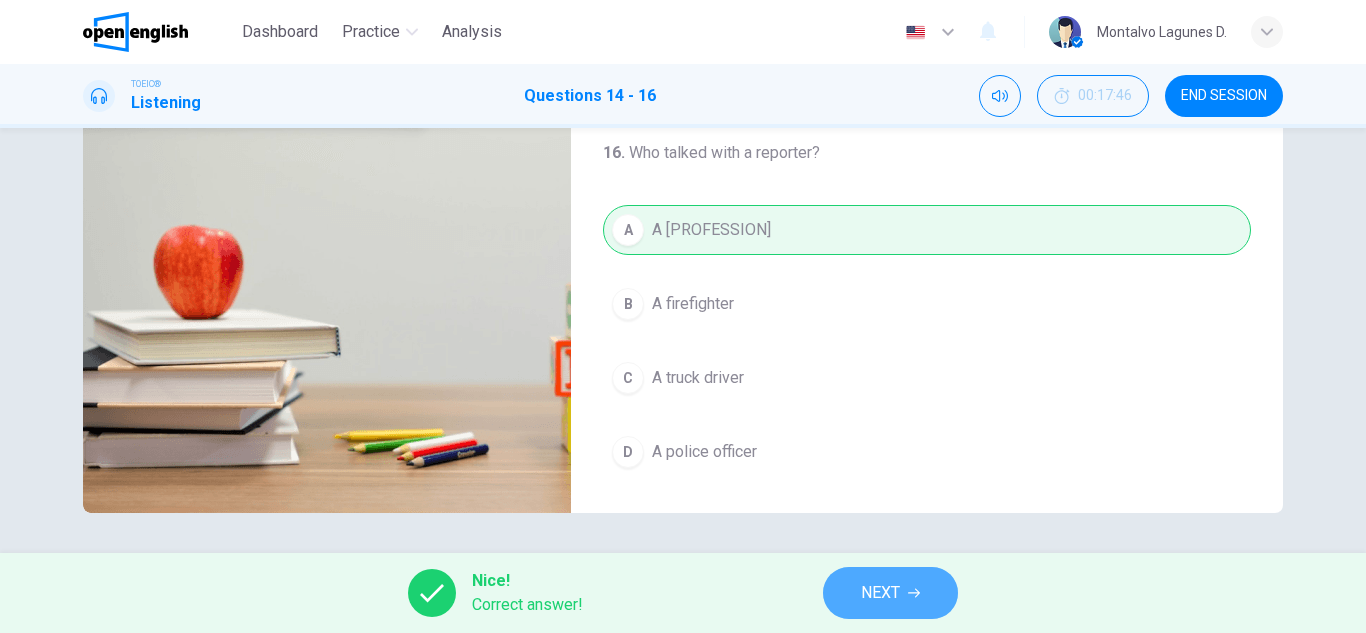 click on "NEXT" at bounding box center (880, 593) 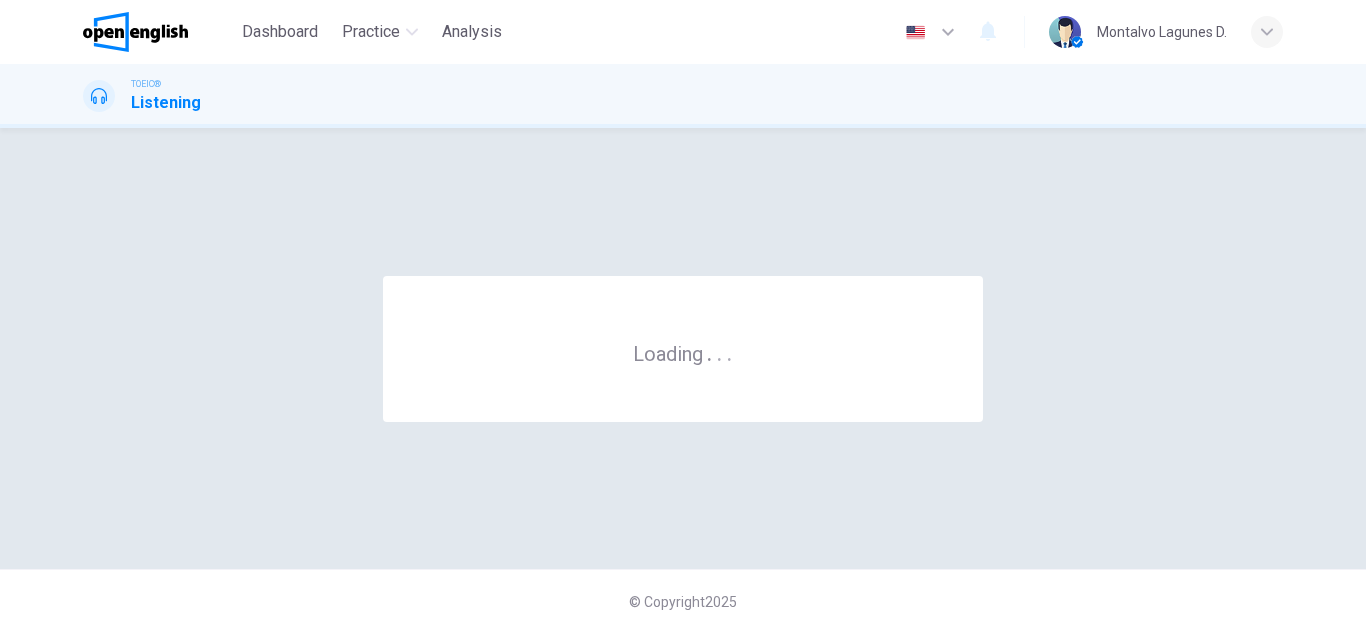 scroll, scrollTop: 0, scrollLeft: 0, axis: both 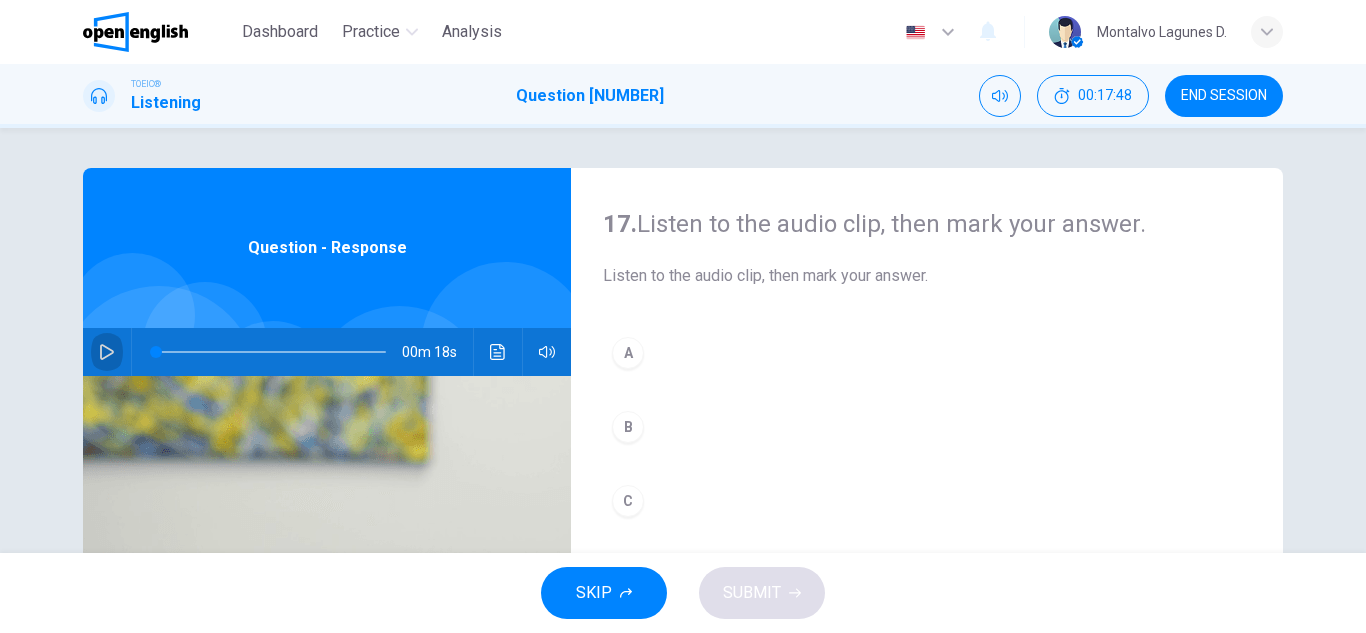 click 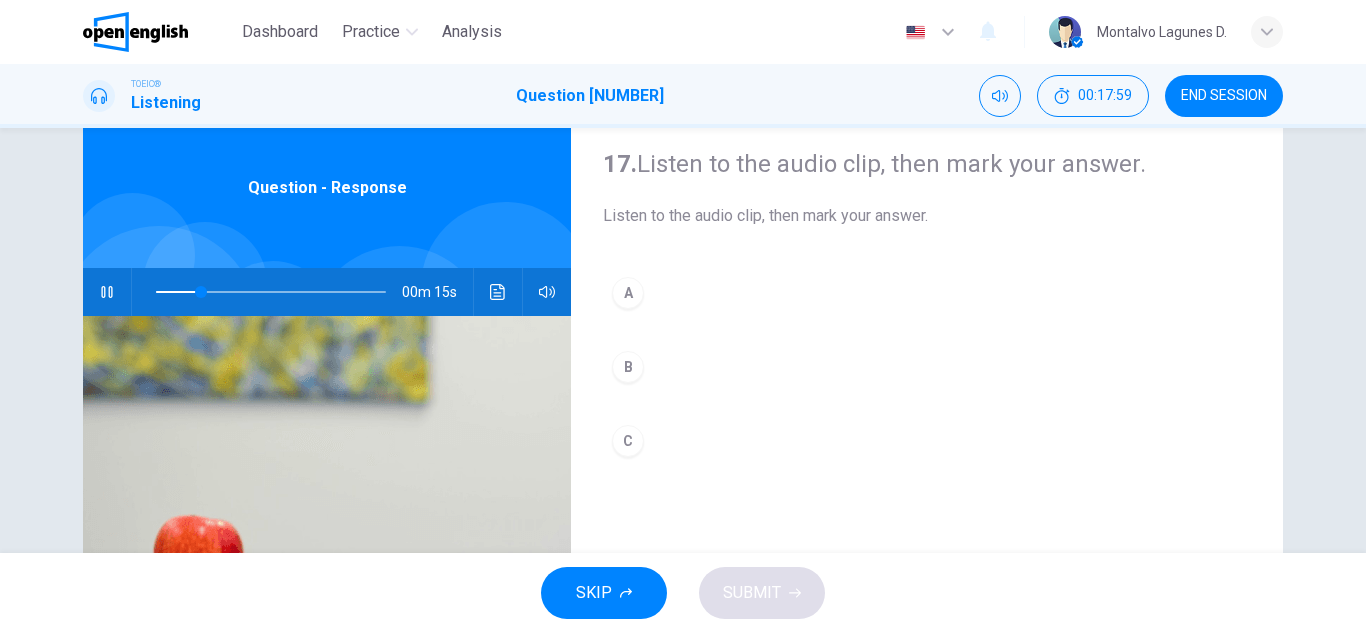 scroll, scrollTop: 62, scrollLeft: 0, axis: vertical 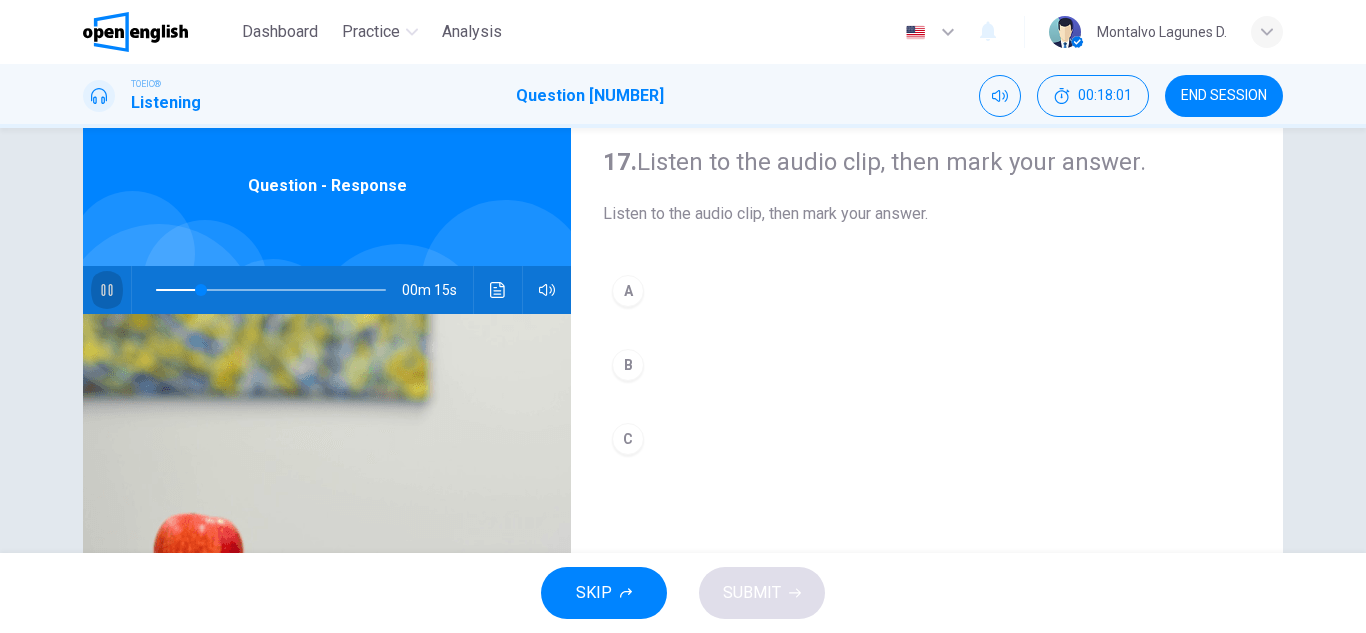 click 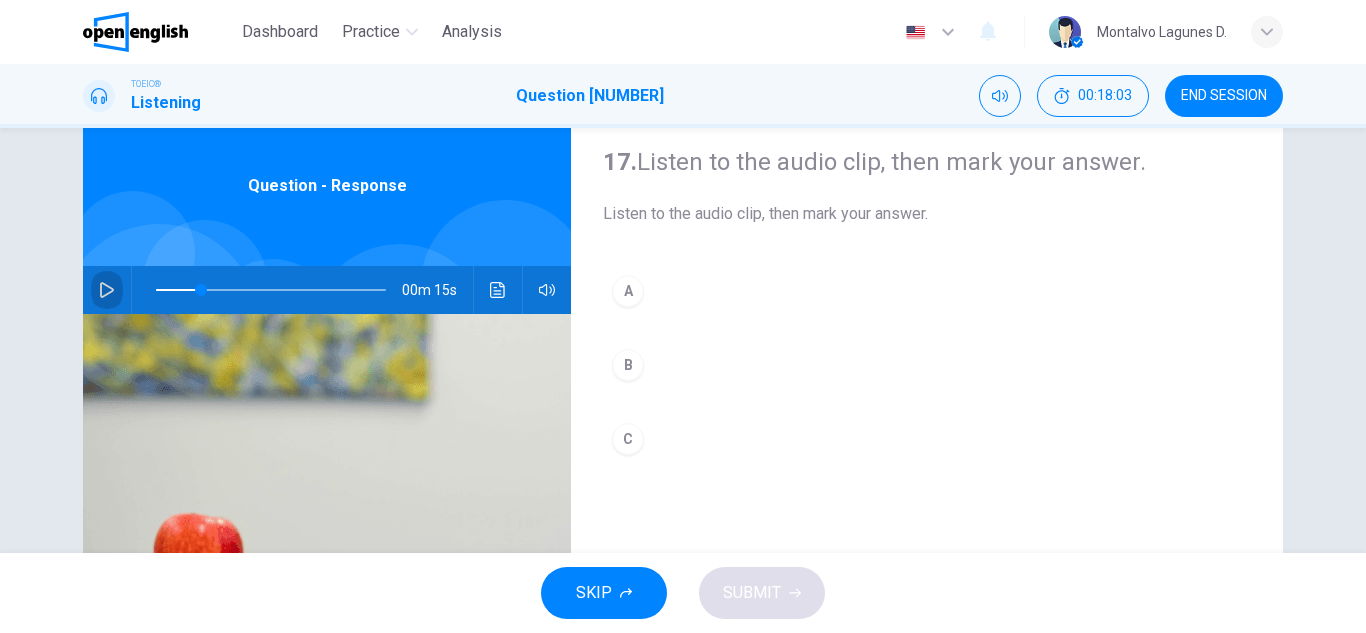 click 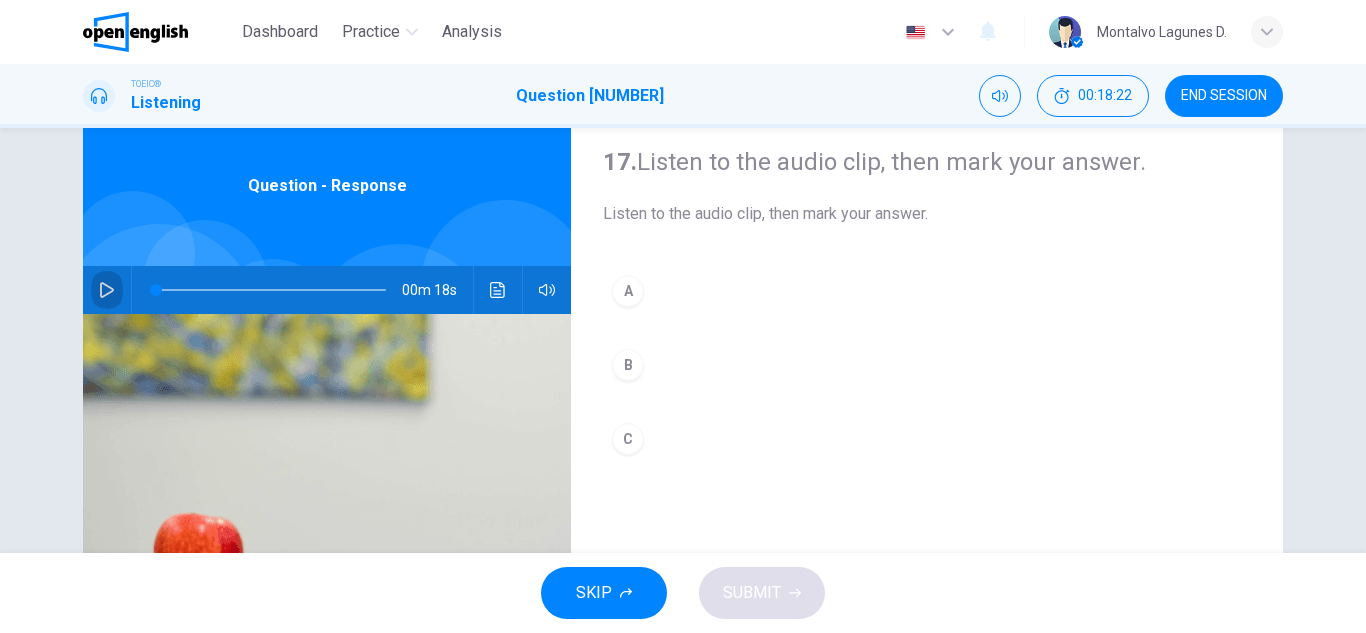 click 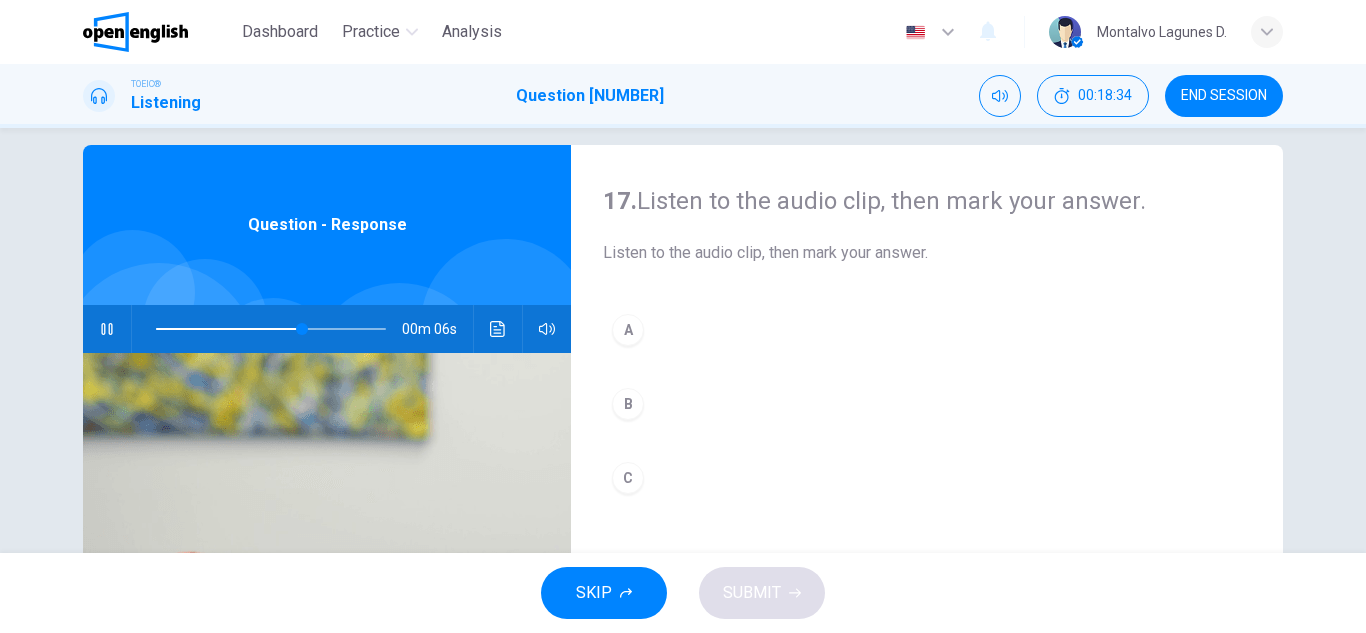 scroll, scrollTop: 27, scrollLeft: 0, axis: vertical 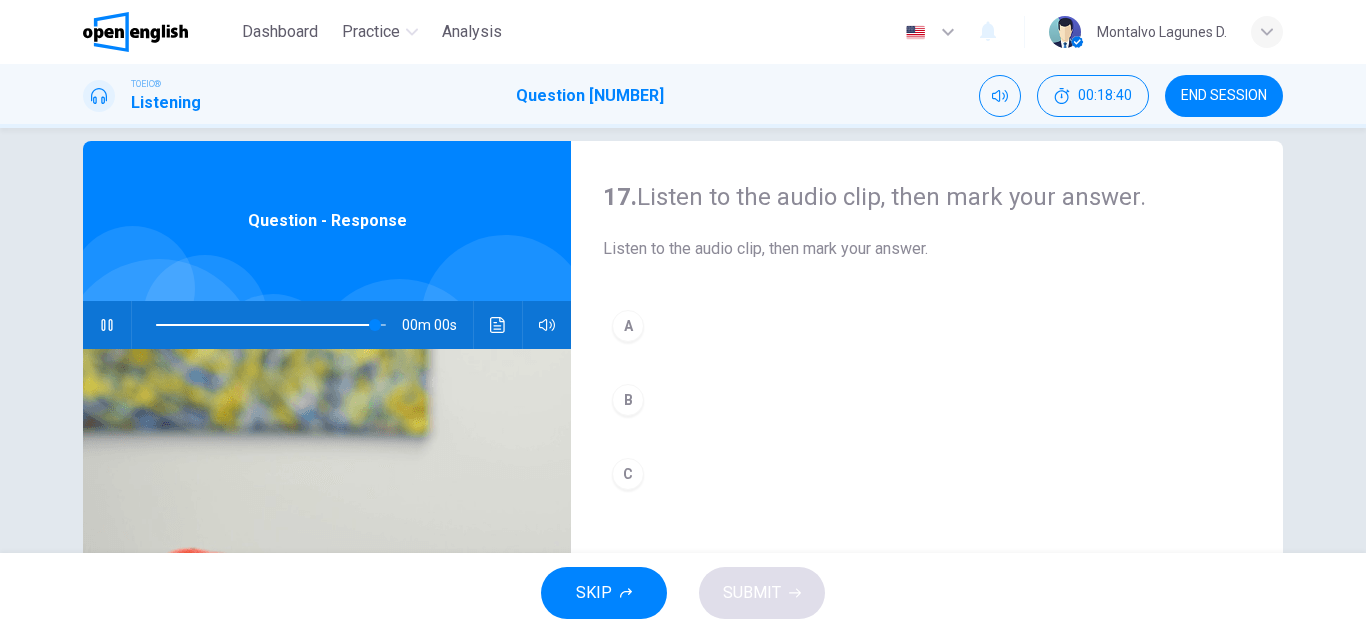 type on "*" 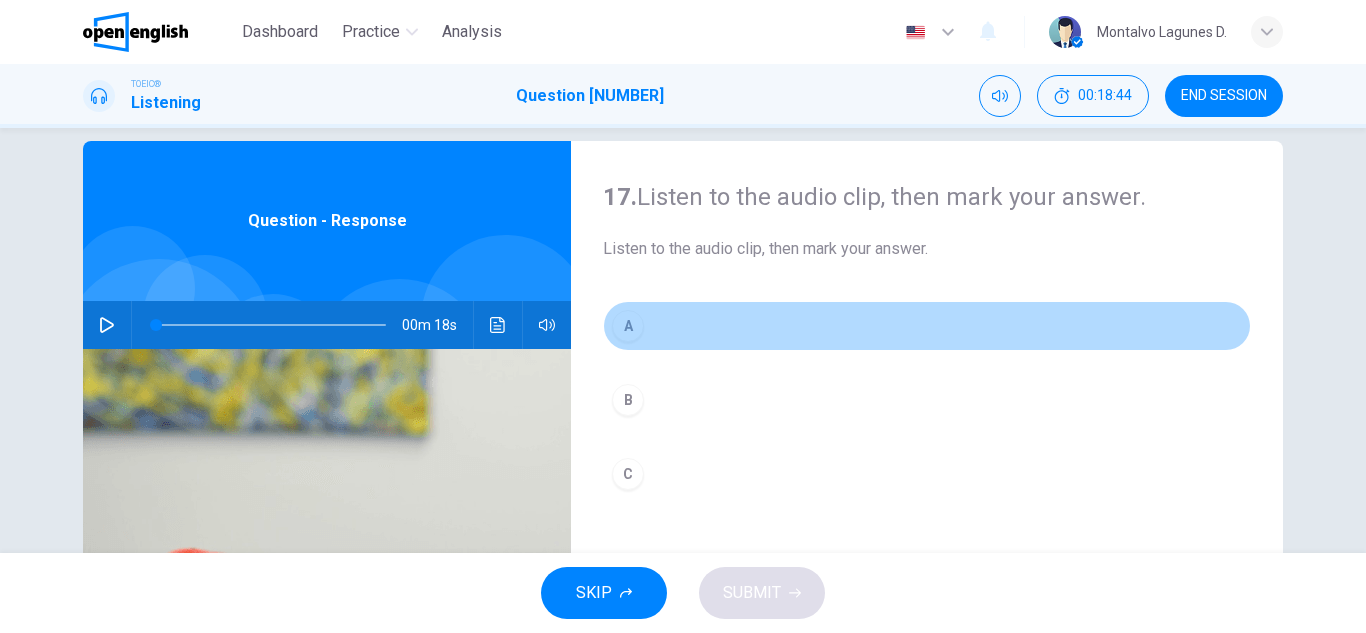click on "A" at bounding box center [628, 326] 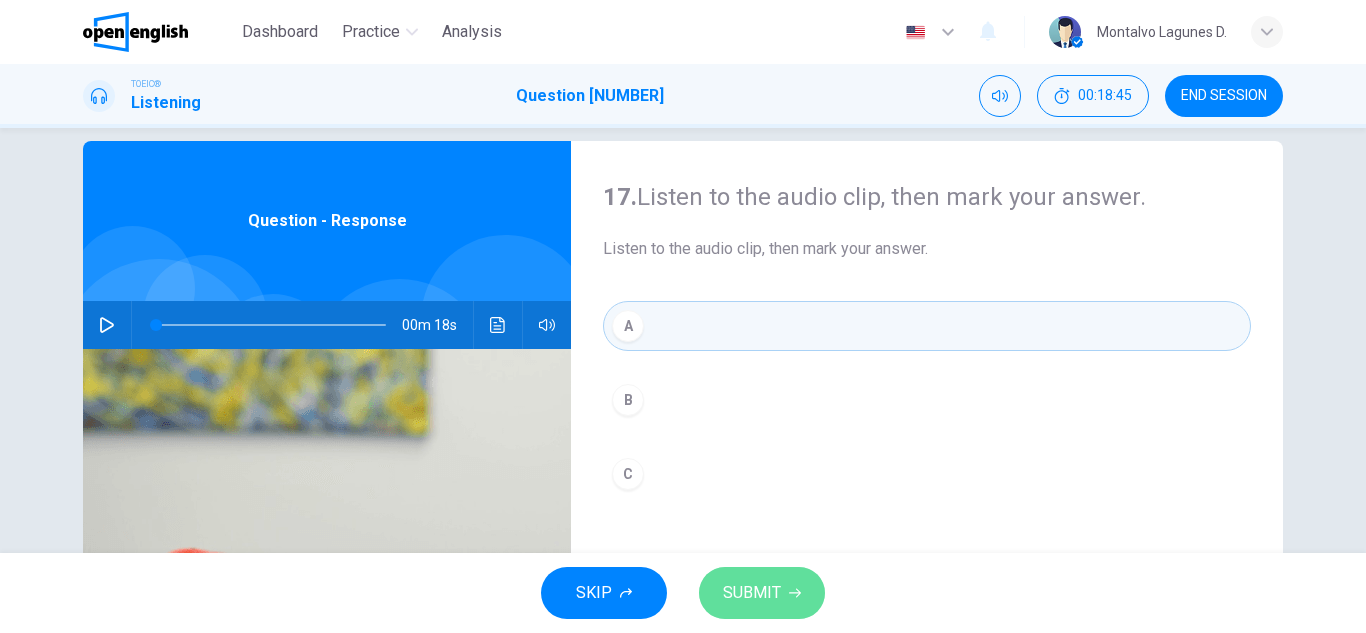 click on "SUBMIT" at bounding box center (752, 593) 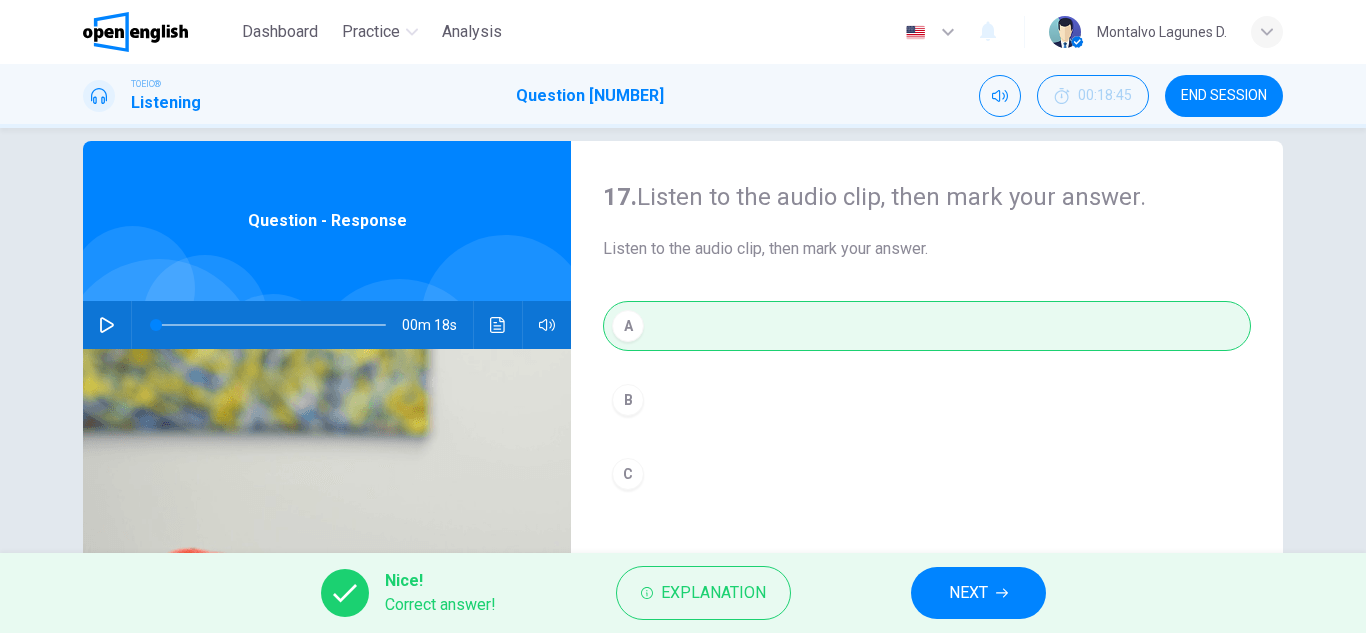 click on "NEXT" at bounding box center (968, 593) 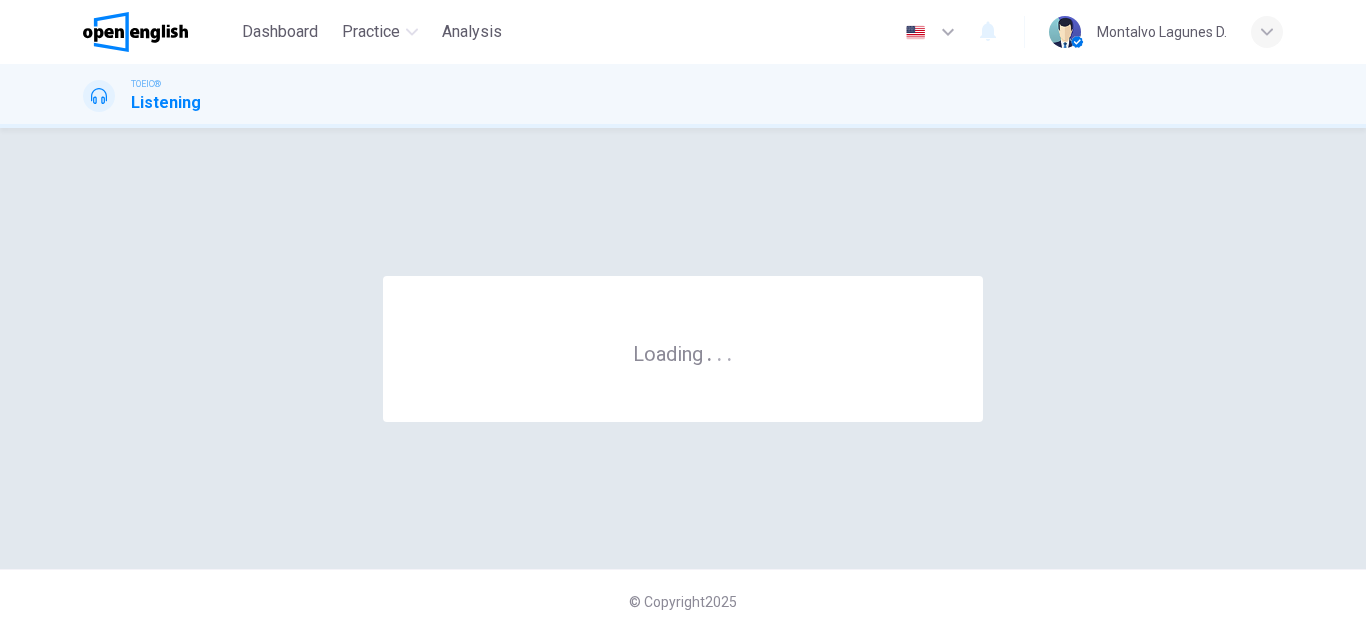 scroll, scrollTop: 0, scrollLeft: 0, axis: both 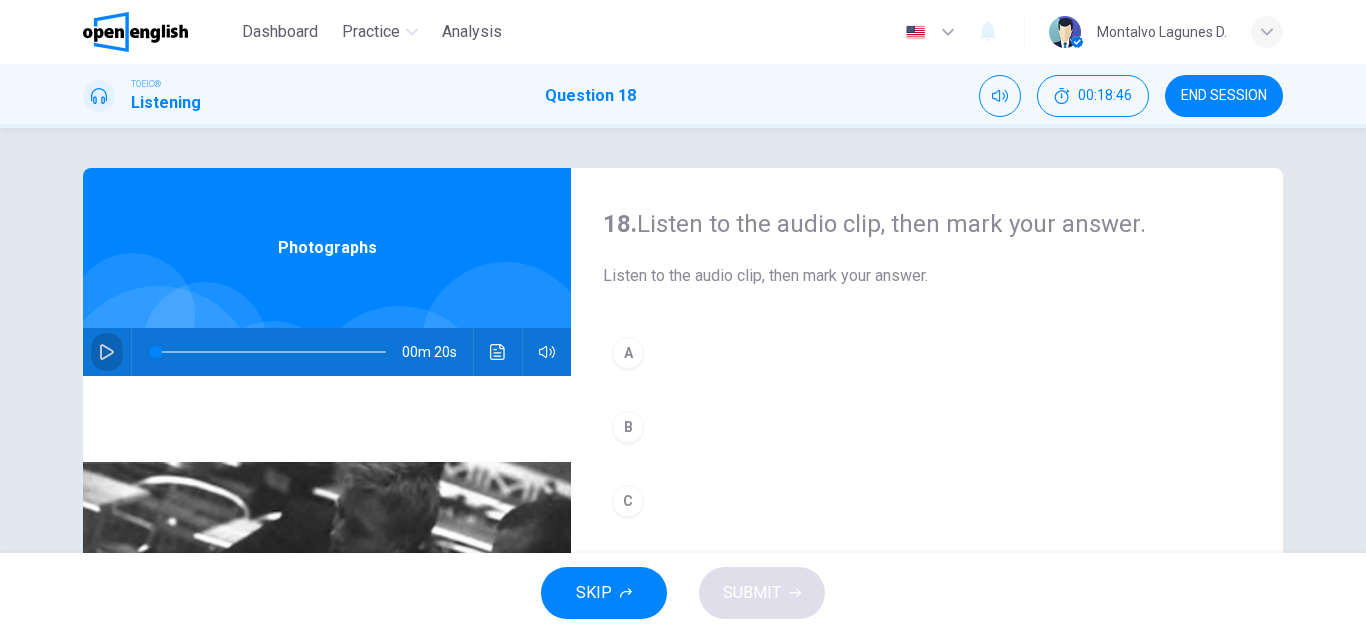 click 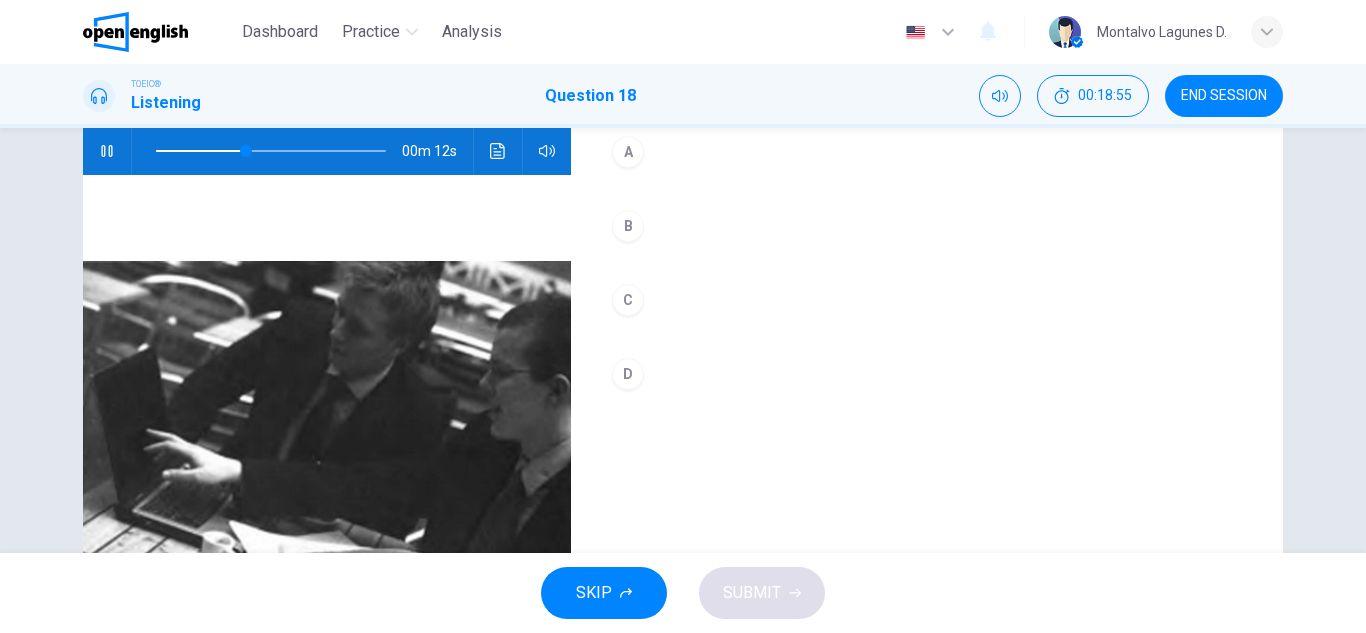 scroll, scrollTop: 197, scrollLeft: 0, axis: vertical 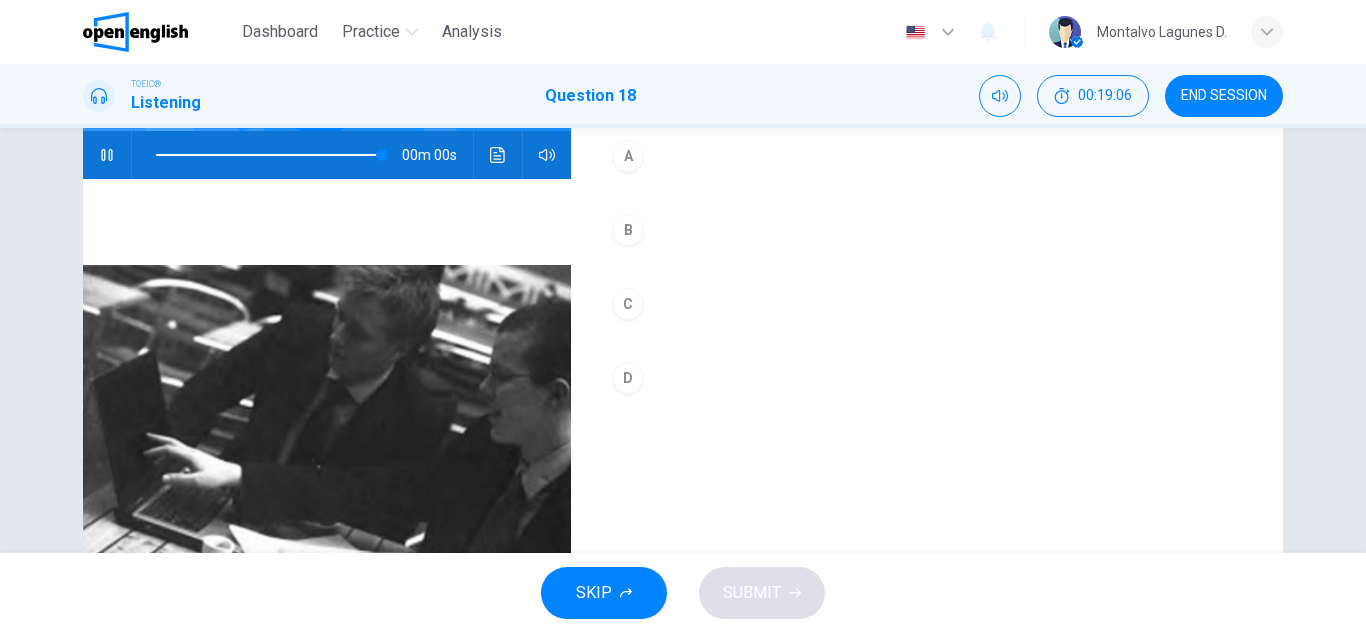 type on "*" 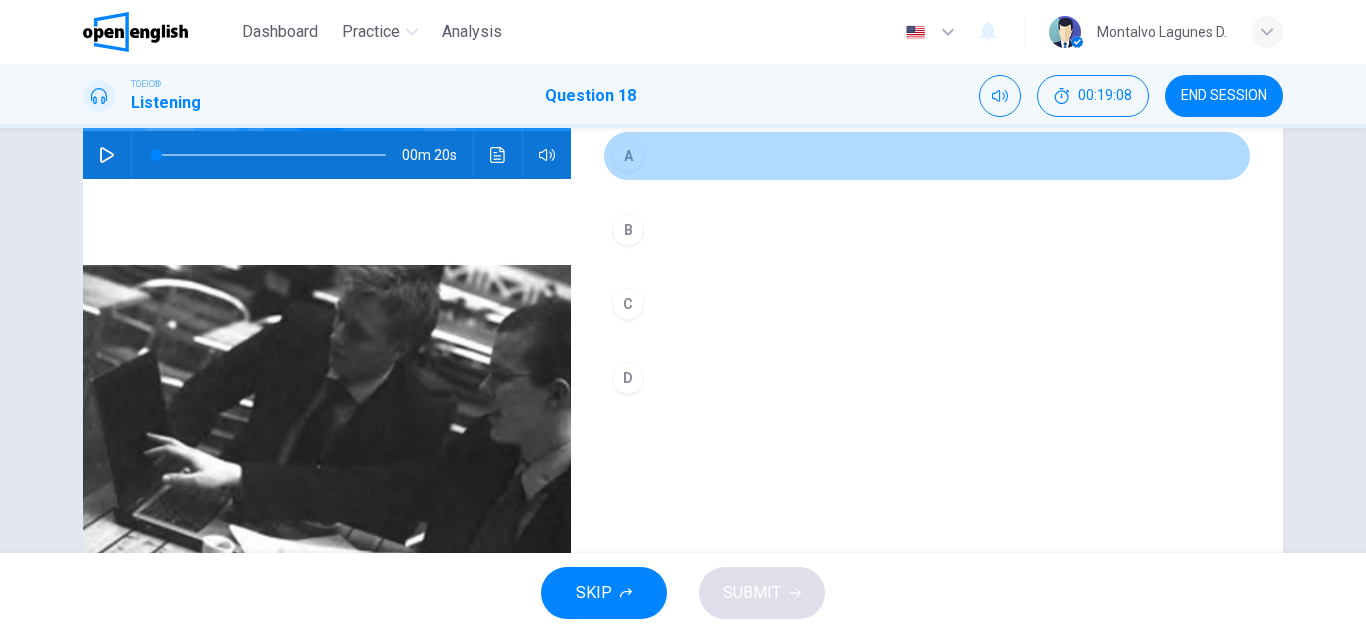 click on "A" at bounding box center [628, 156] 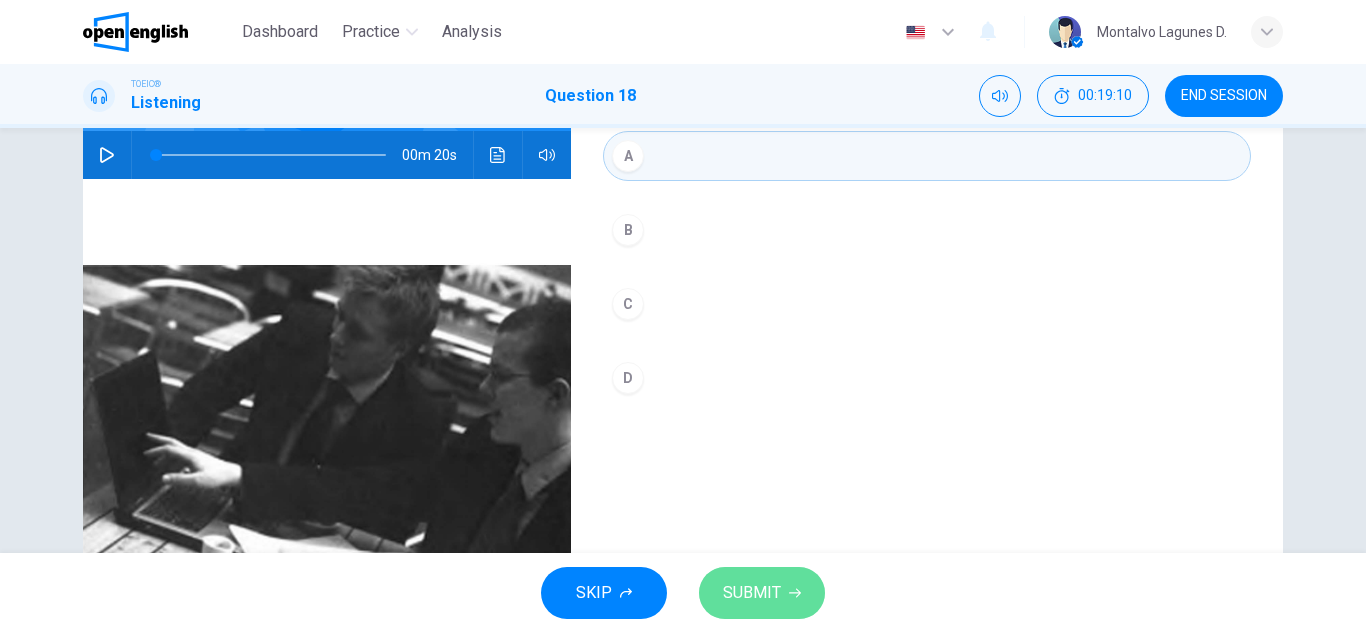 click on "SUBMIT" at bounding box center (752, 593) 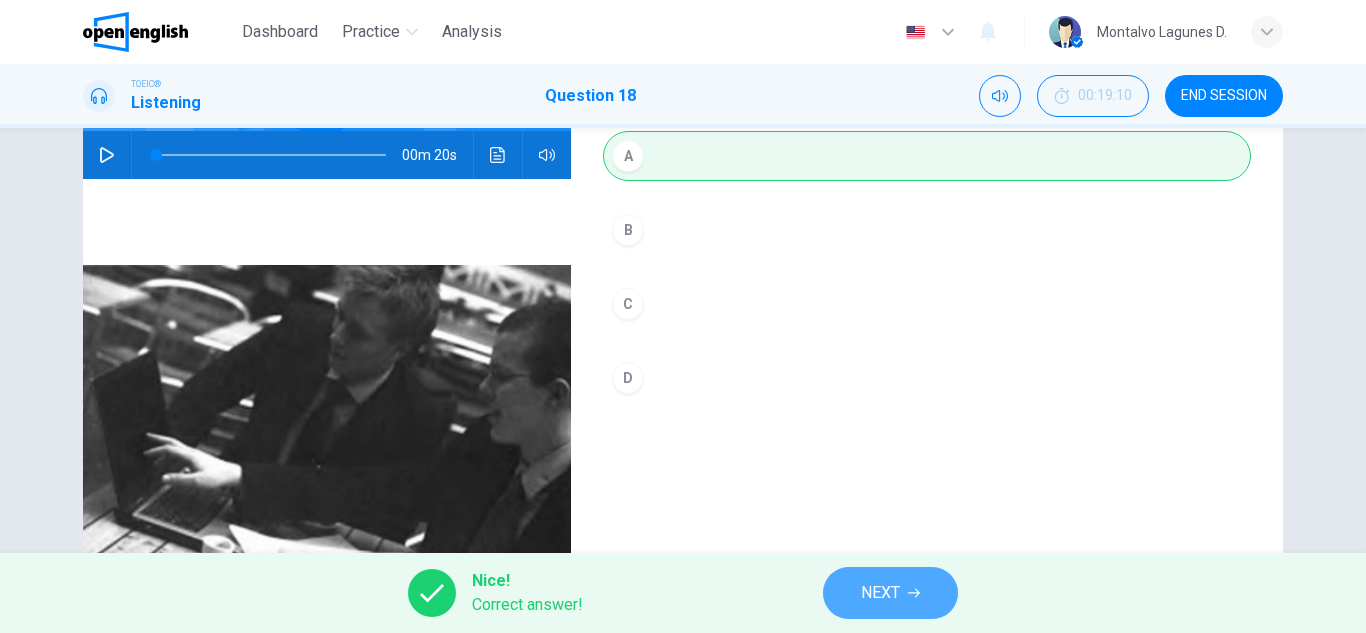 click on "NEXT" at bounding box center [880, 593] 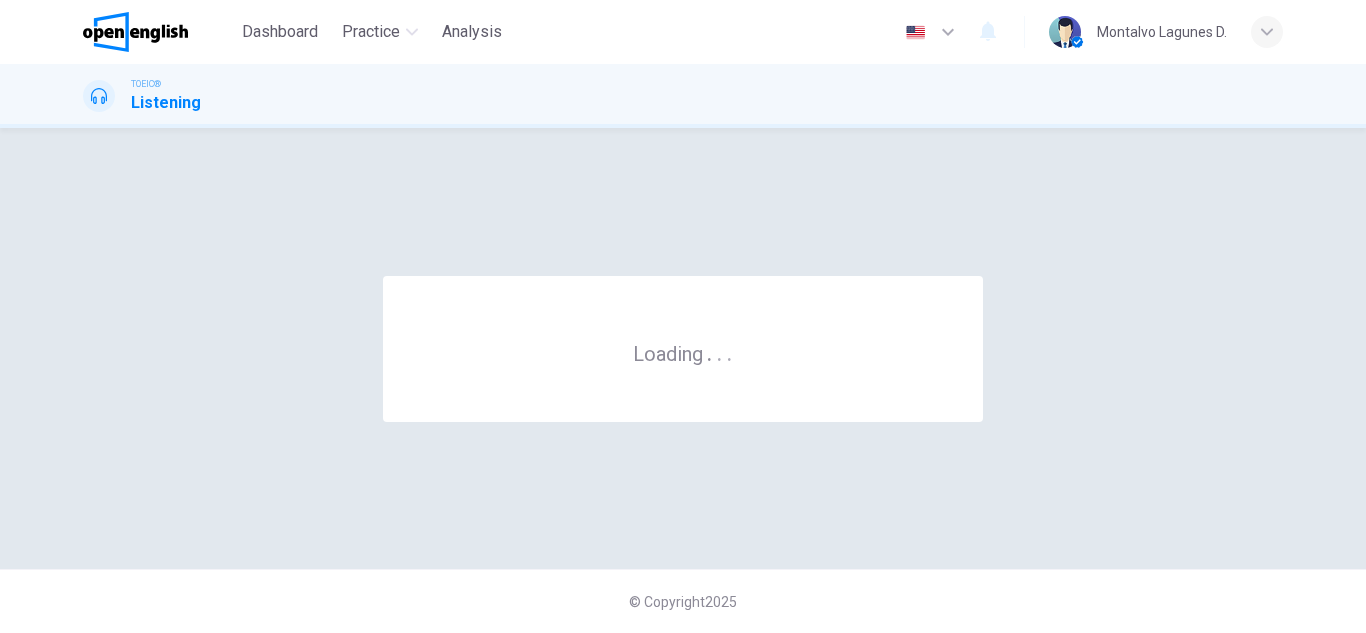 scroll, scrollTop: 0, scrollLeft: 0, axis: both 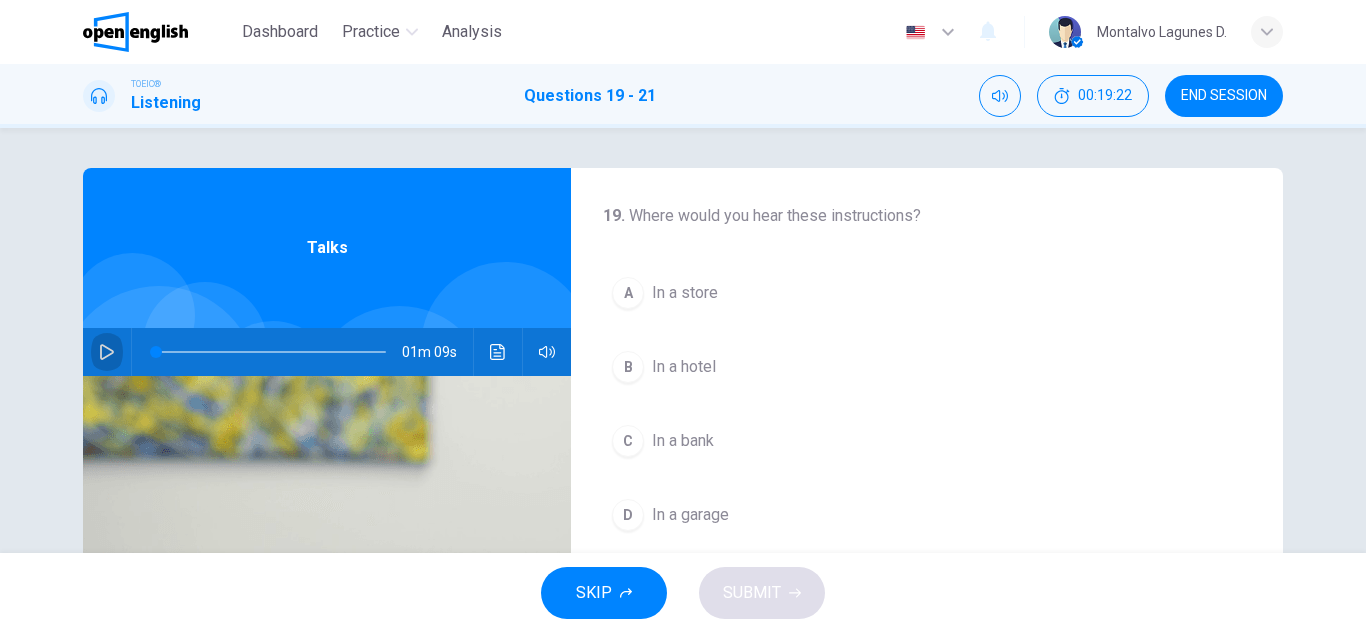click 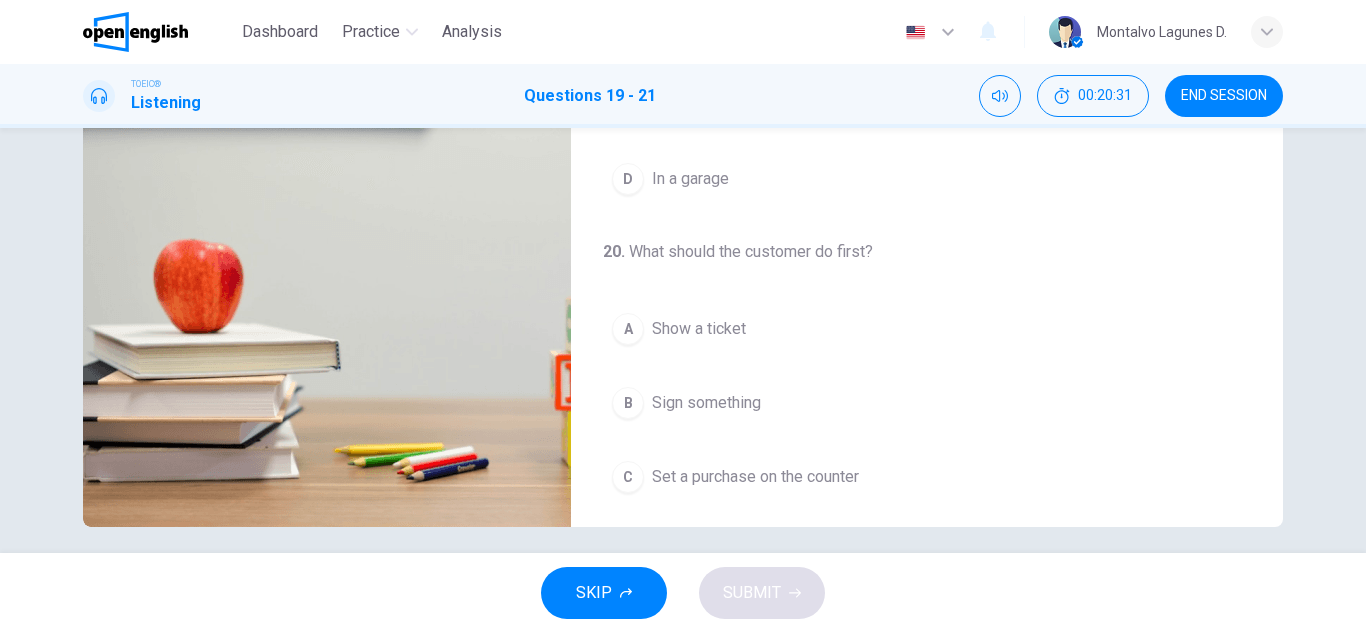 scroll, scrollTop: 350, scrollLeft: 0, axis: vertical 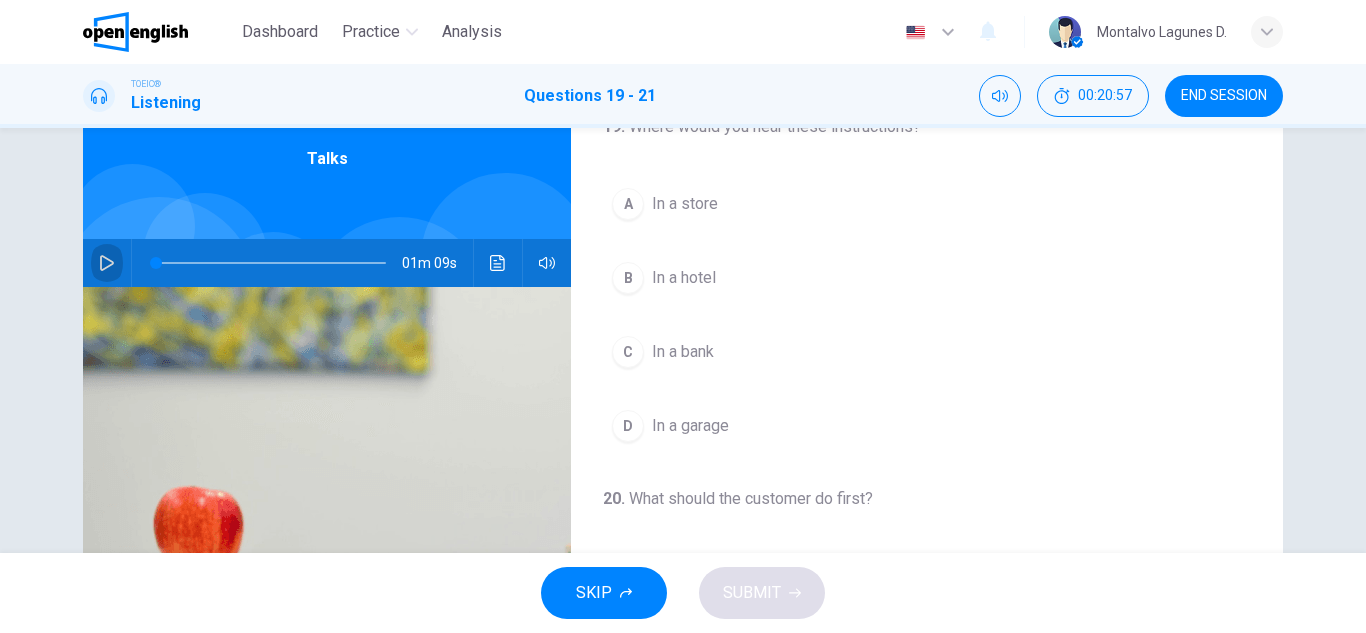 click 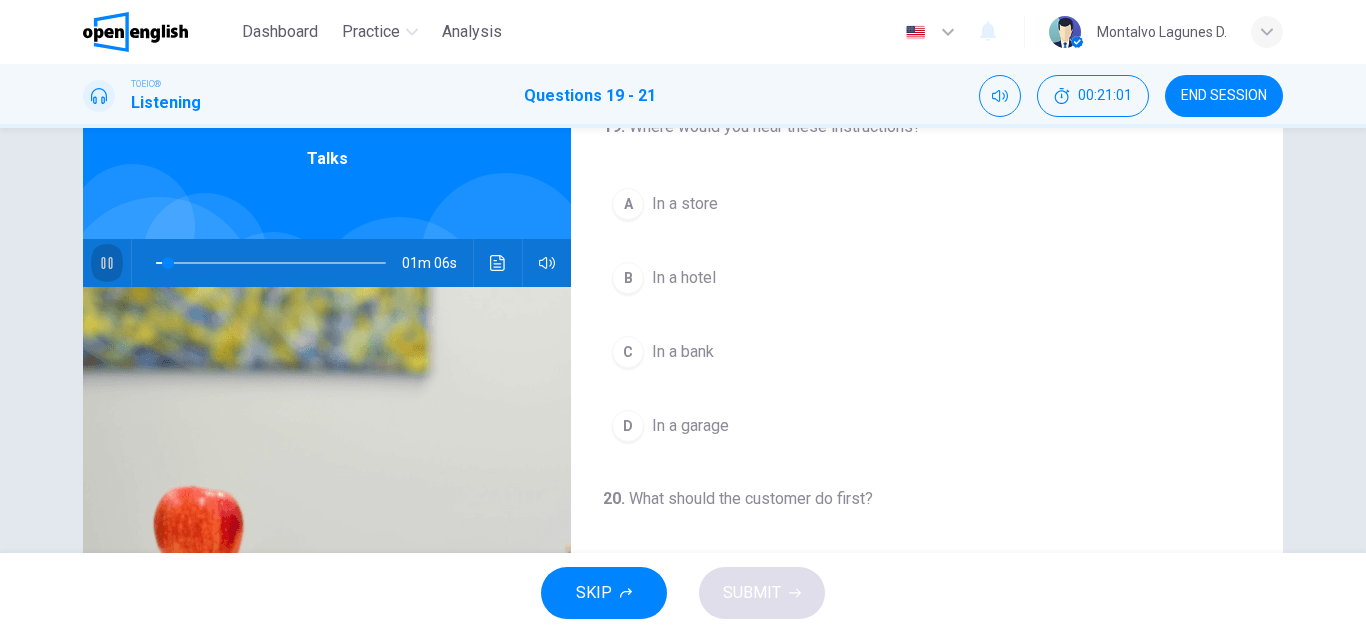 click 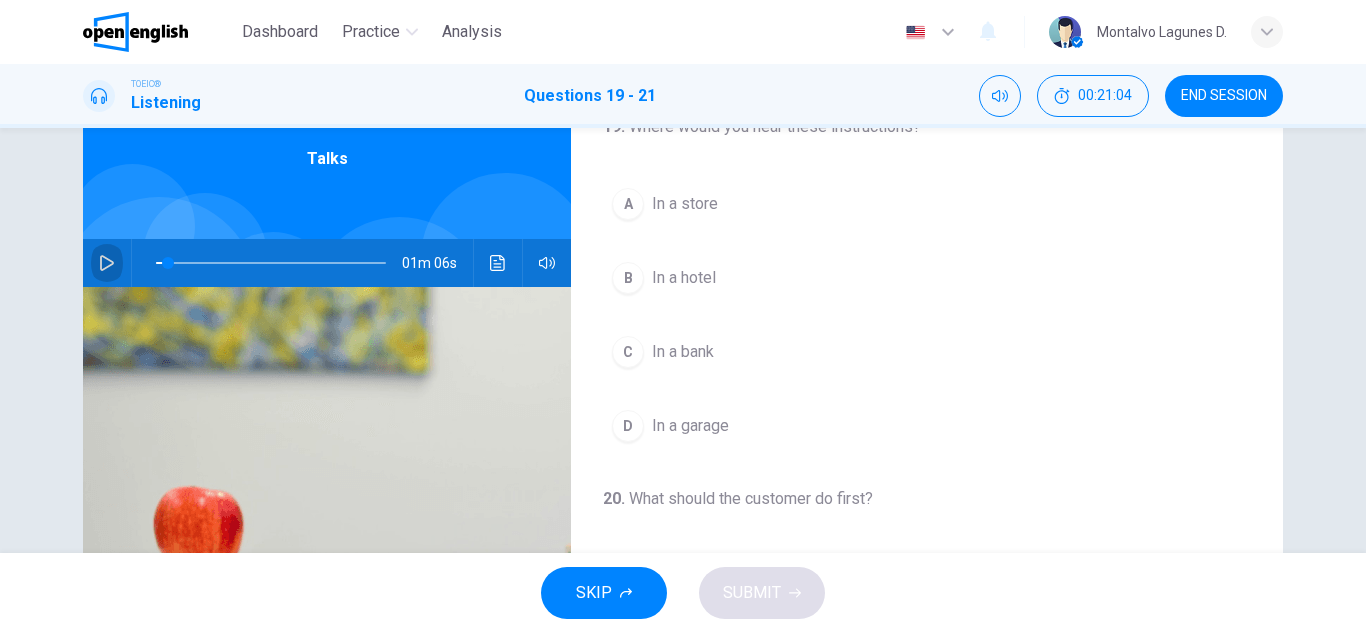 click 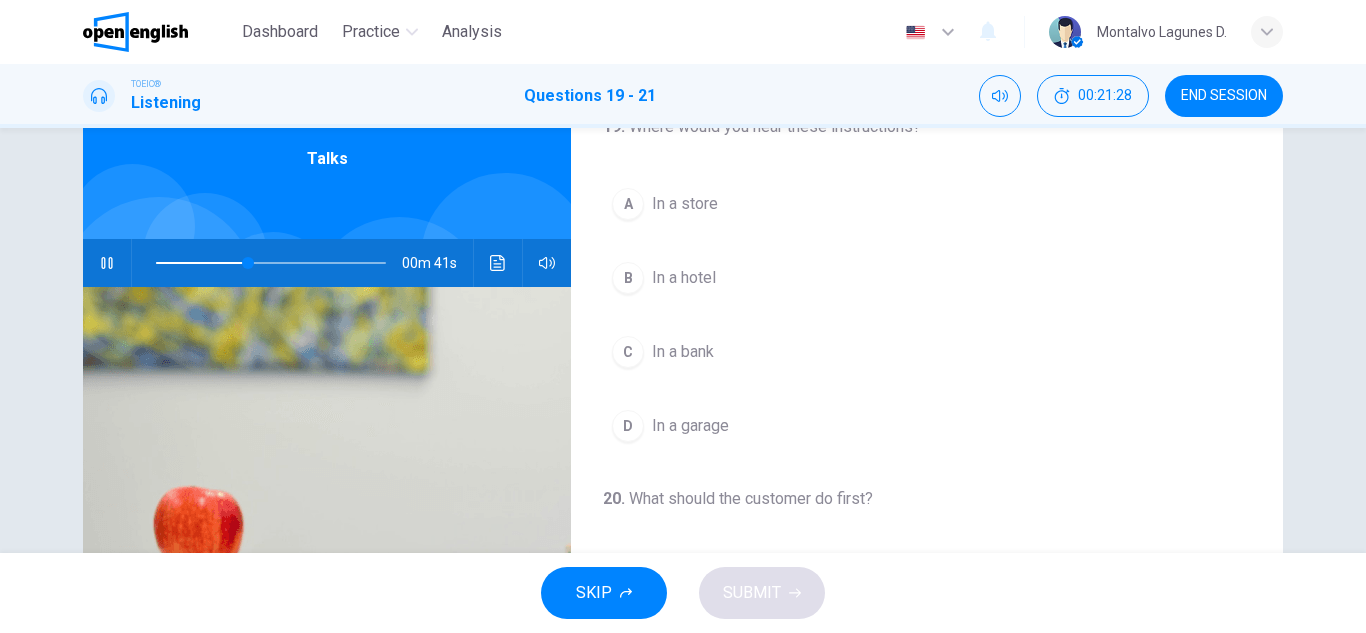 scroll, scrollTop: 95, scrollLeft: 0, axis: vertical 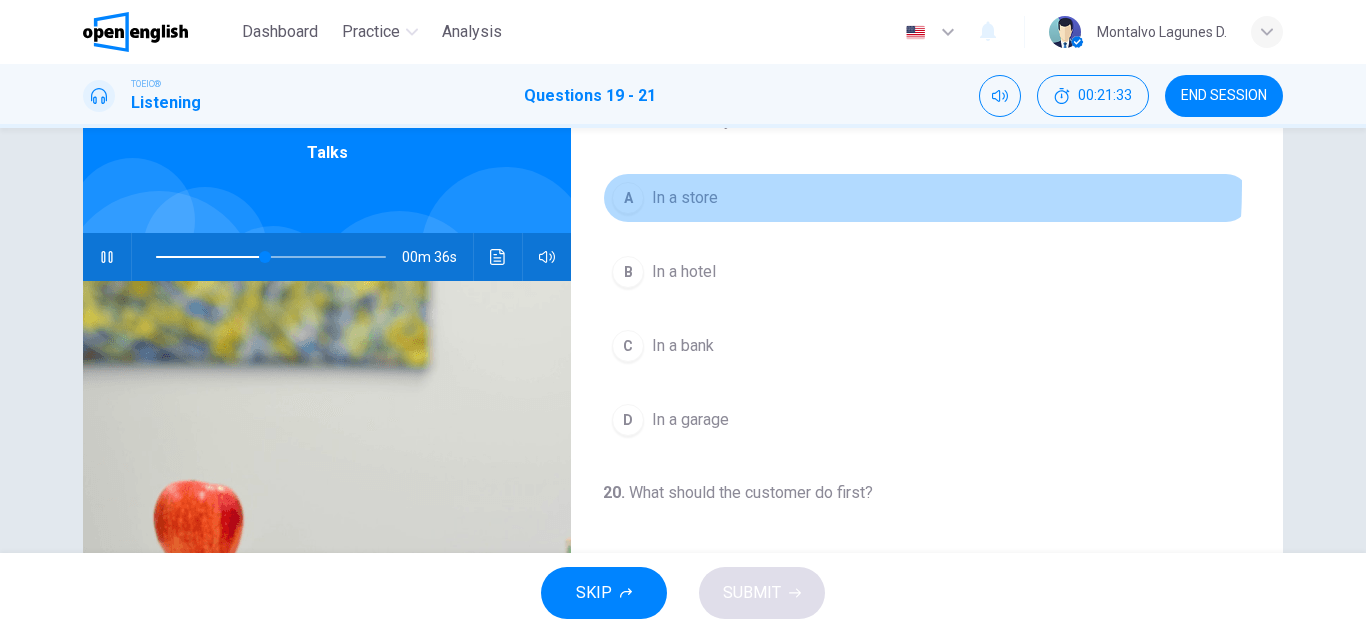 click on "In a store" at bounding box center [685, 198] 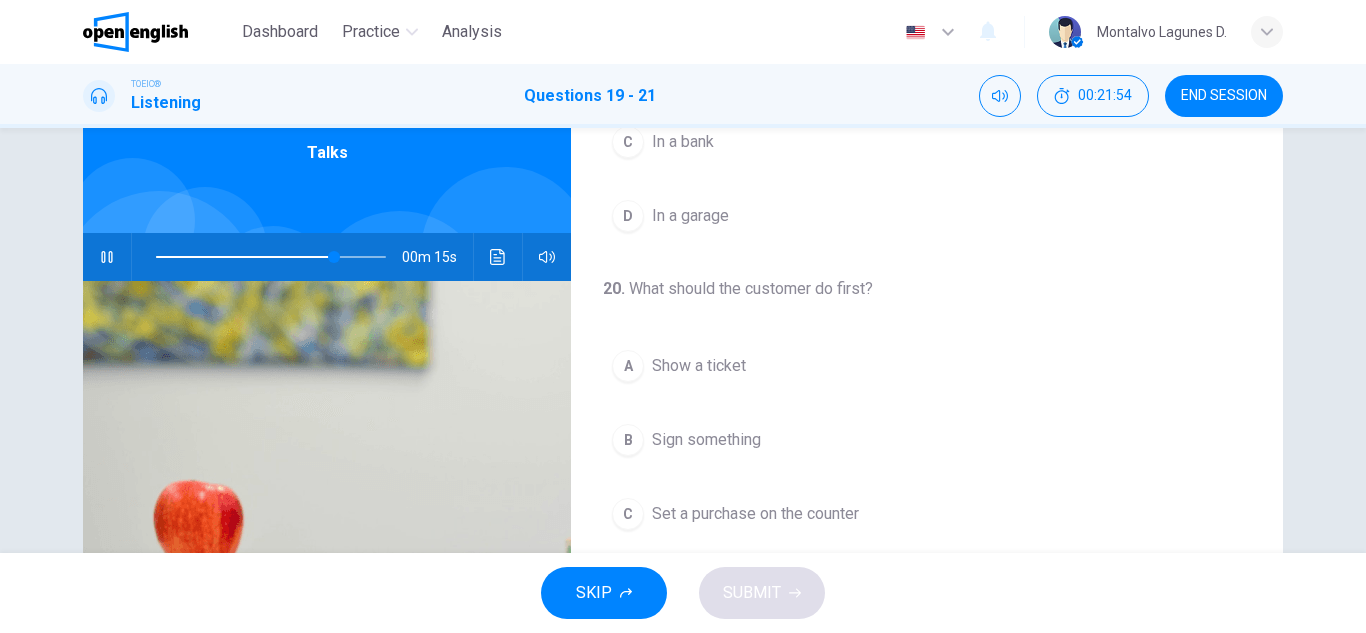 scroll, scrollTop: 206, scrollLeft: 0, axis: vertical 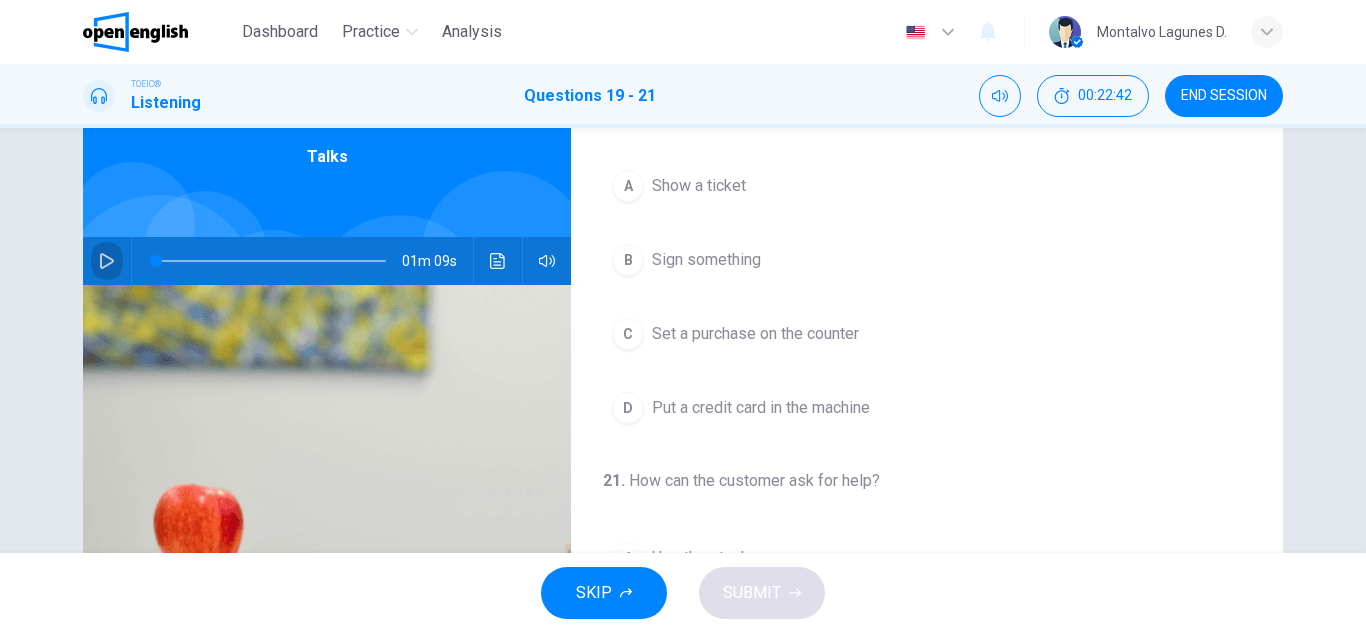 click 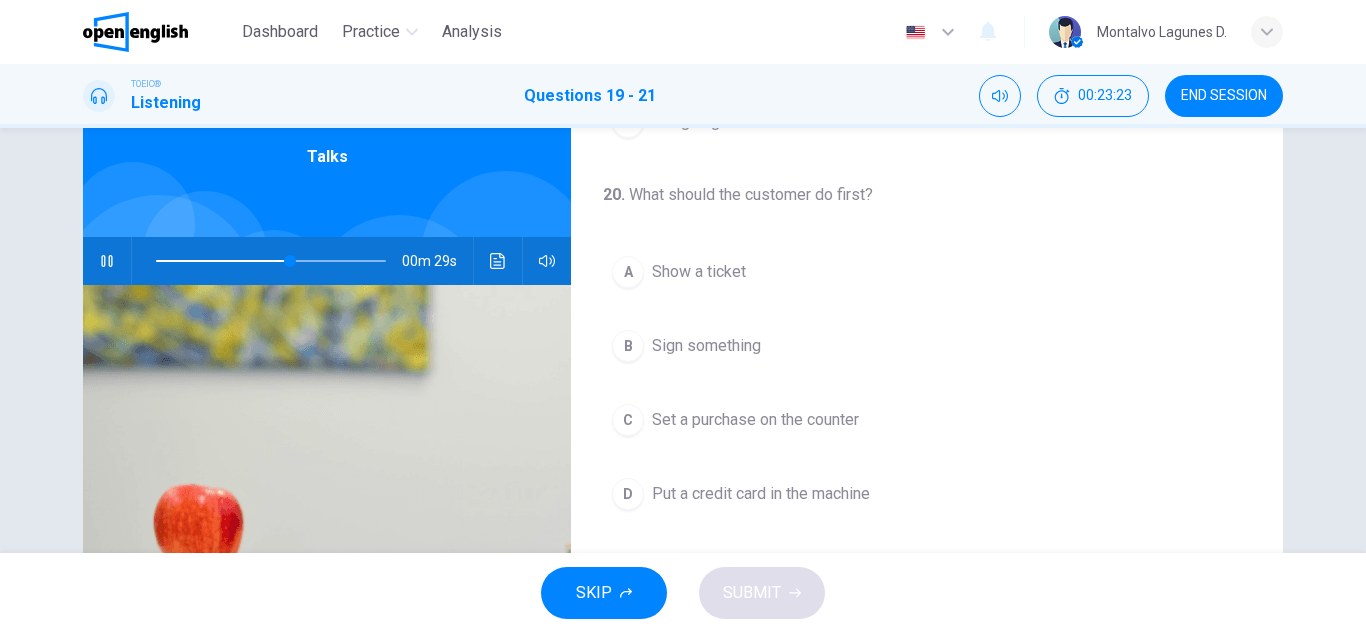 scroll, scrollTop: 309, scrollLeft: 0, axis: vertical 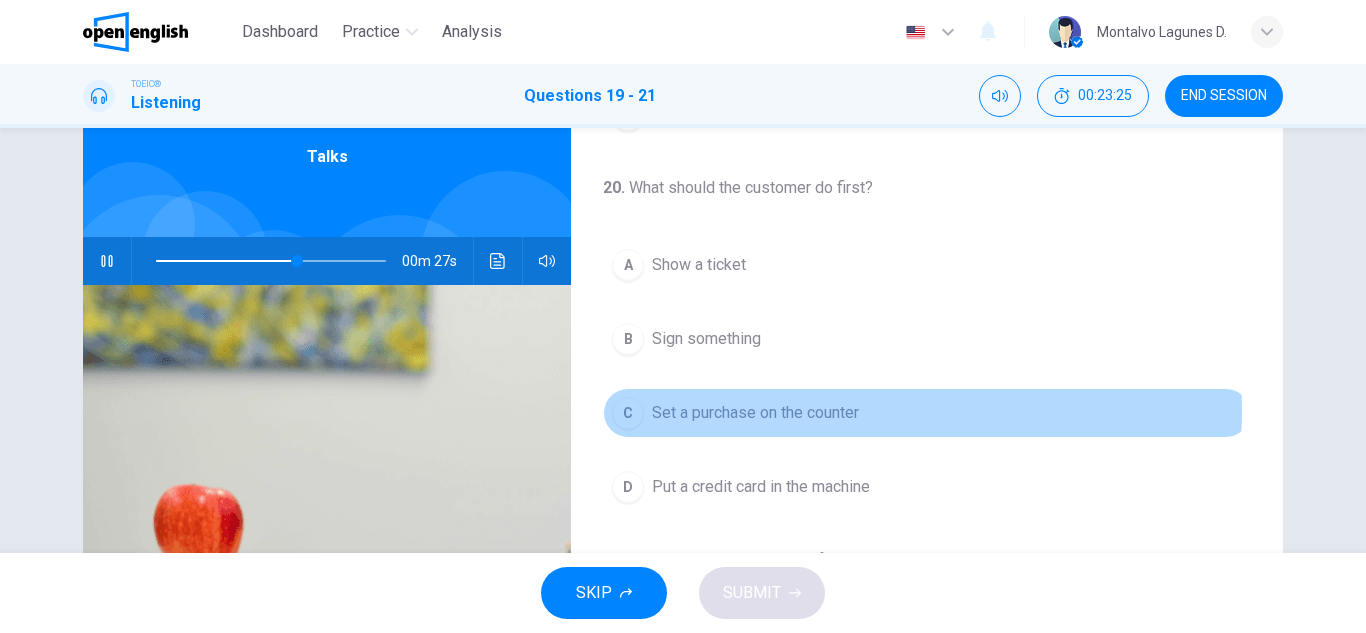 click on "Set a purchase on the counter" at bounding box center [755, 413] 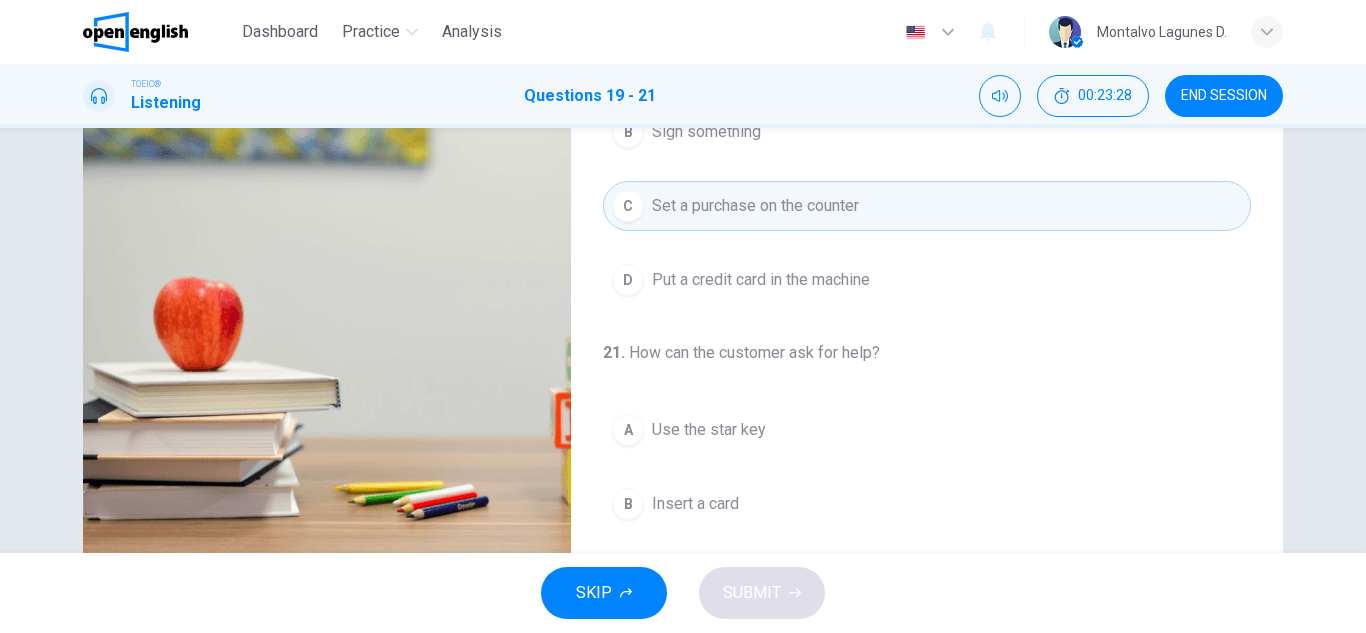 scroll, scrollTop: 309, scrollLeft: 0, axis: vertical 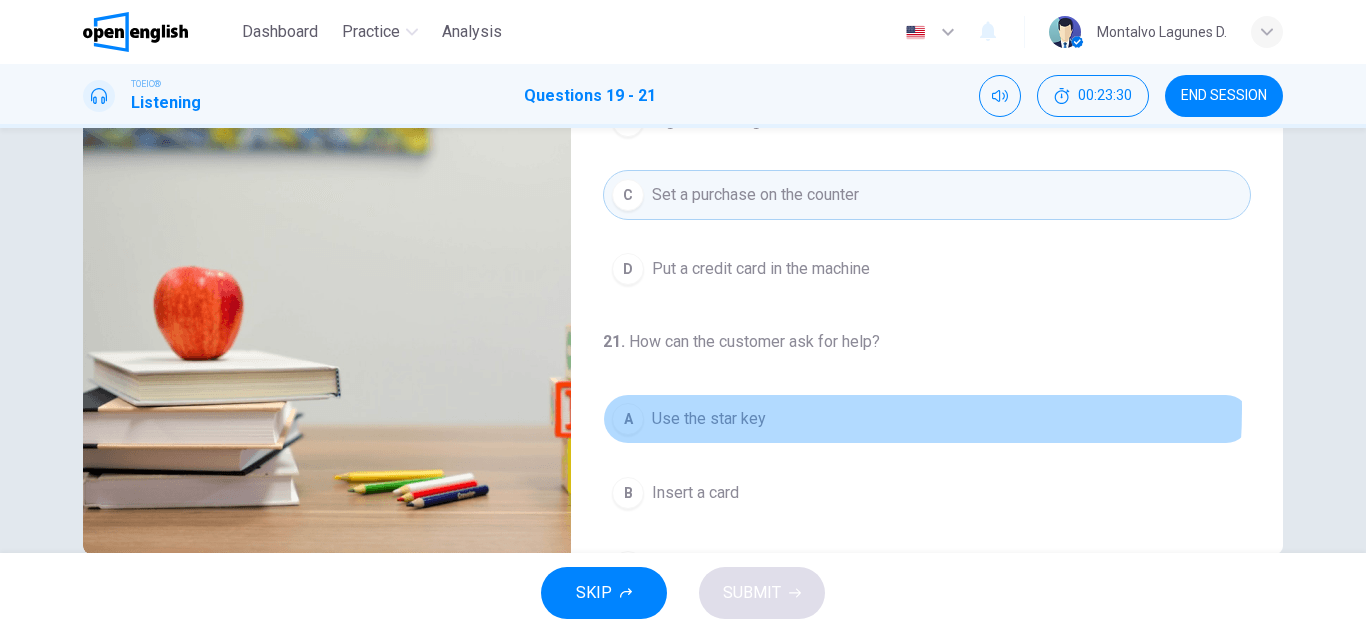 click on "Use the star key" at bounding box center [709, 419] 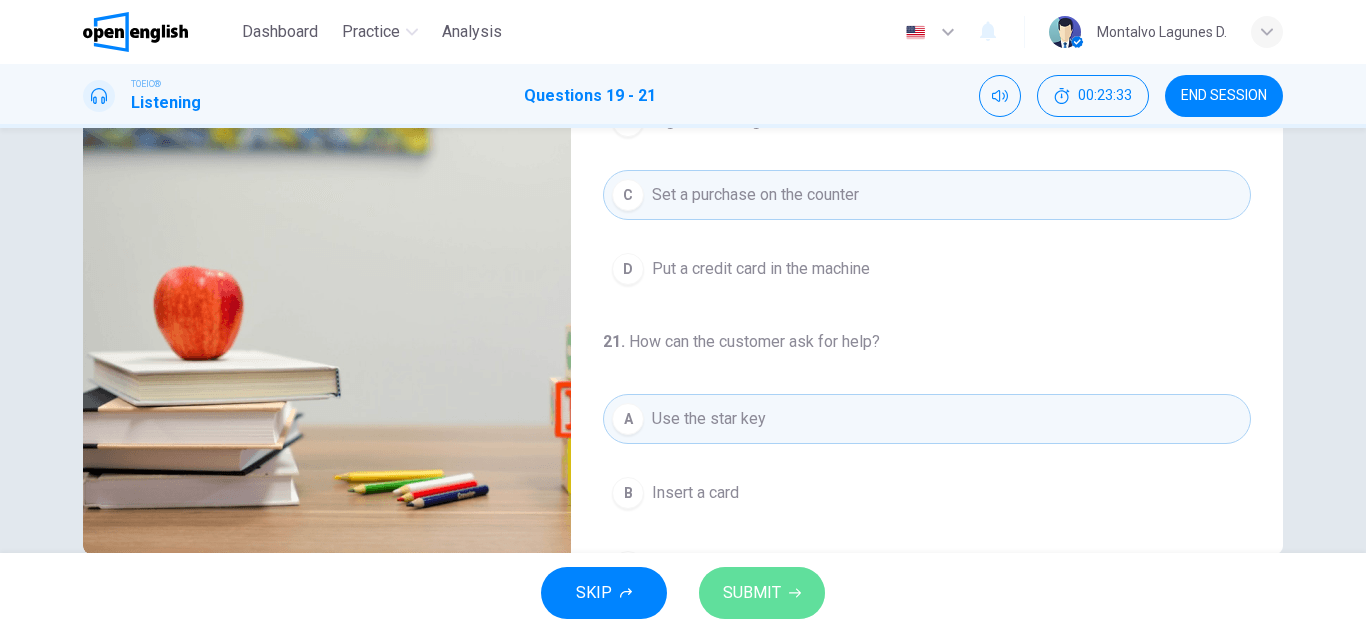 click on "SUBMIT" at bounding box center (762, 593) 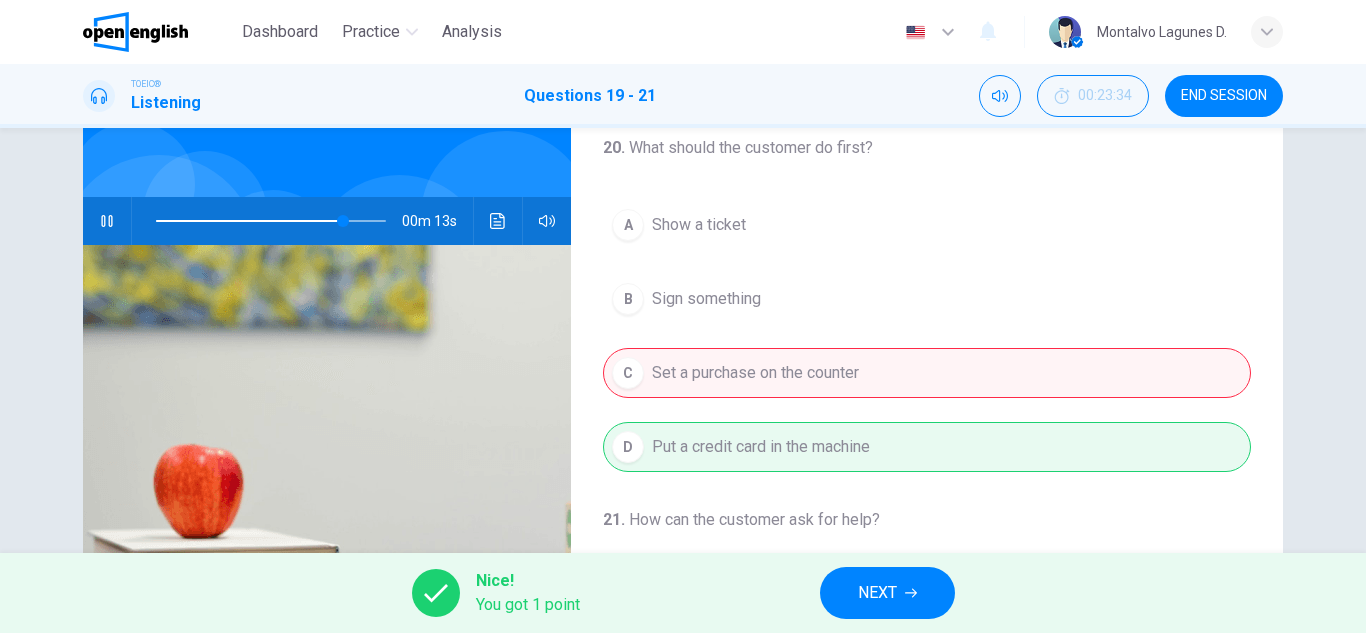scroll, scrollTop: 0, scrollLeft: 0, axis: both 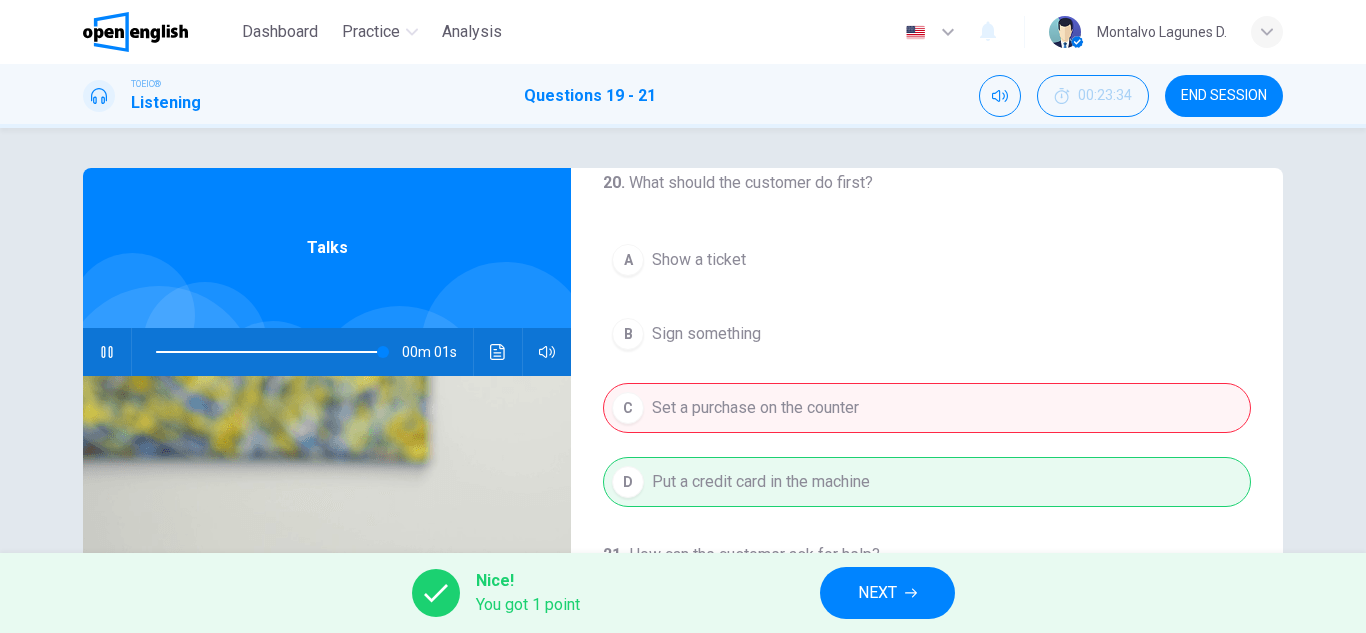 type on "*" 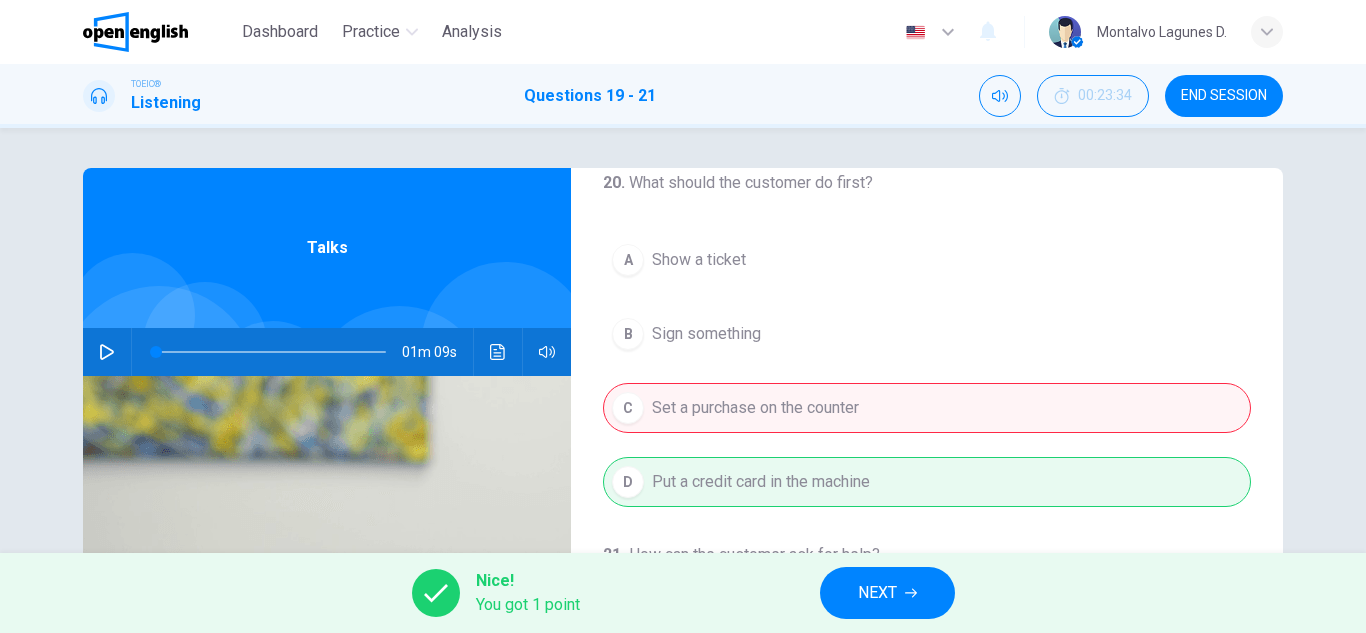 scroll, scrollTop: 457, scrollLeft: 0, axis: vertical 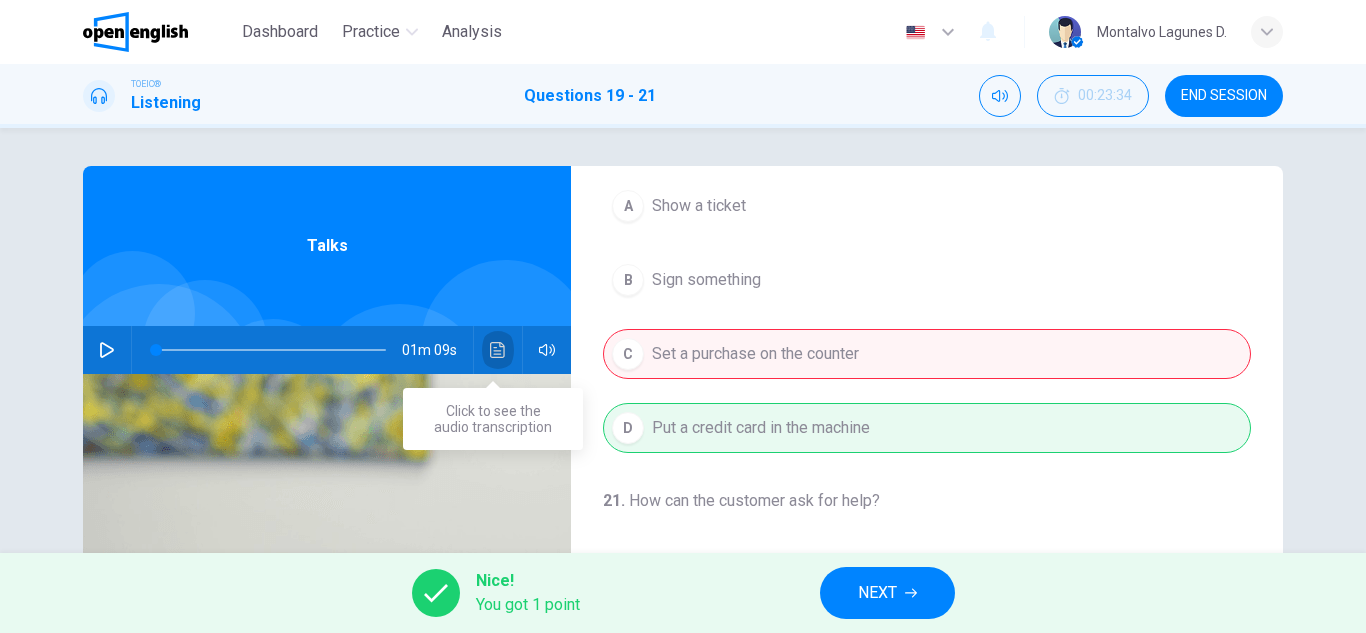 click 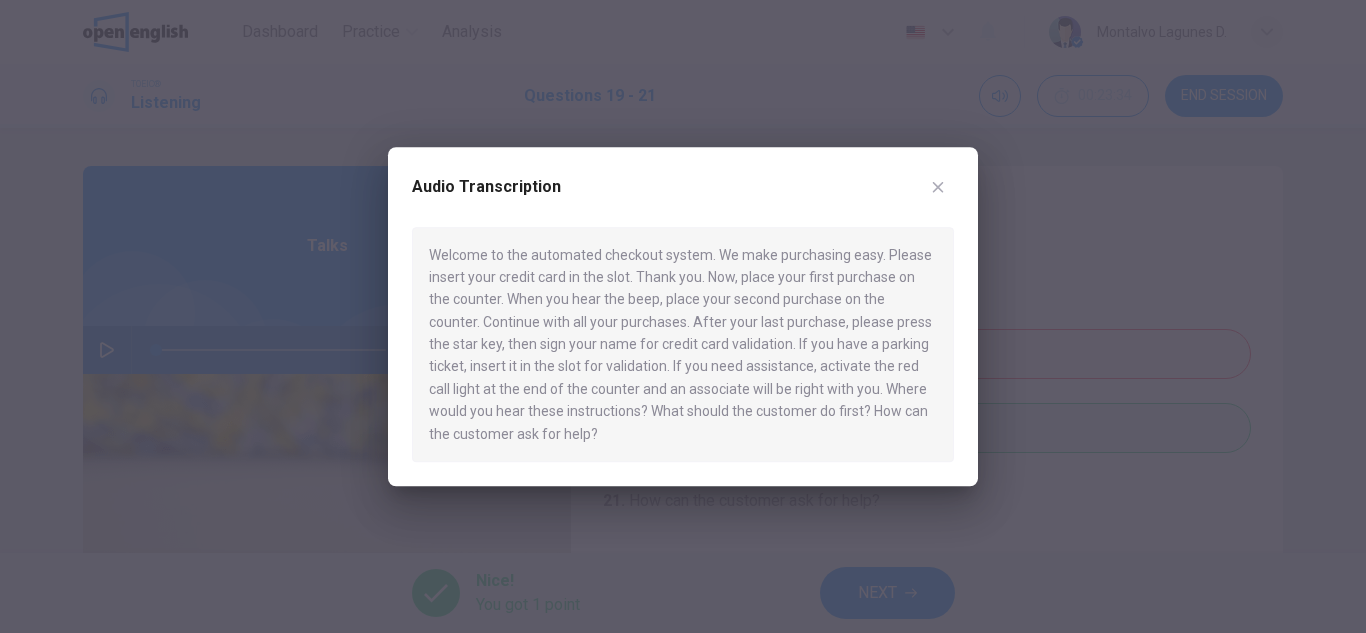 click 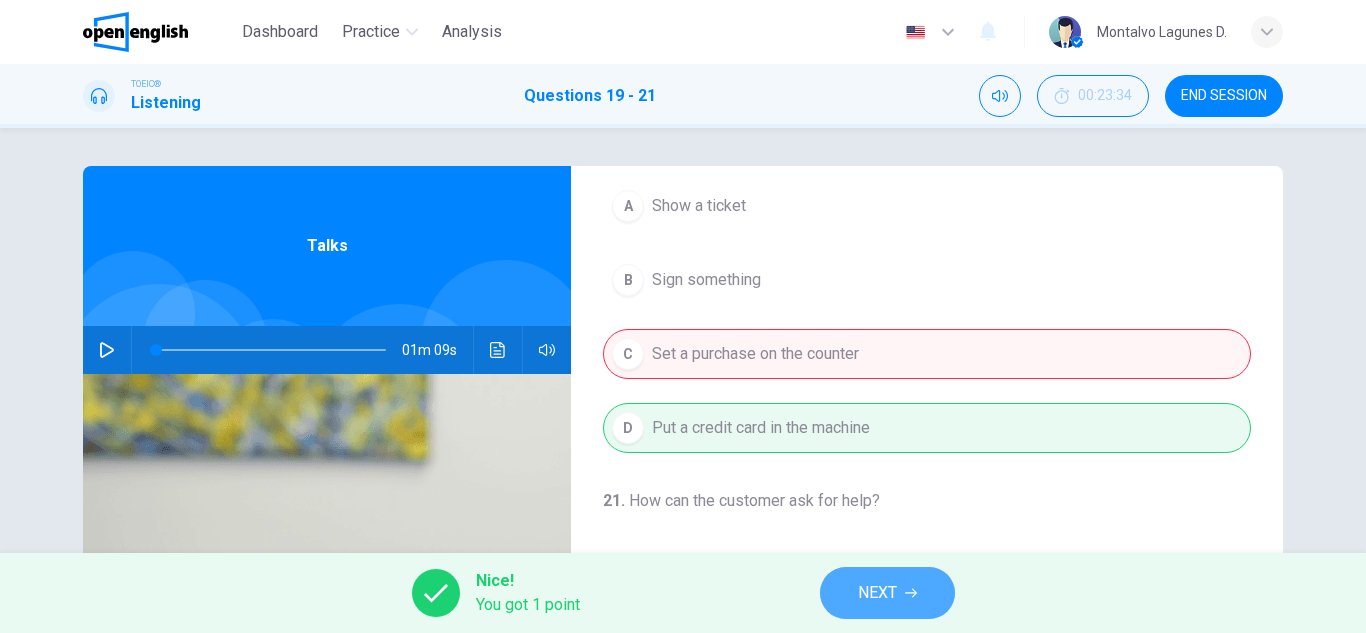 click on "NEXT" at bounding box center [877, 593] 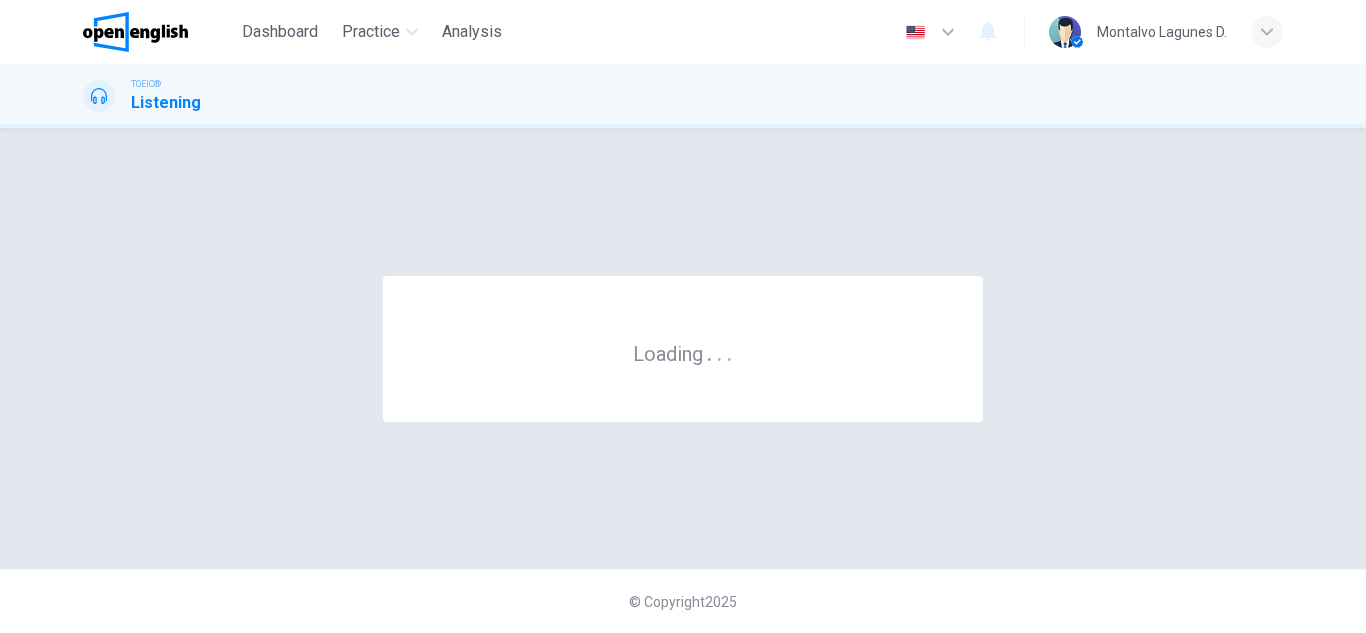 scroll, scrollTop: 0, scrollLeft: 0, axis: both 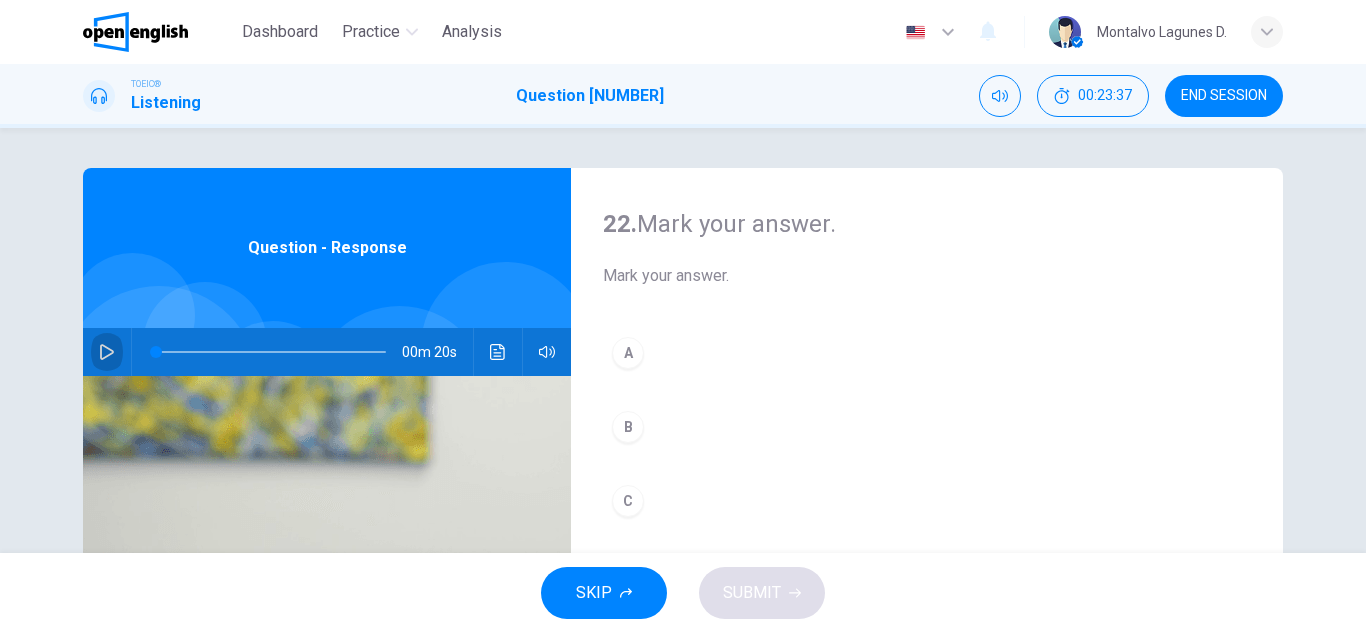 click 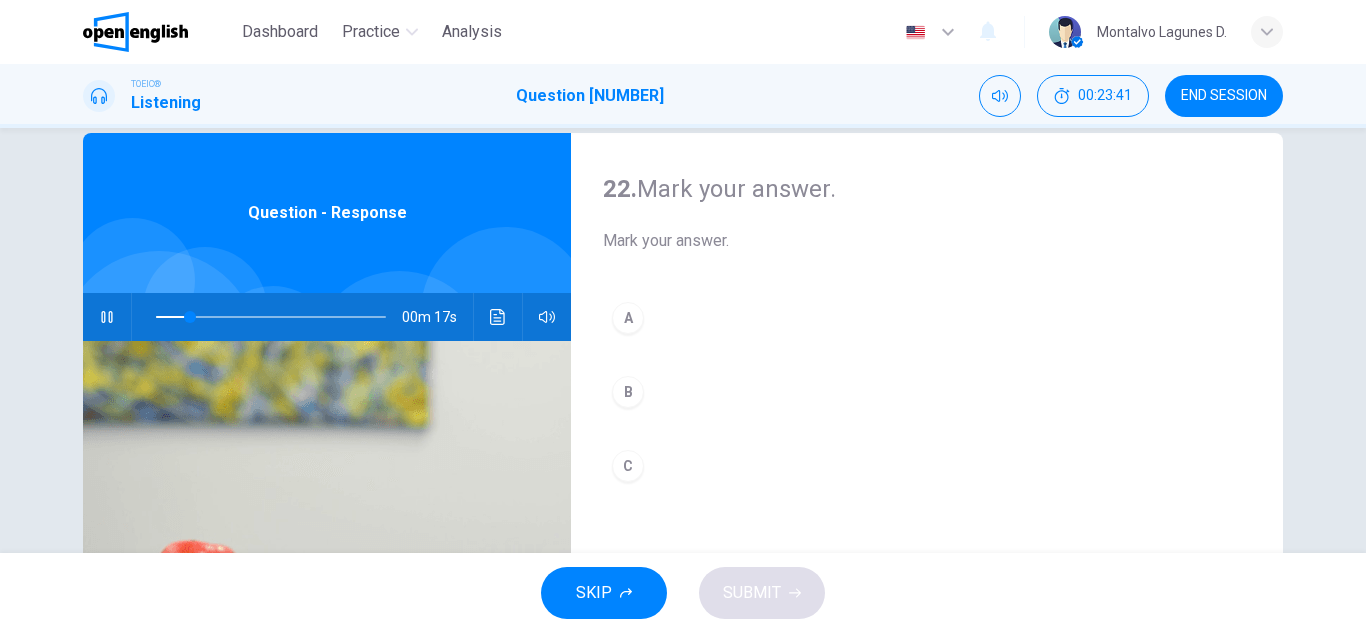 scroll, scrollTop: 39, scrollLeft: 0, axis: vertical 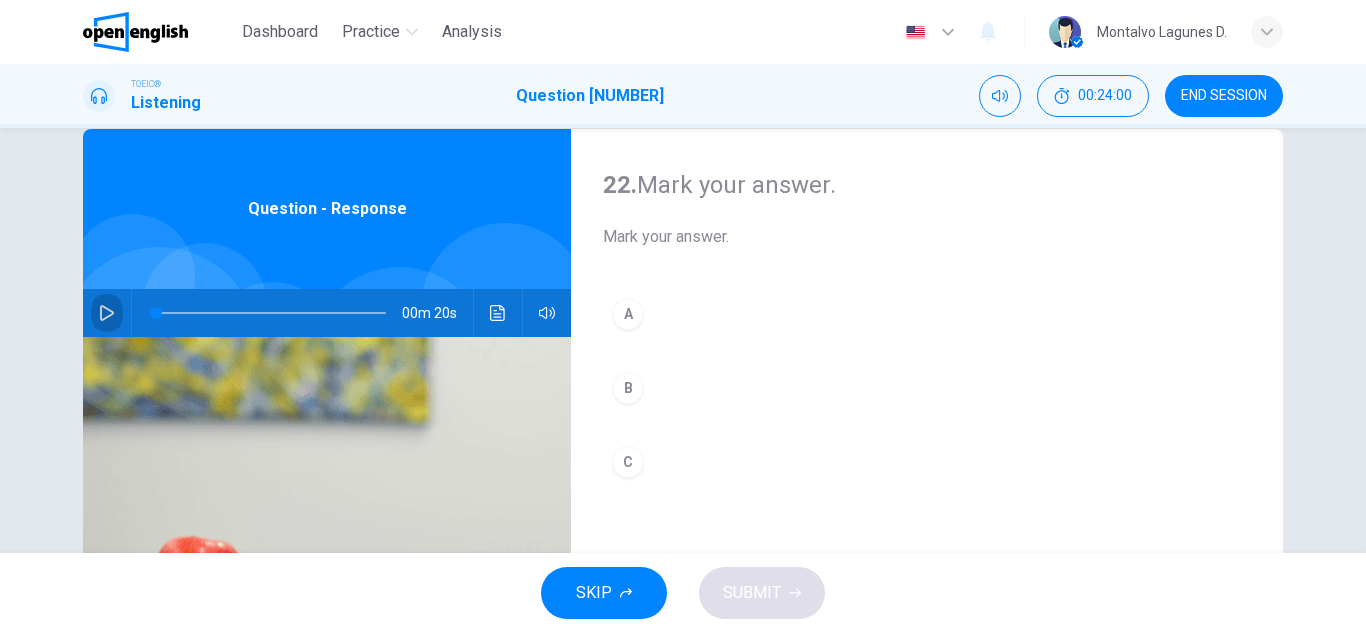 click 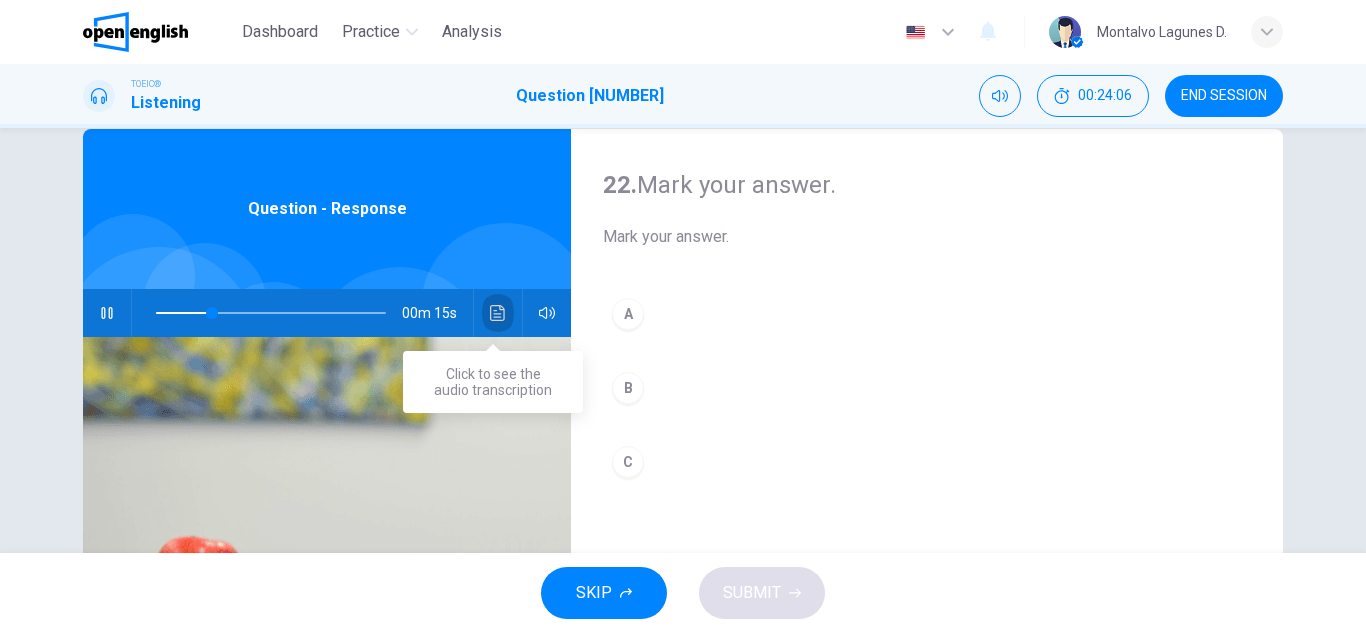 click 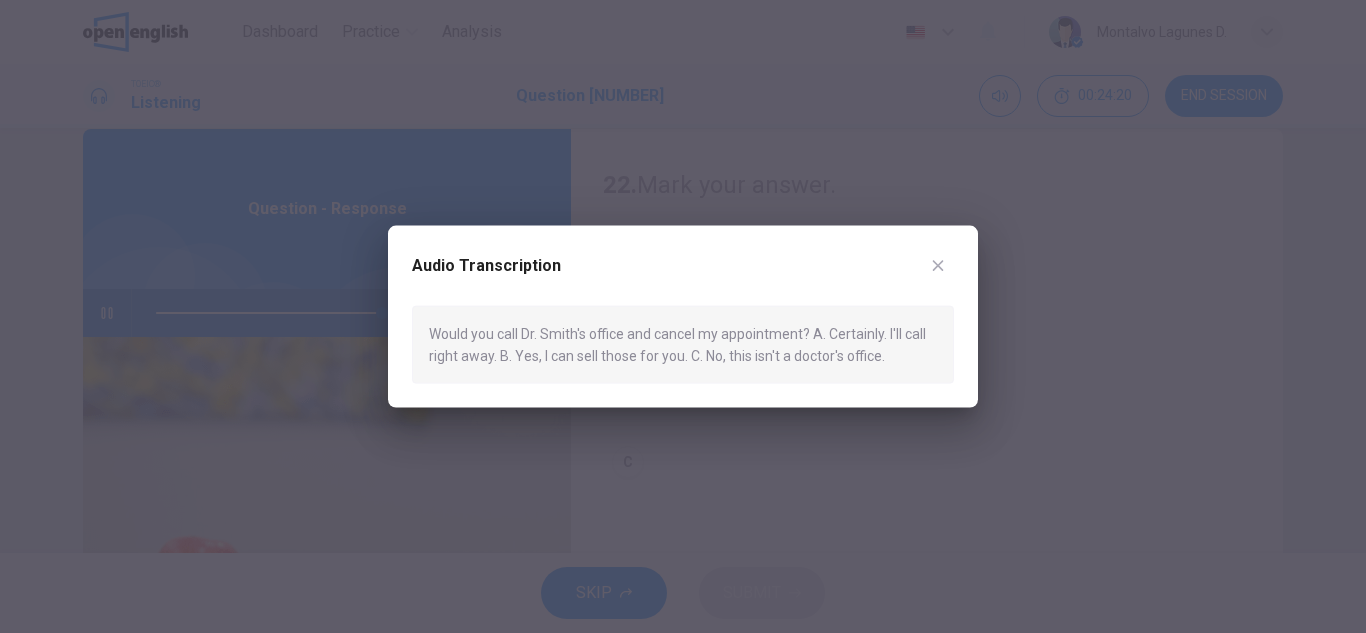 type on "*" 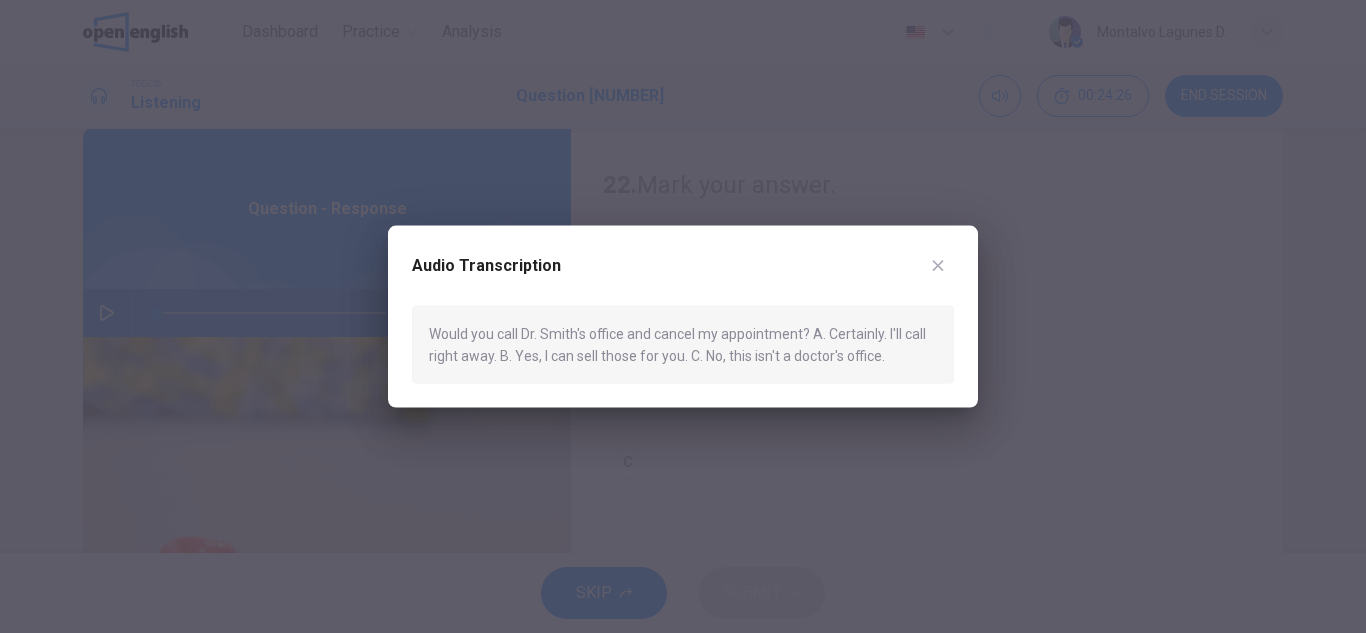 click 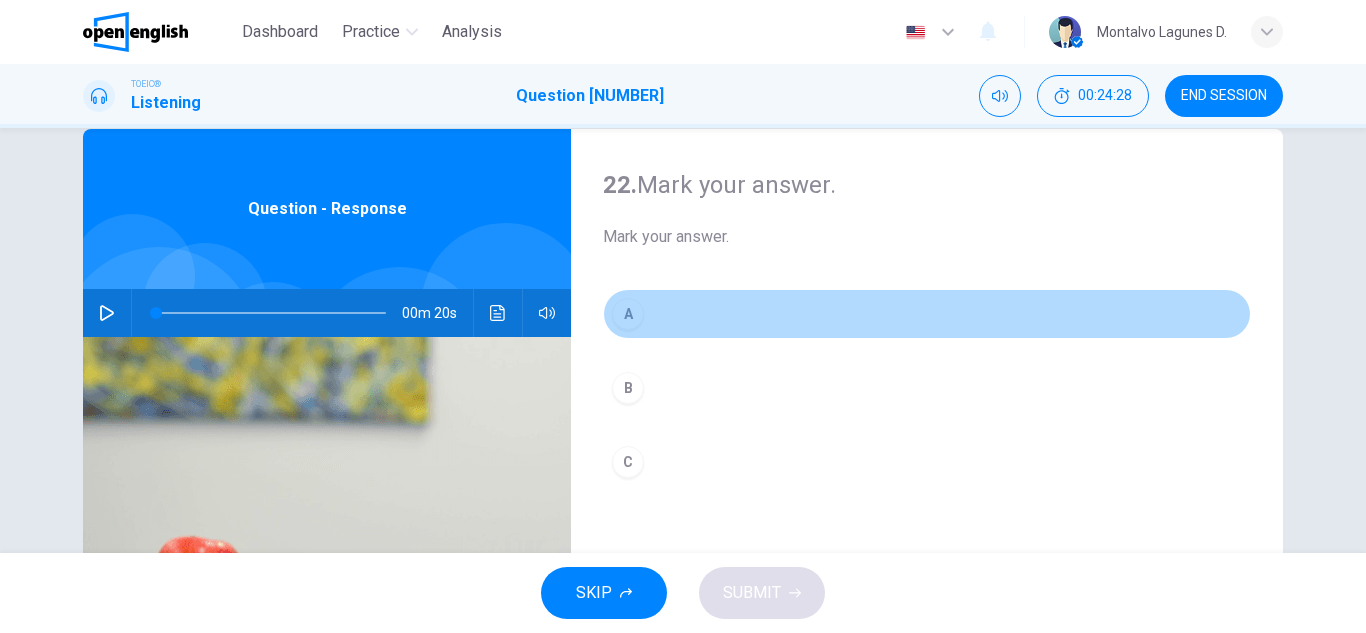 click on "A" at bounding box center (628, 314) 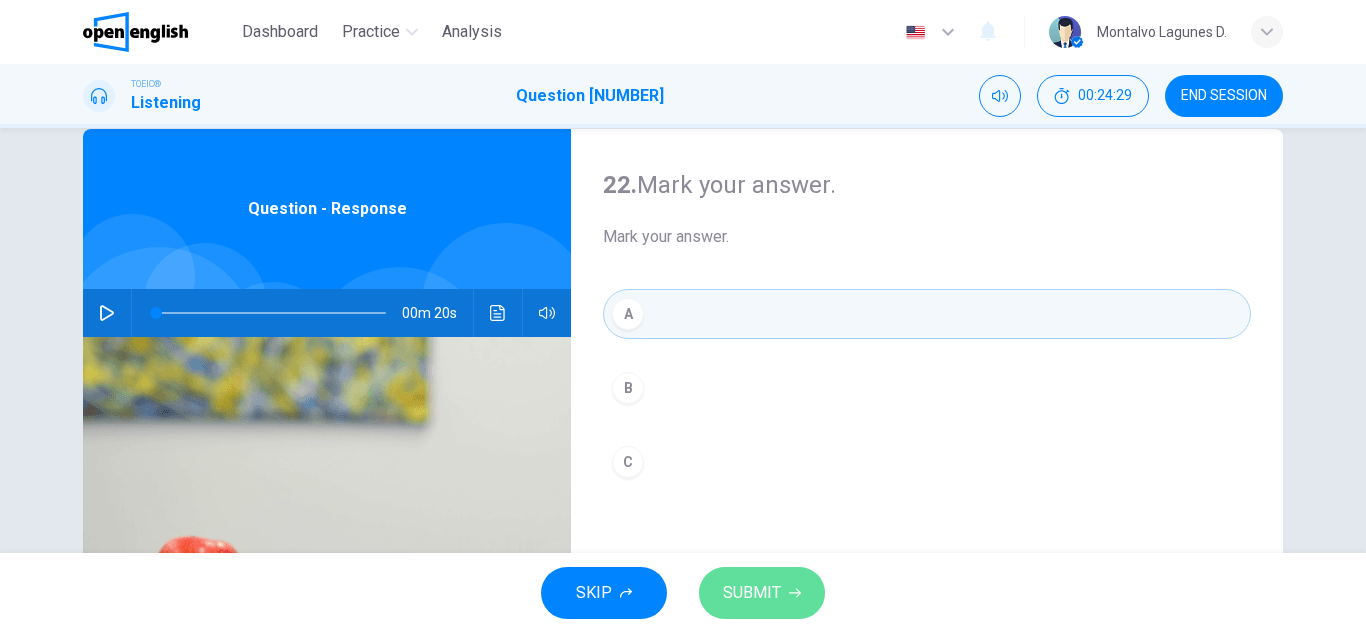 click on "SUBMIT" at bounding box center (752, 593) 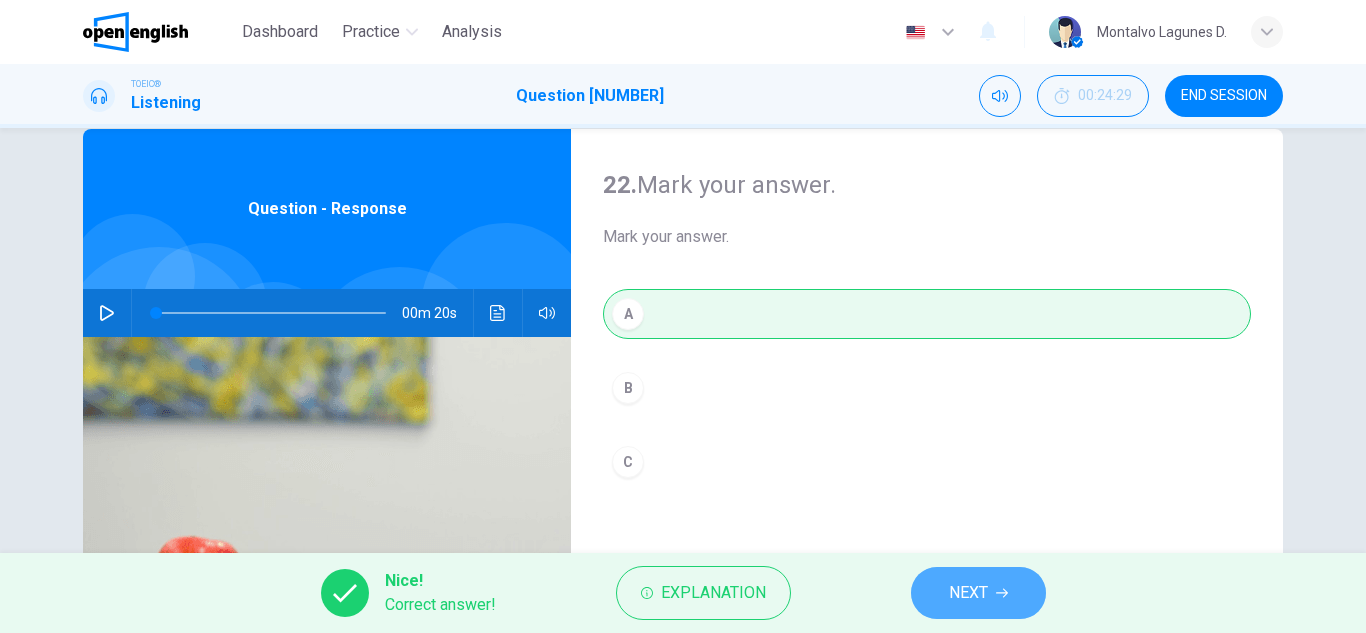 click on "NEXT" at bounding box center (968, 593) 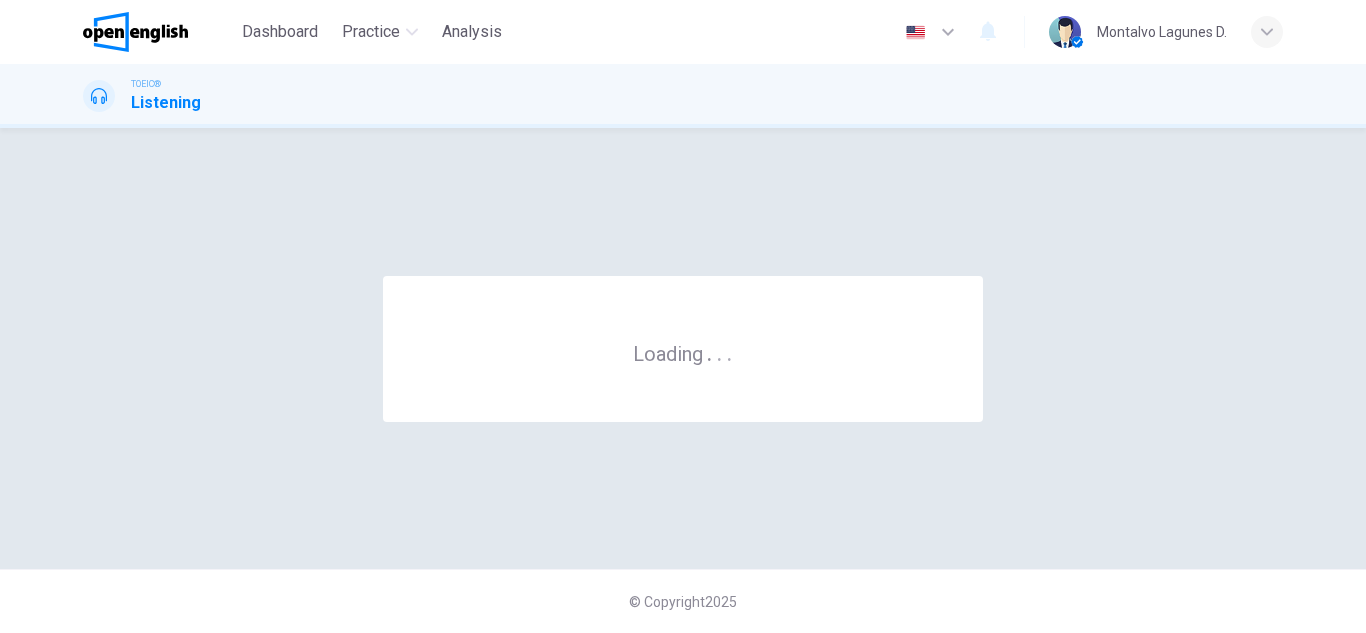 scroll, scrollTop: 0, scrollLeft: 0, axis: both 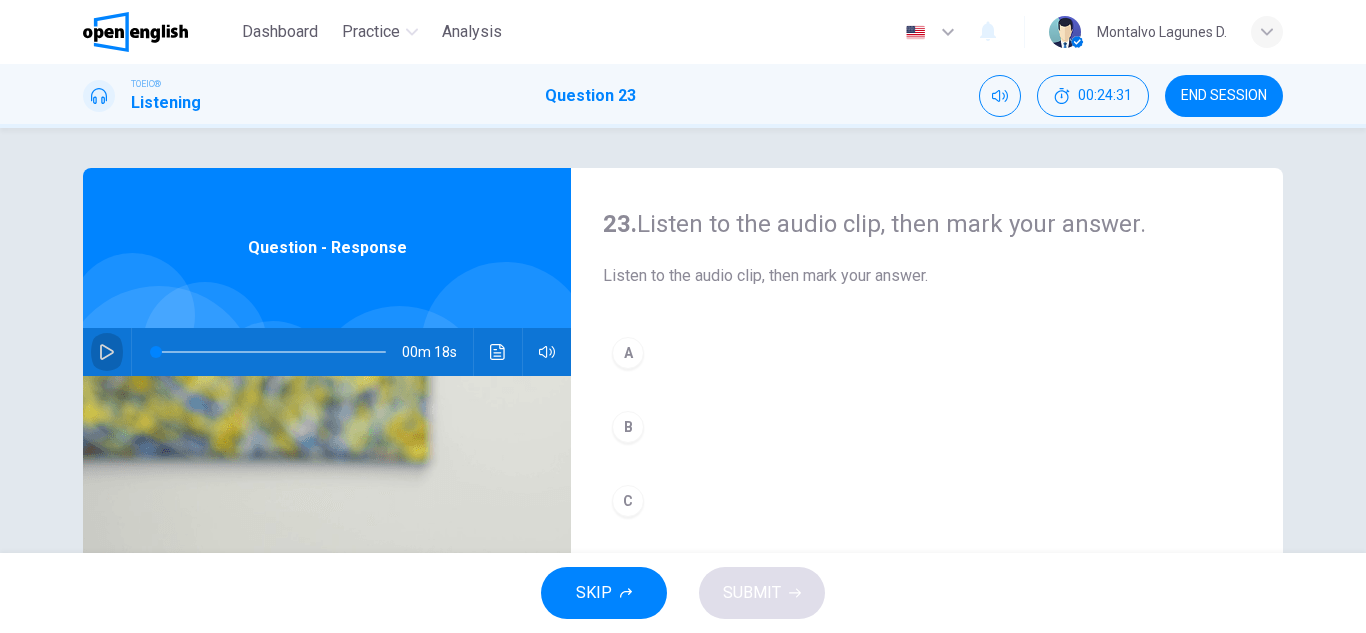 click 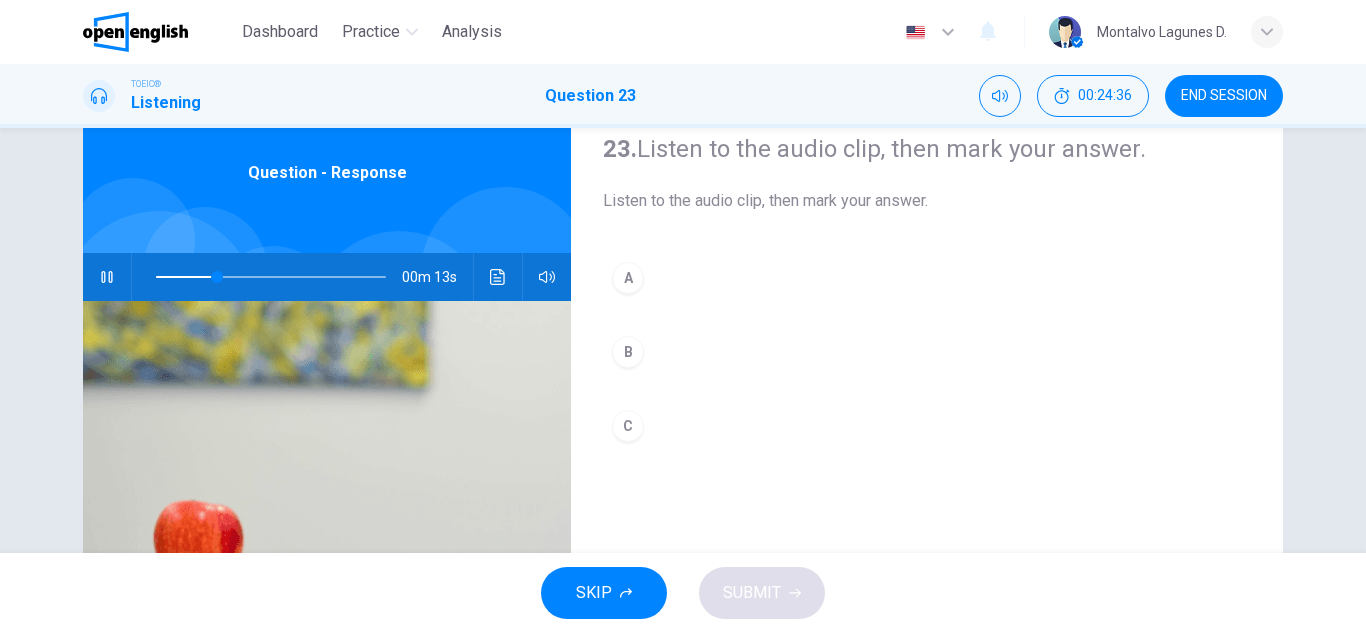 scroll, scrollTop: 77, scrollLeft: 0, axis: vertical 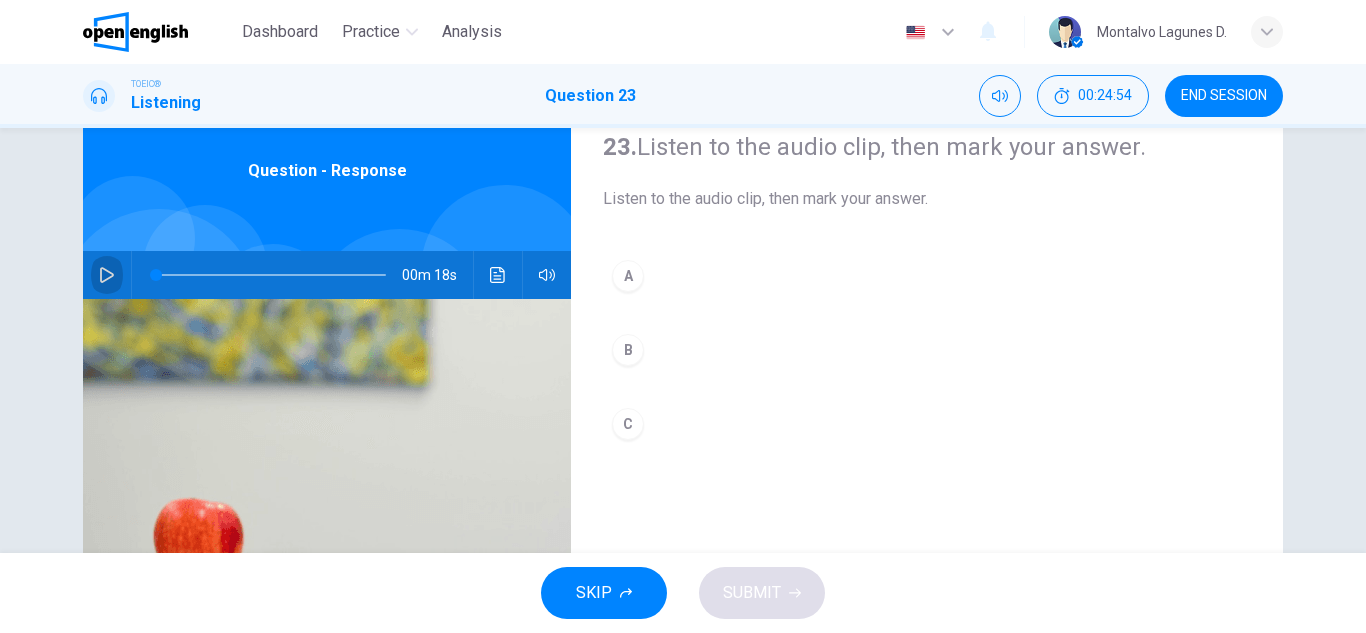 click 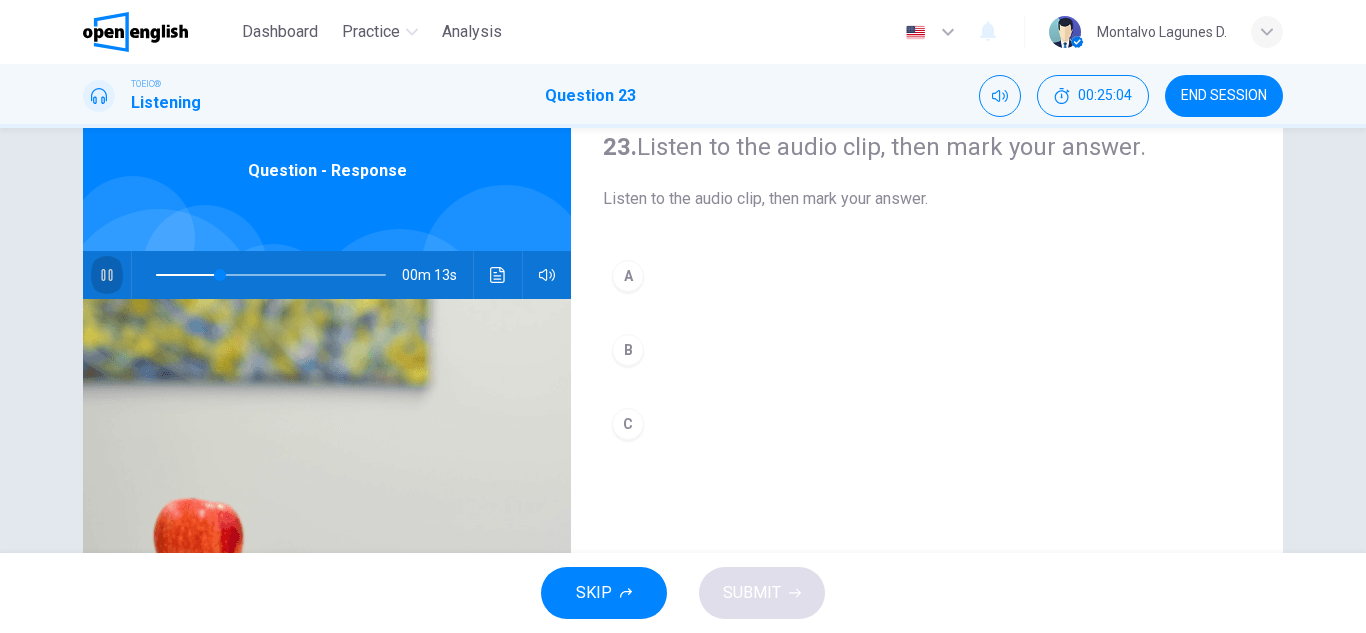 click 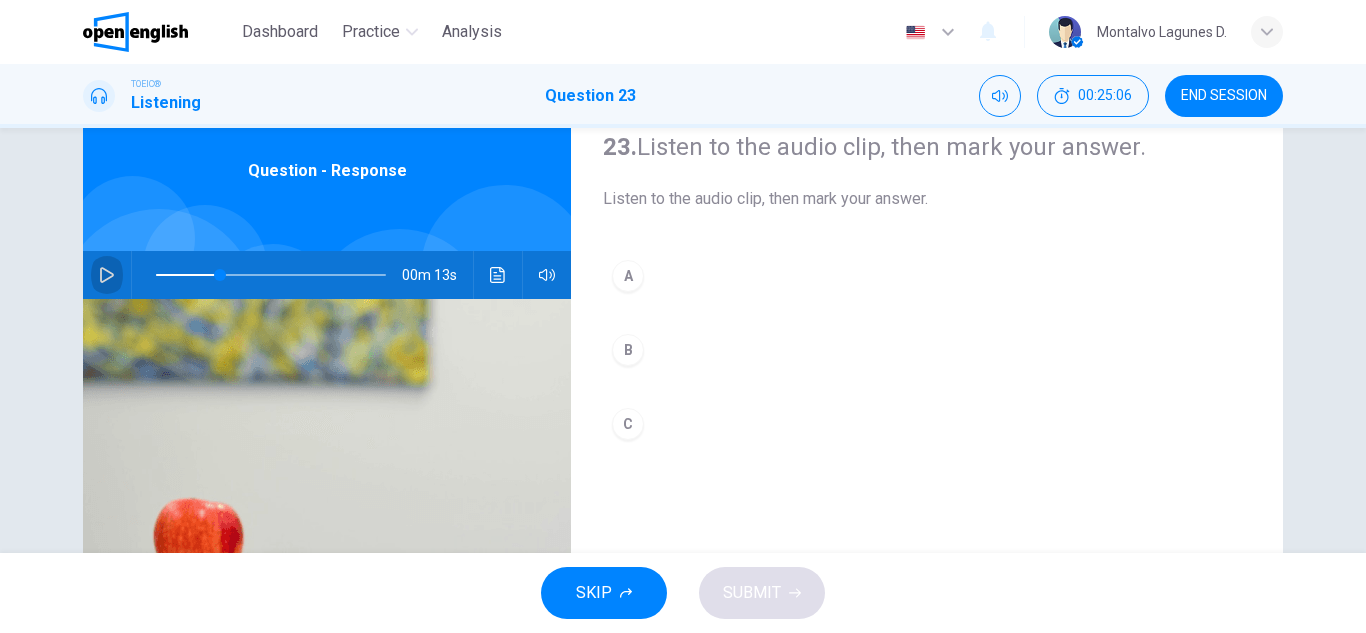 click 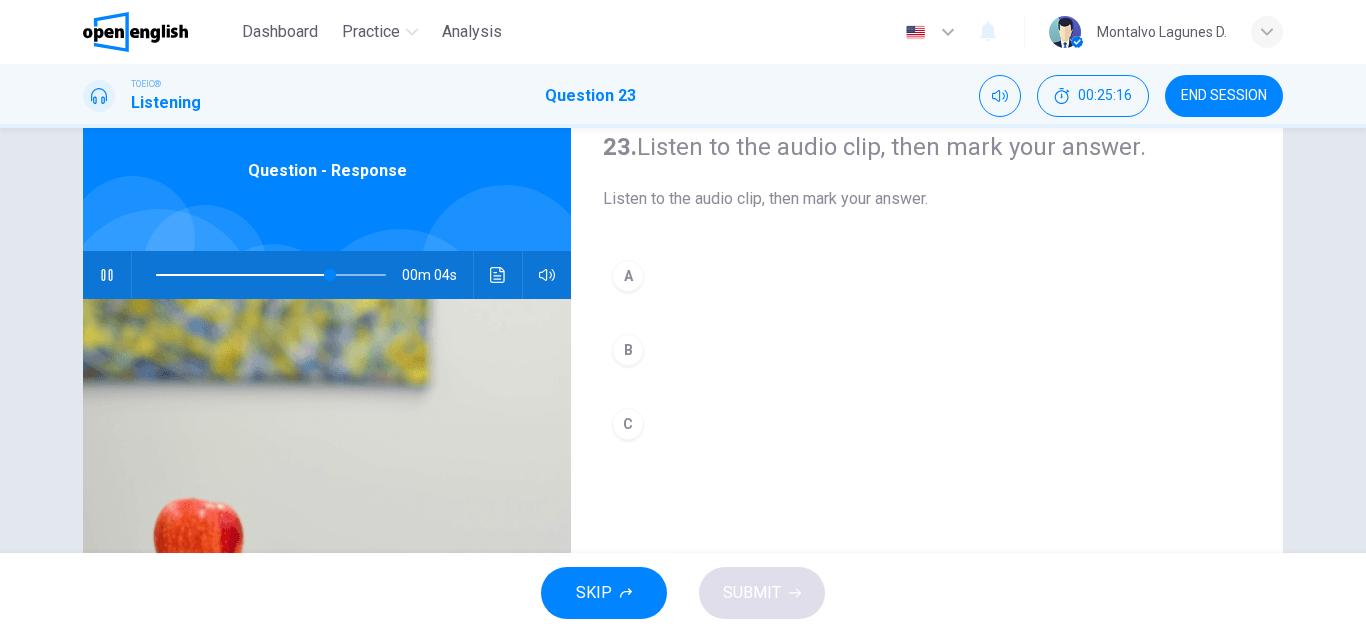click on "B" at bounding box center [628, 350] 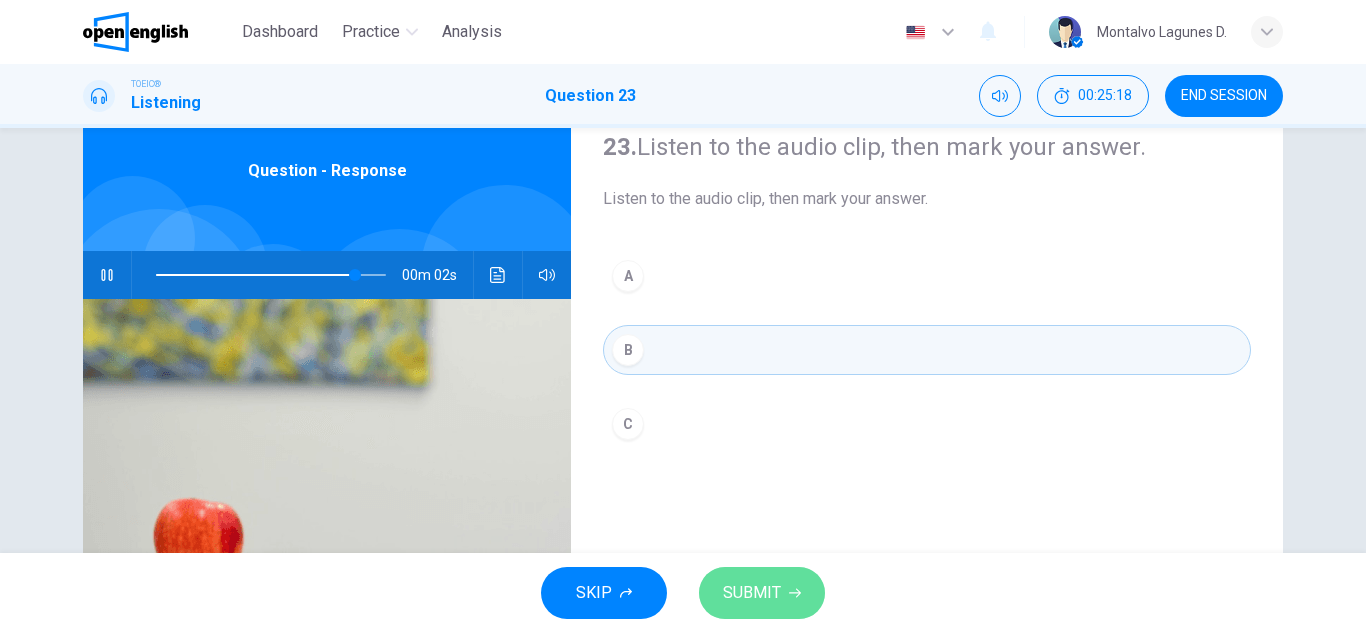 click on "SUBMIT" at bounding box center [752, 593] 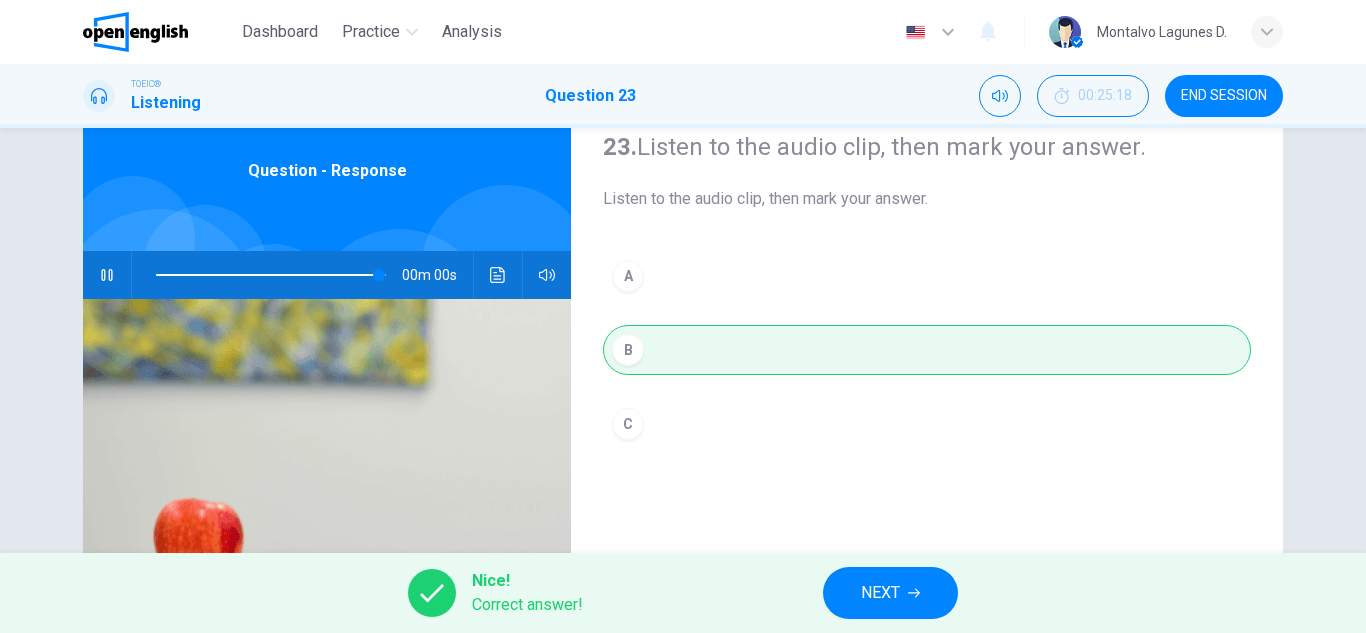 type on "*" 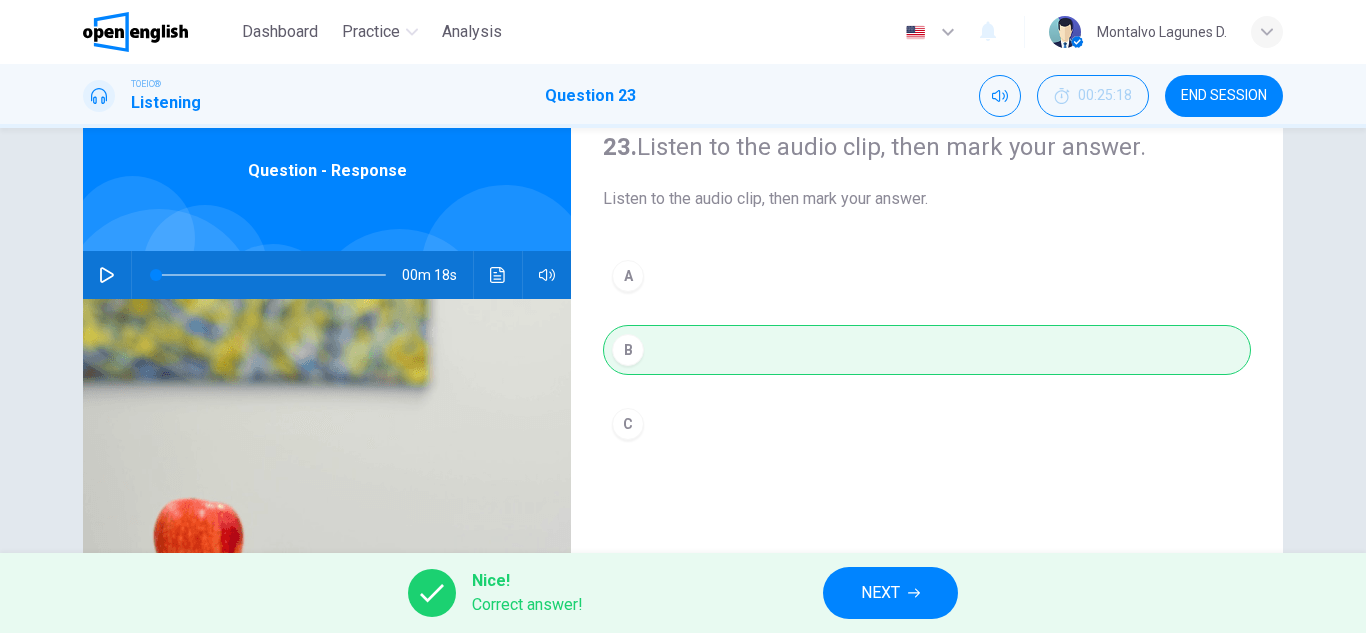 click on "NEXT" at bounding box center (890, 593) 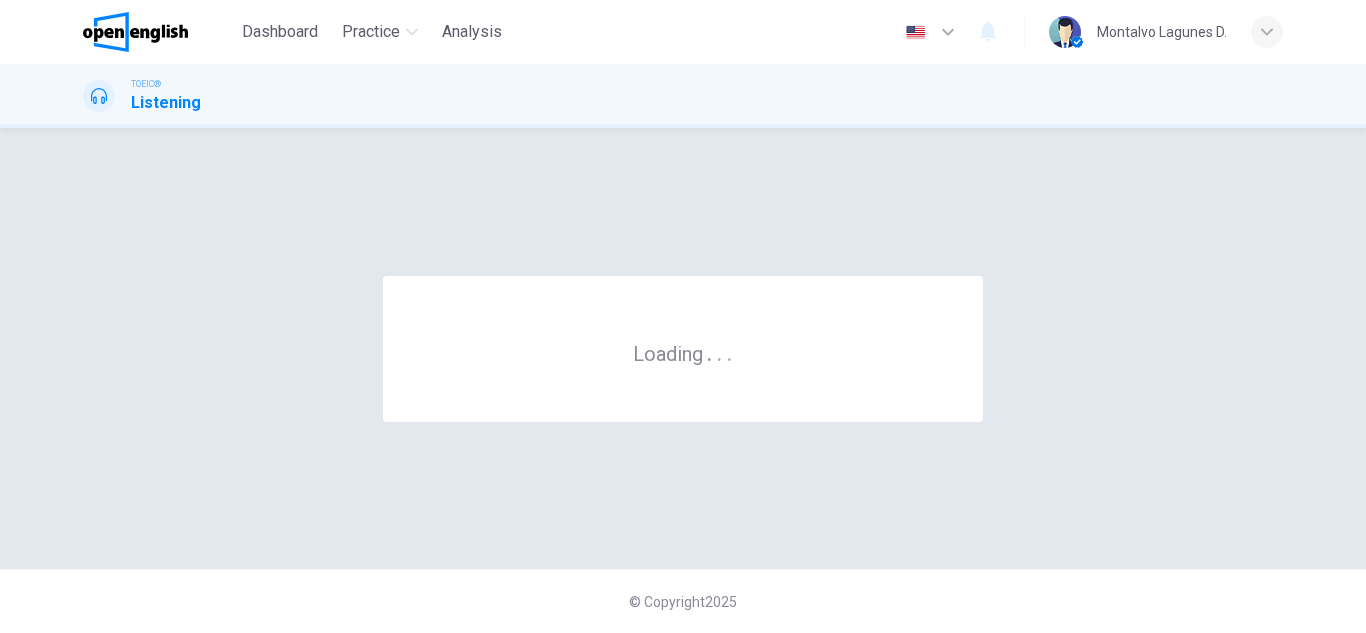 scroll, scrollTop: 0, scrollLeft: 0, axis: both 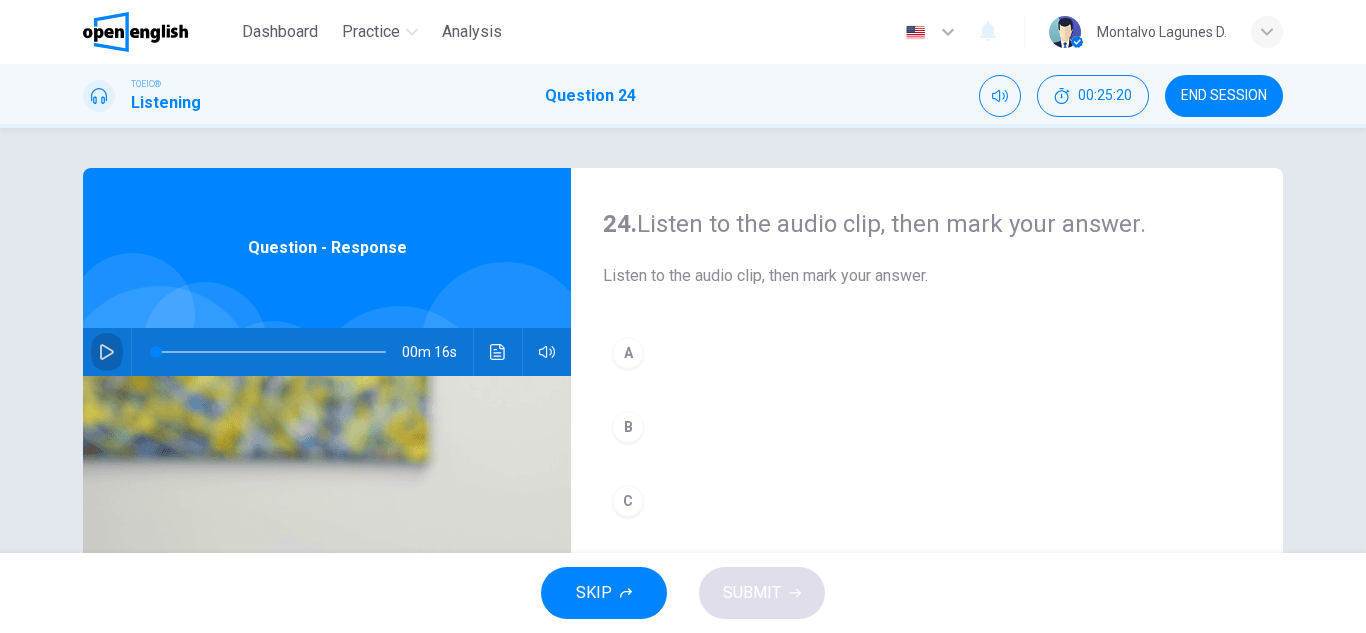 click 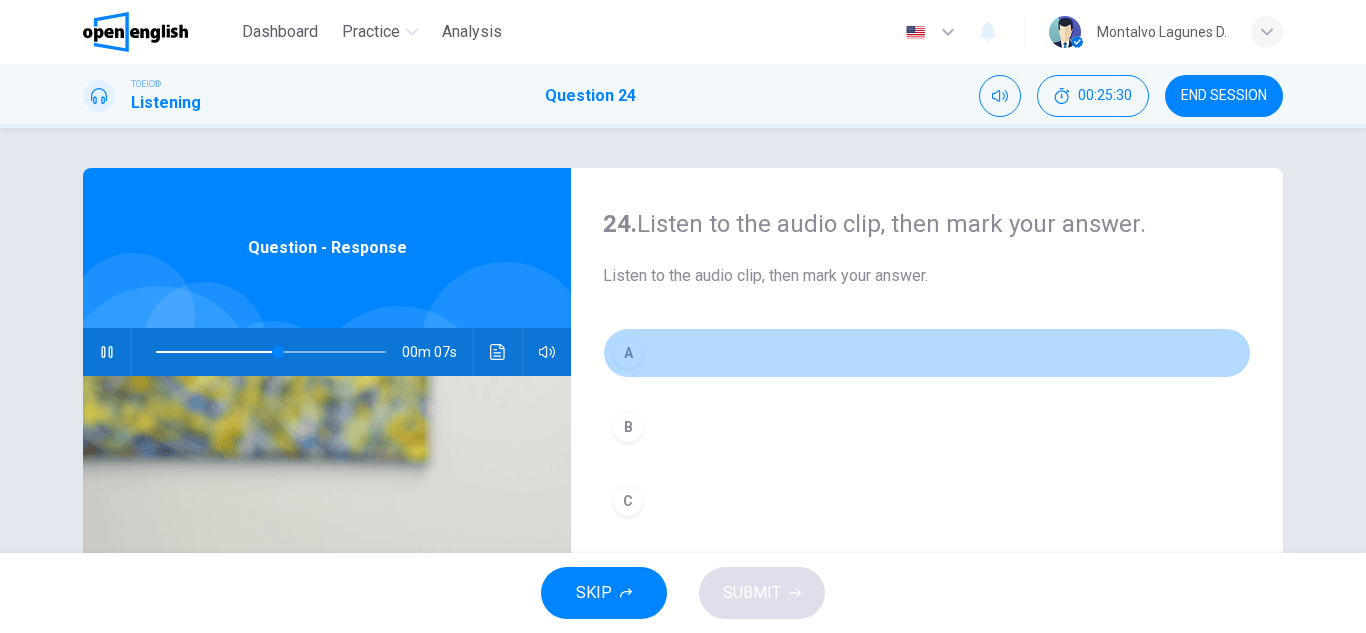 click on "A" at bounding box center [628, 353] 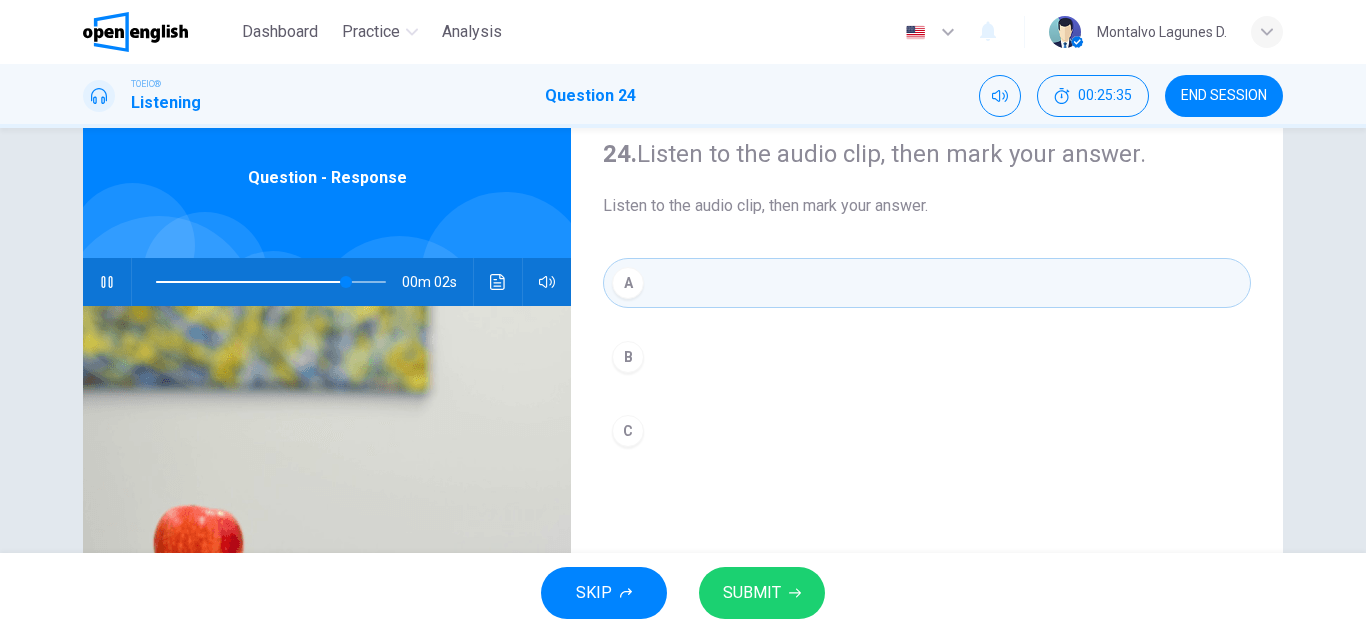 scroll, scrollTop: 73, scrollLeft: 0, axis: vertical 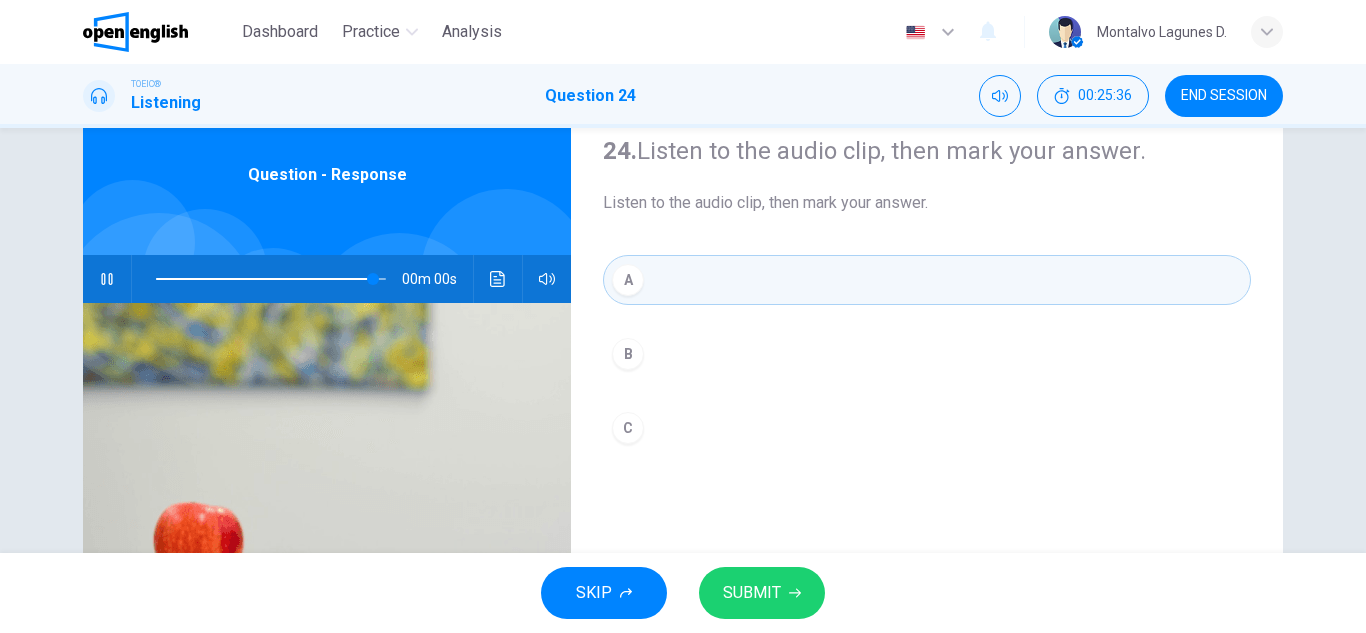 type on "*" 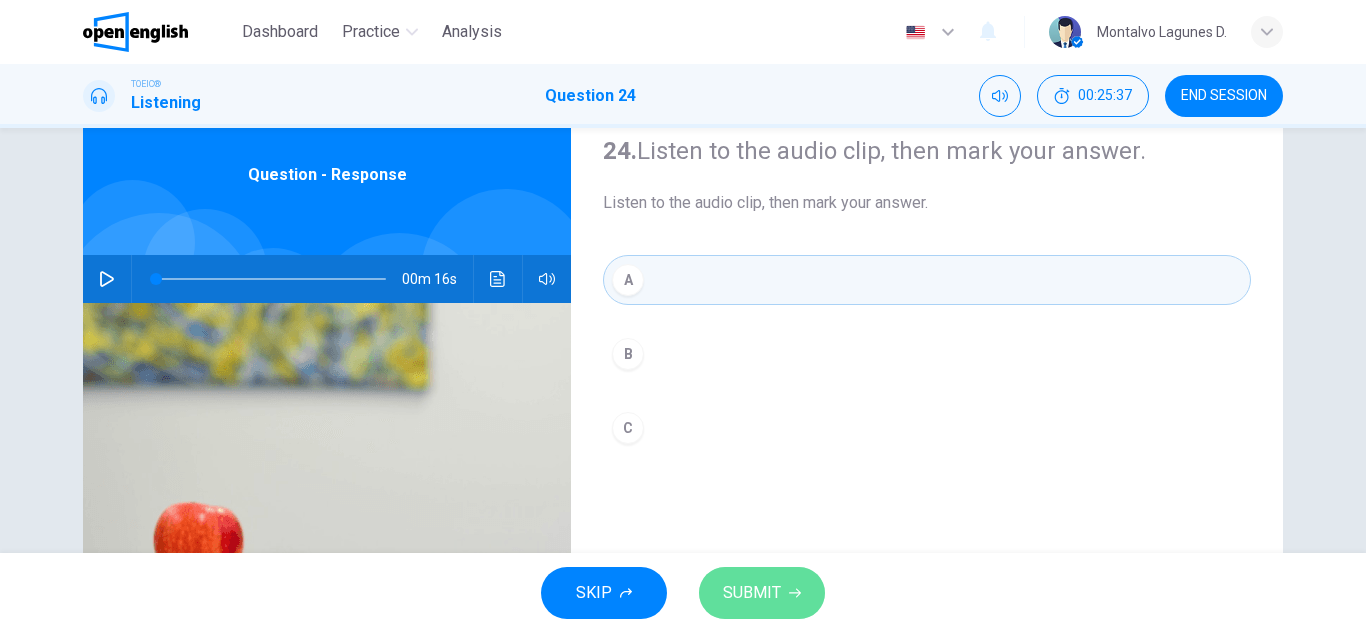 click on "SUBMIT" at bounding box center [752, 593] 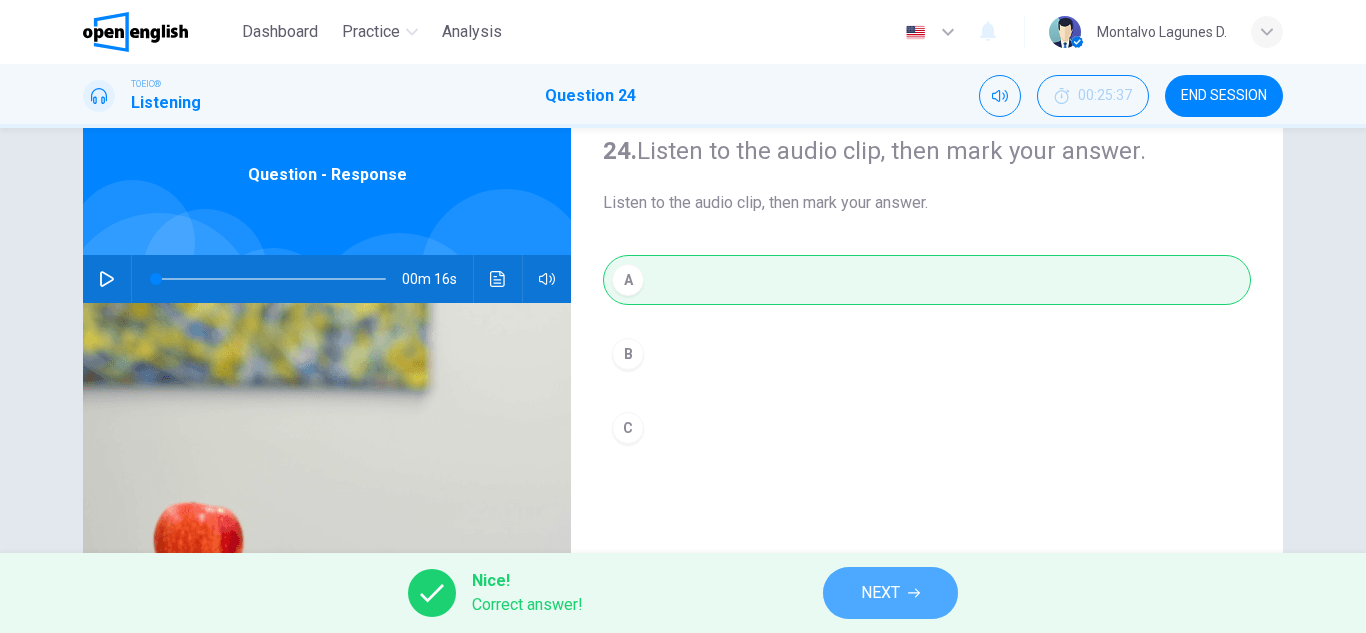 click on "NEXT" at bounding box center [890, 593] 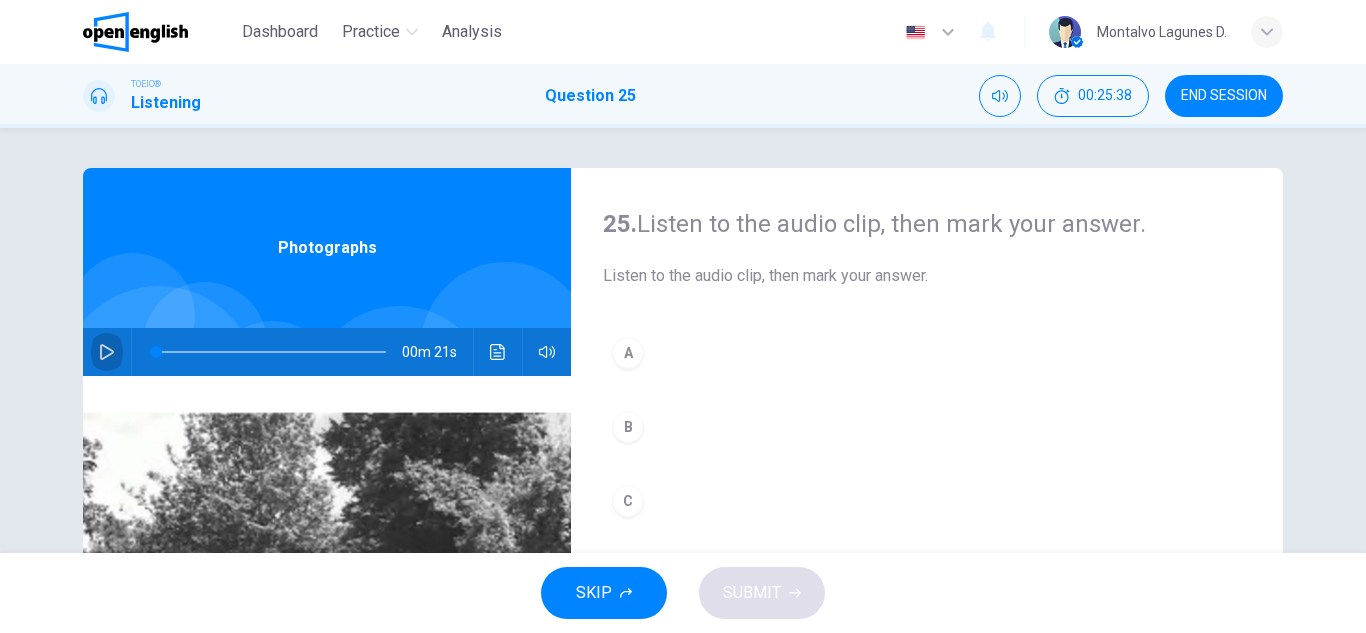 click at bounding box center [107, 352] 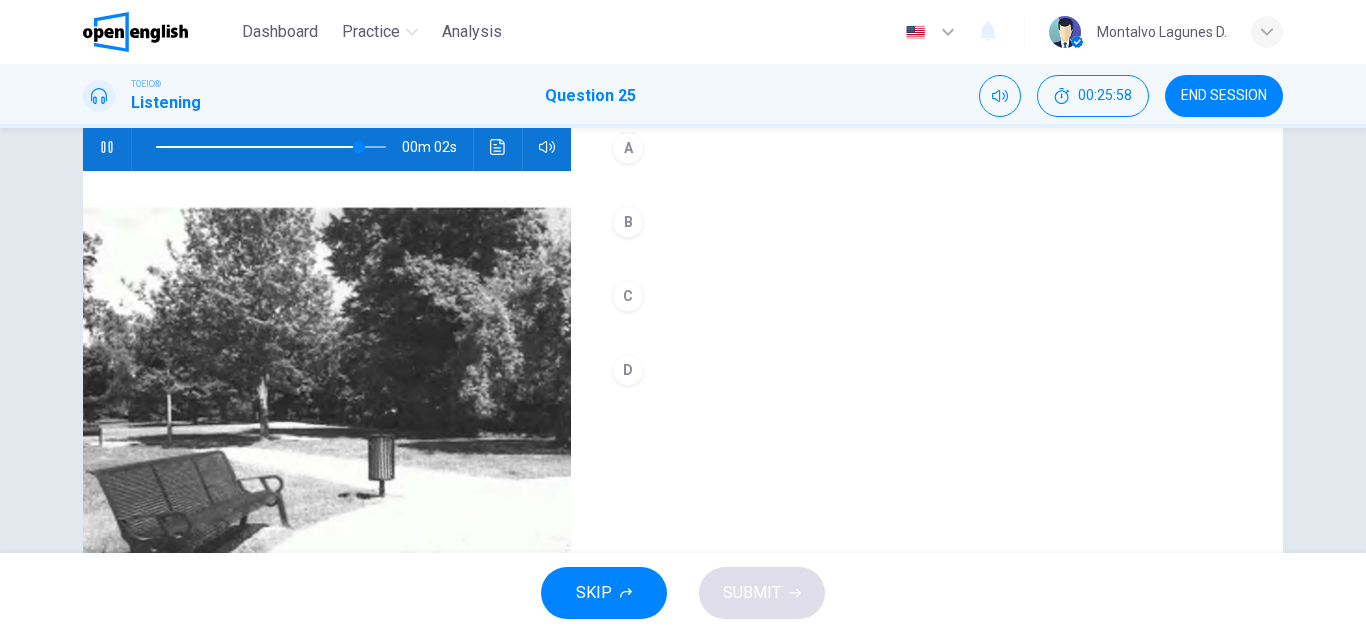 scroll, scrollTop: 207, scrollLeft: 0, axis: vertical 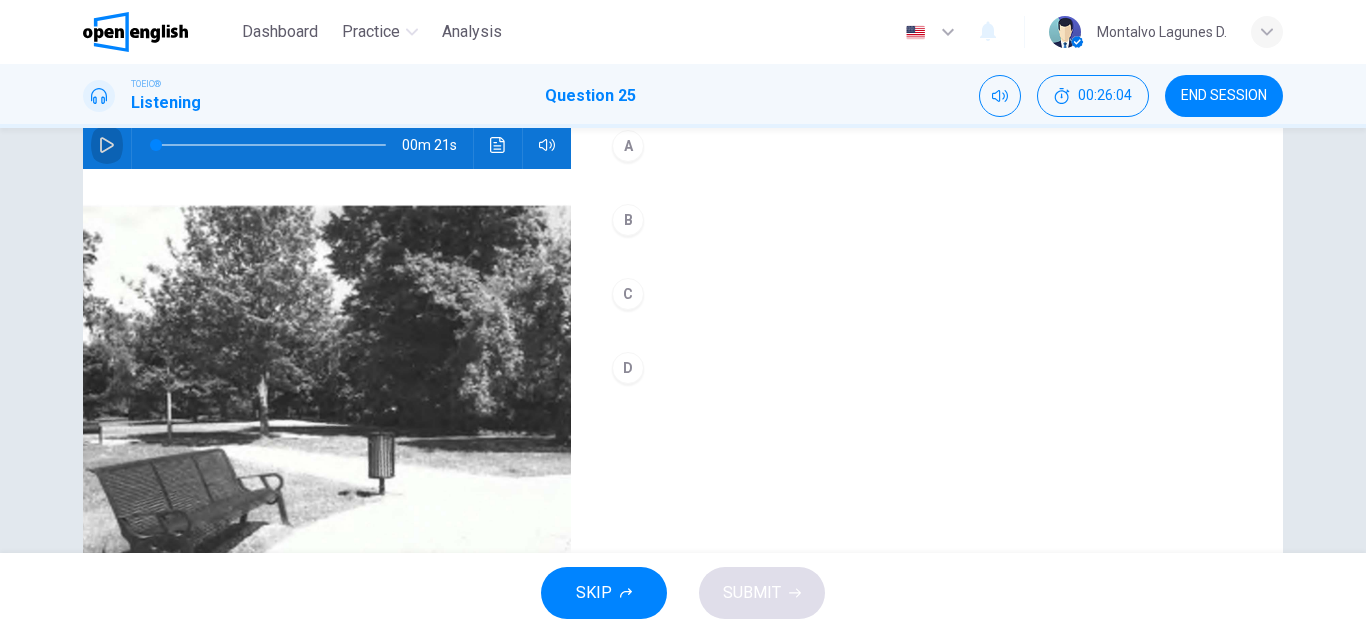 click at bounding box center [107, 145] 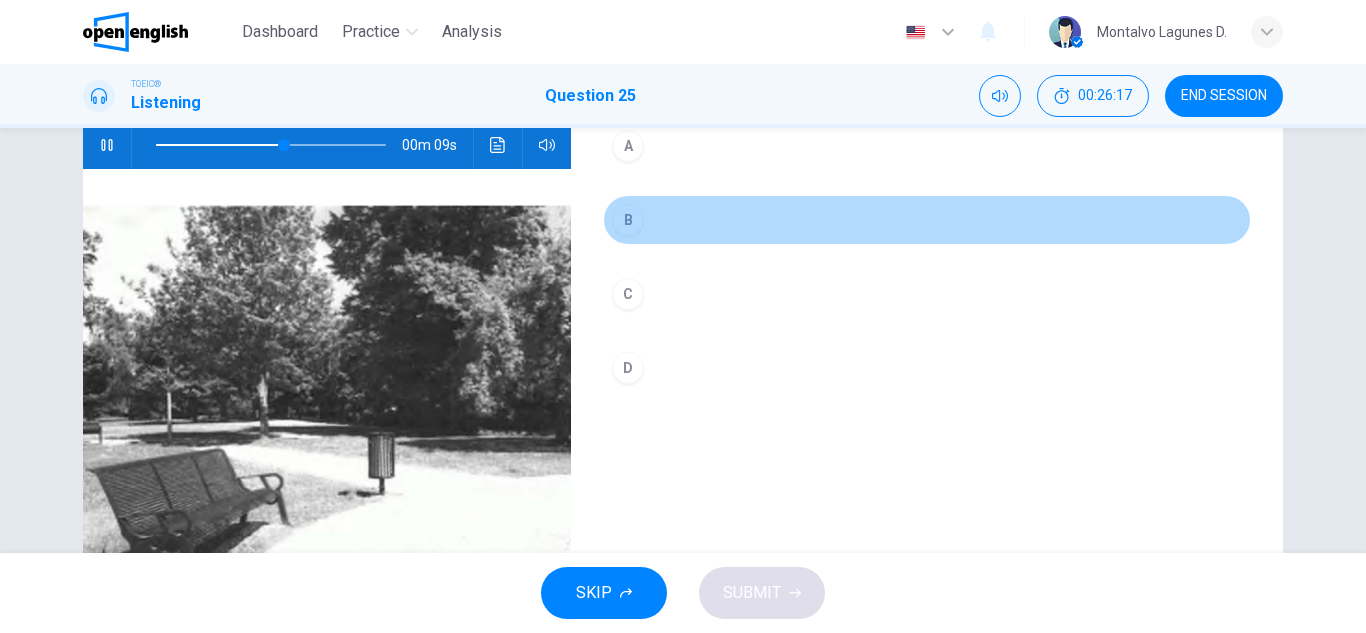 click on "B" at bounding box center (628, 220) 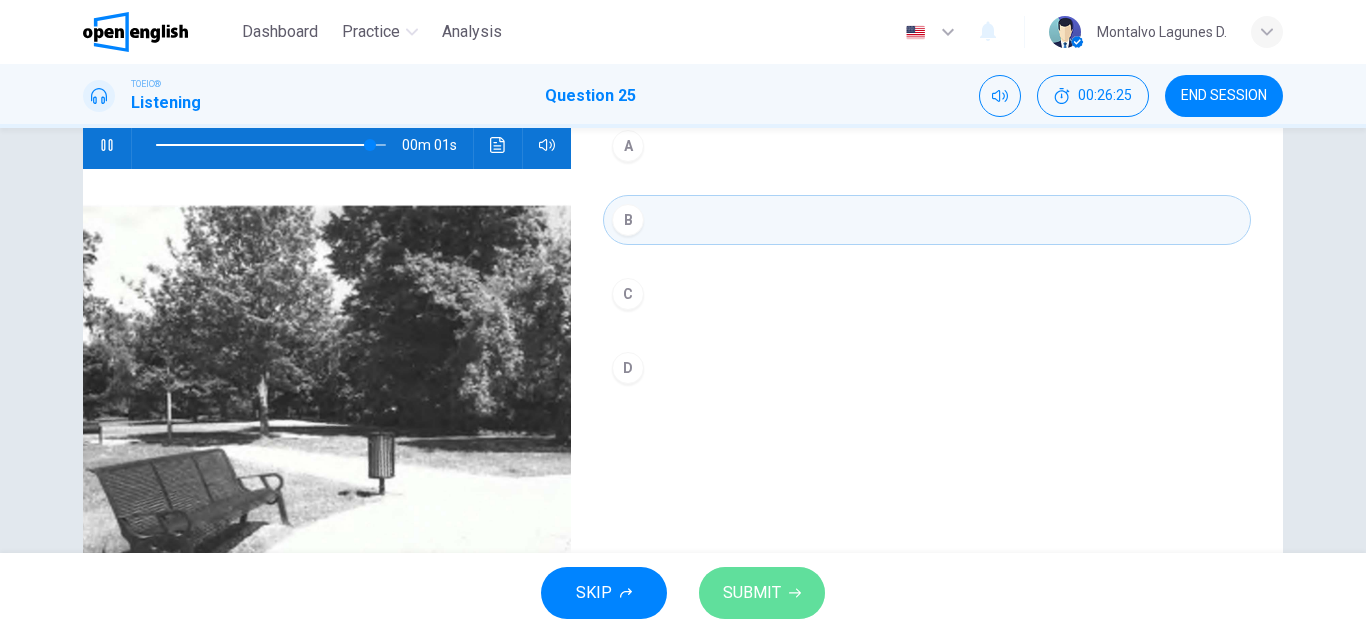 click 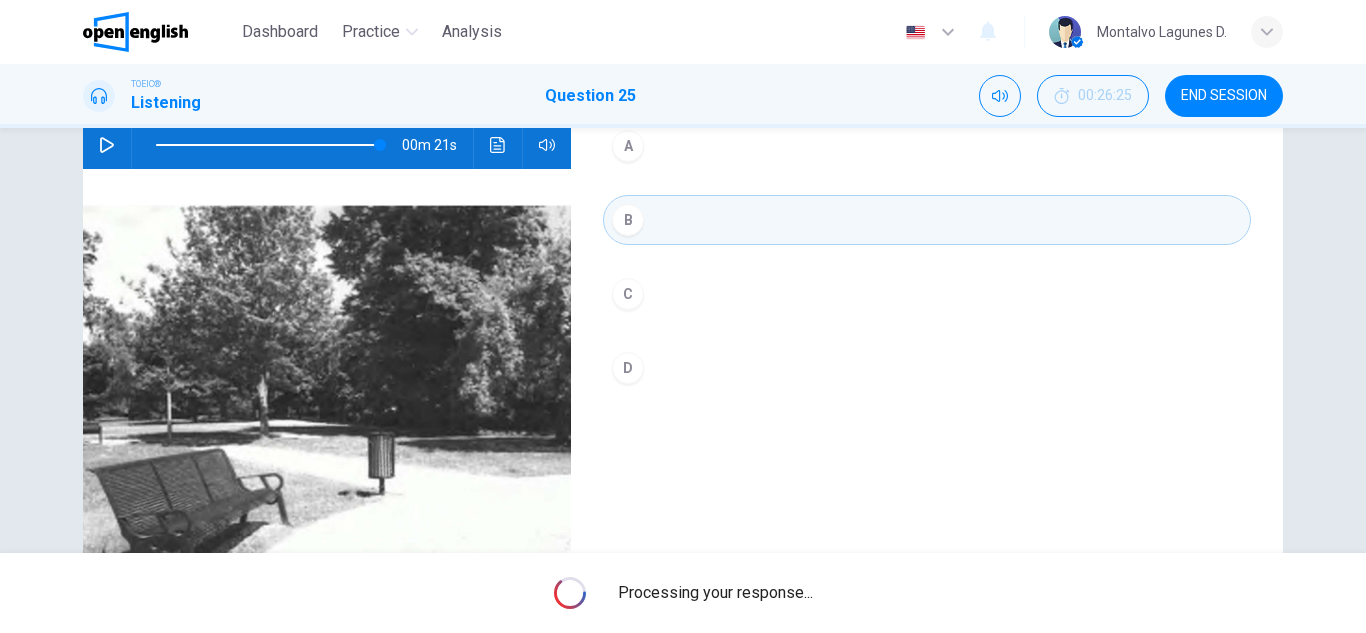 type on "*" 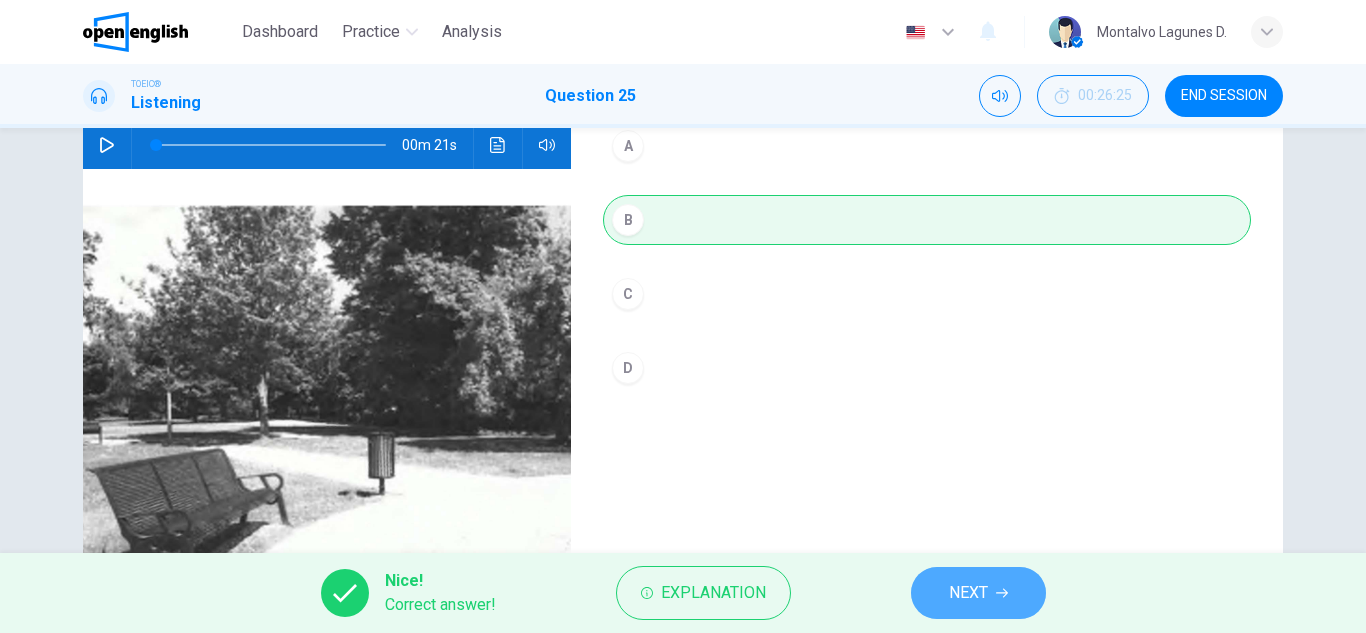 click on "NEXT" at bounding box center [978, 593] 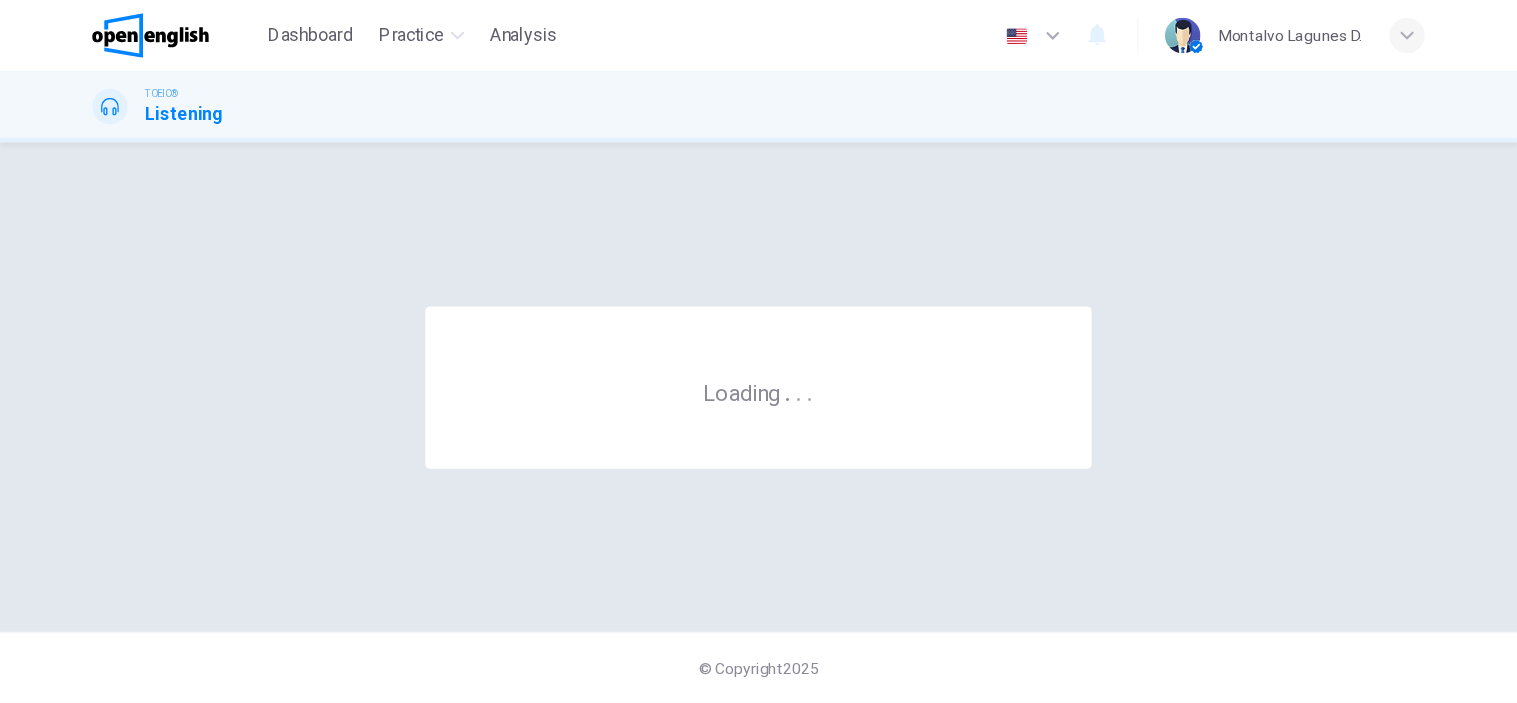 scroll, scrollTop: 0, scrollLeft: 0, axis: both 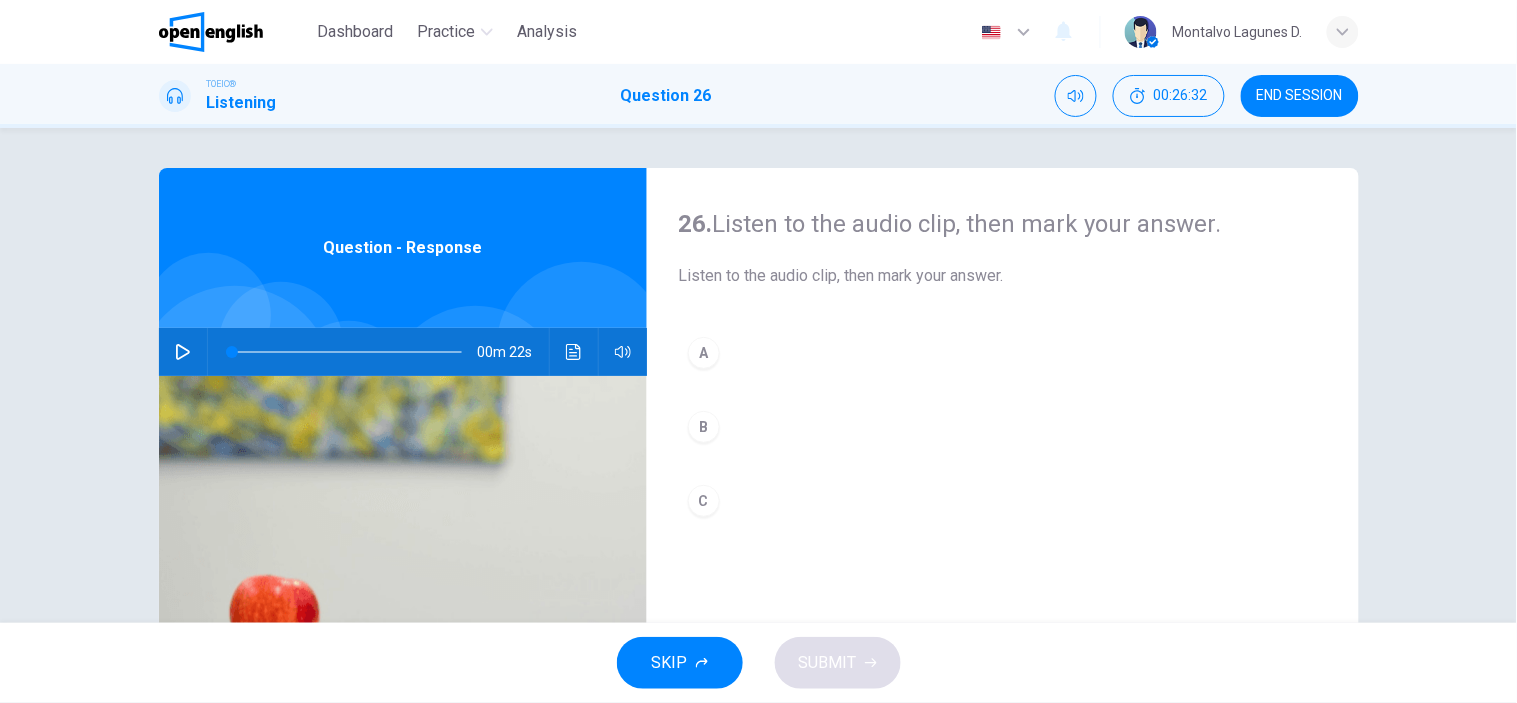drag, startPoint x: 1272, startPoint y: 0, endPoint x: 1038, endPoint y: 474, distance: 528.6133 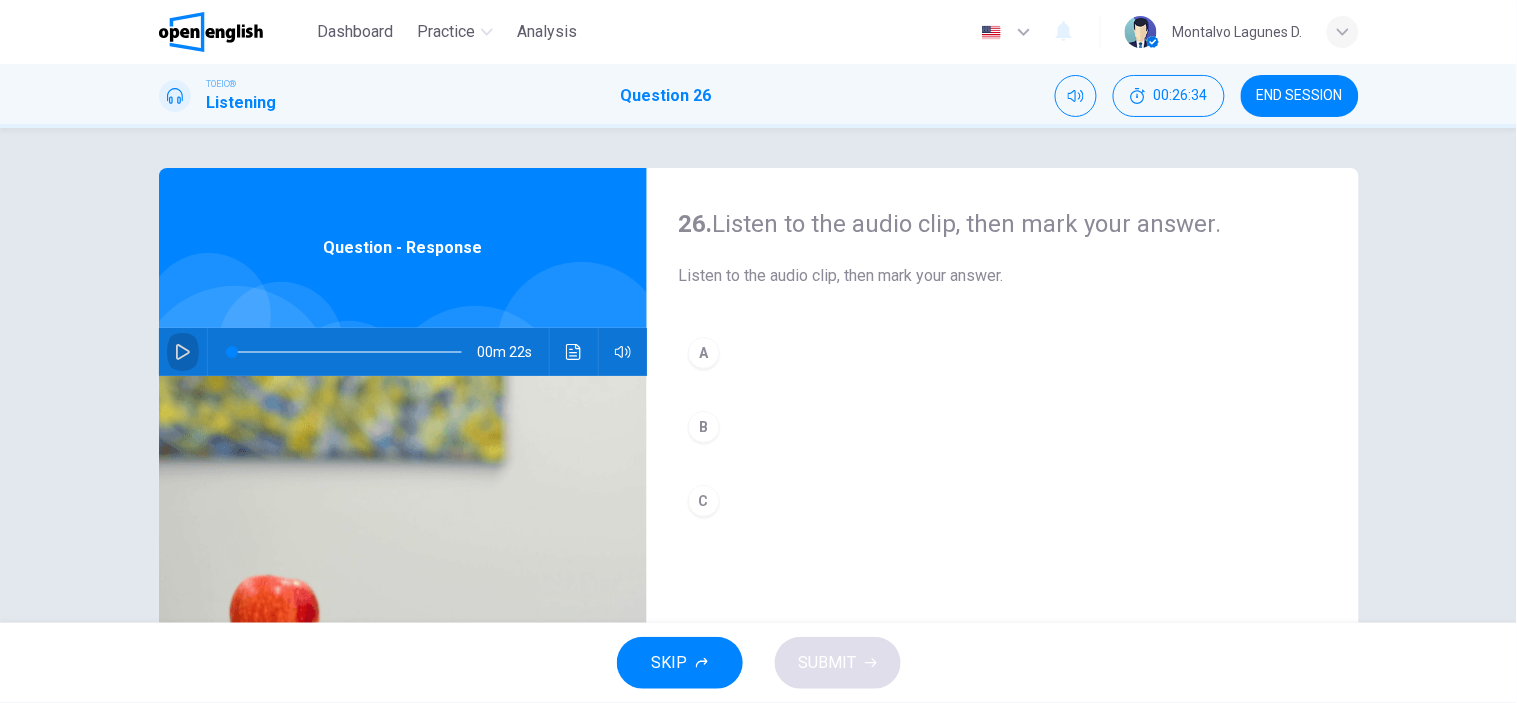 click 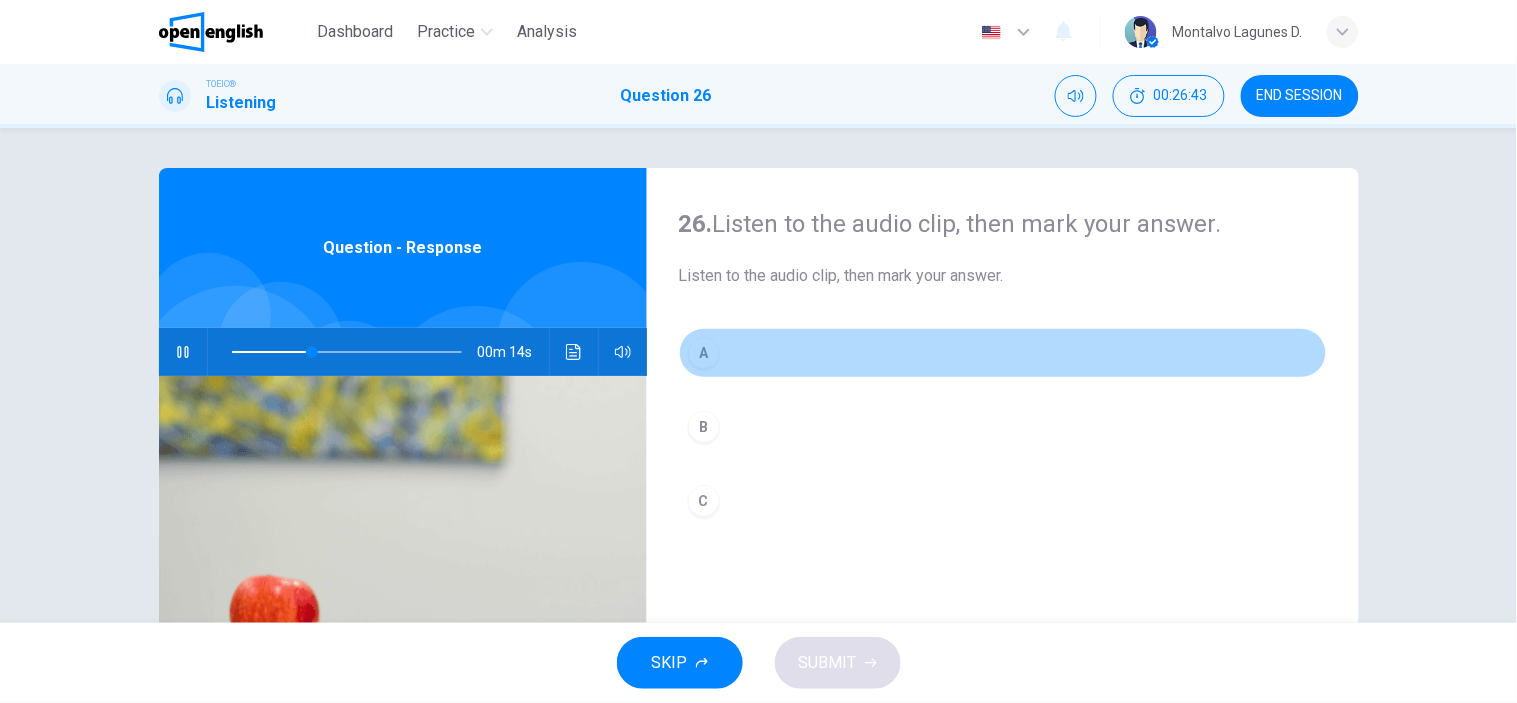 click on "A" at bounding box center (704, 353) 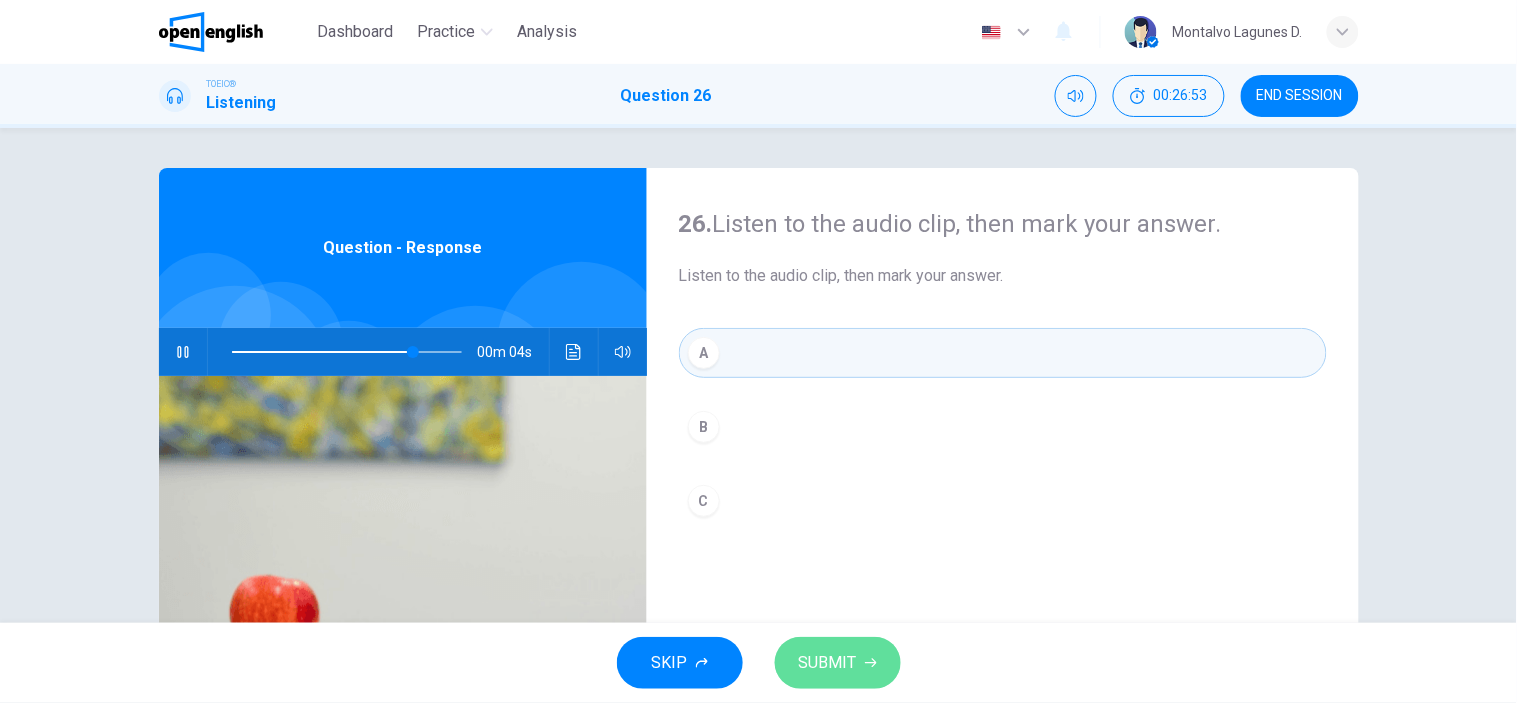 click 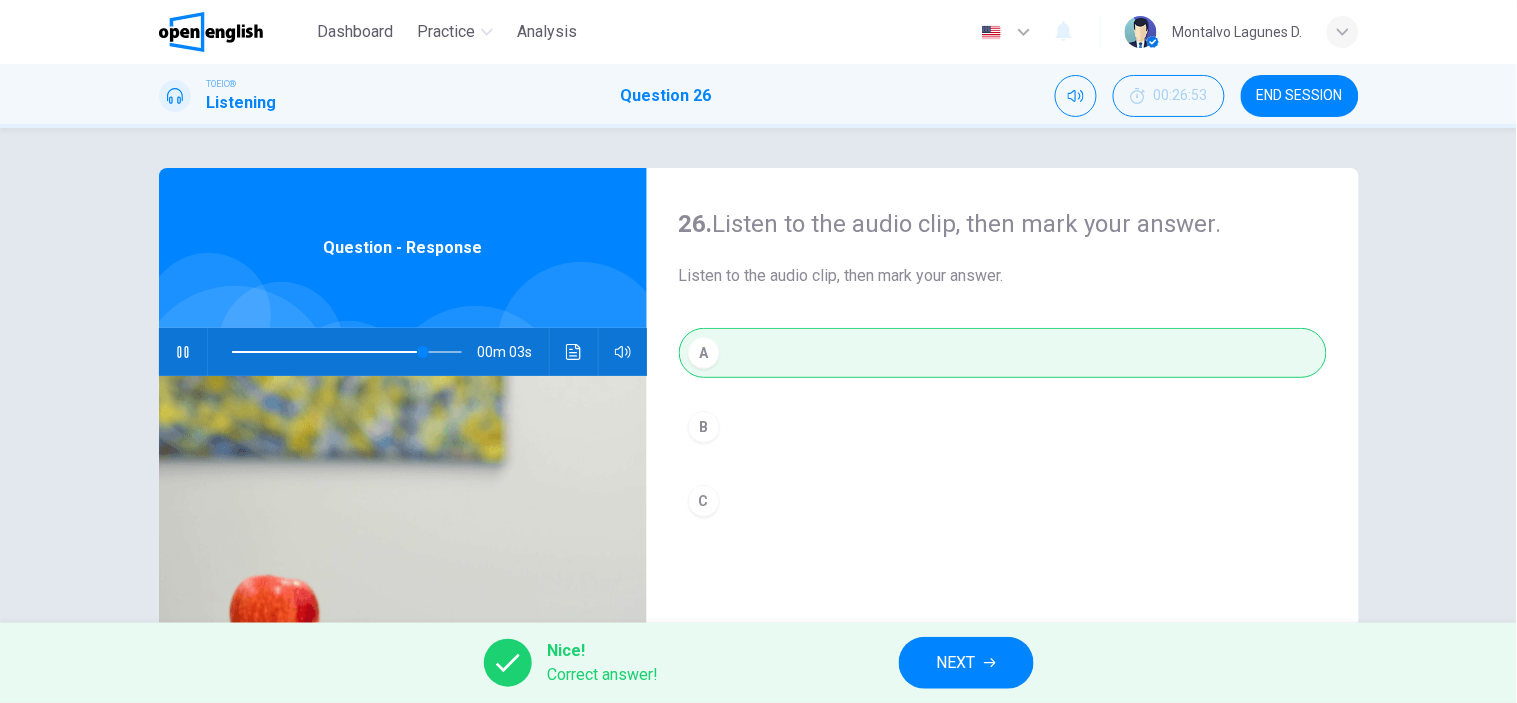 type on "**" 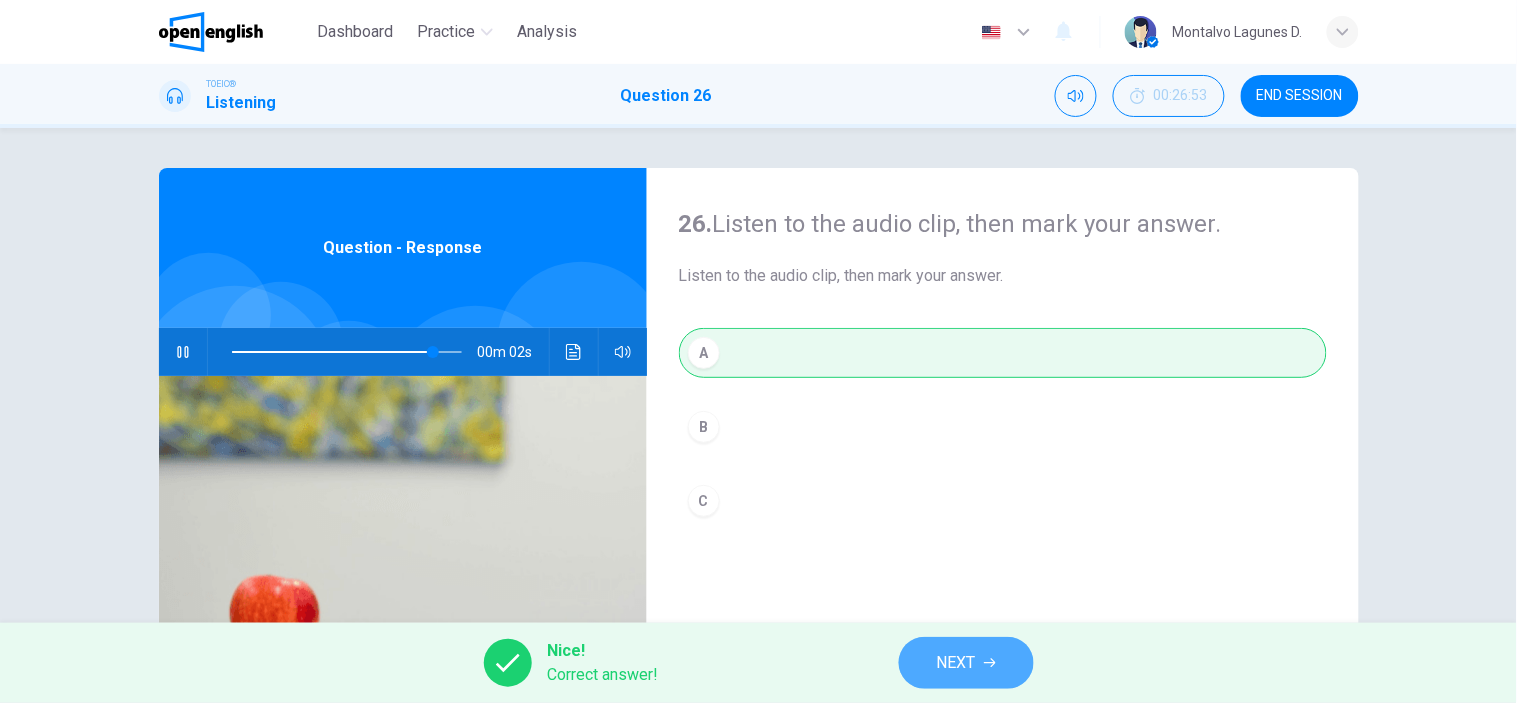 click on "NEXT" at bounding box center [956, 663] 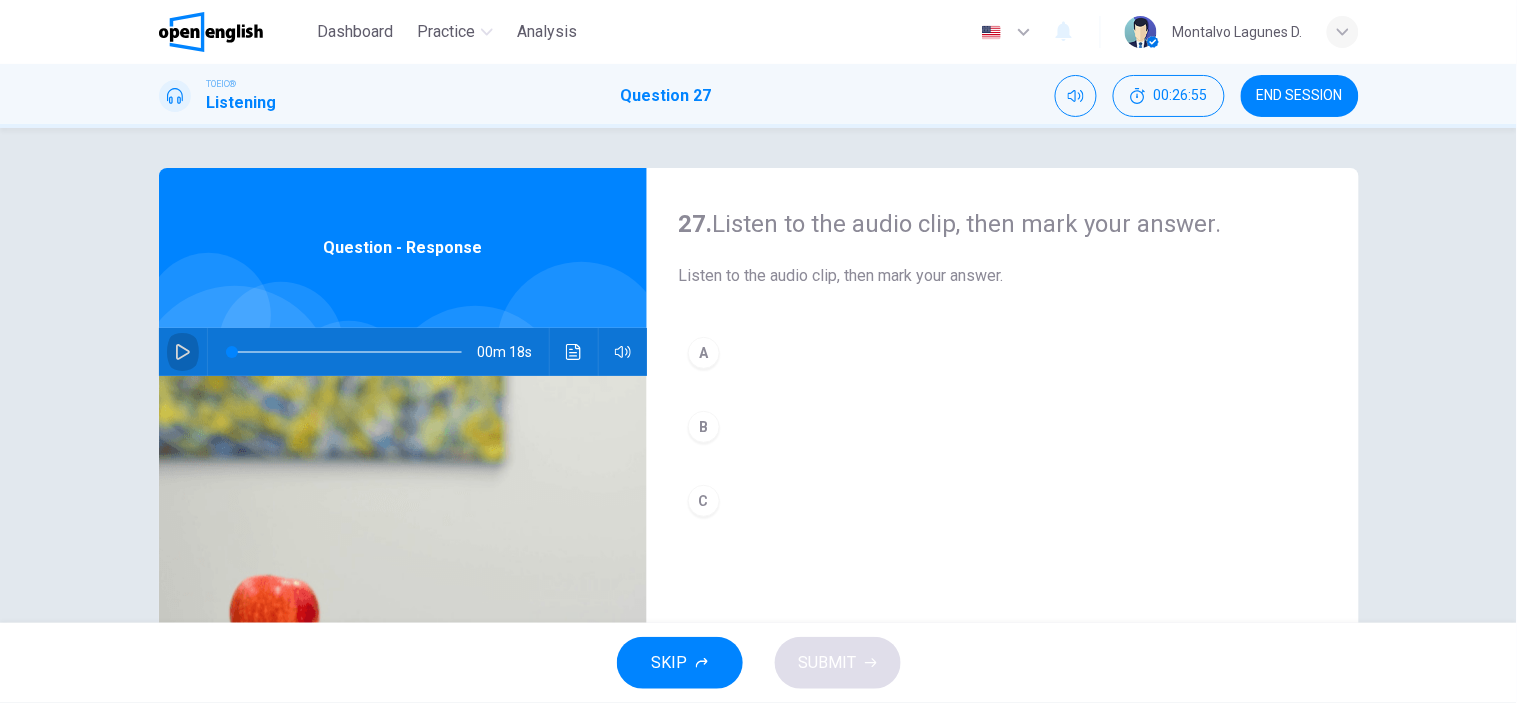 click 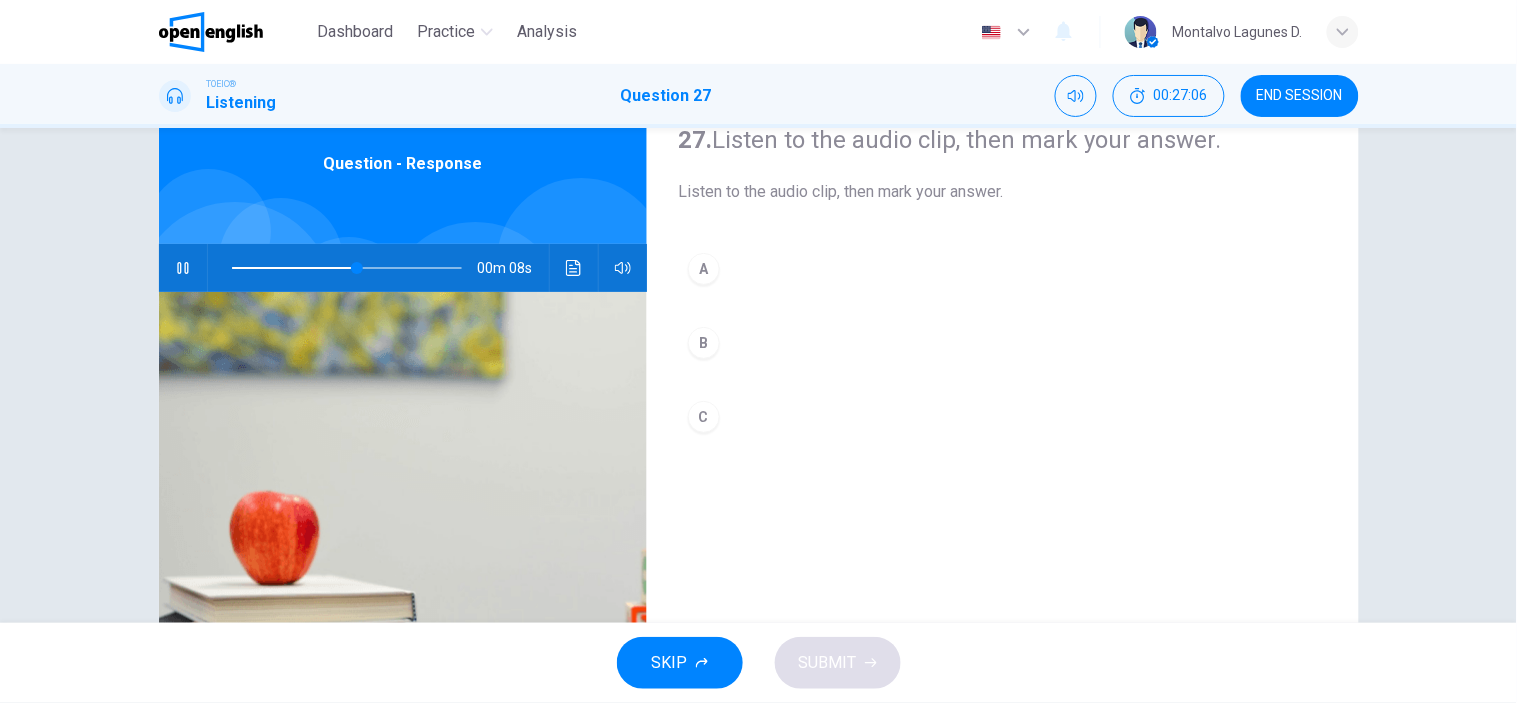 scroll, scrollTop: 86, scrollLeft: 0, axis: vertical 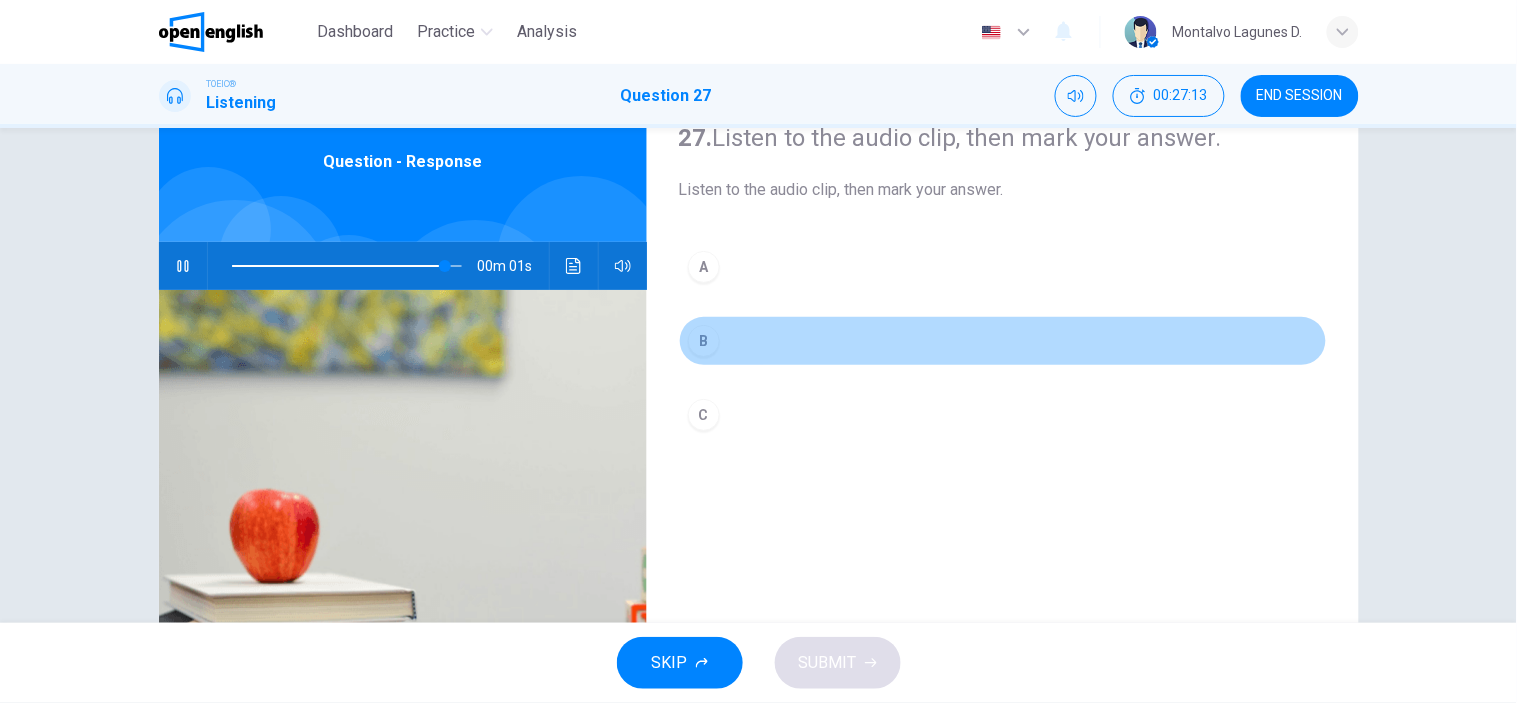 click on "B" at bounding box center [704, 341] 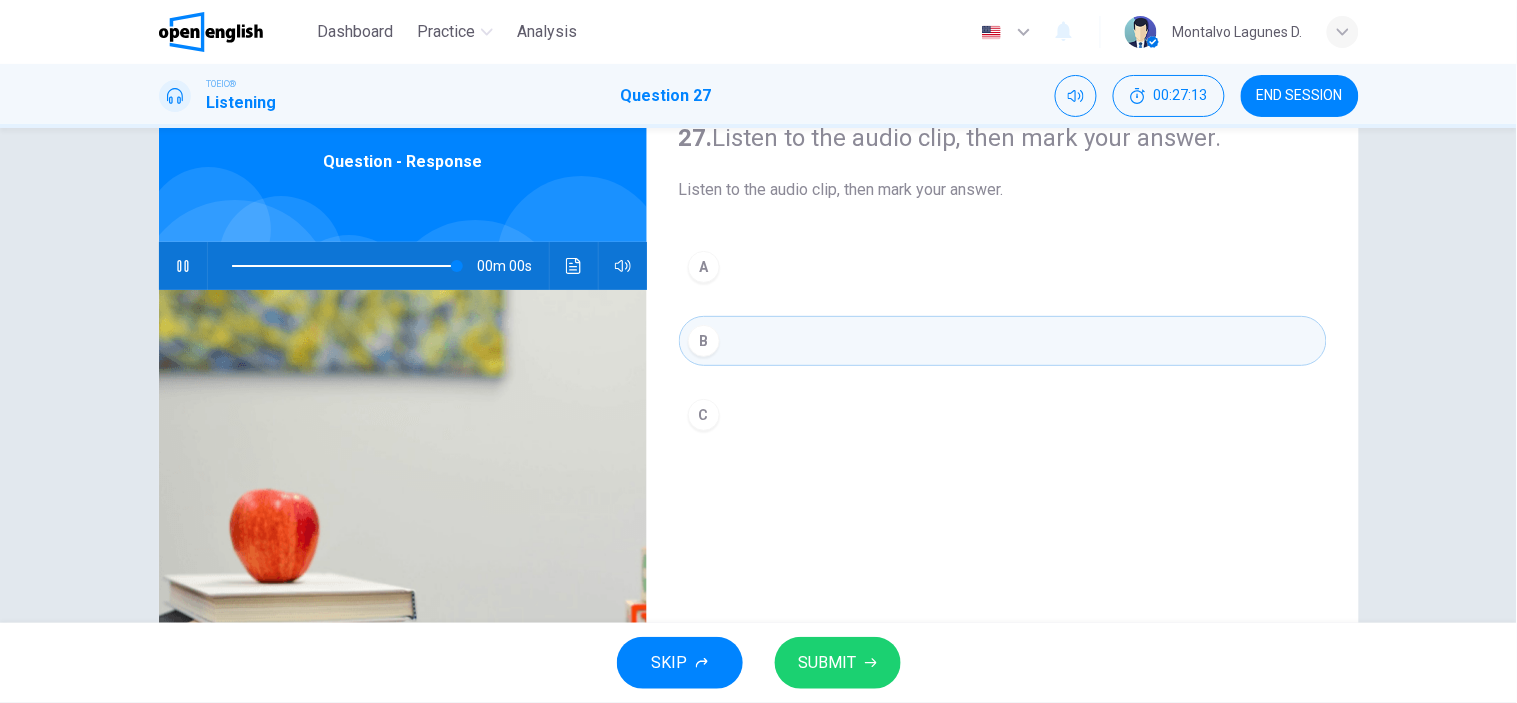 type on "*" 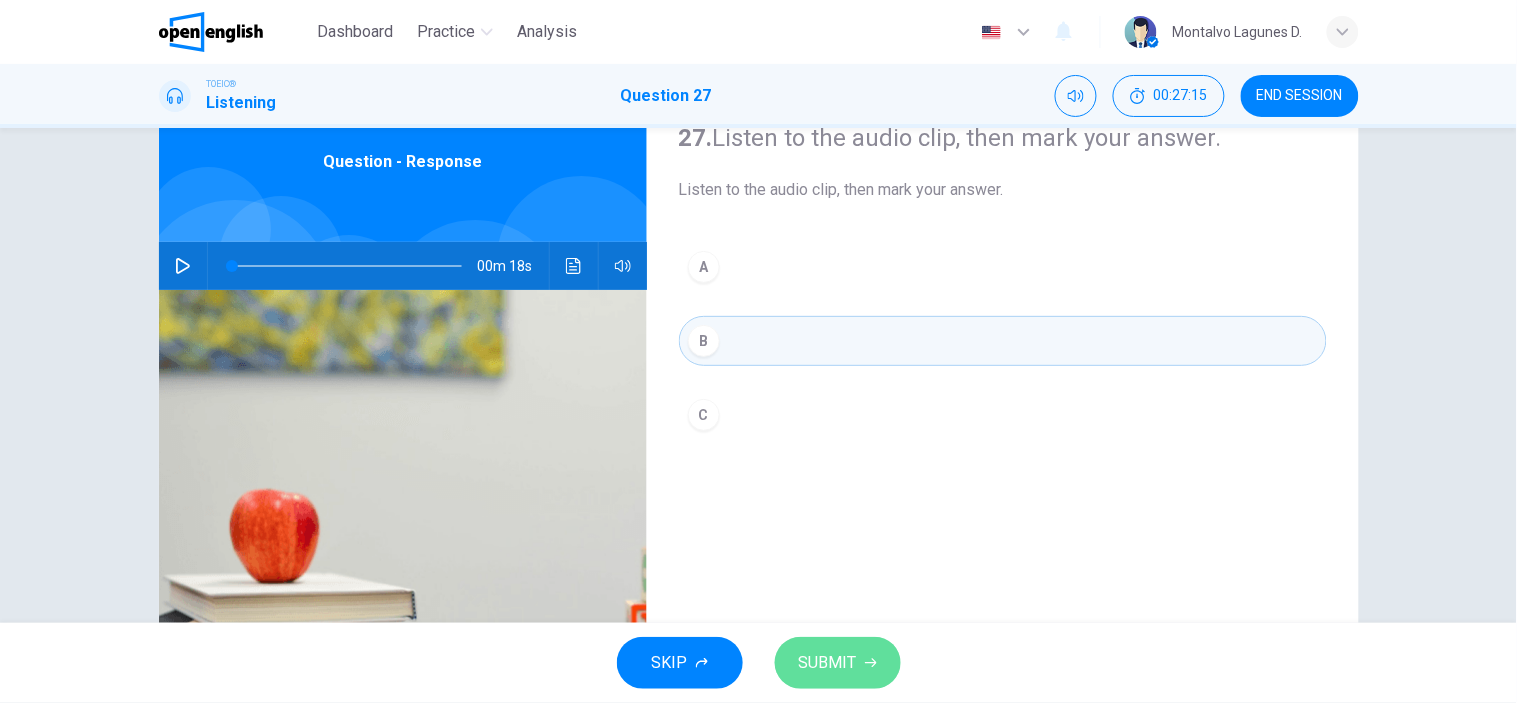 click on "SUBMIT" at bounding box center (828, 663) 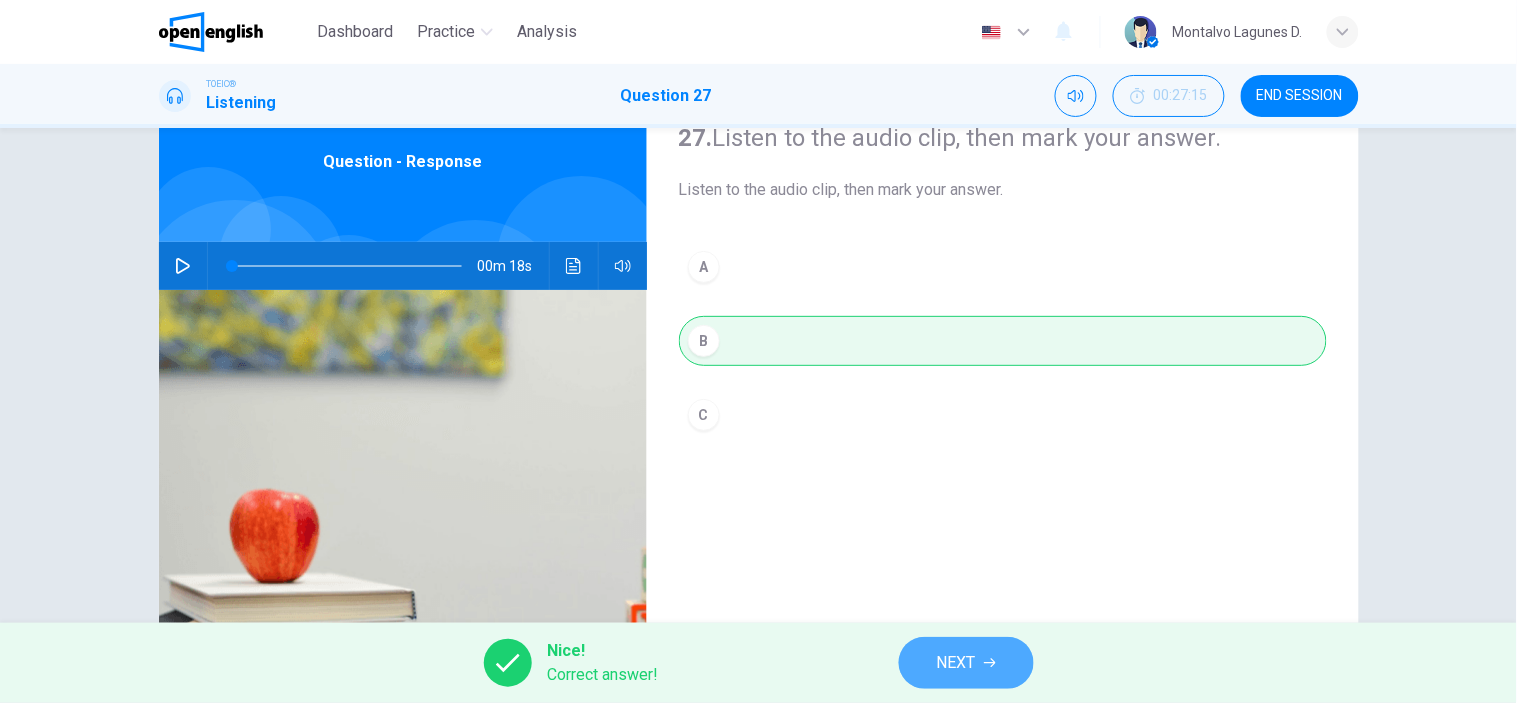 click on "NEXT" at bounding box center [966, 663] 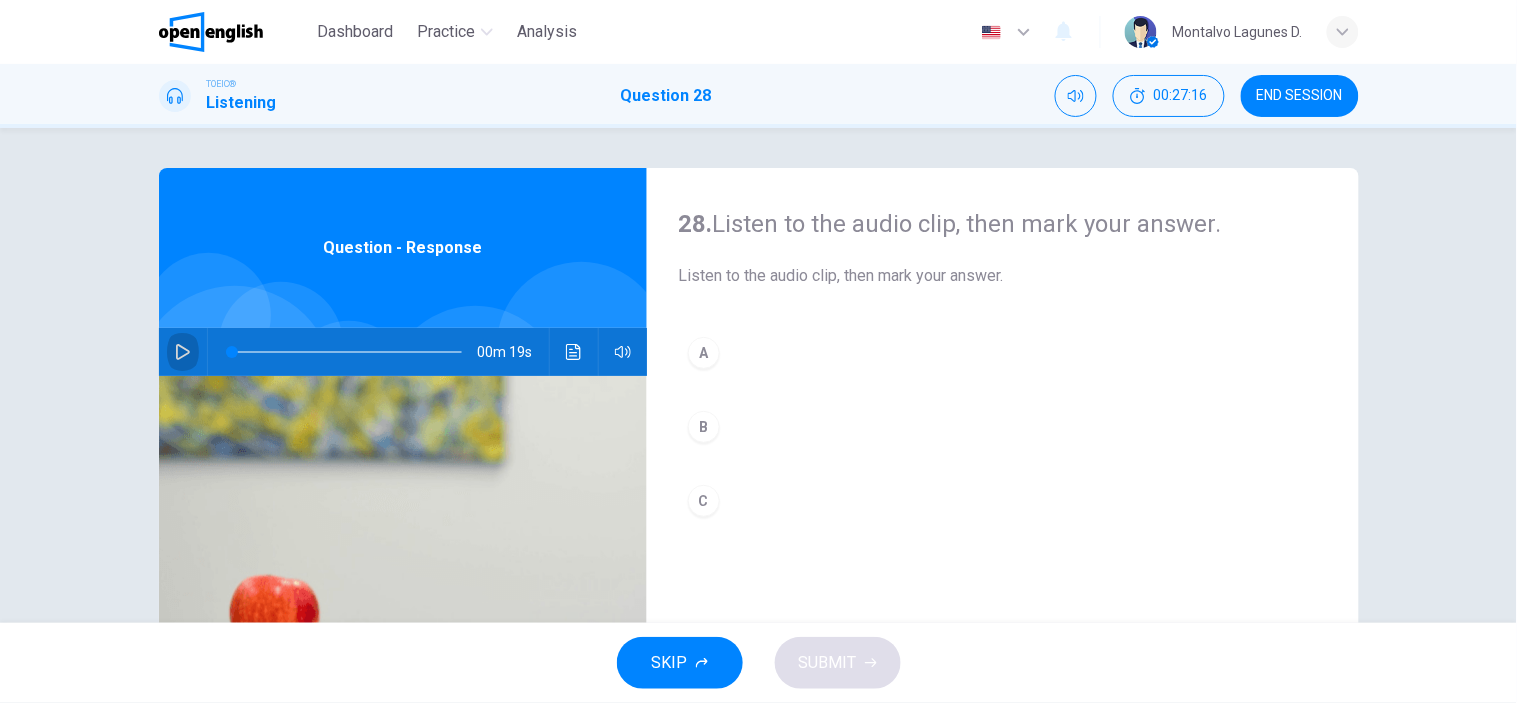 click 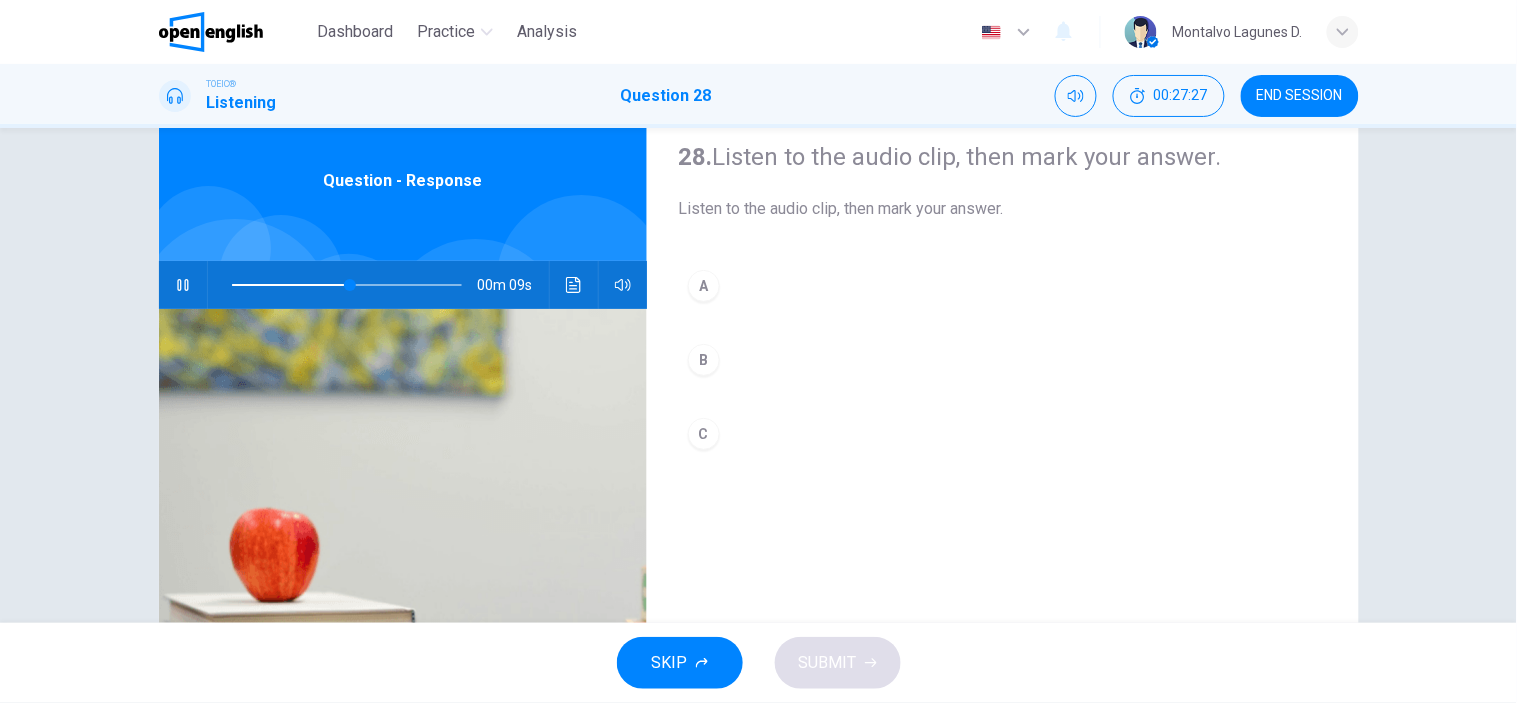 scroll, scrollTop: 70, scrollLeft: 0, axis: vertical 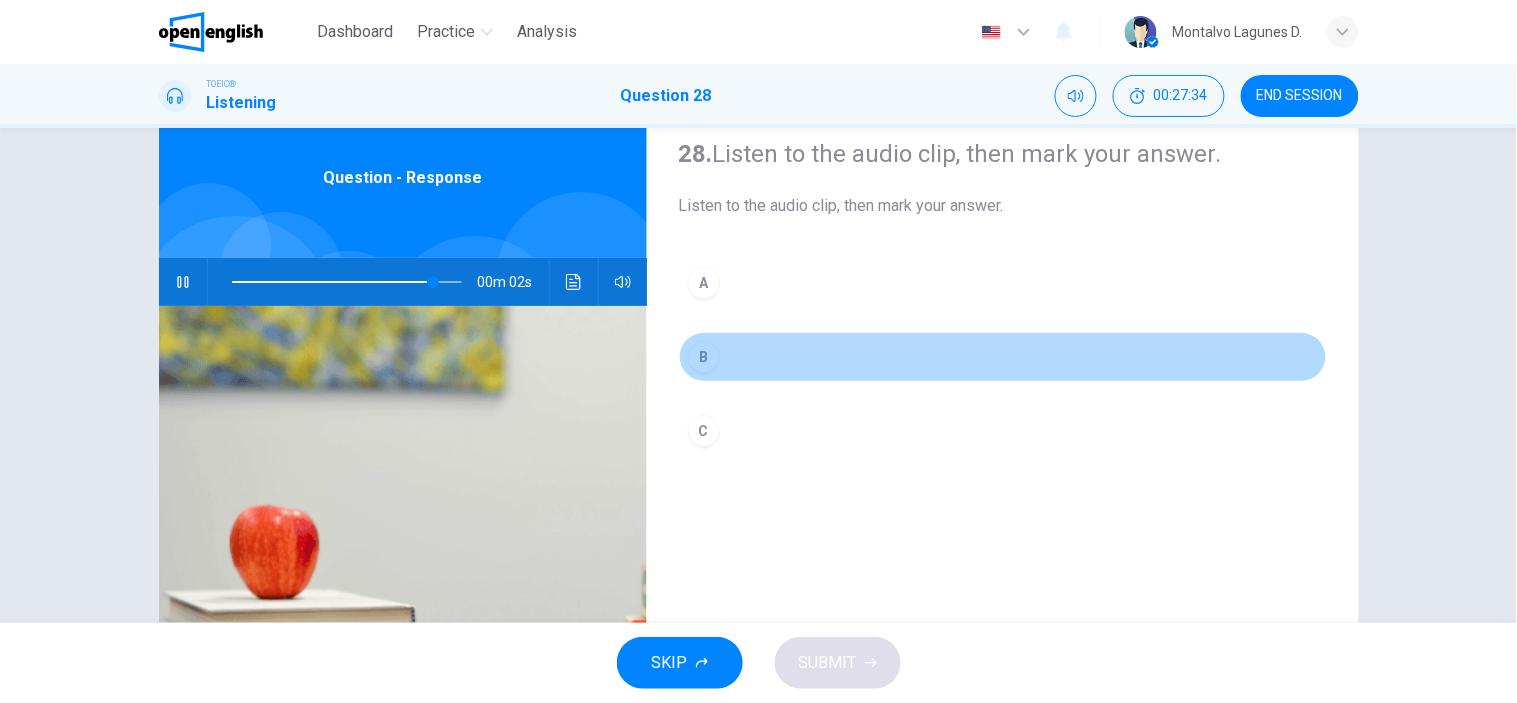 click on "B" at bounding box center (704, 357) 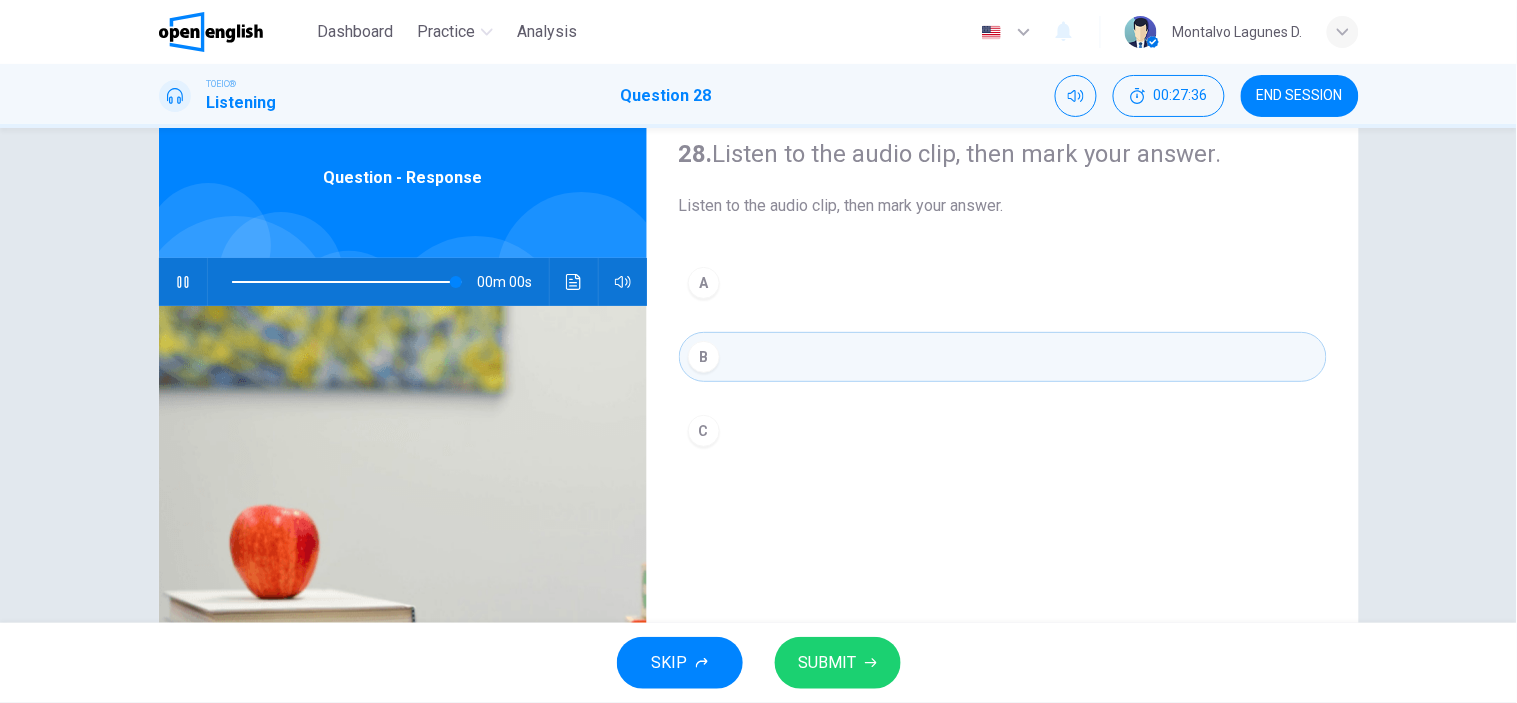 type on "*" 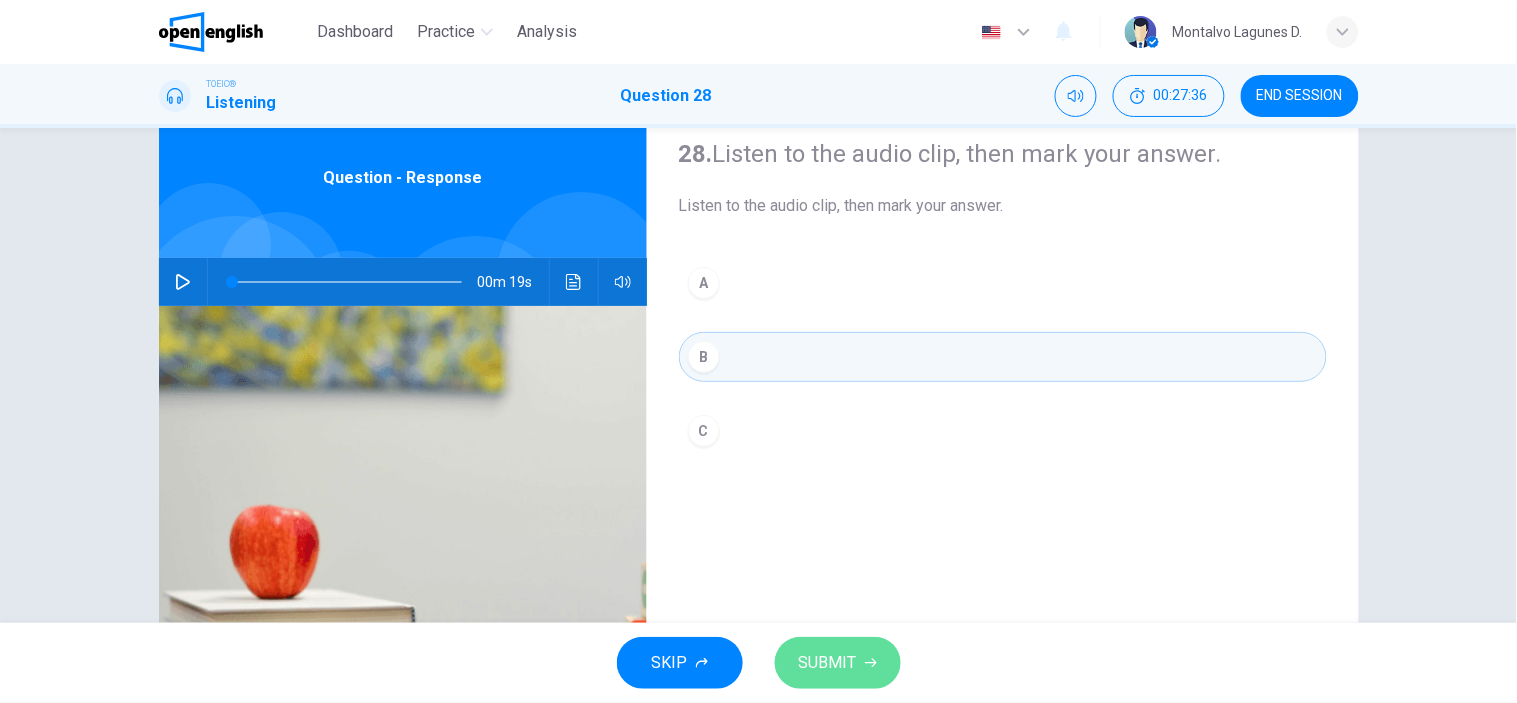 click on "SUBMIT" at bounding box center [838, 663] 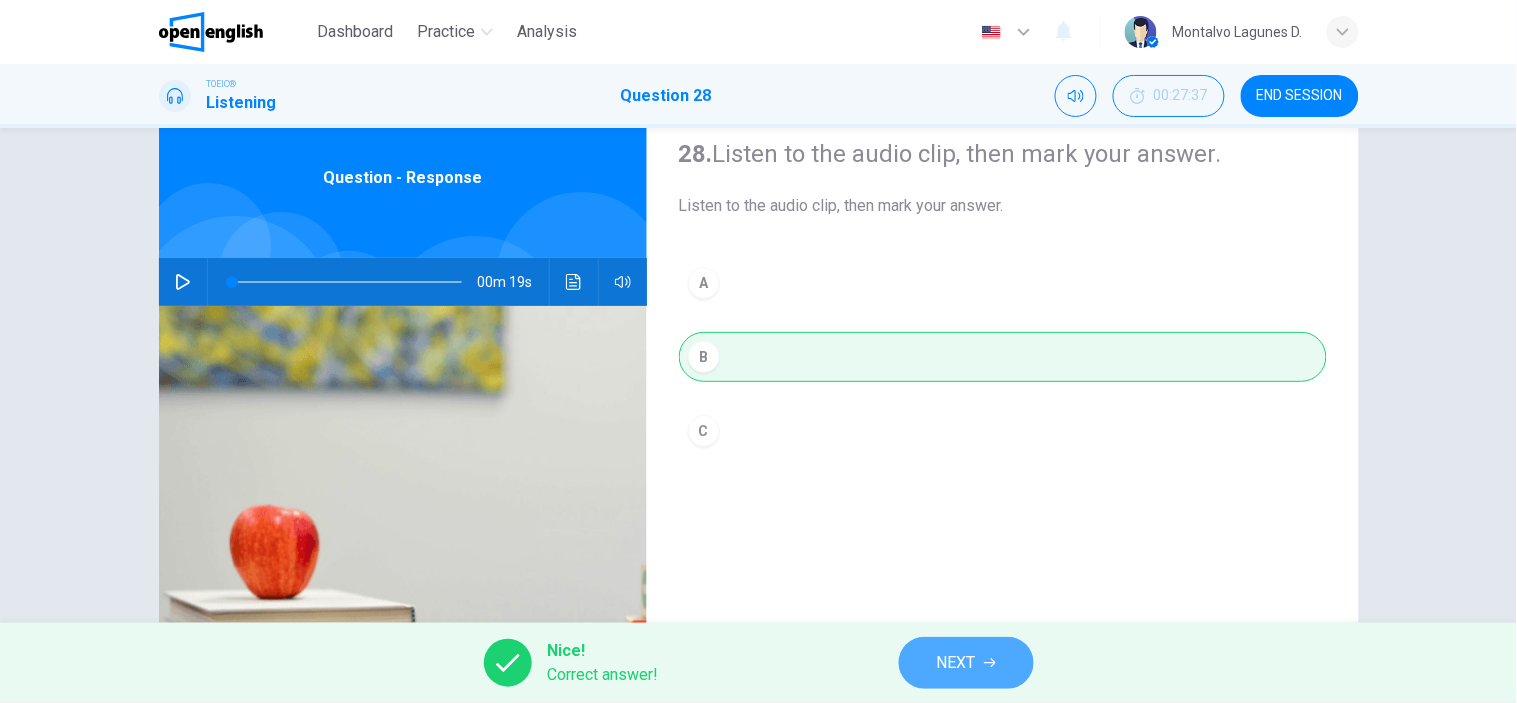 click on "NEXT" at bounding box center (966, 663) 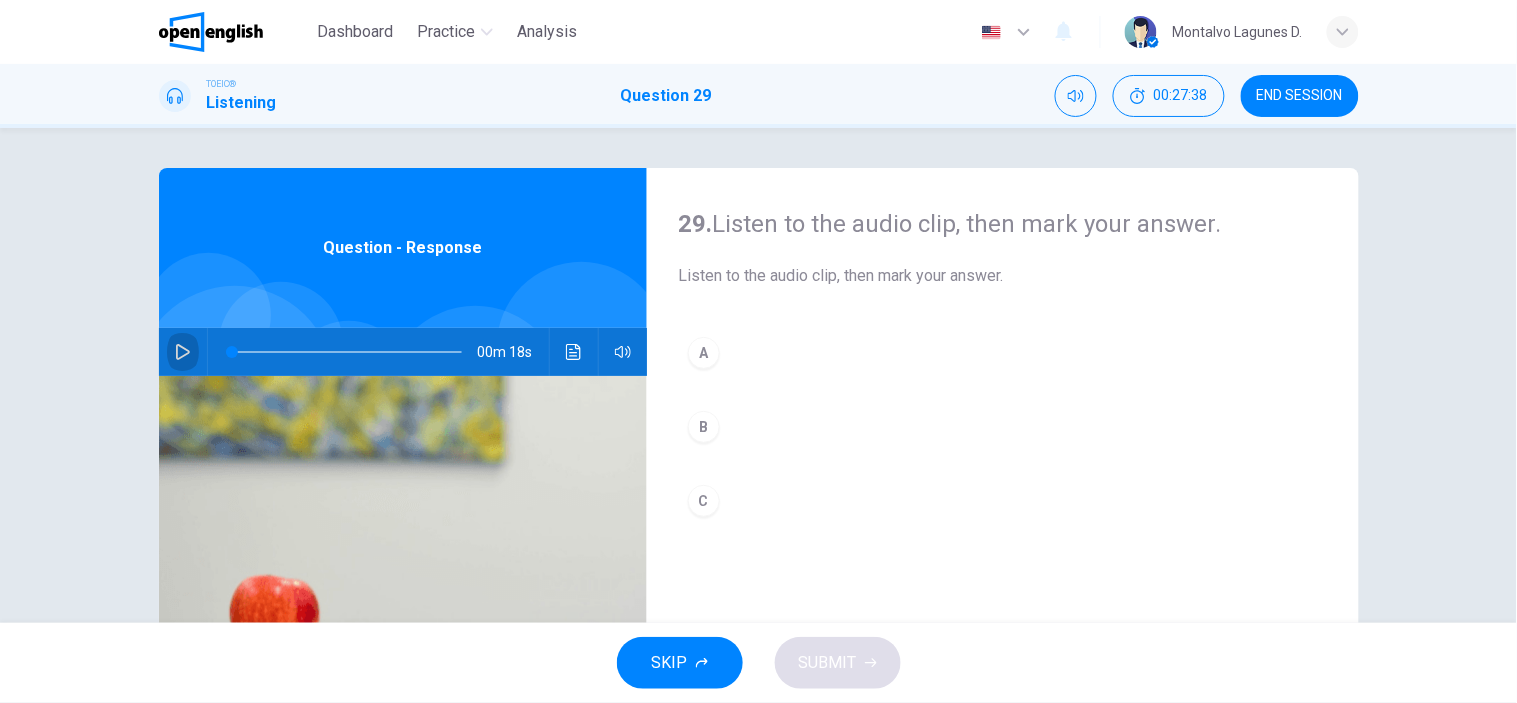 click 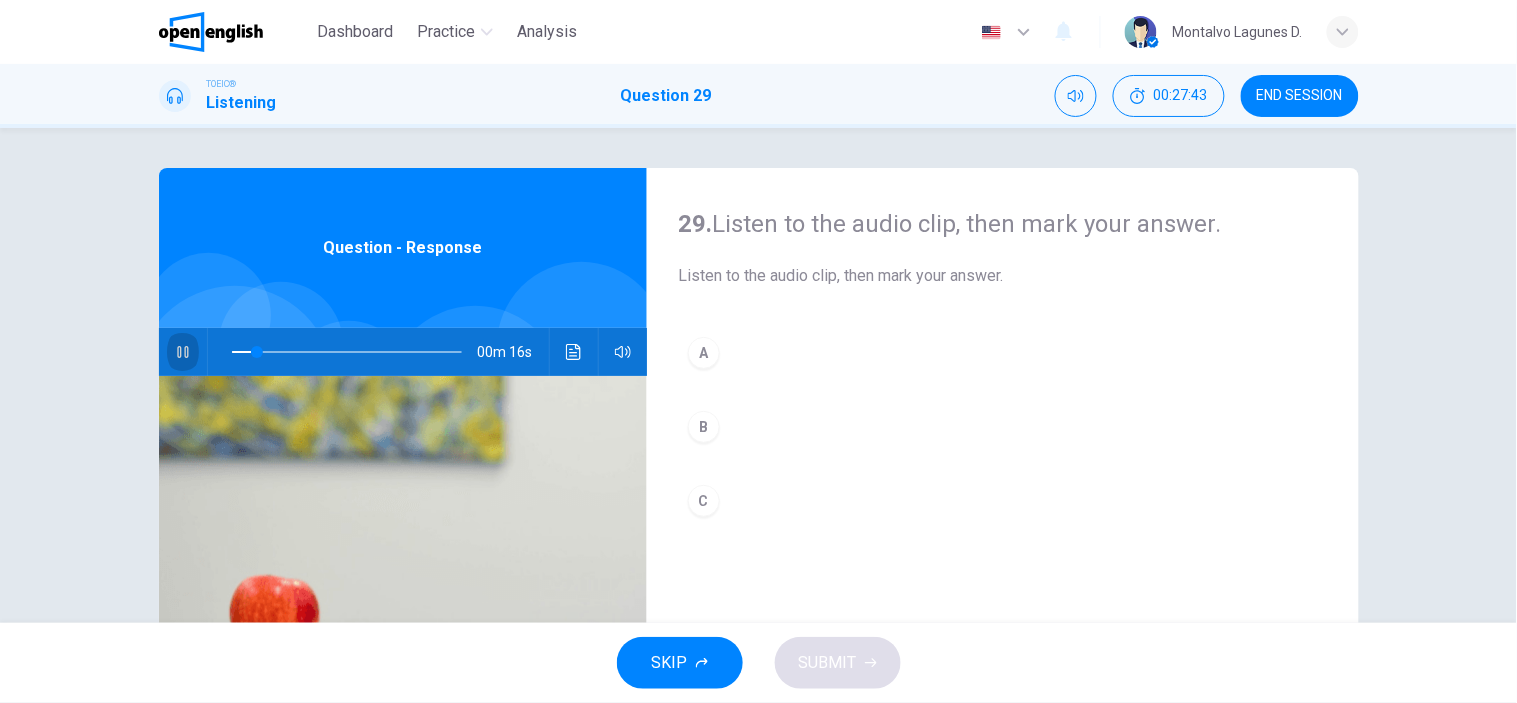 click at bounding box center [183, 352] 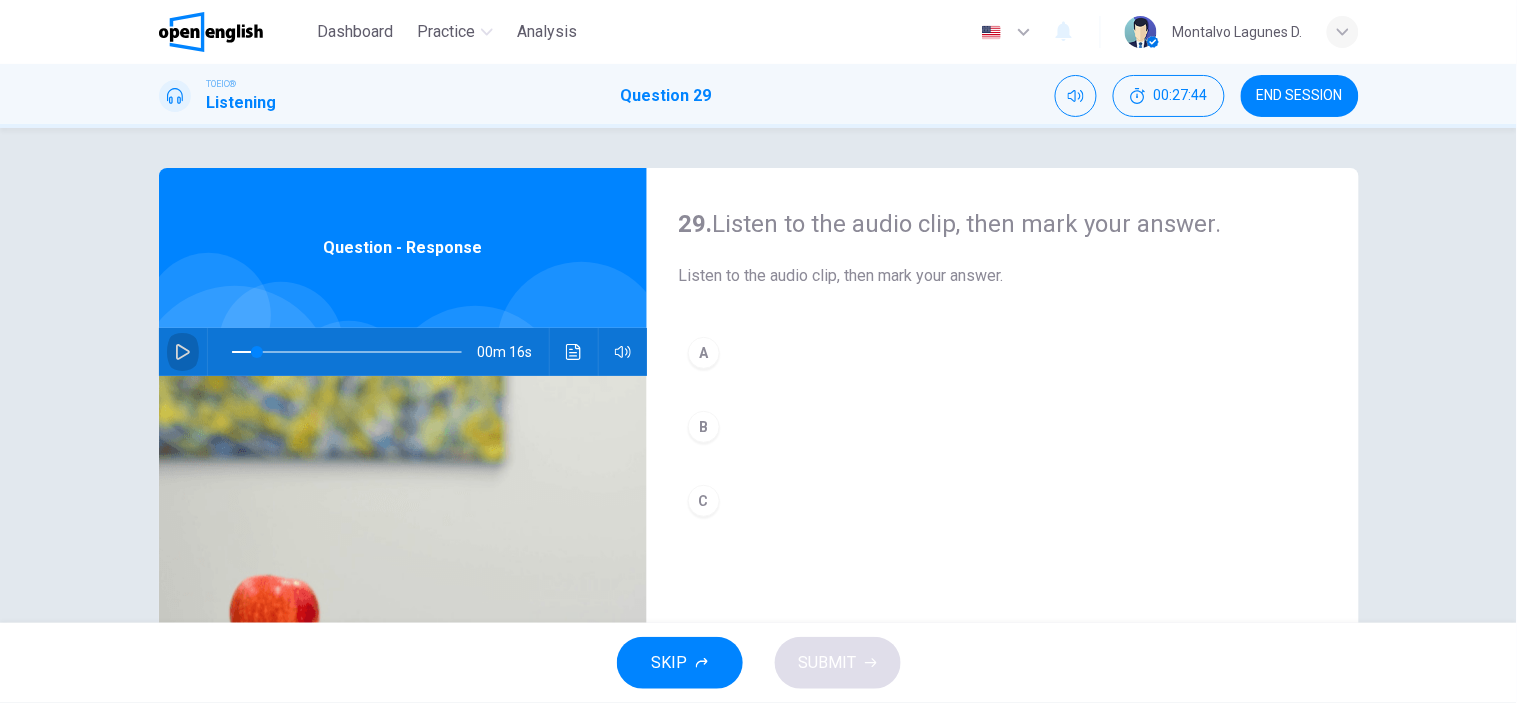 click at bounding box center [183, 352] 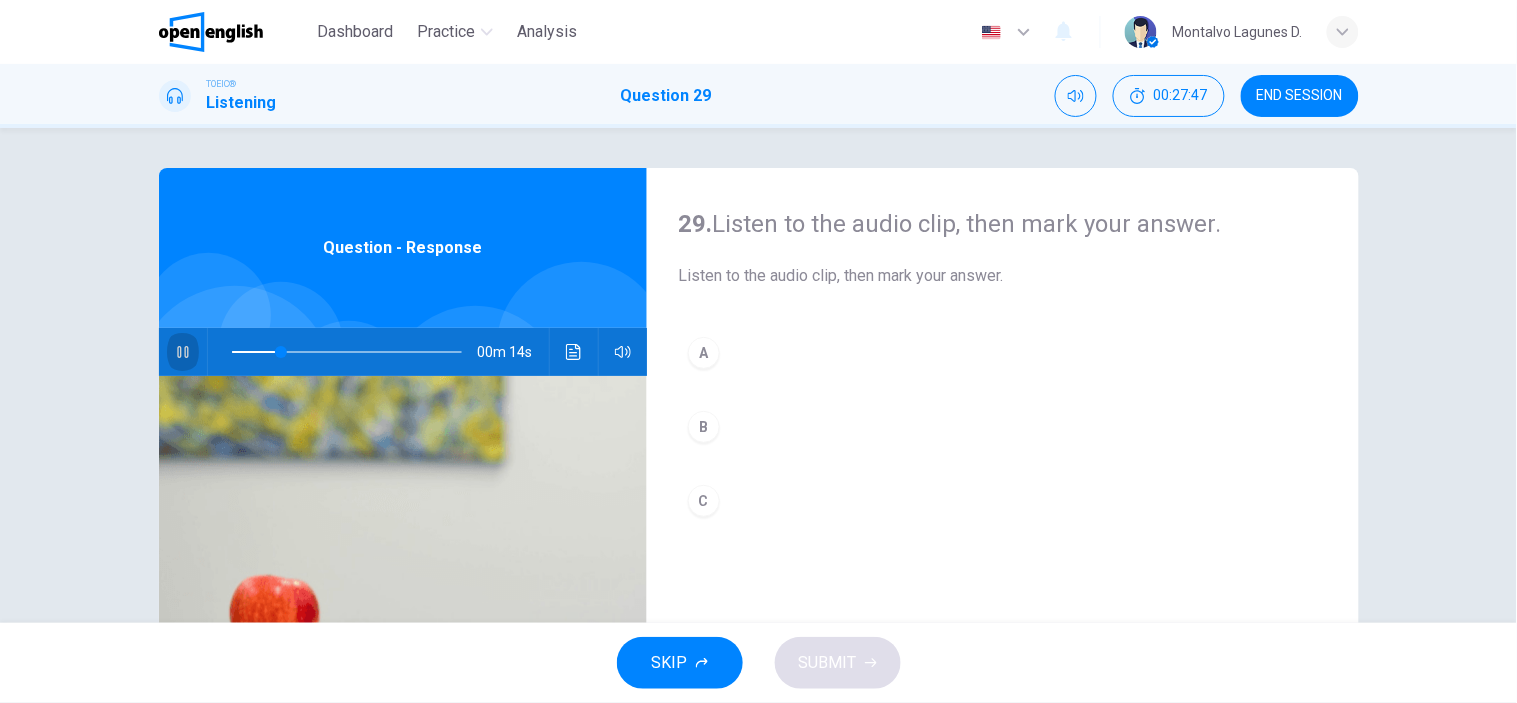 click 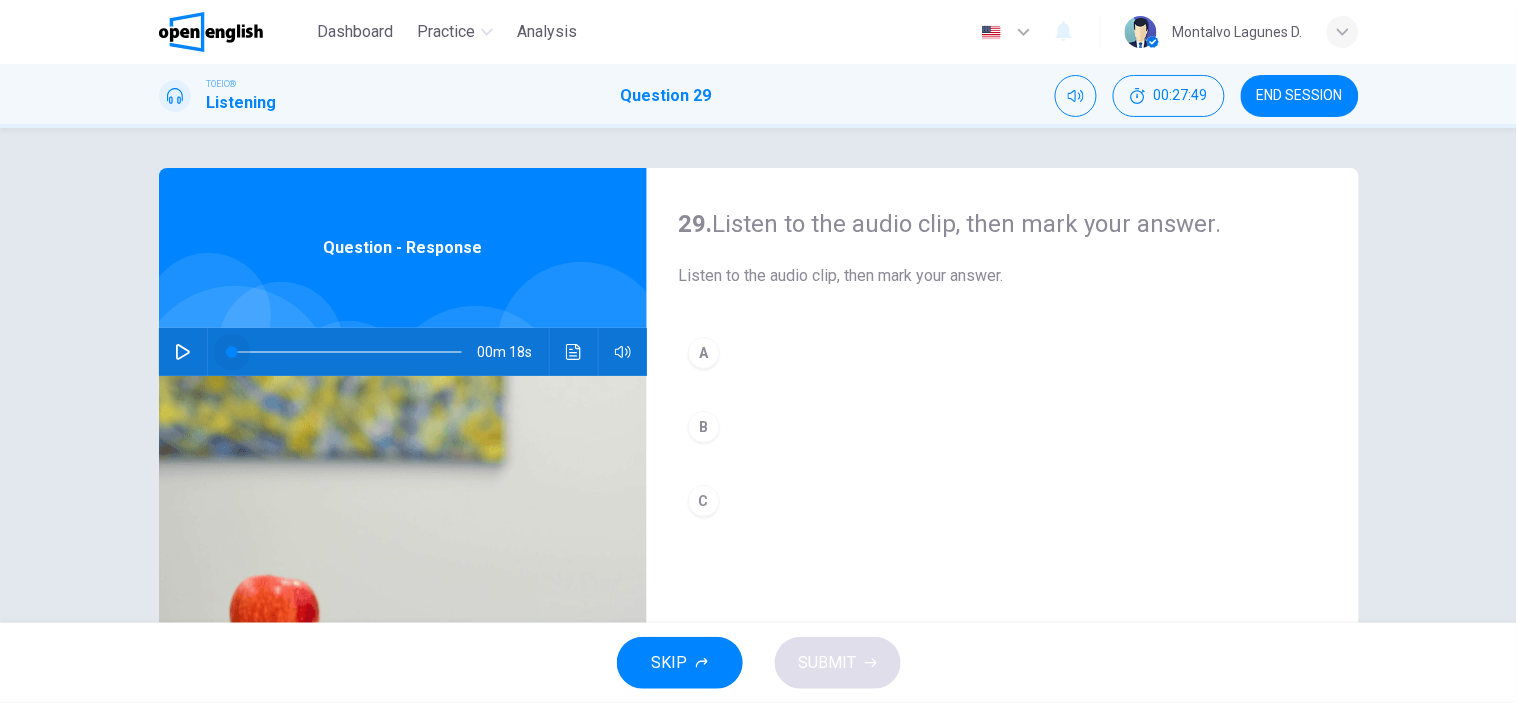 drag, startPoint x: 274, startPoint y: 352, endPoint x: 218, endPoint y: 355, distance: 56.0803 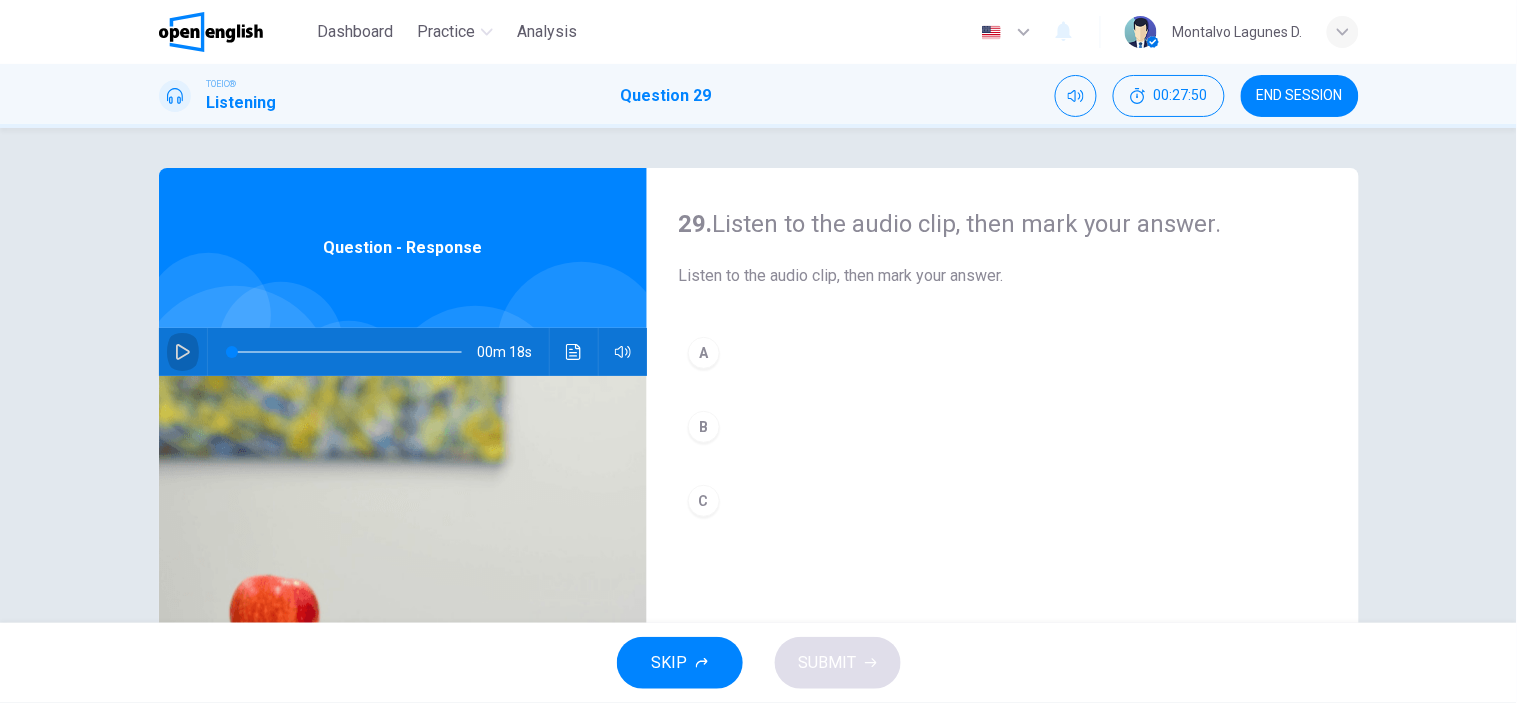 click 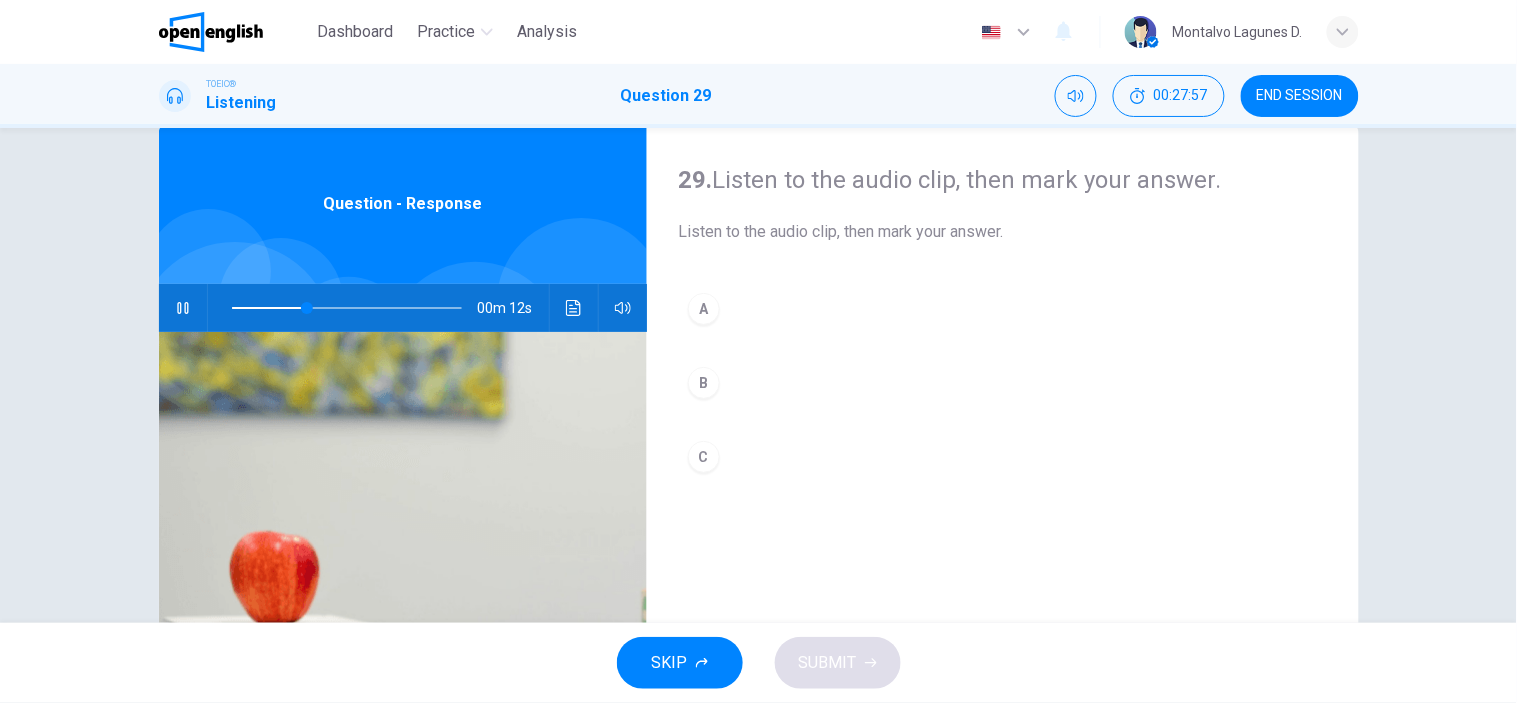 scroll, scrollTop: 45, scrollLeft: 0, axis: vertical 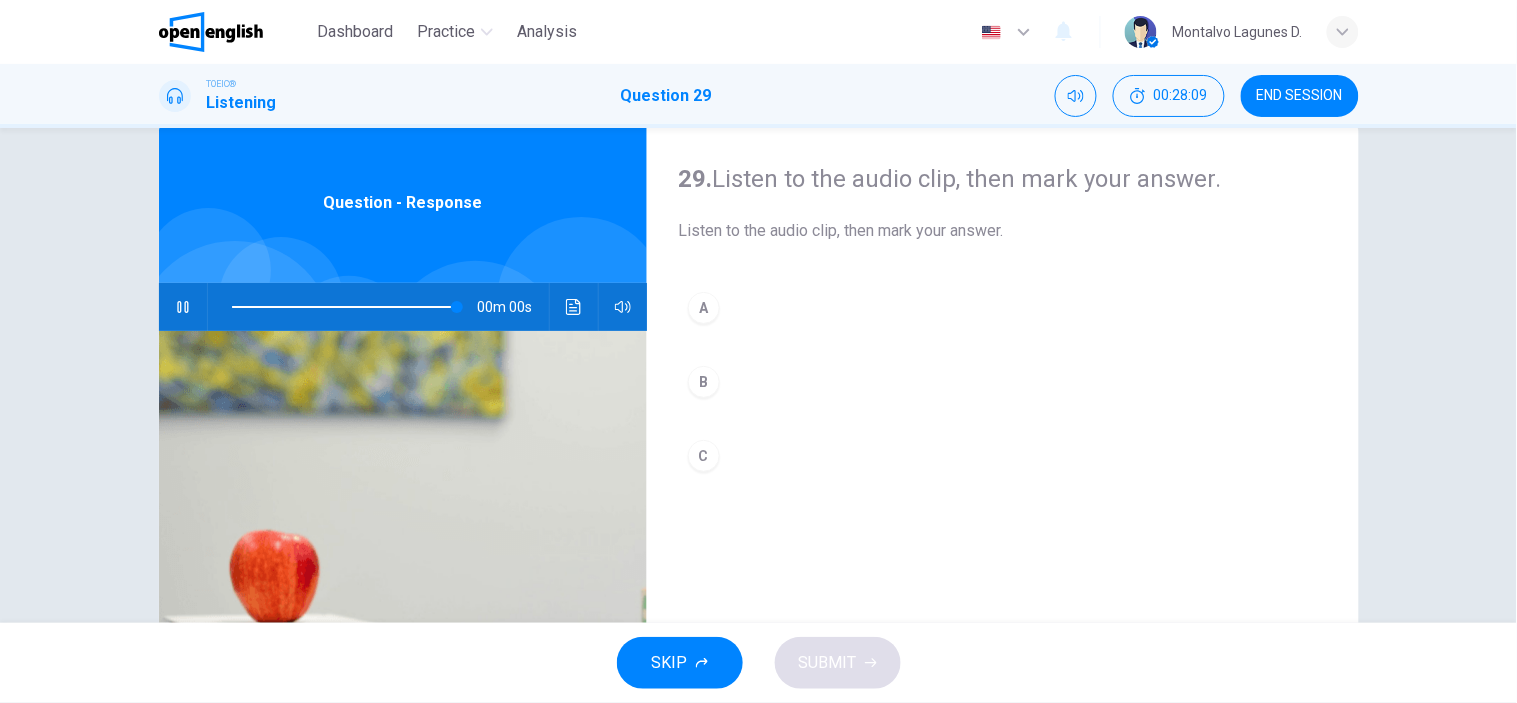 type on "*" 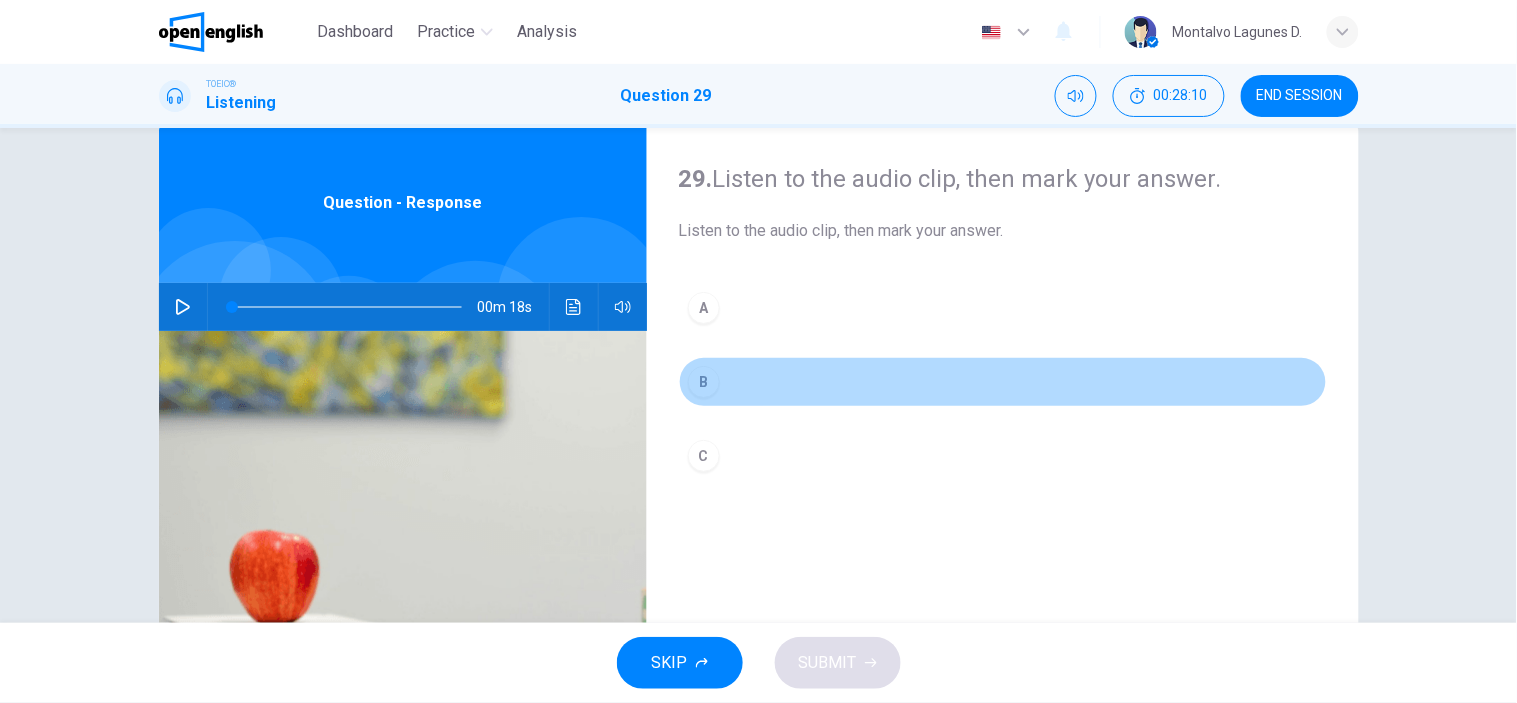 click on "B" at bounding box center [704, 382] 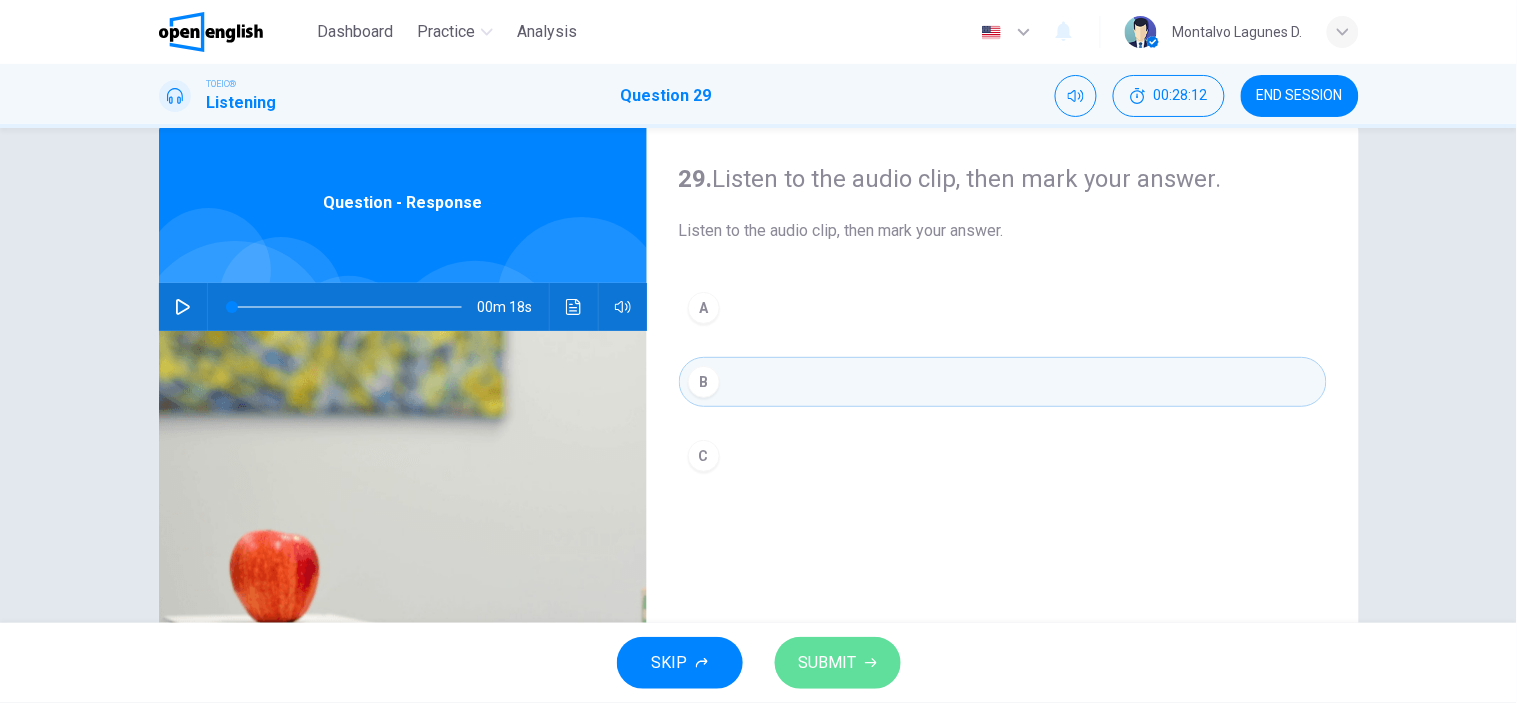 click on "SUBMIT" at bounding box center [838, 663] 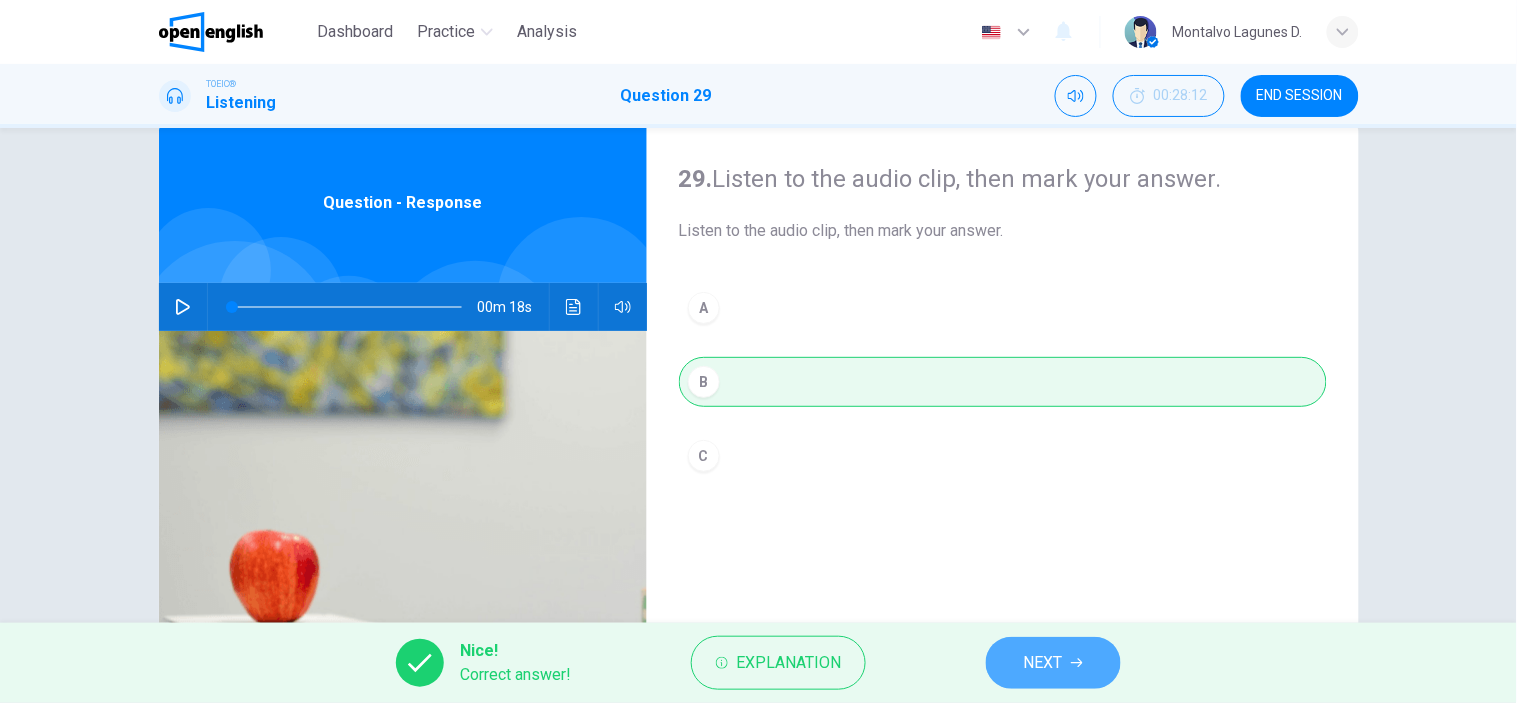 click on "NEXT" at bounding box center (1053, 663) 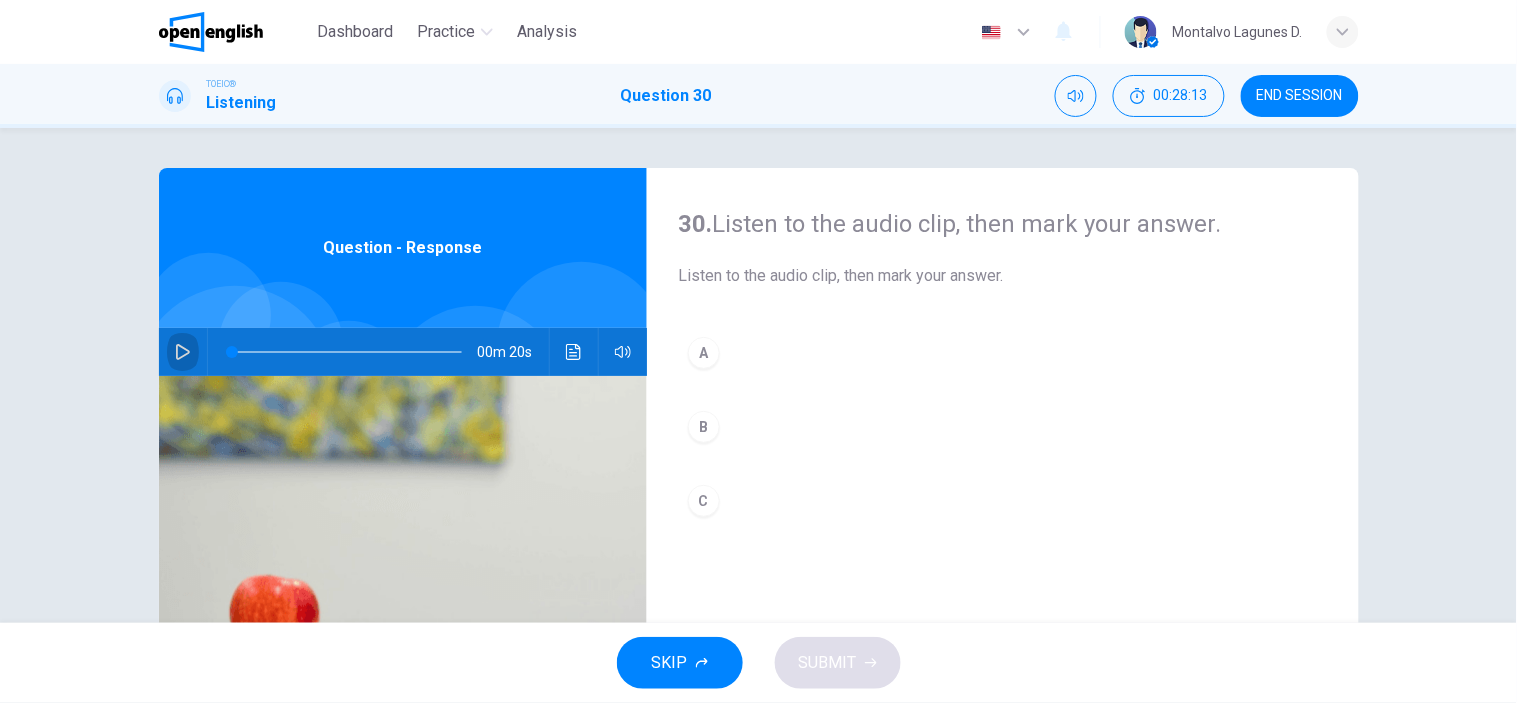 click 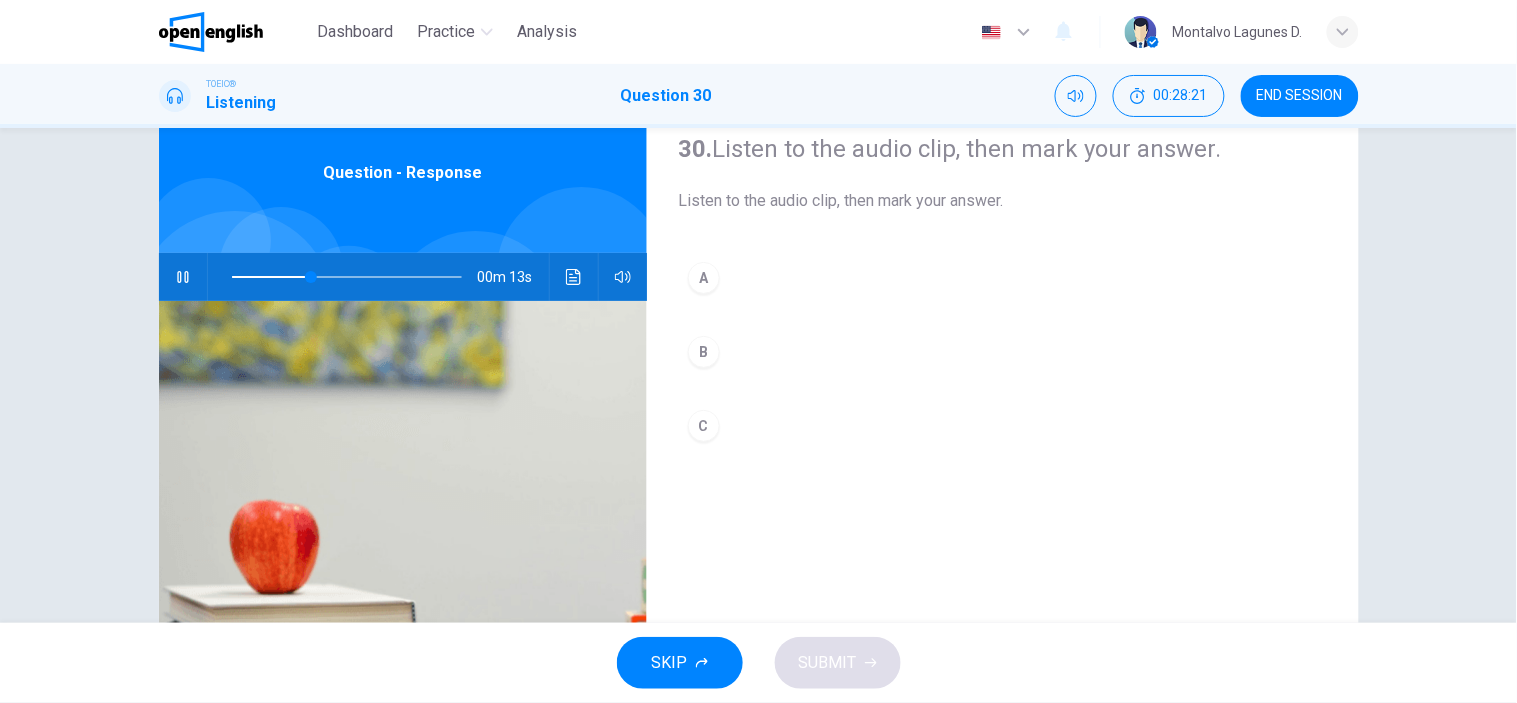 scroll, scrollTop: 81, scrollLeft: 0, axis: vertical 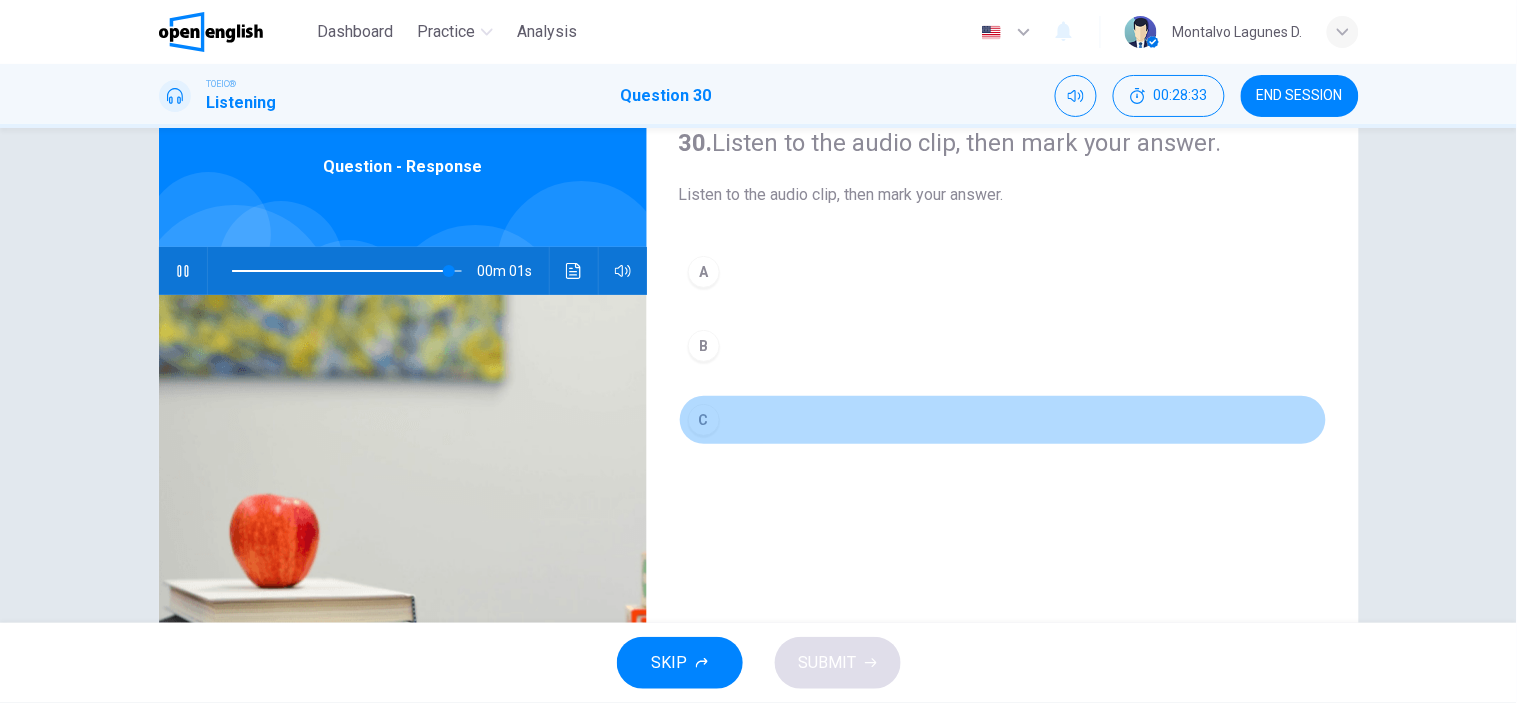 type on "*" 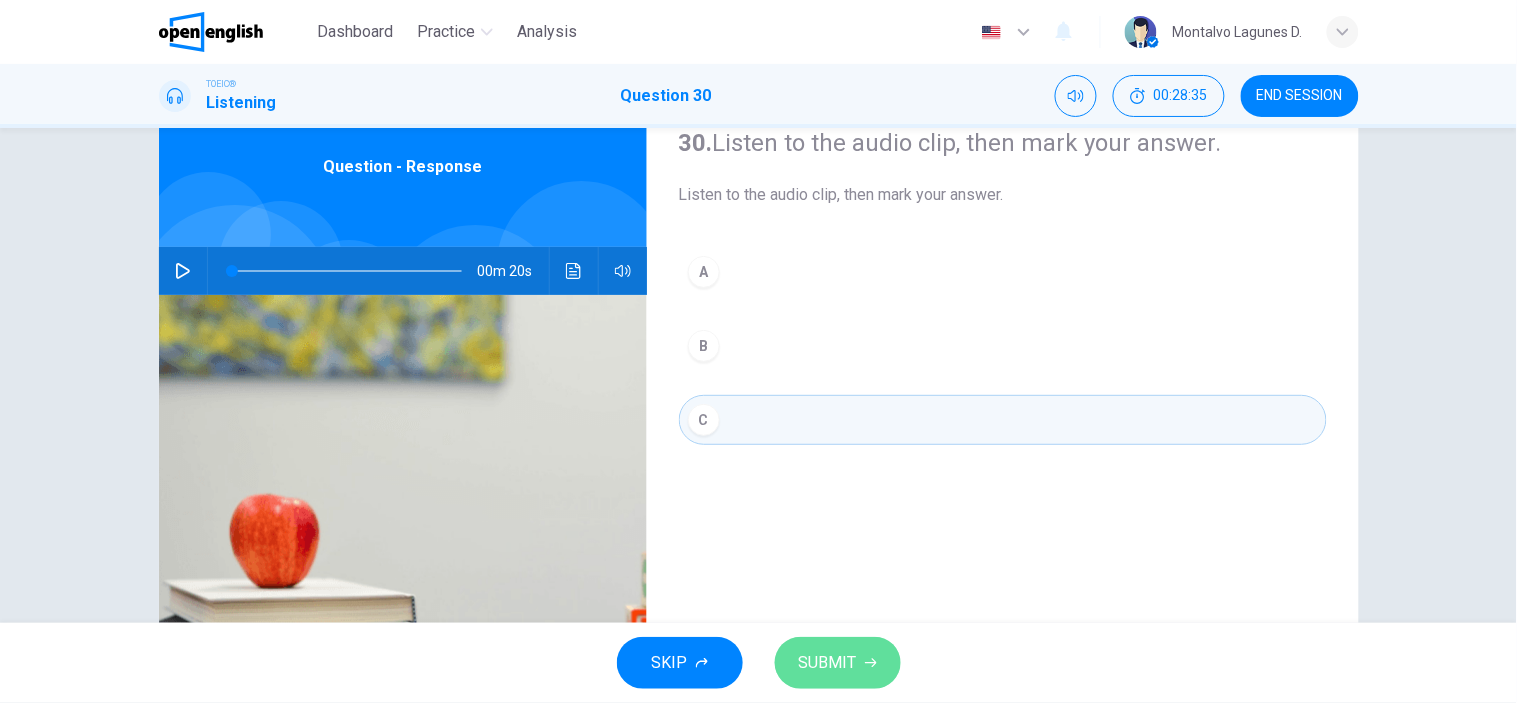 click on "SUBMIT" at bounding box center [838, 663] 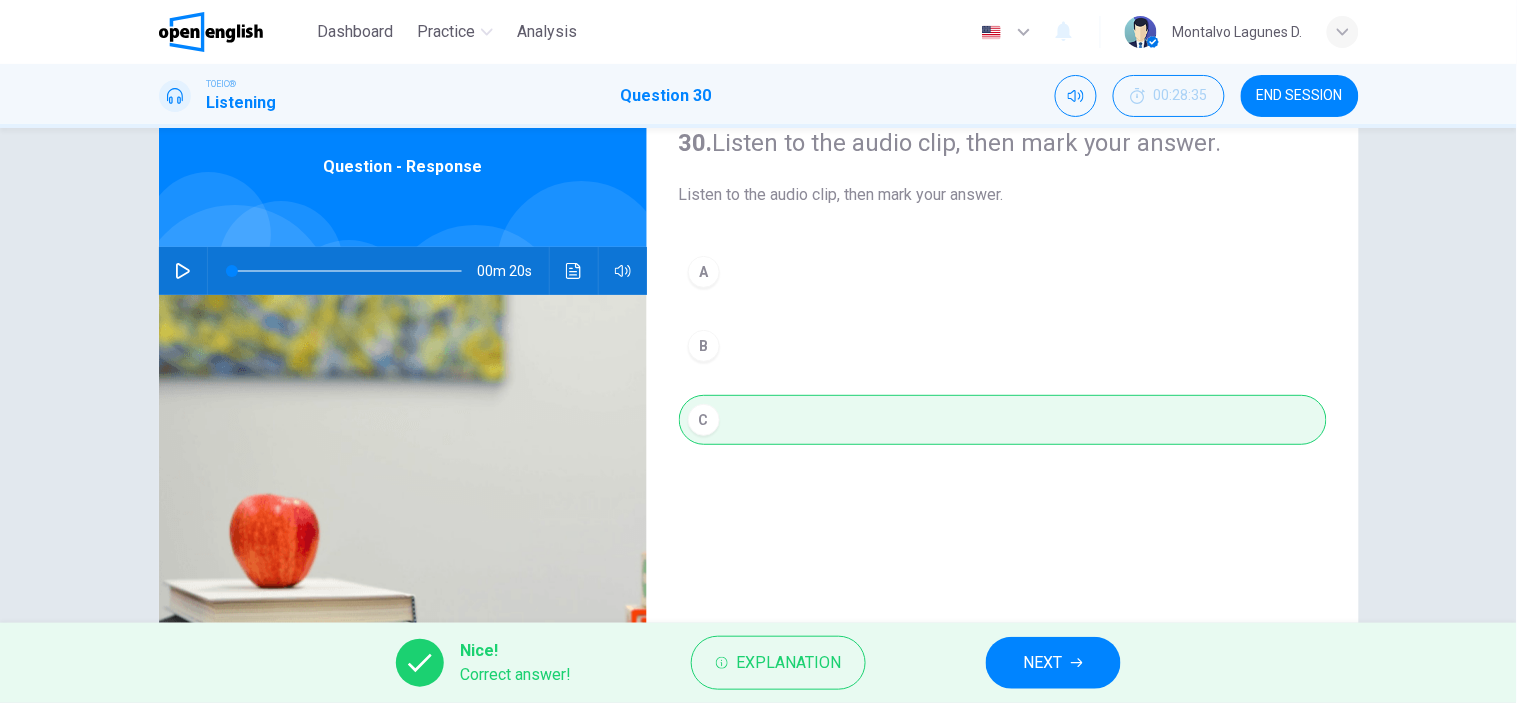 click on "NEXT" at bounding box center [1043, 663] 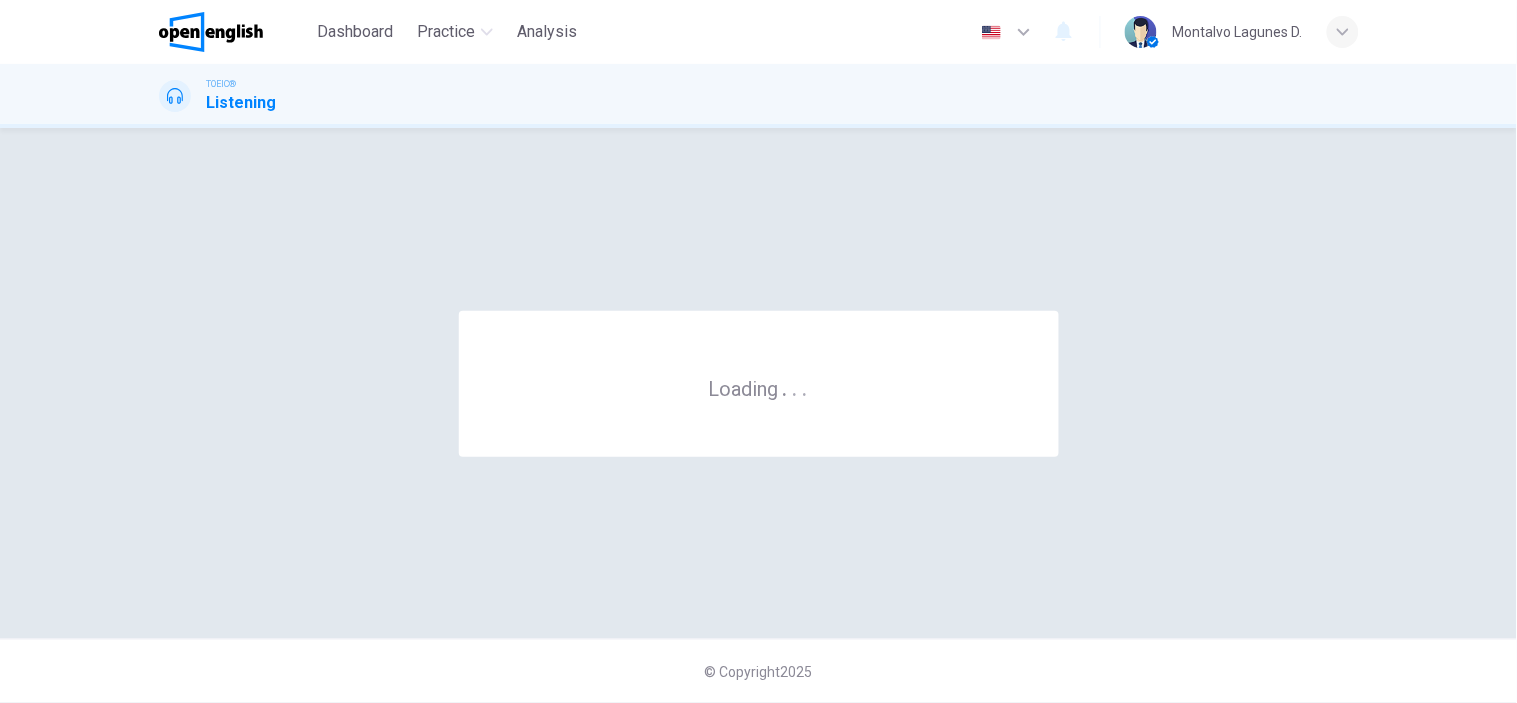 scroll, scrollTop: 0, scrollLeft: 0, axis: both 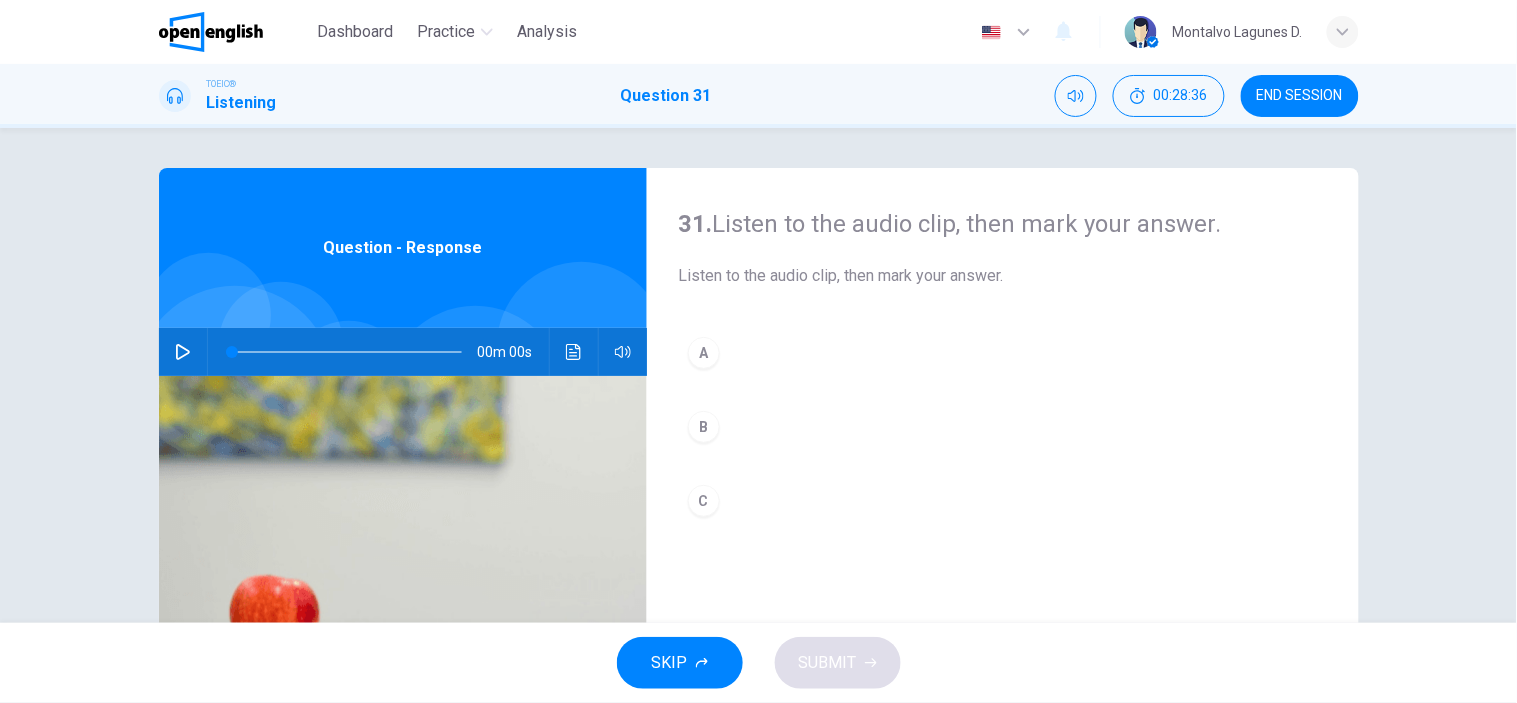 click at bounding box center [183, 352] 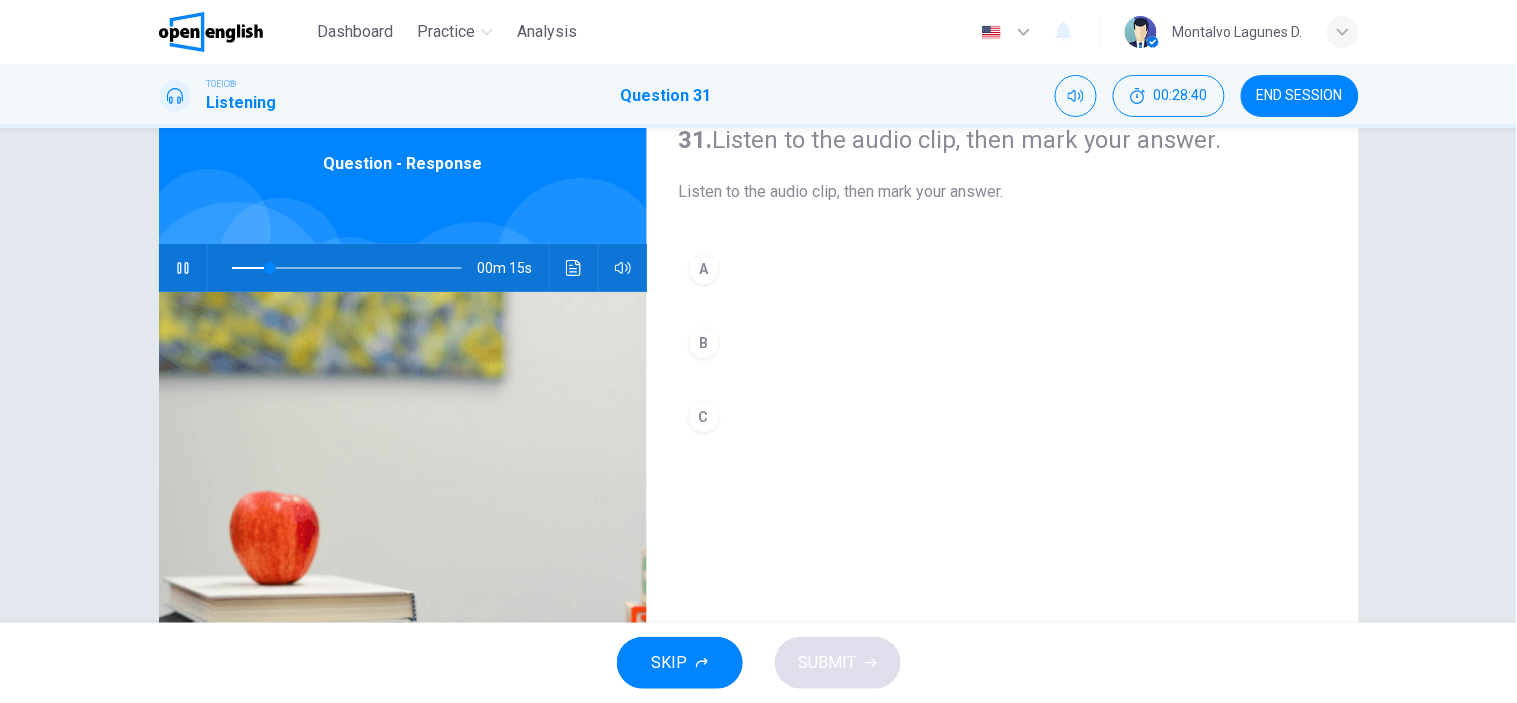 scroll, scrollTop: 90, scrollLeft: 0, axis: vertical 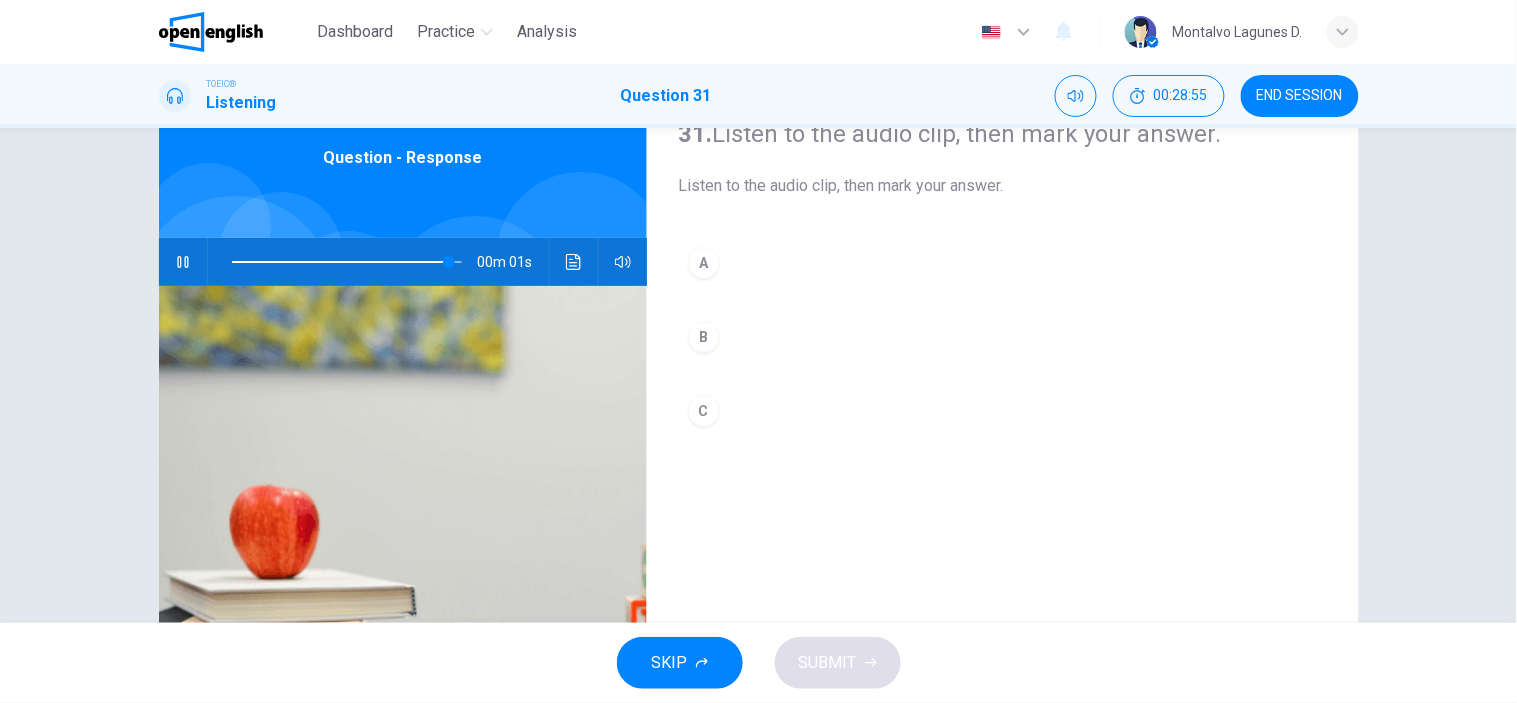 type on "*" 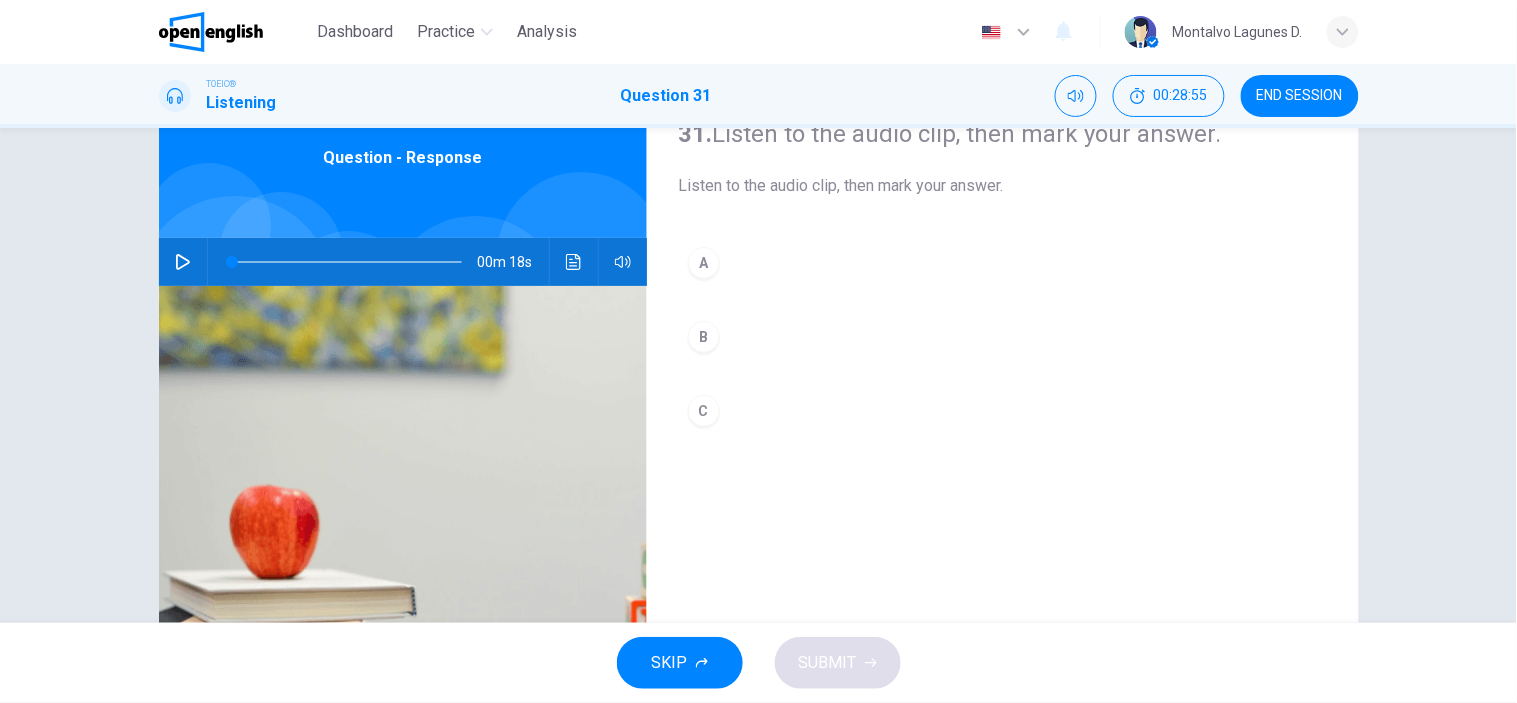 click on "B" at bounding box center [704, 337] 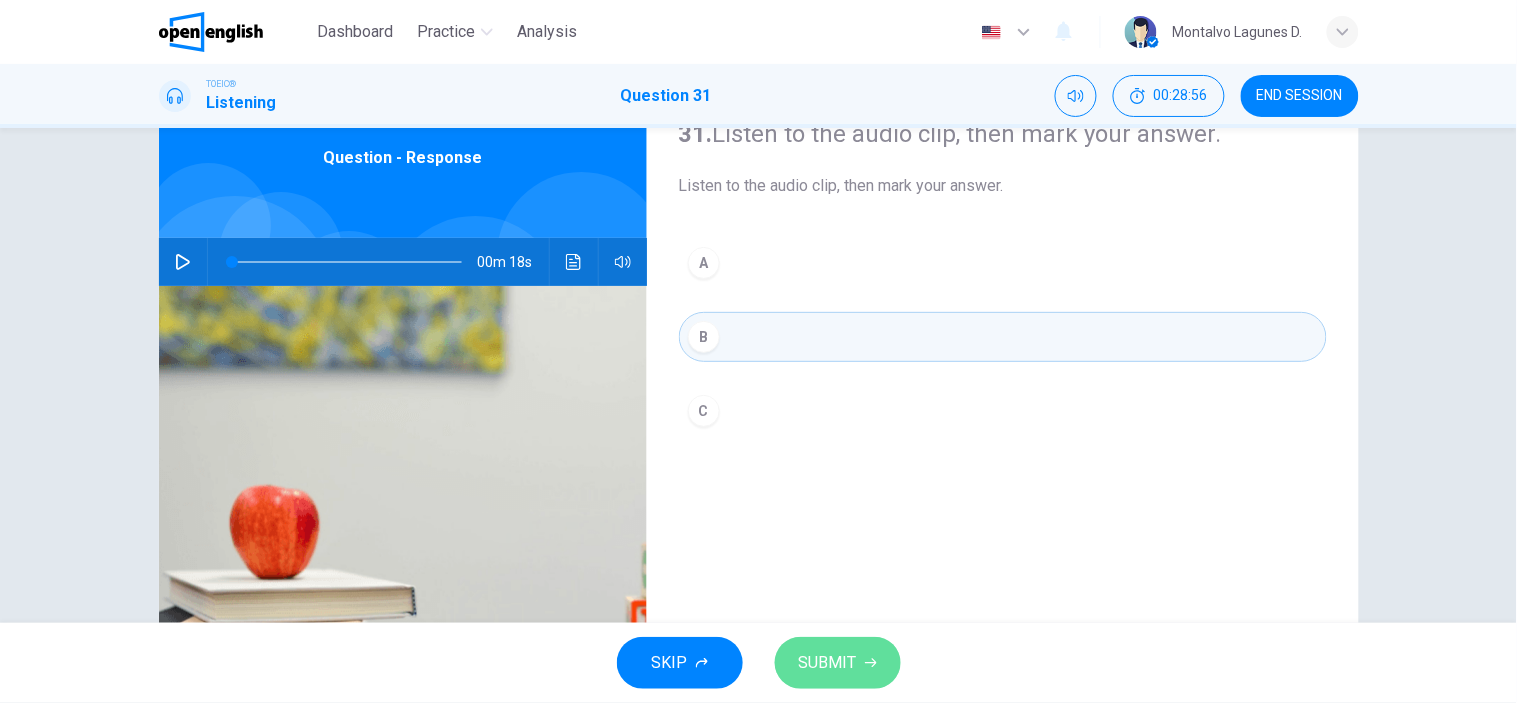 click on "SUBMIT" at bounding box center (828, 663) 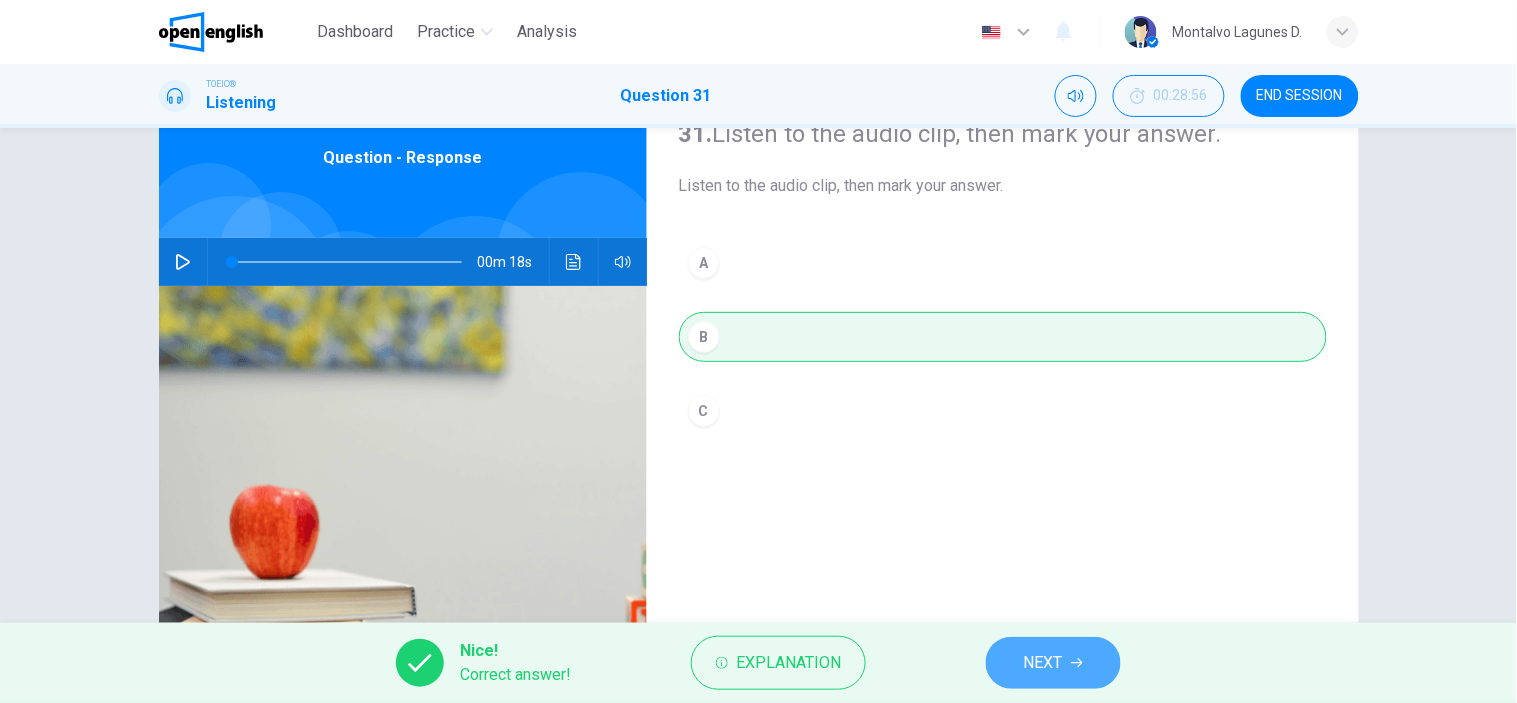 click on "NEXT" at bounding box center [1053, 663] 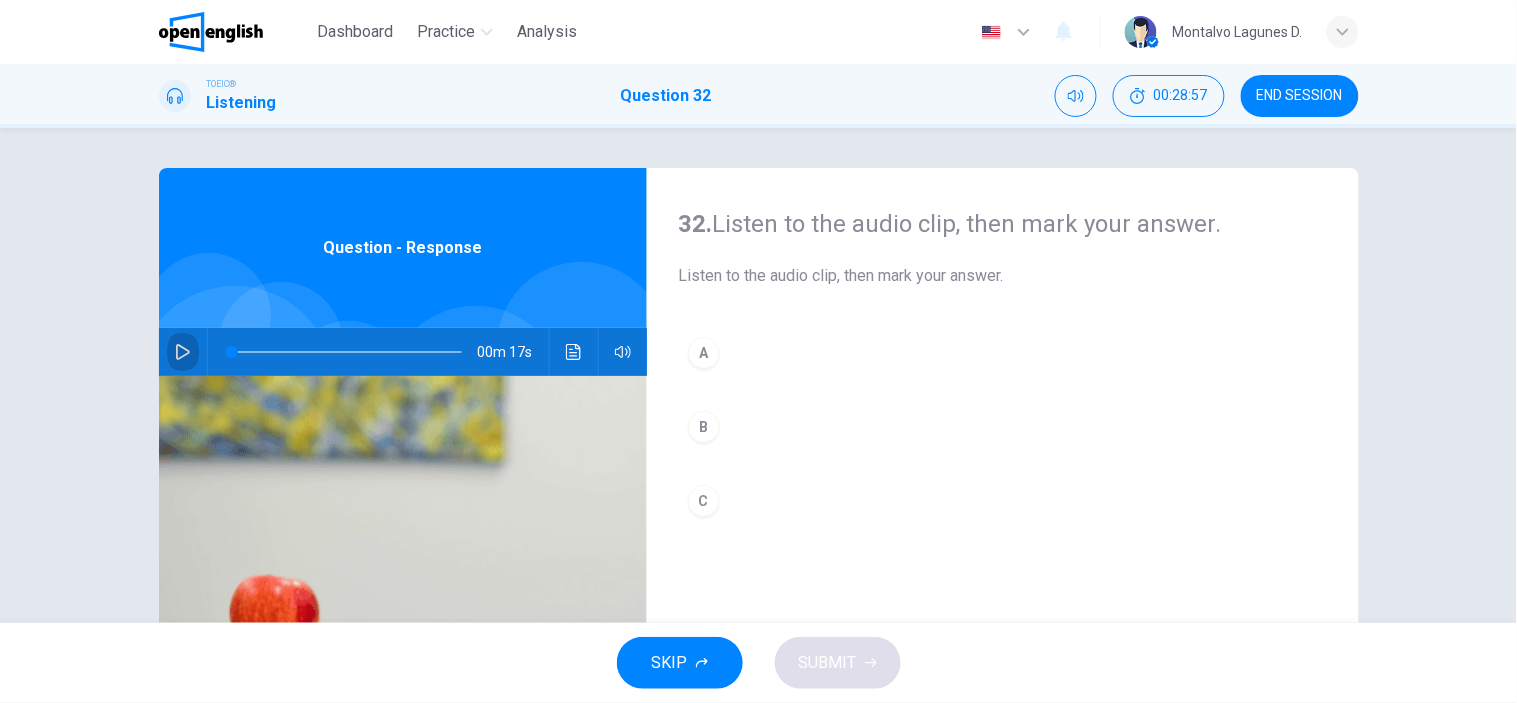 click 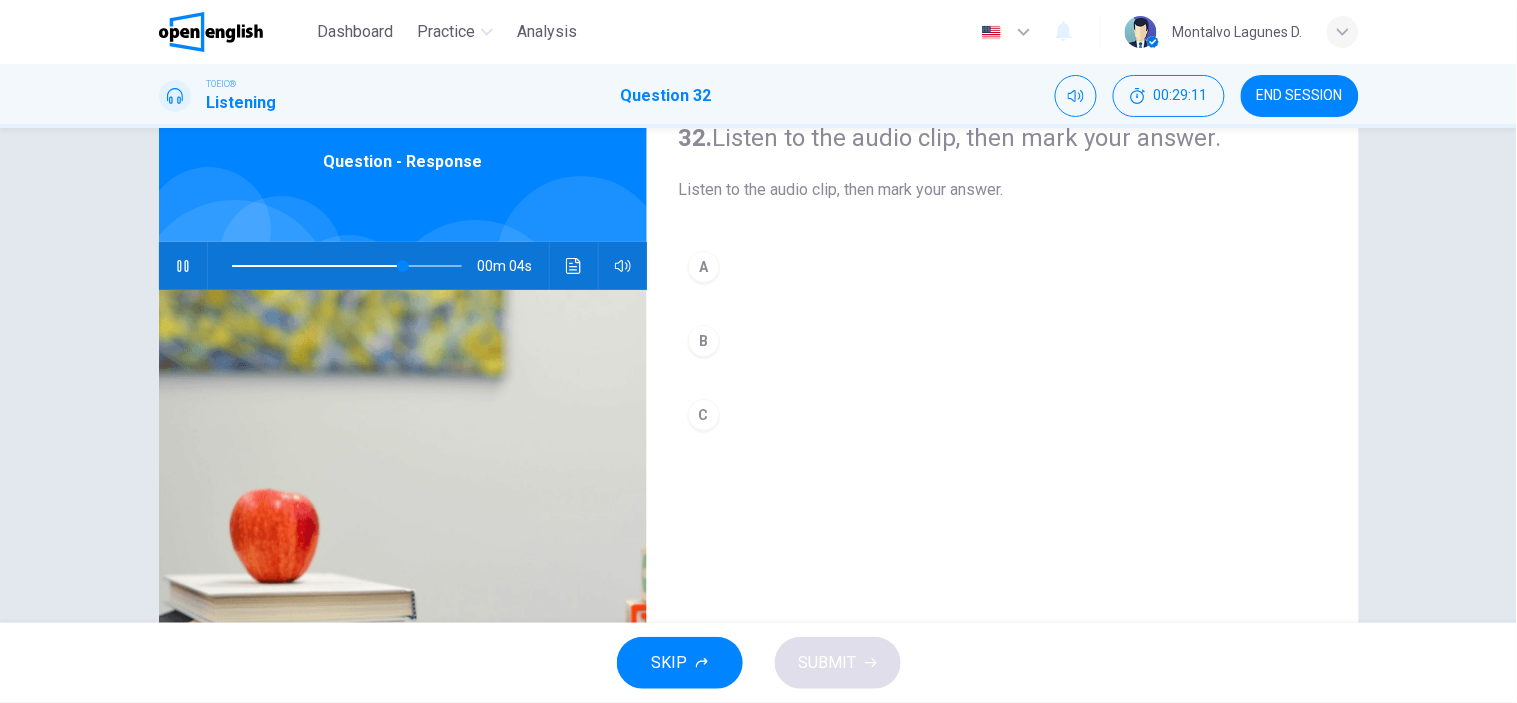 scroll, scrollTop: 90, scrollLeft: 0, axis: vertical 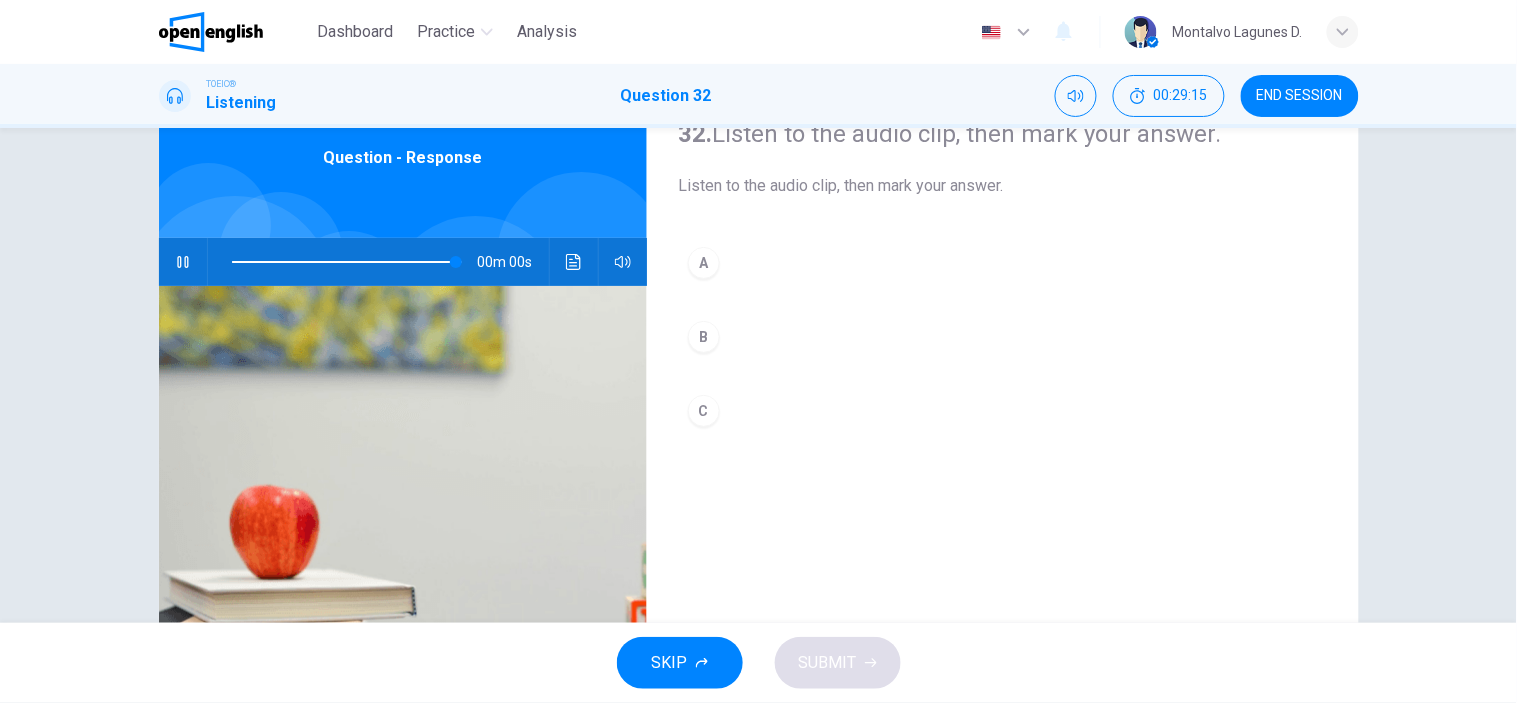 type on "*" 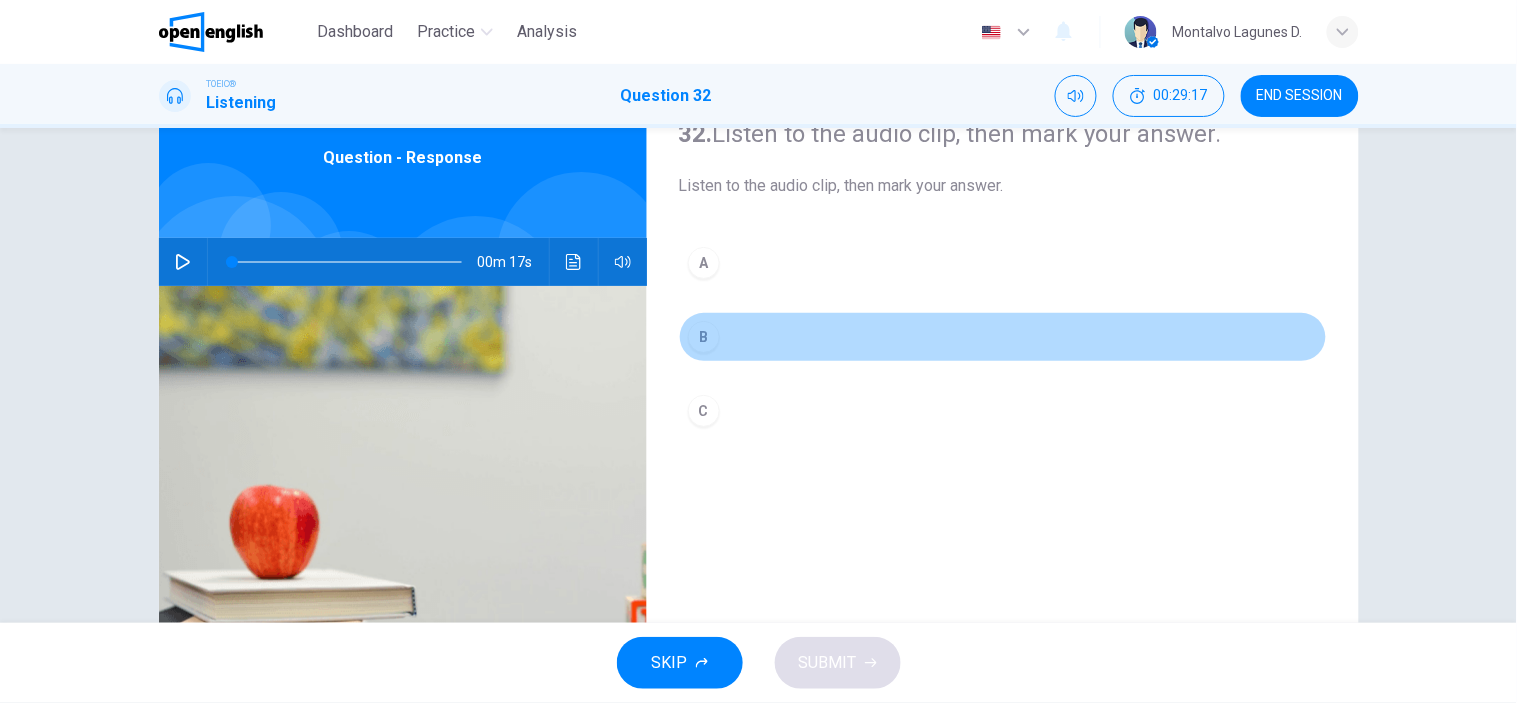 click on "B" at bounding box center [704, 337] 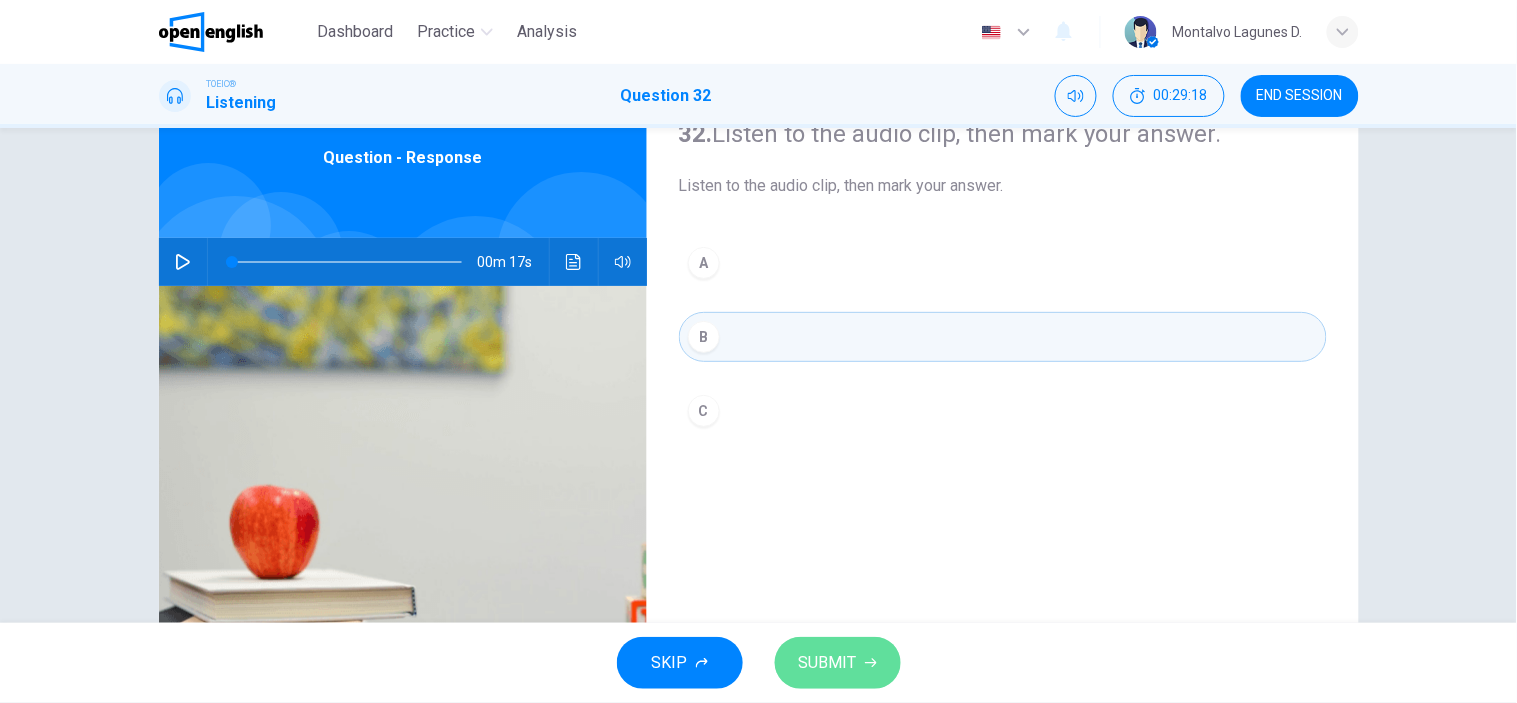 click on "SUBMIT" at bounding box center [838, 663] 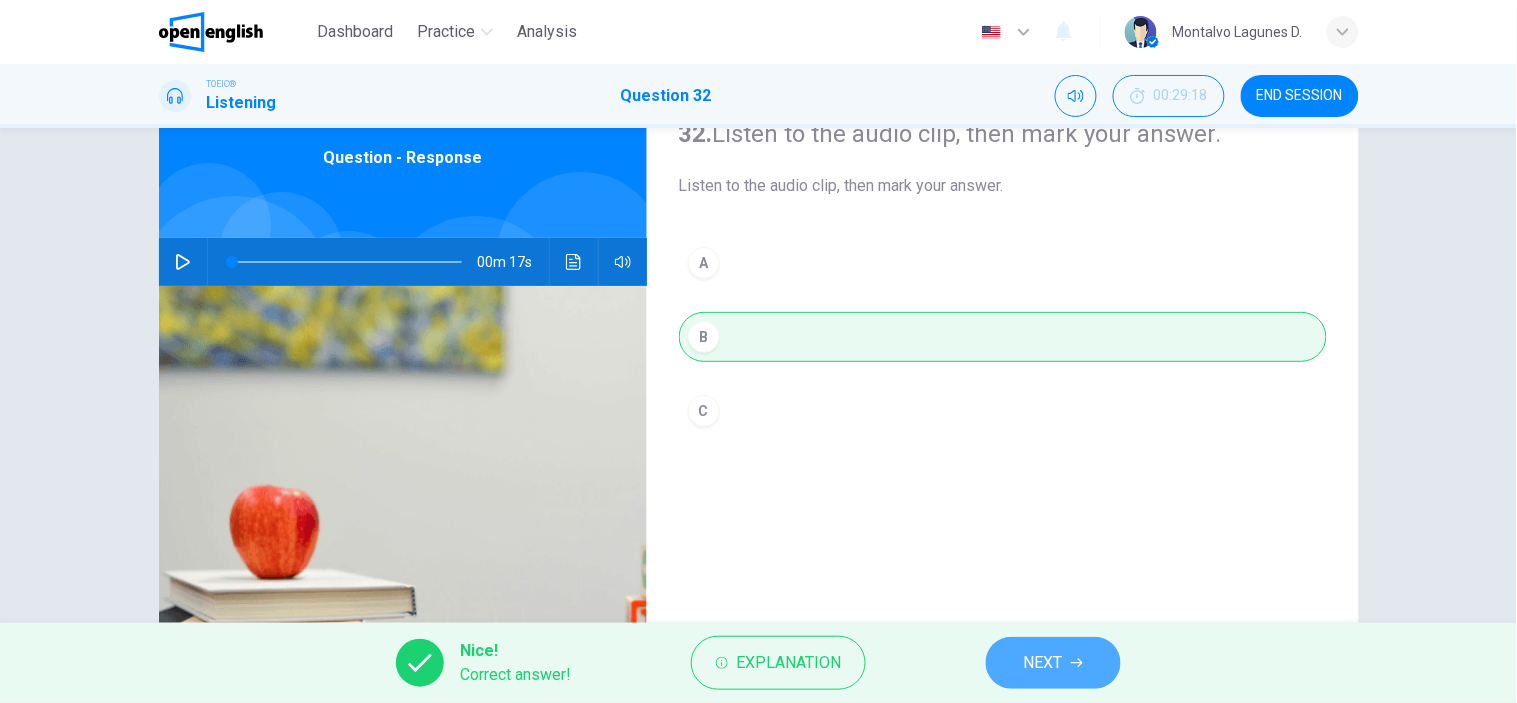 click on "NEXT" at bounding box center [1053, 663] 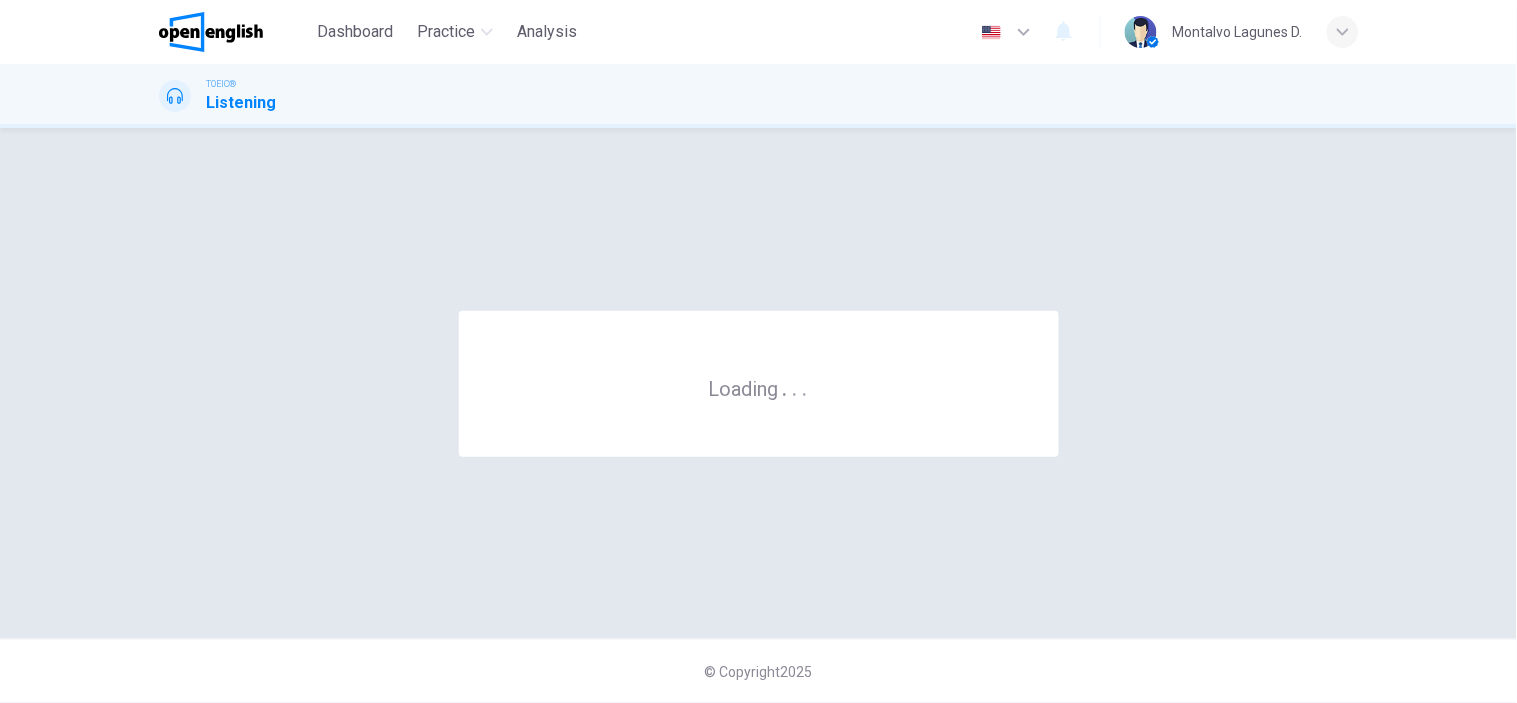 scroll, scrollTop: 0, scrollLeft: 0, axis: both 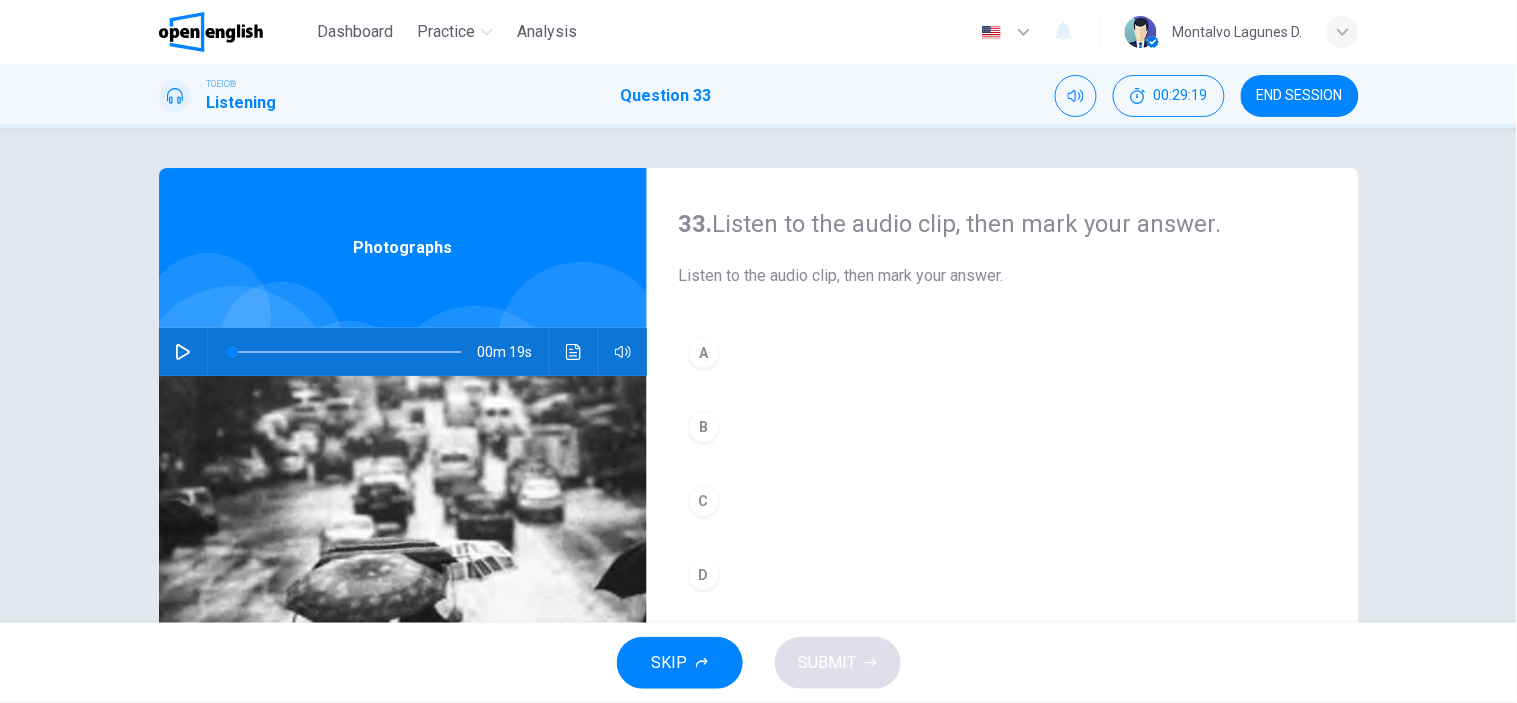 click 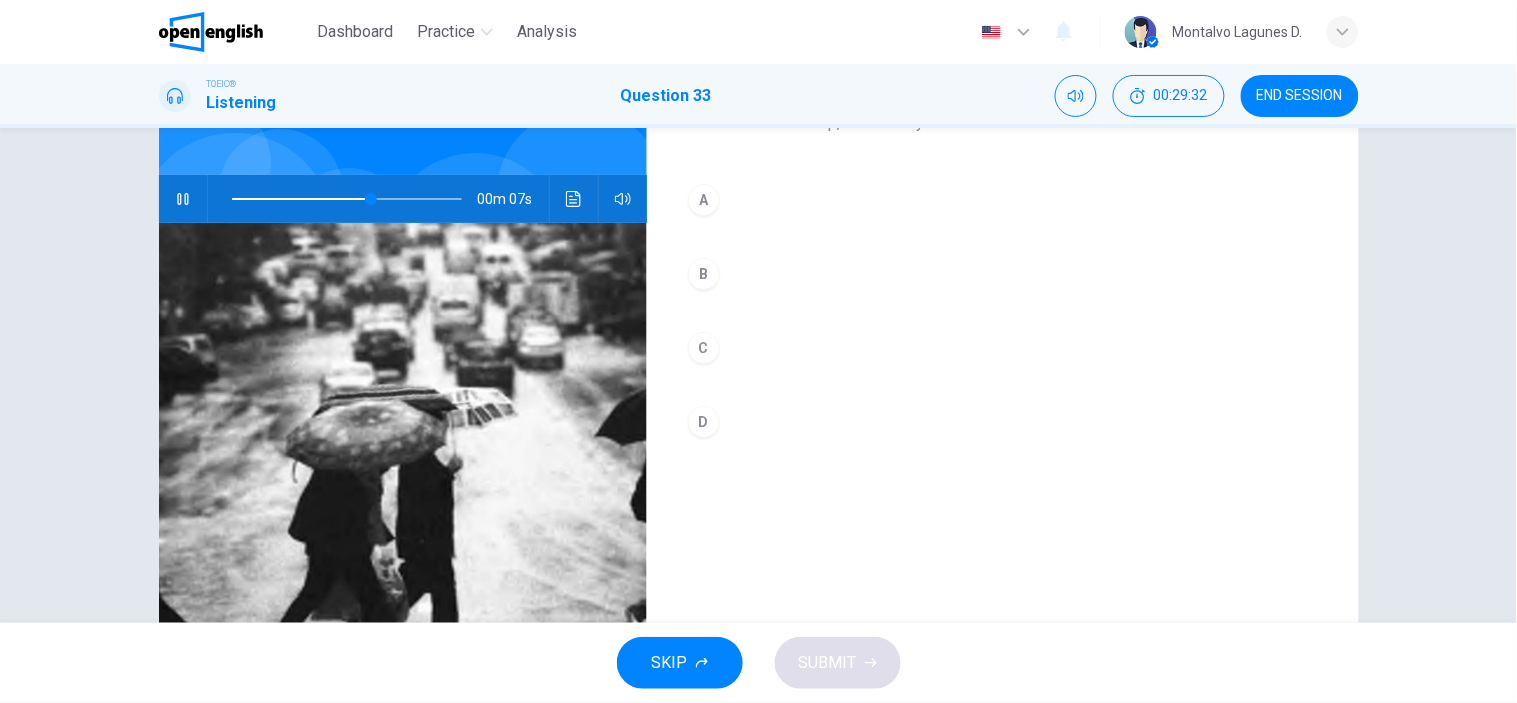 scroll, scrollTop: 156, scrollLeft: 0, axis: vertical 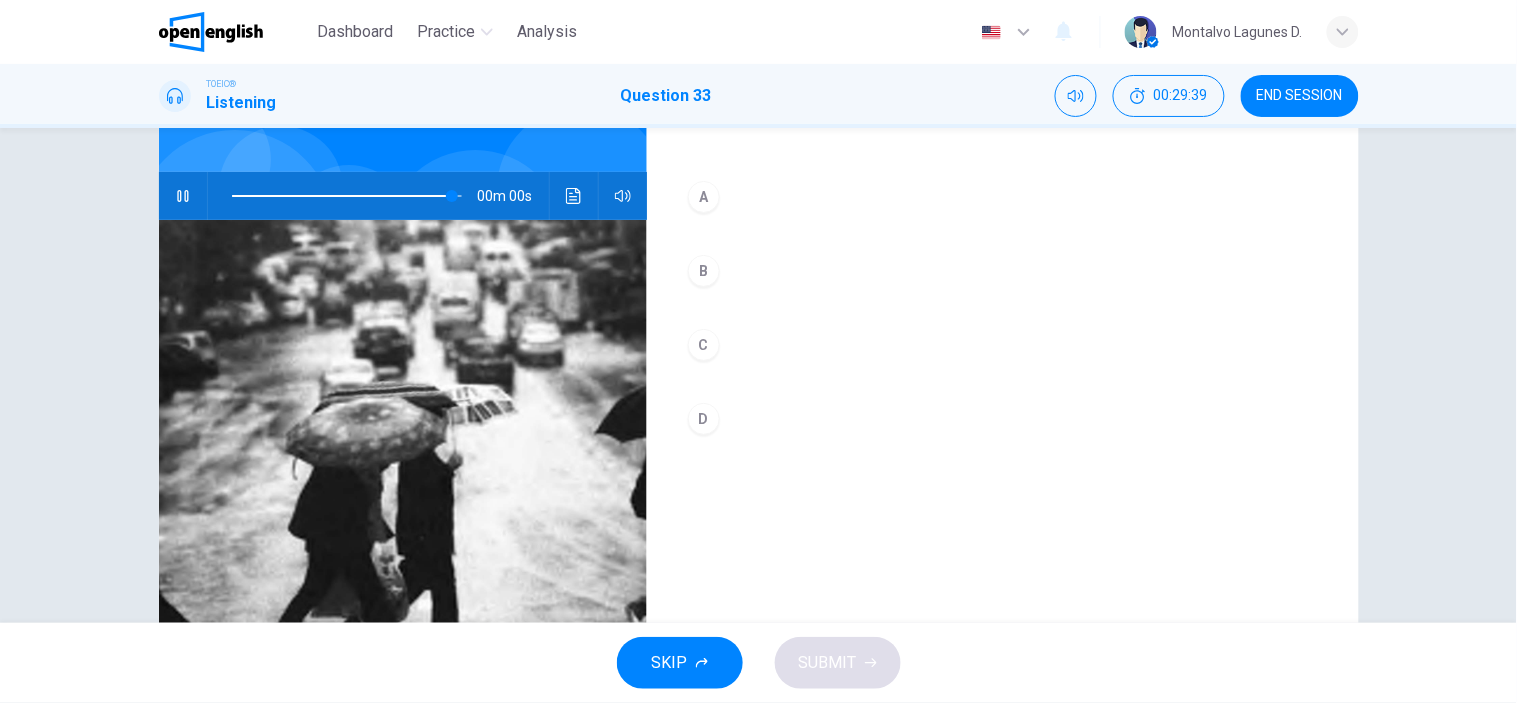 type on "*" 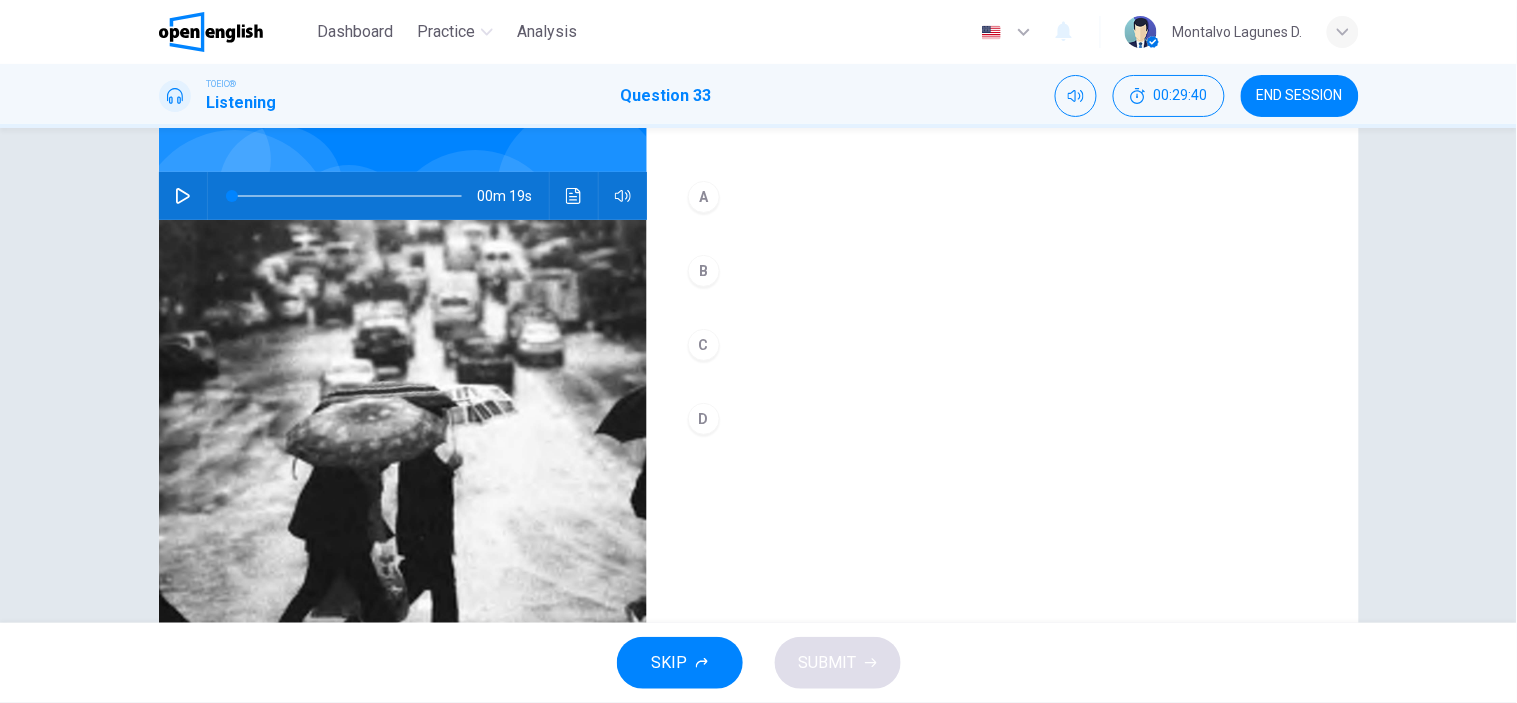 click on "B" at bounding box center (704, 271) 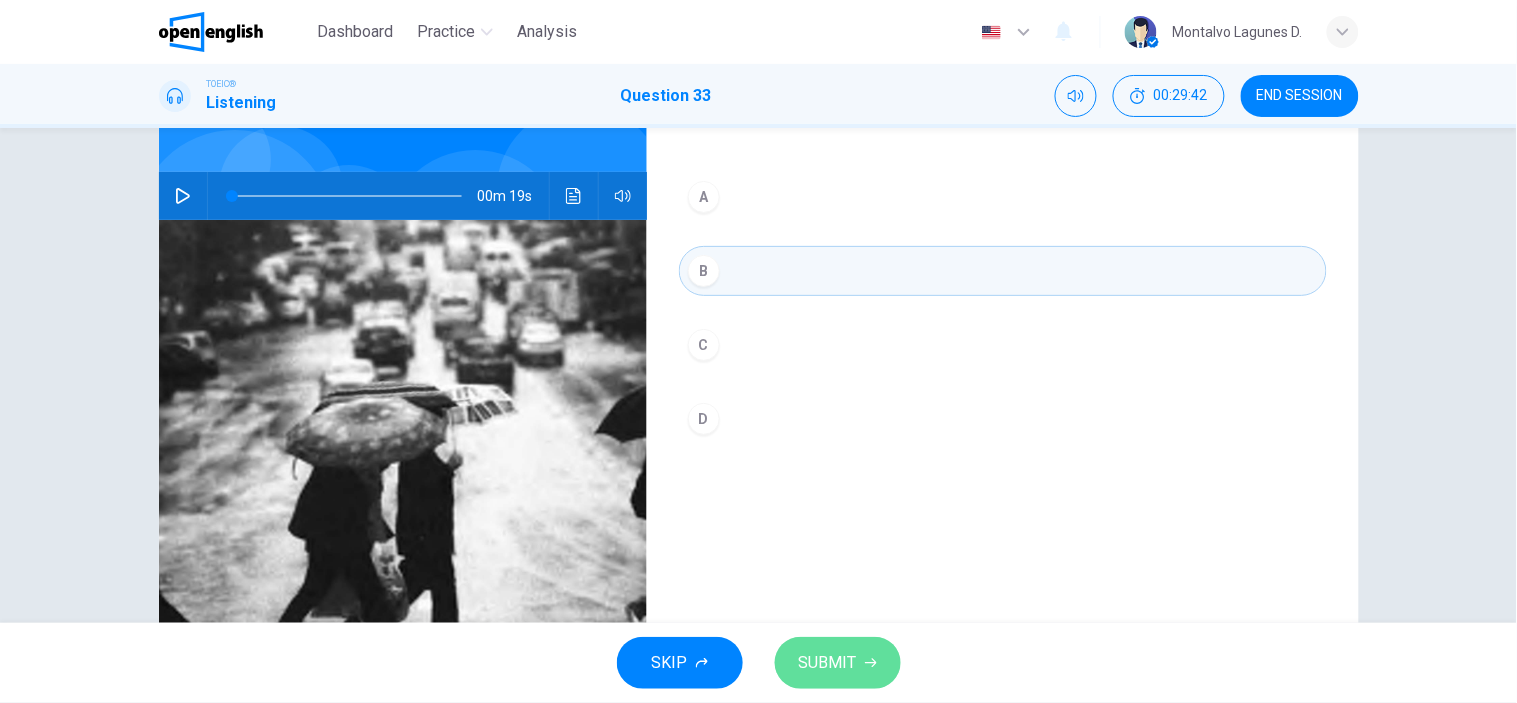 click on "SUBMIT" at bounding box center (838, 663) 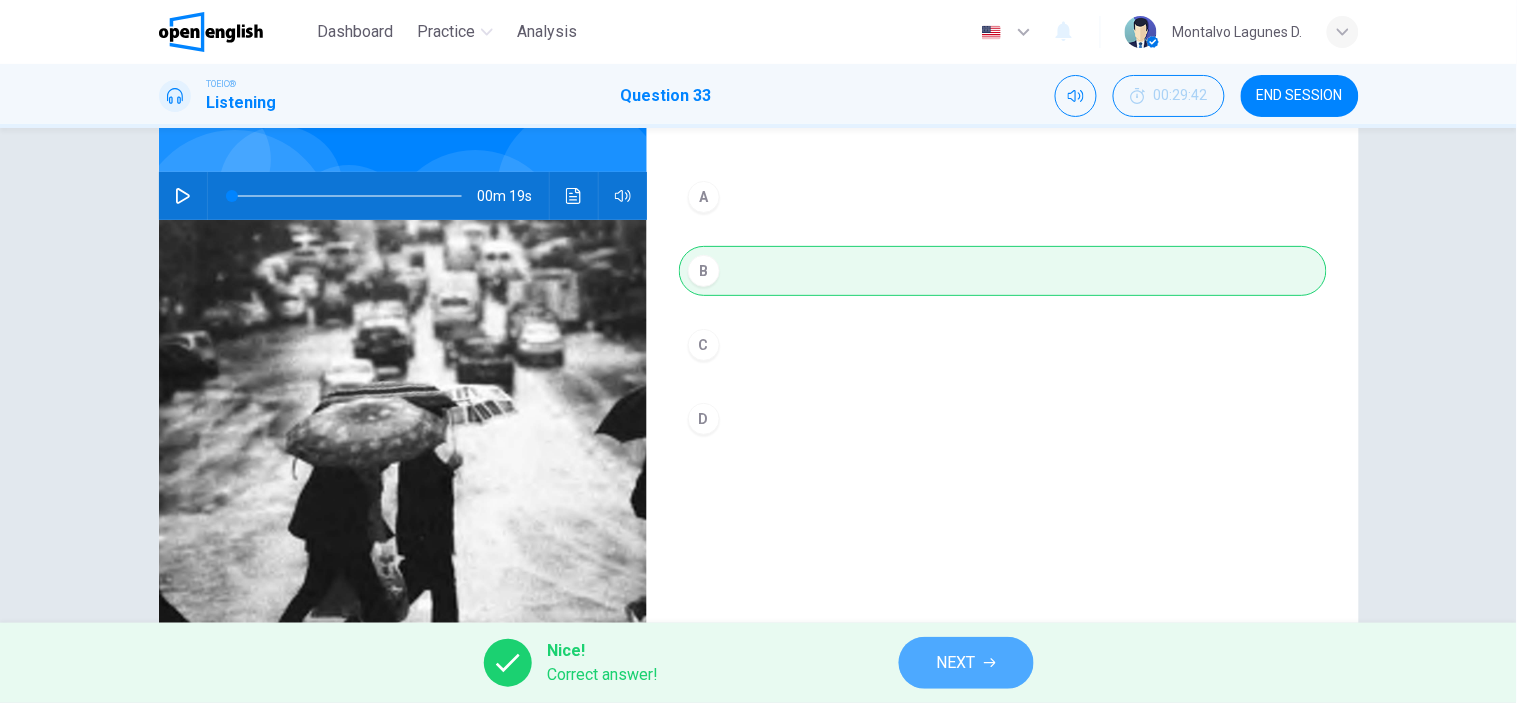 click on "NEXT" at bounding box center (956, 663) 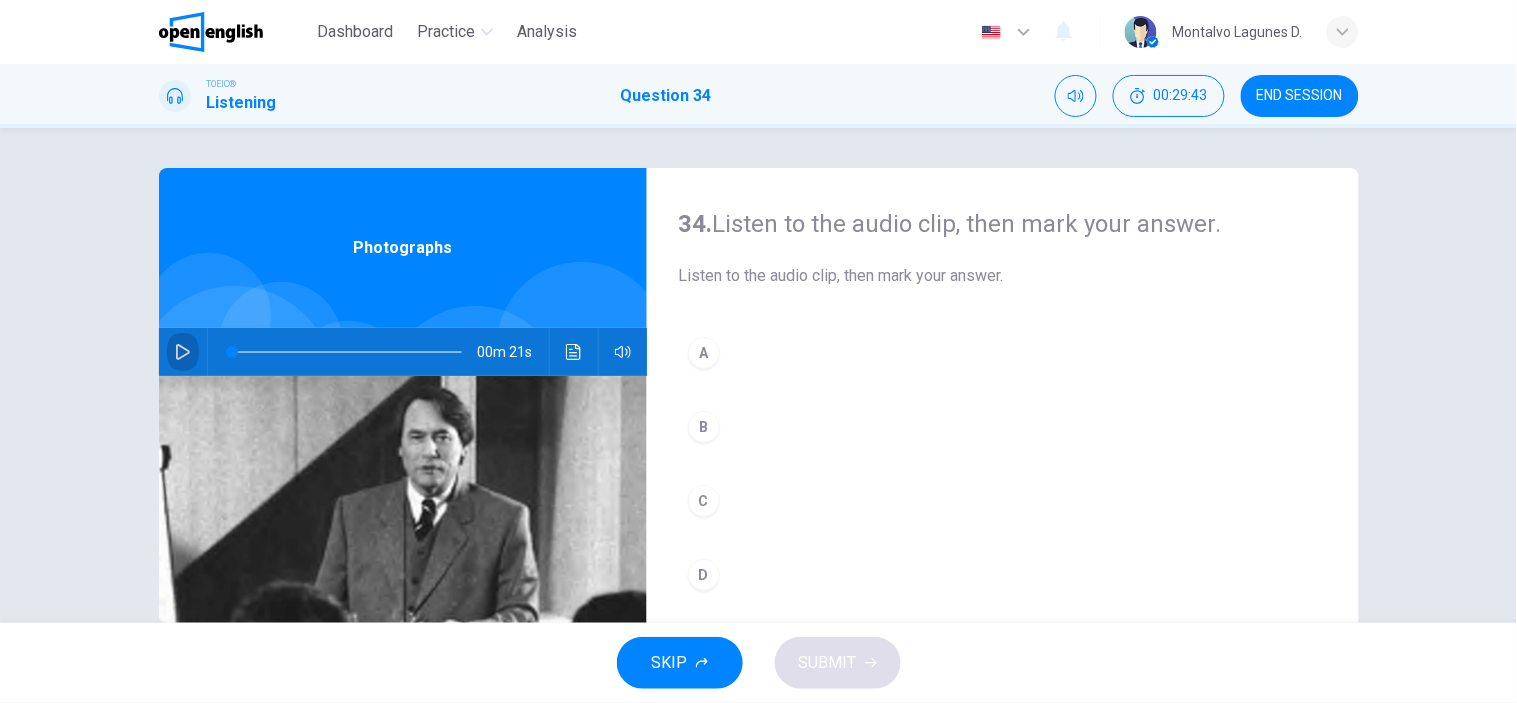 click 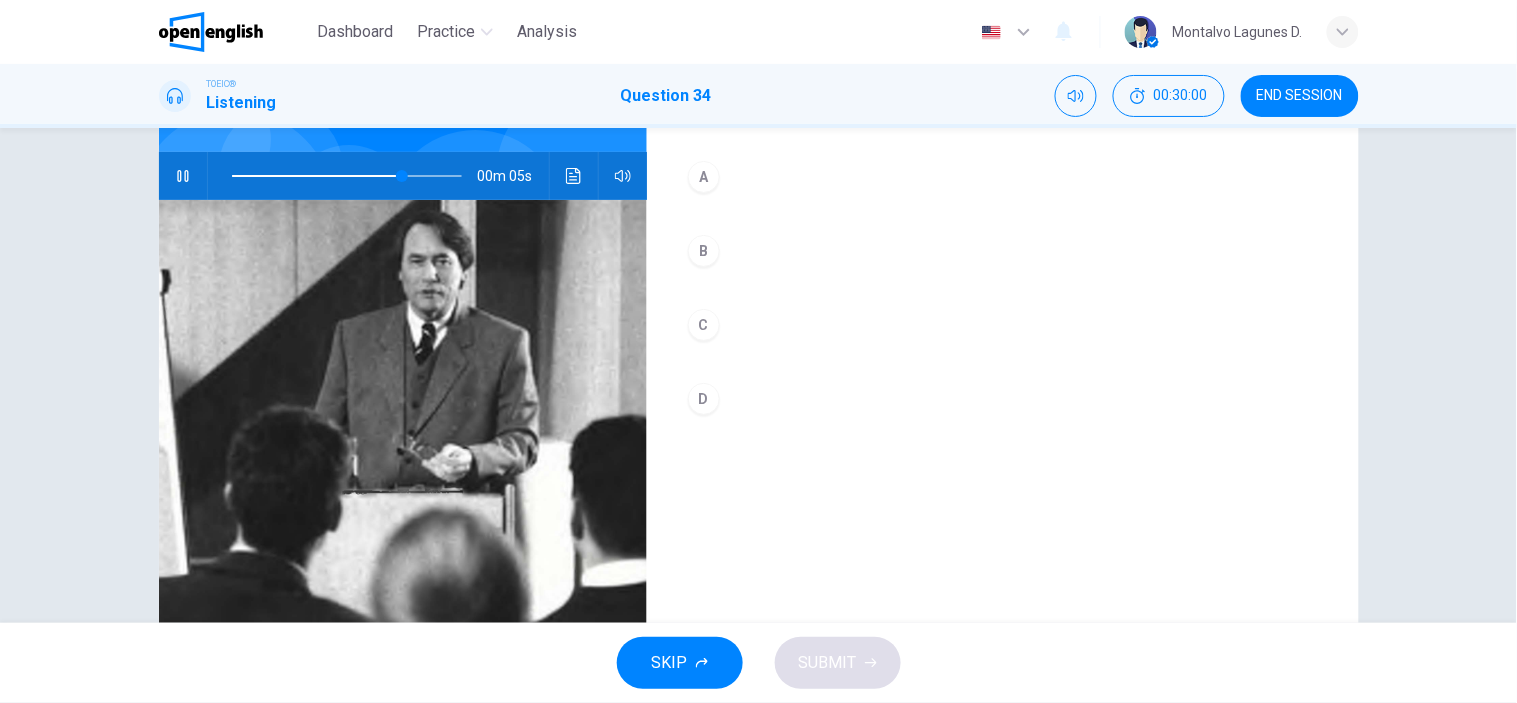 scroll, scrollTop: 180, scrollLeft: 0, axis: vertical 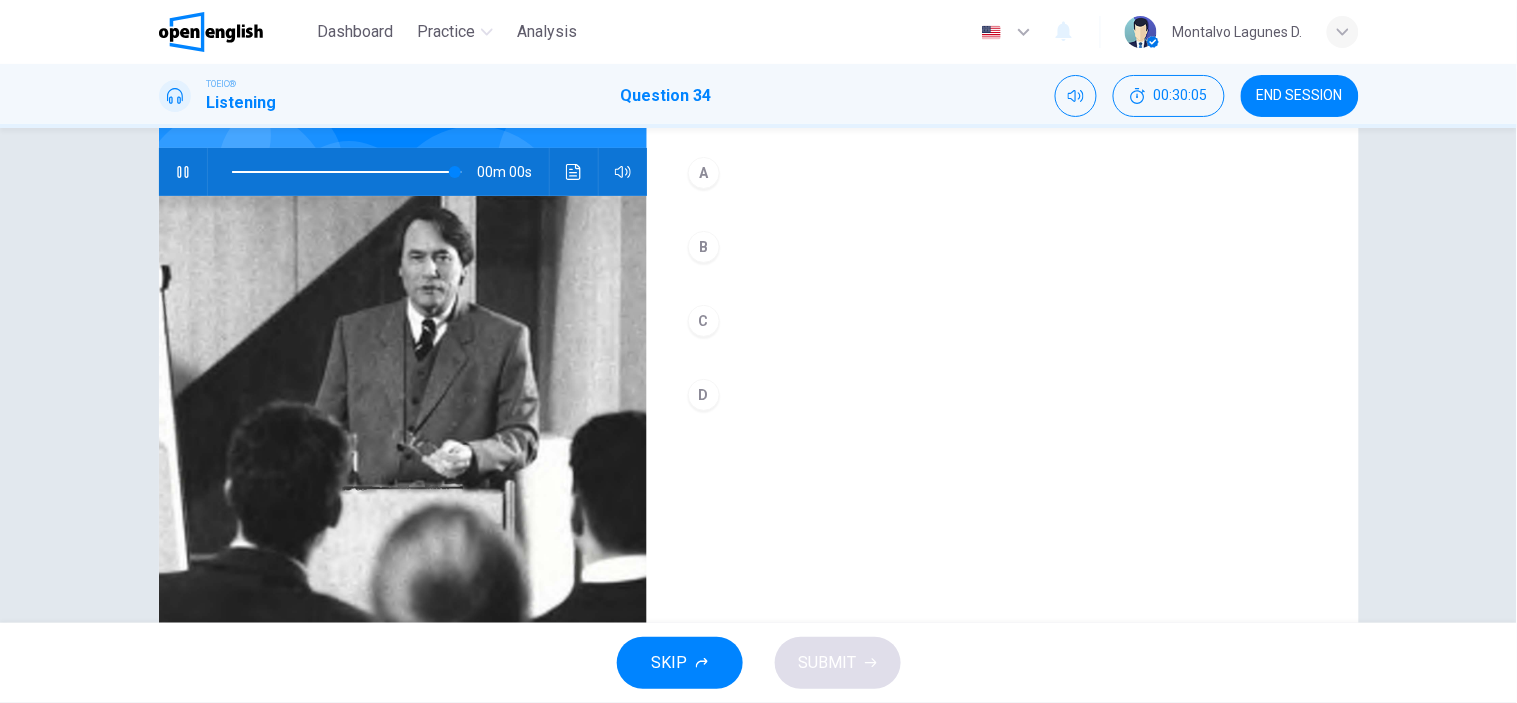 type on "*" 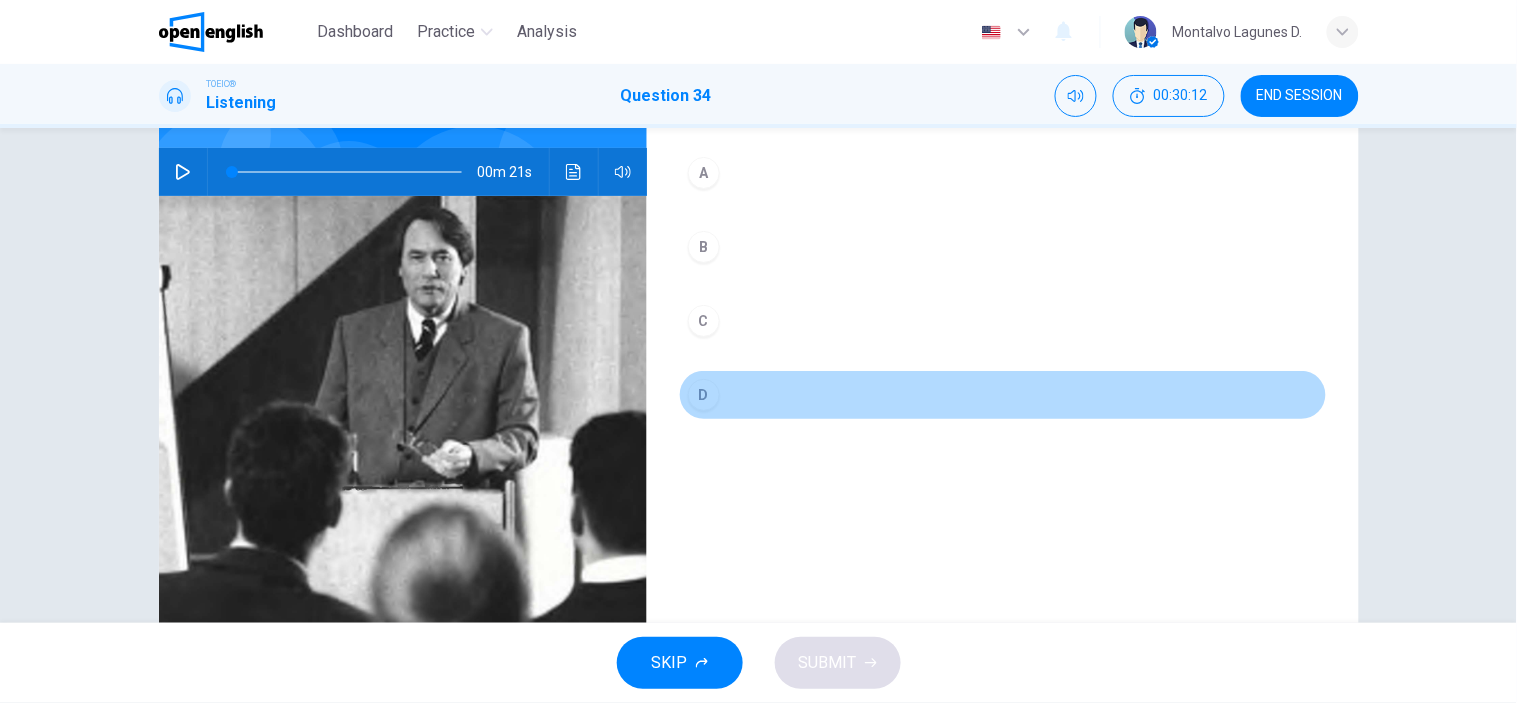 click on "D" at bounding box center [704, 395] 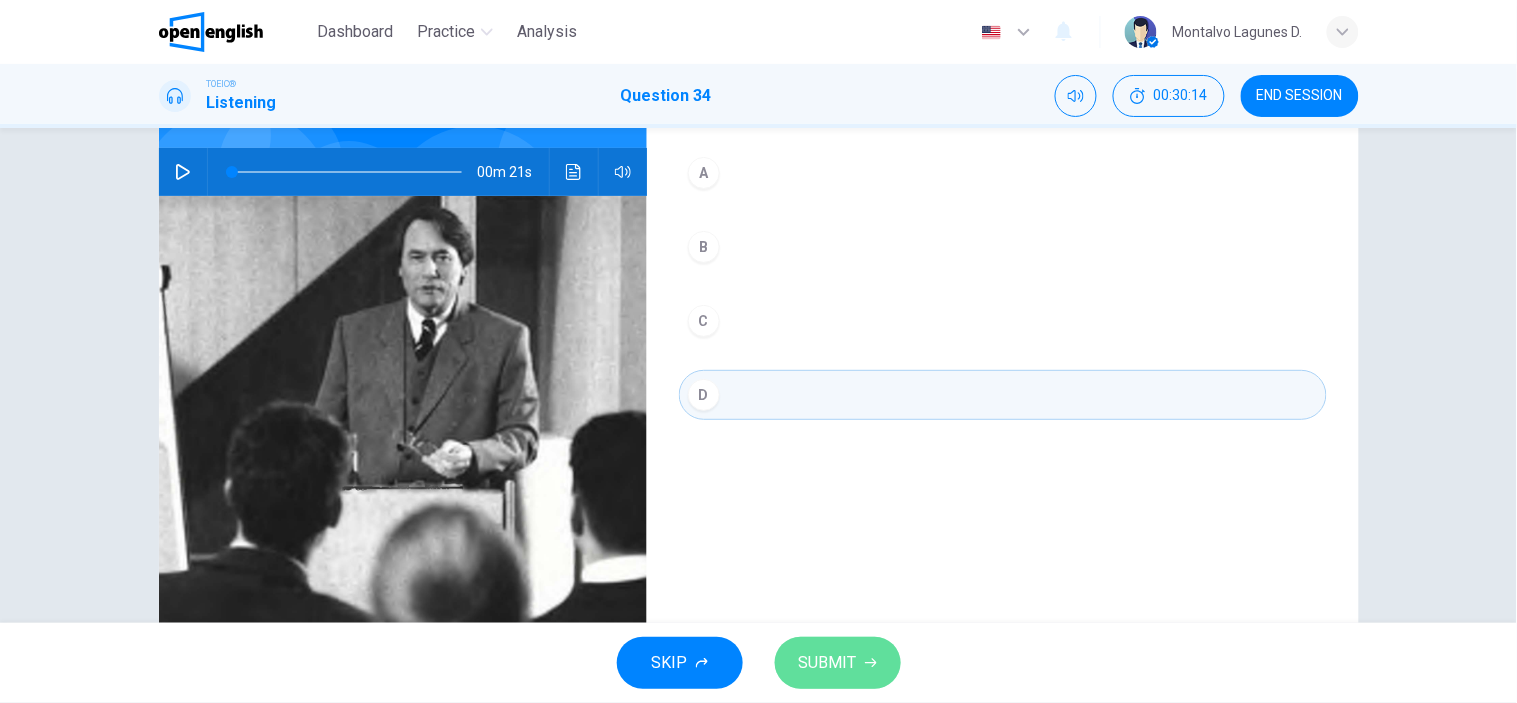 click on "SUBMIT" at bounding box center (828, 663) 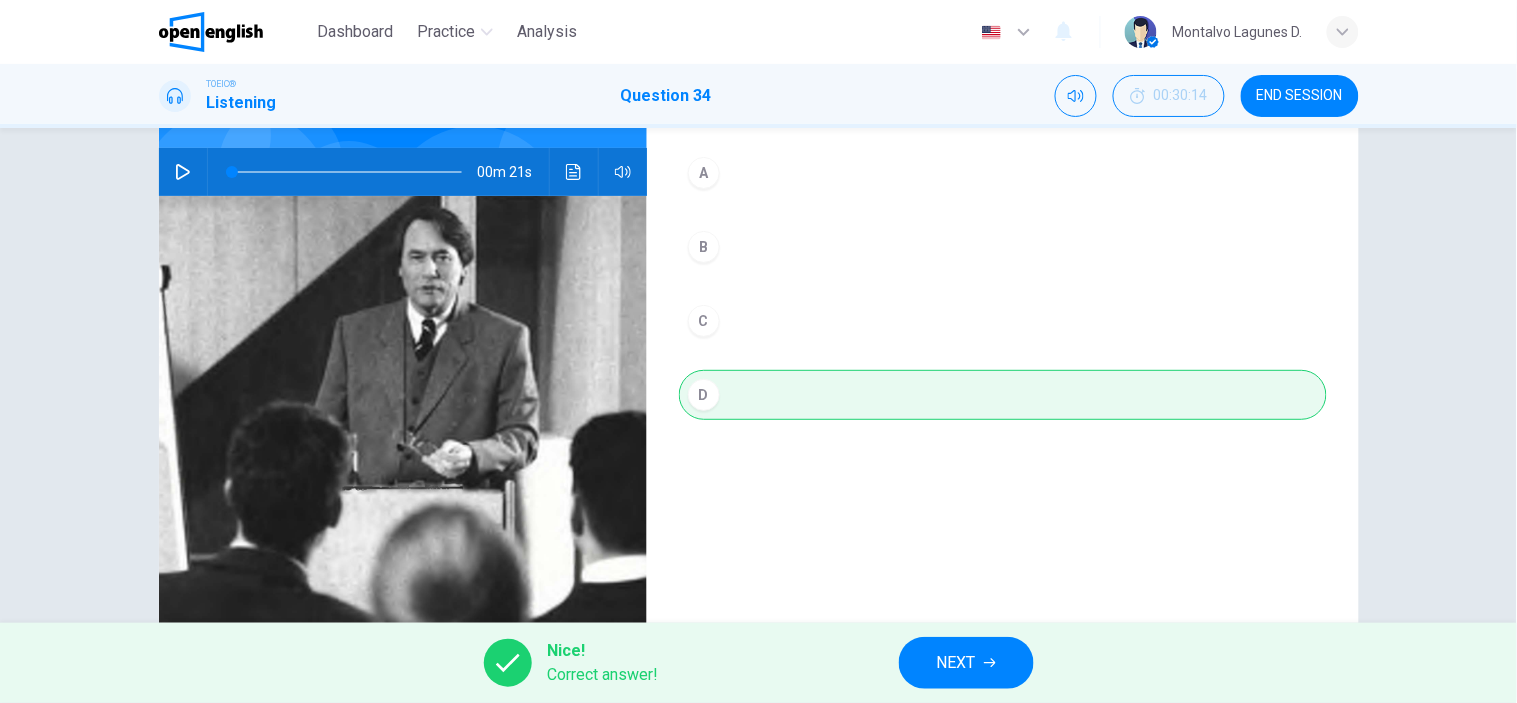 click on "NEXT" at bounding box center [966, 663] 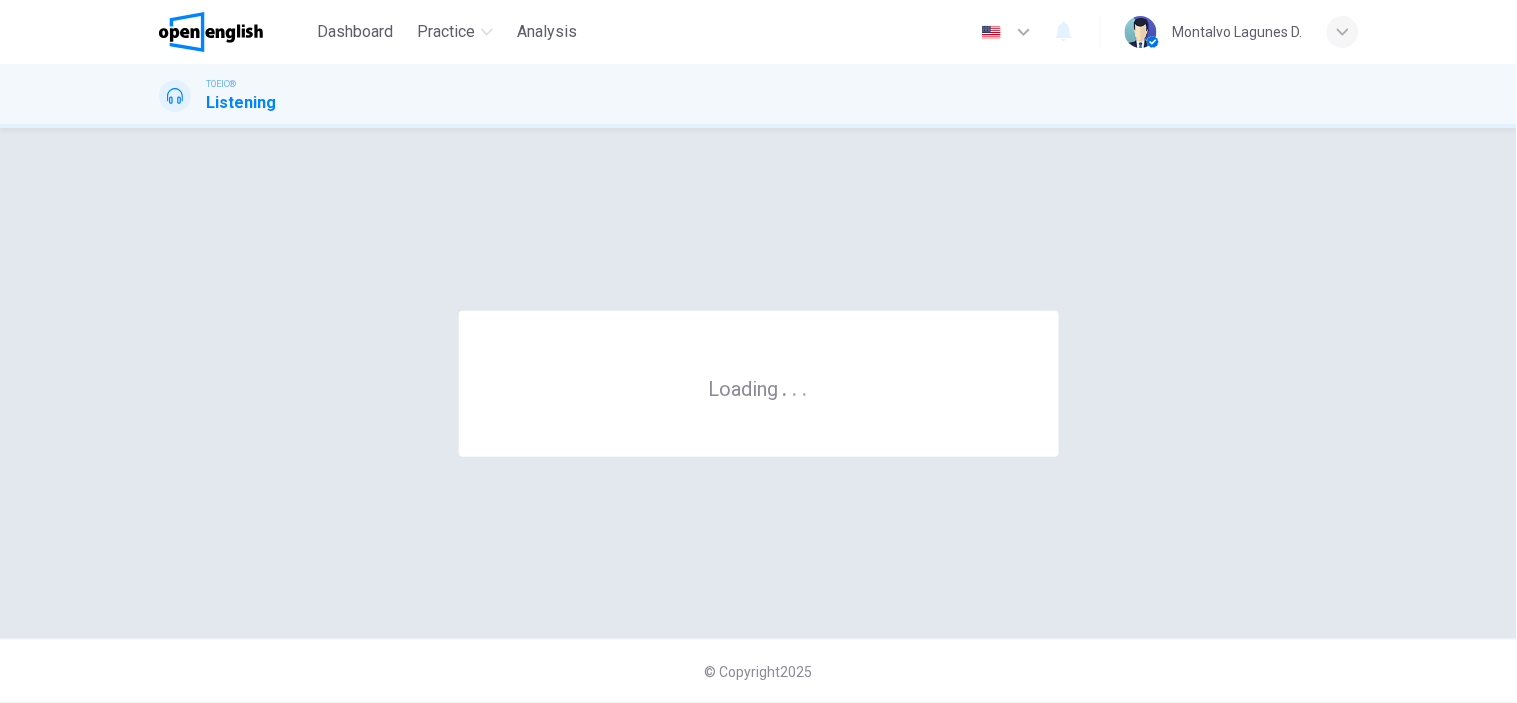 scroll, scrollTop: 0, scrollLeft: 0, axis: both 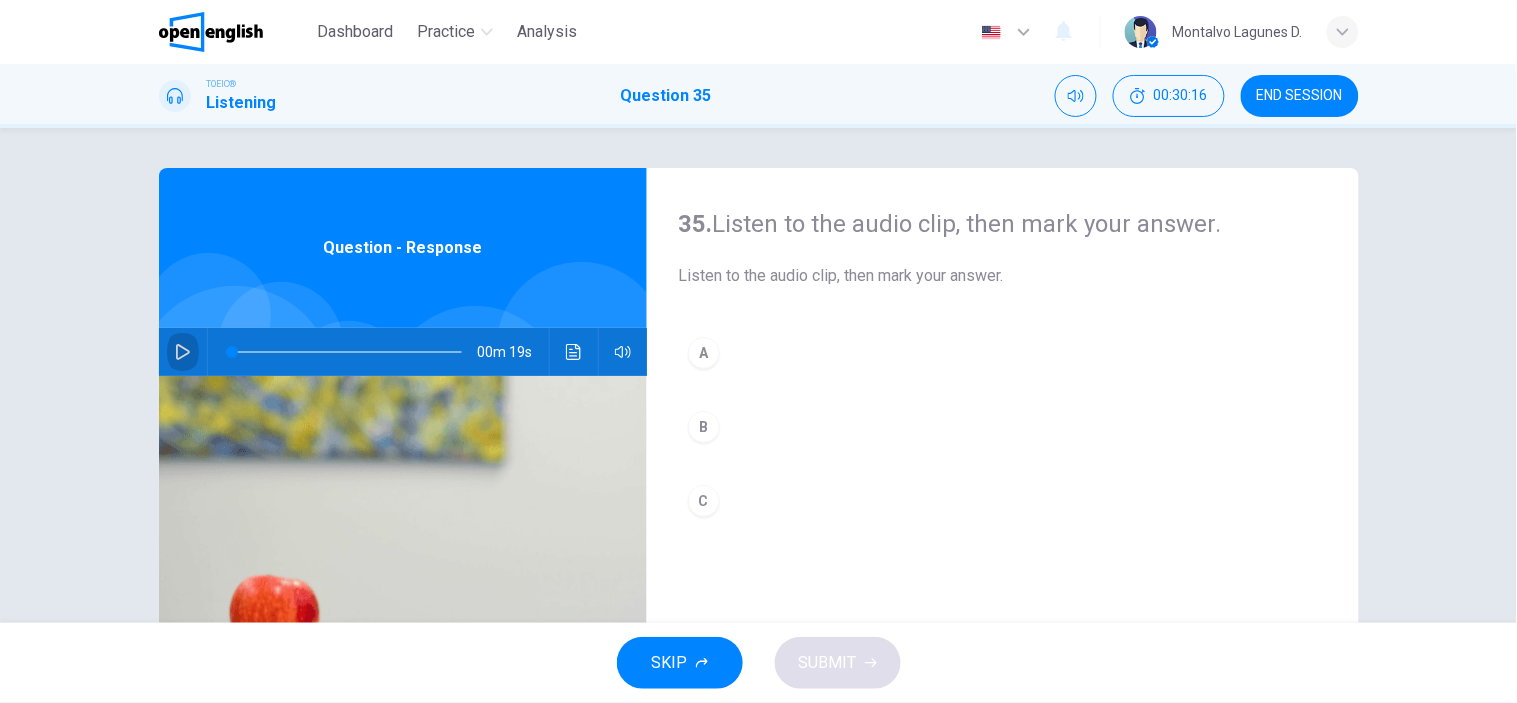 click 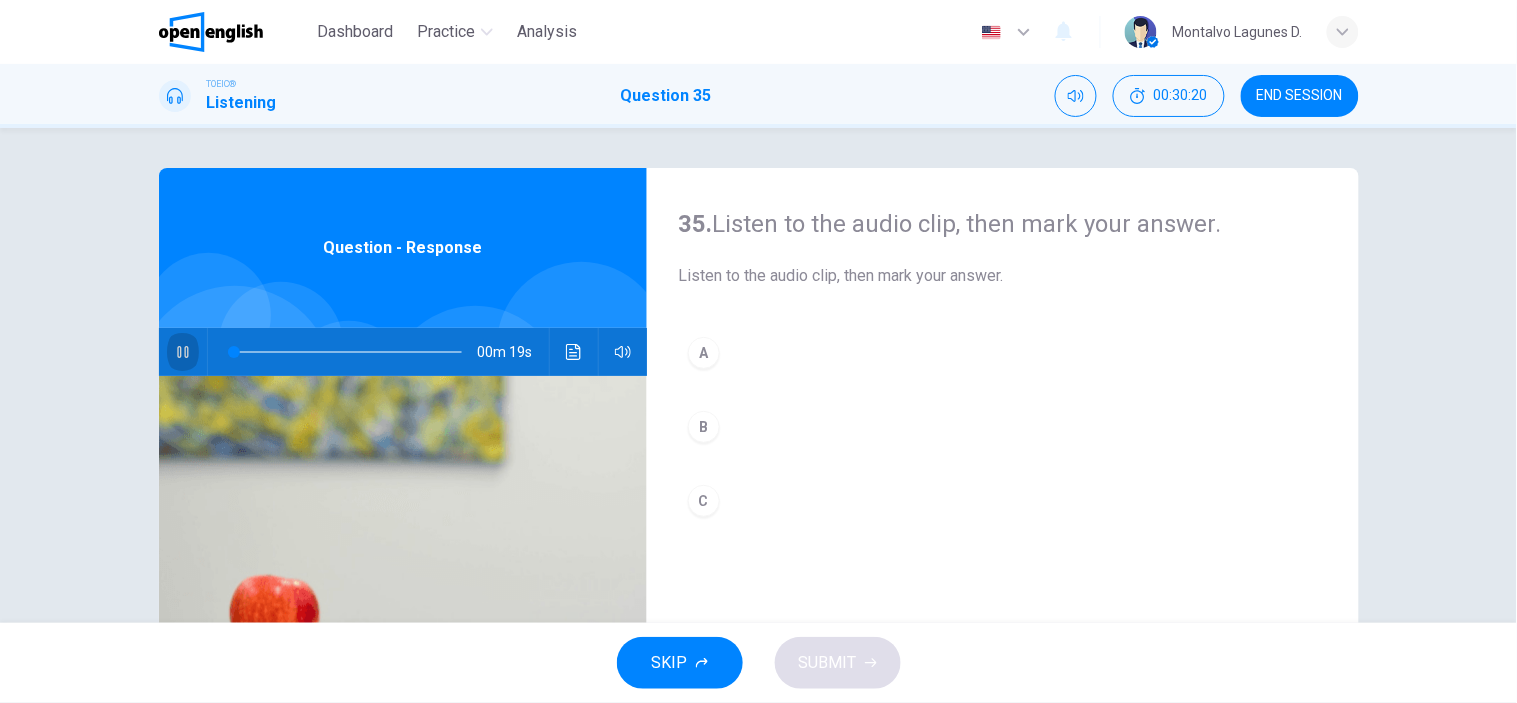 click at bounding box center [183, 352] 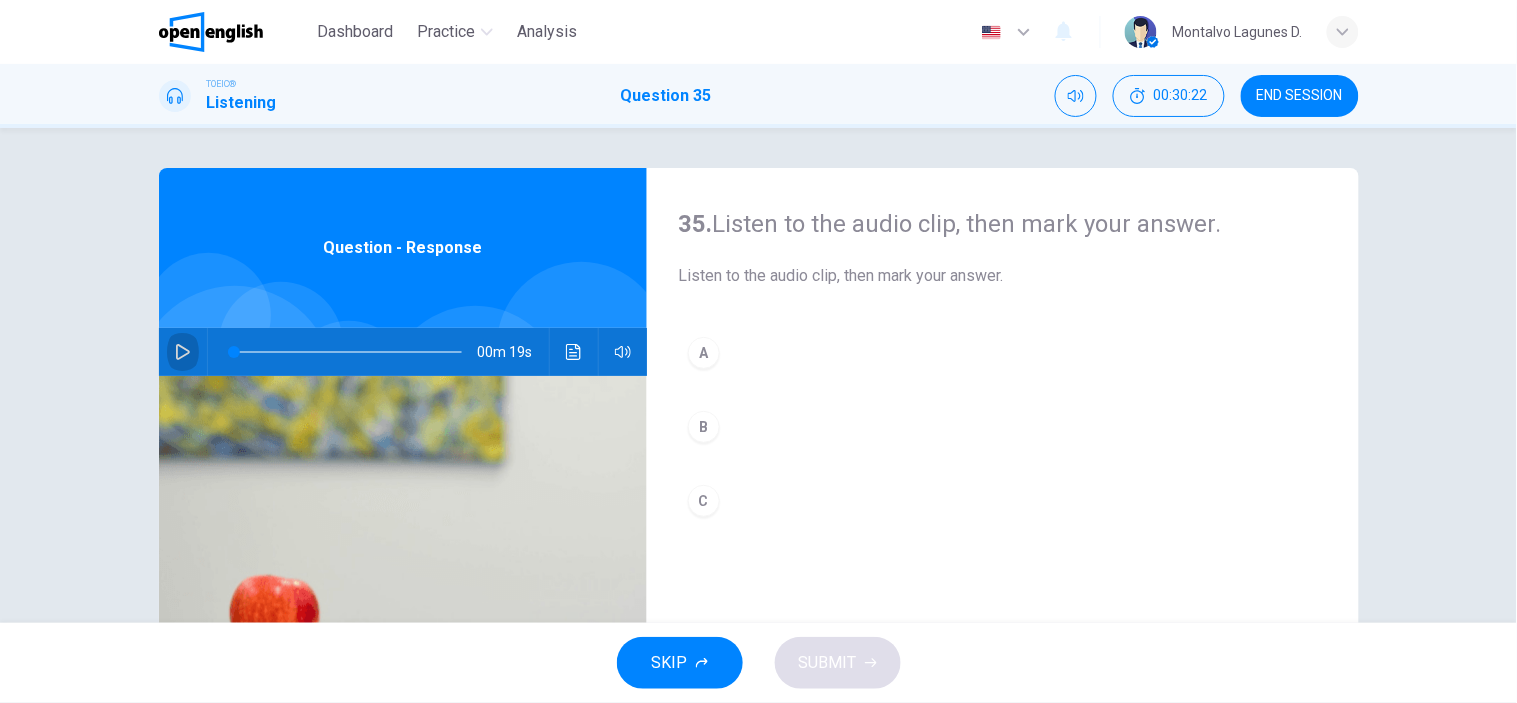 click 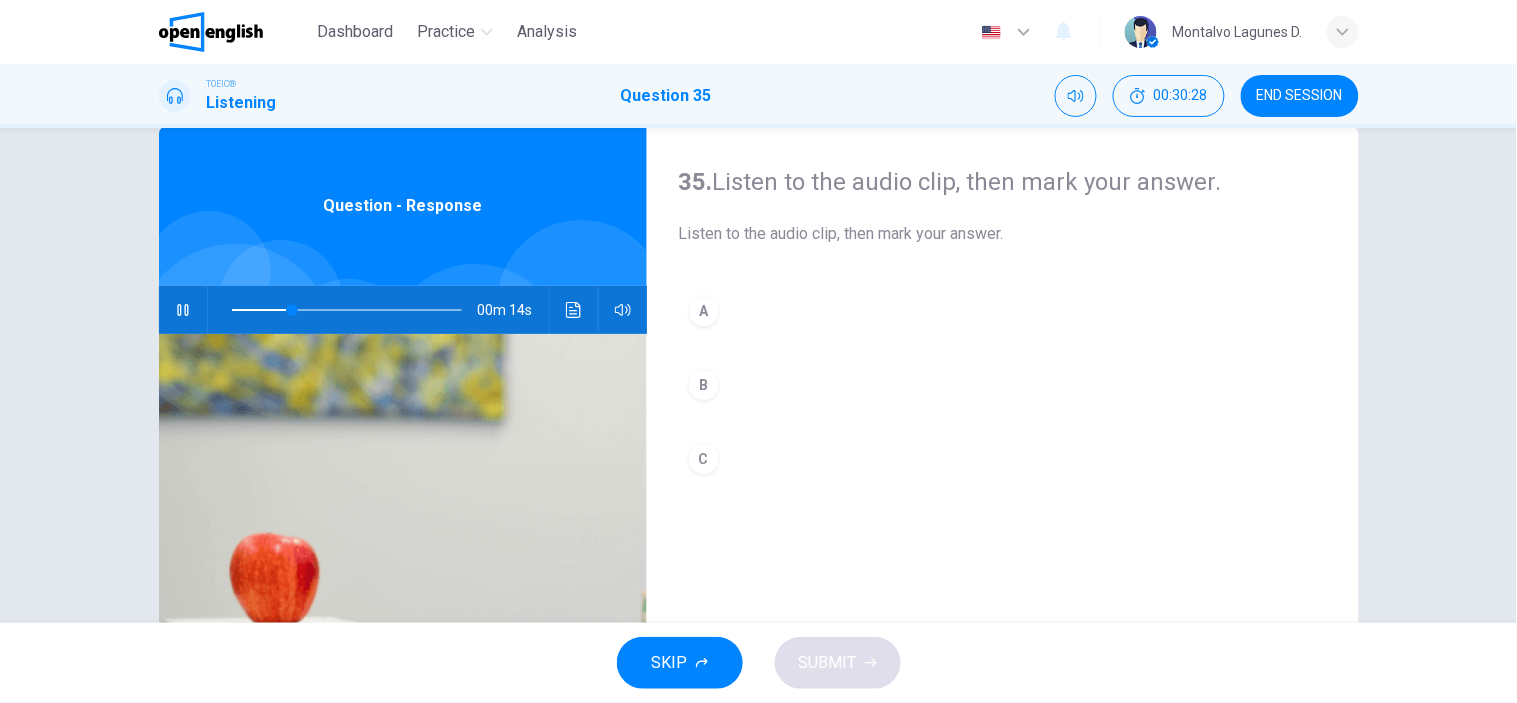 scroll, scrollTop: 44, scrollLeft: 0, axis: vertical 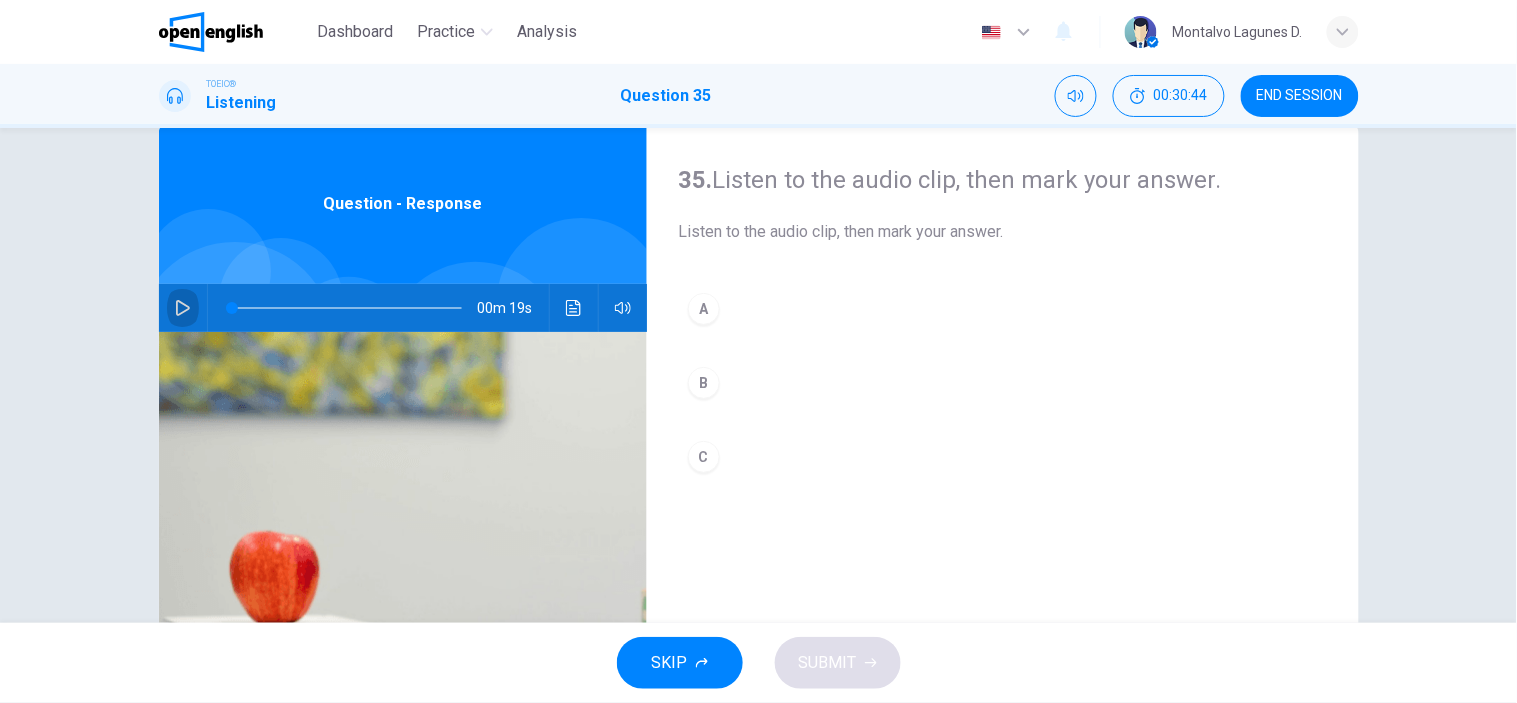 click at bounding box center (183, 308) 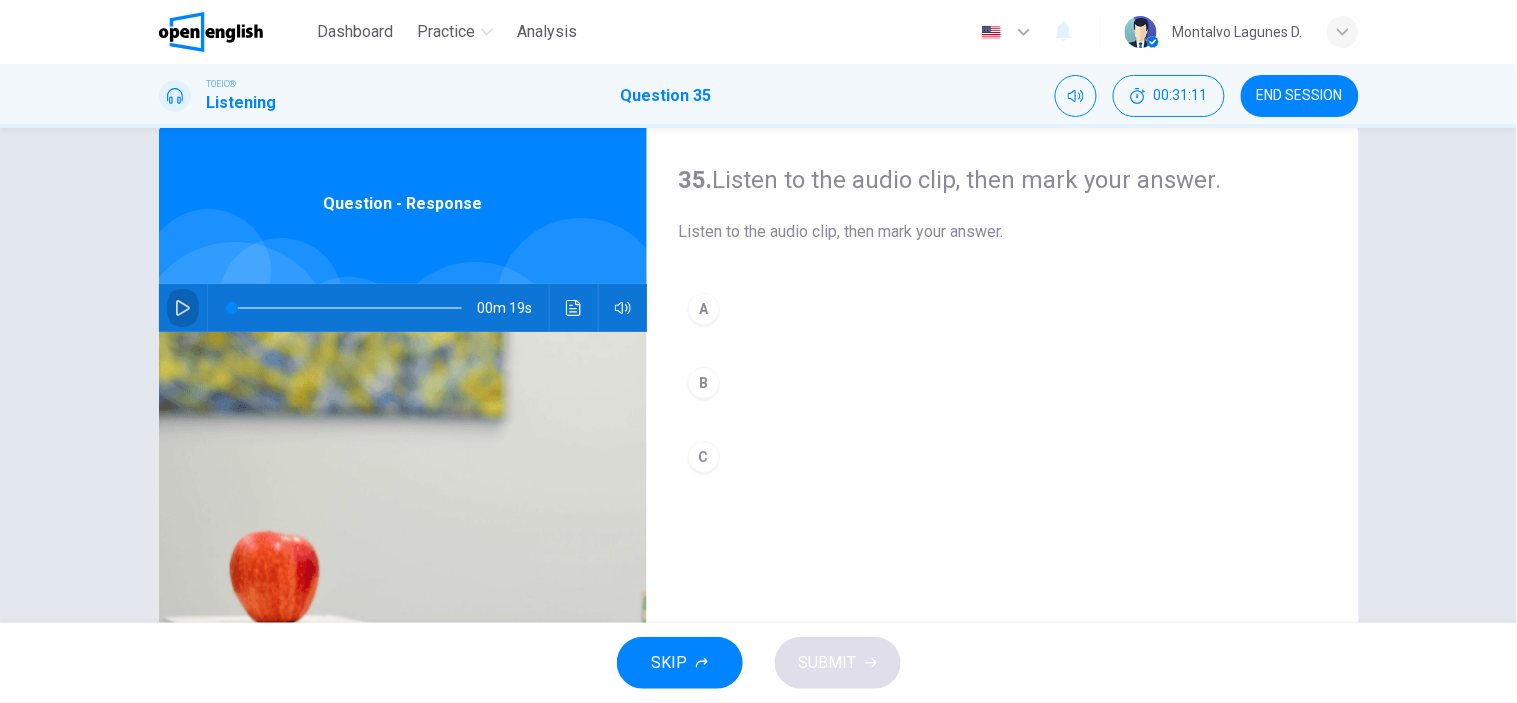 click 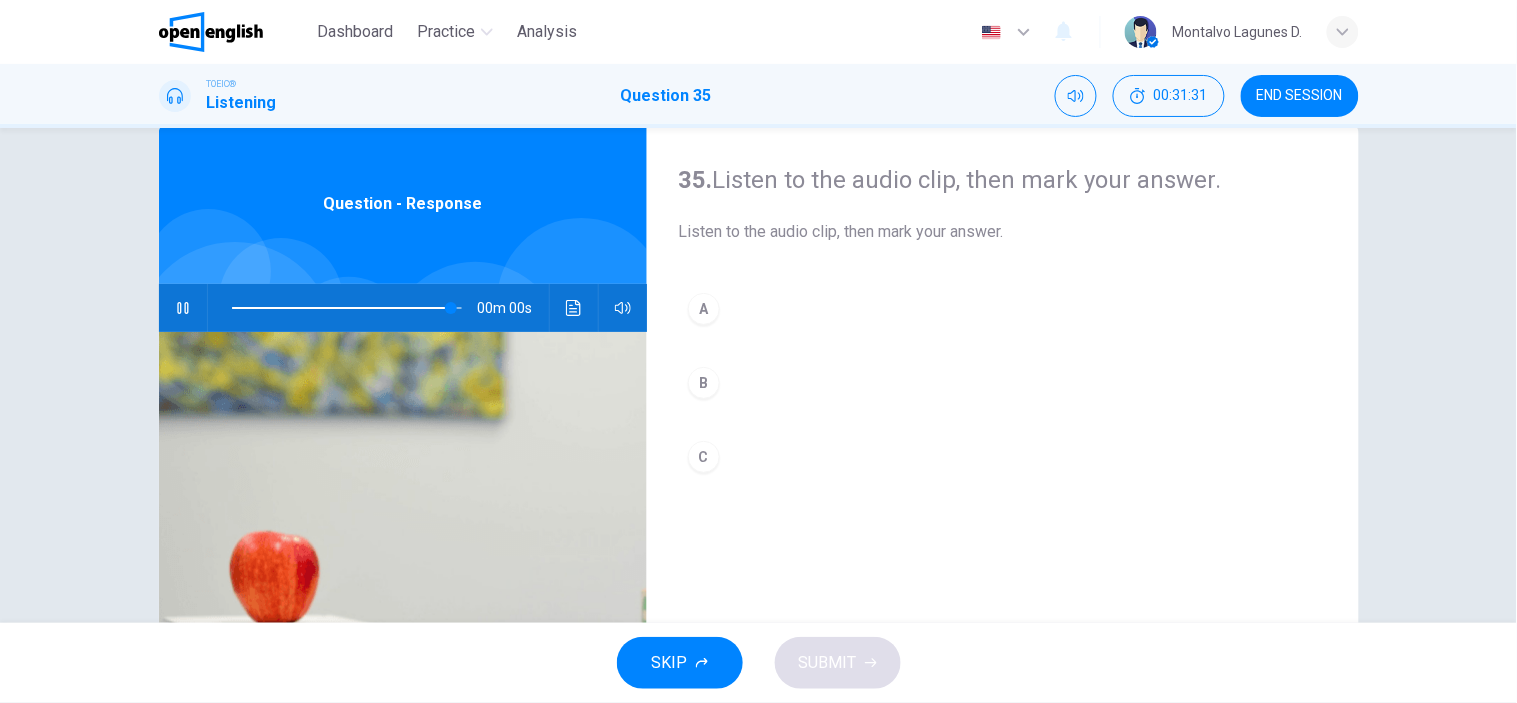 type on "*" 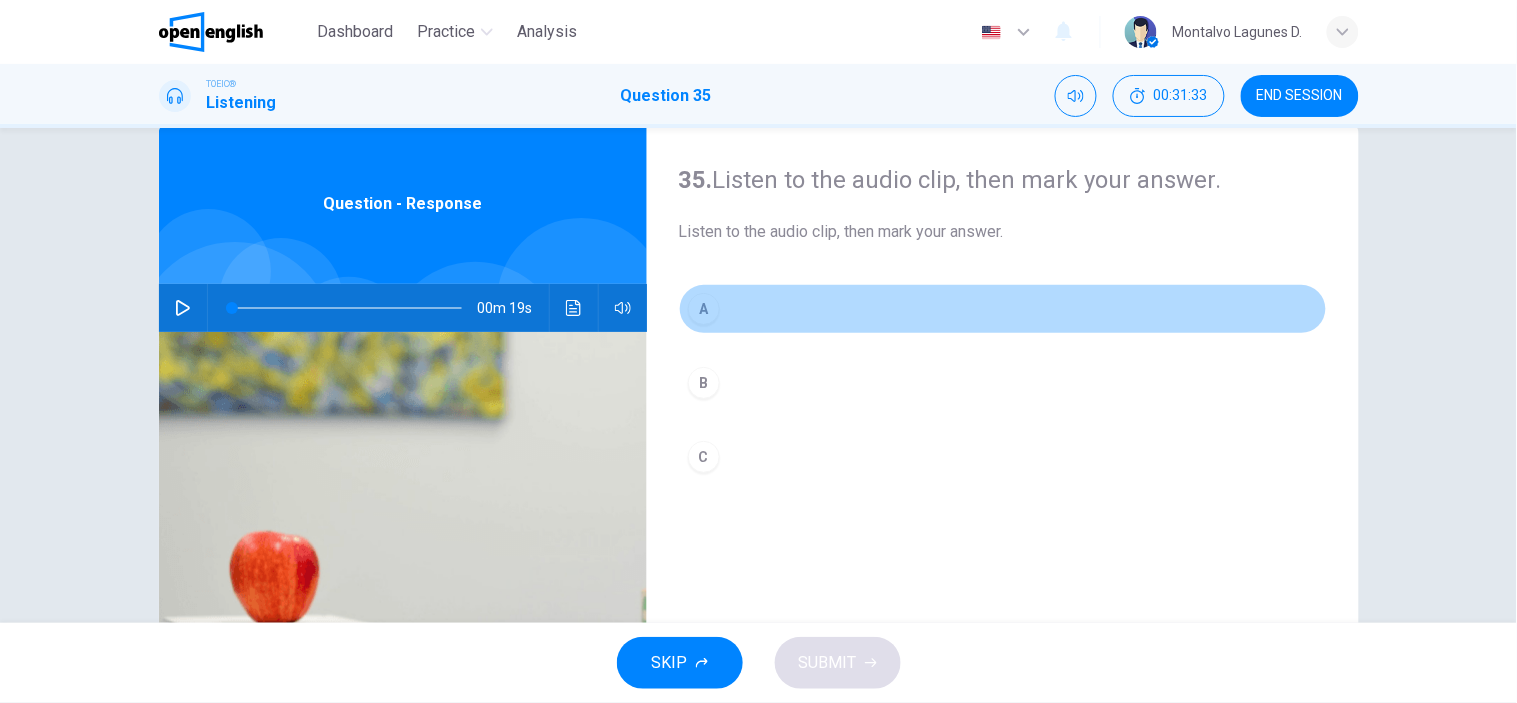 click on "A" at bounding box center (704, 309) 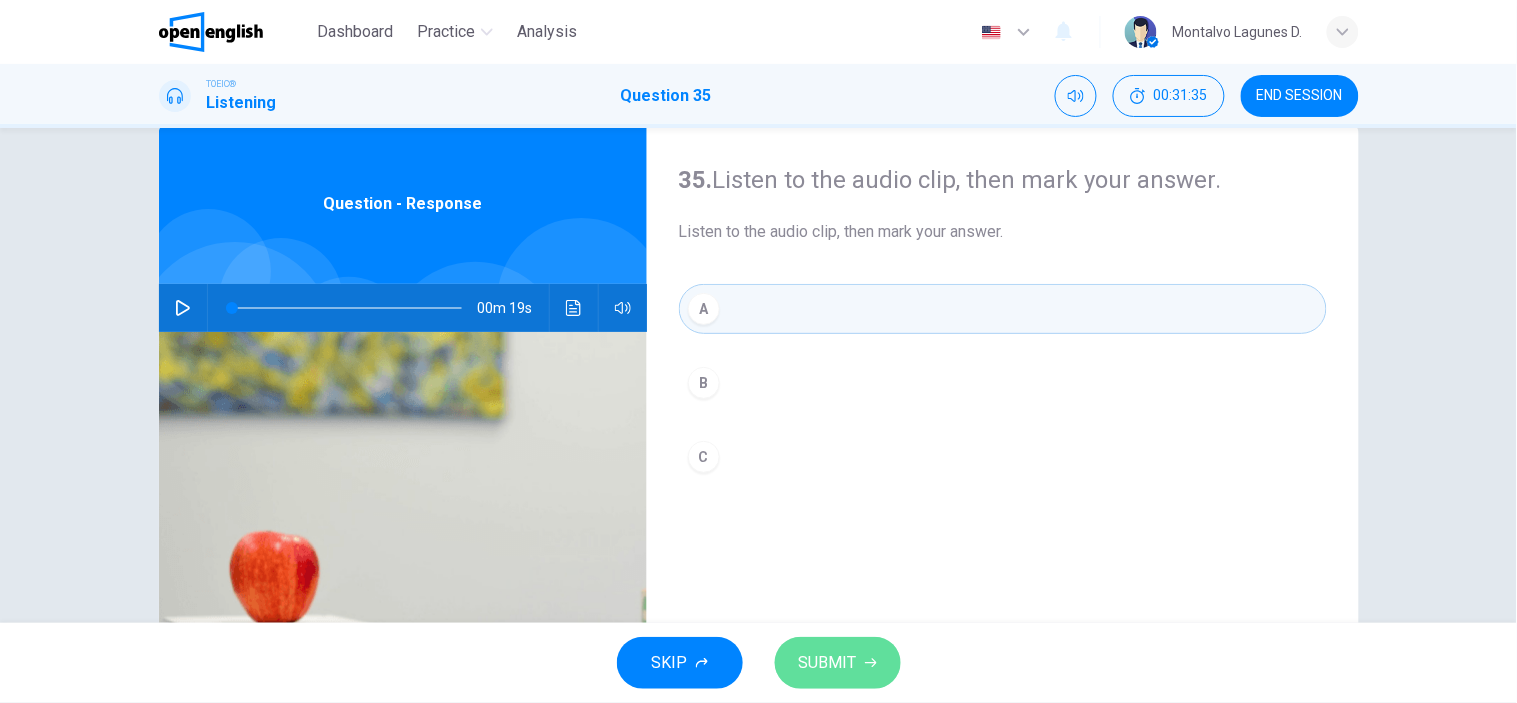click on "SUBMIT" at bounding box center [828, 663] 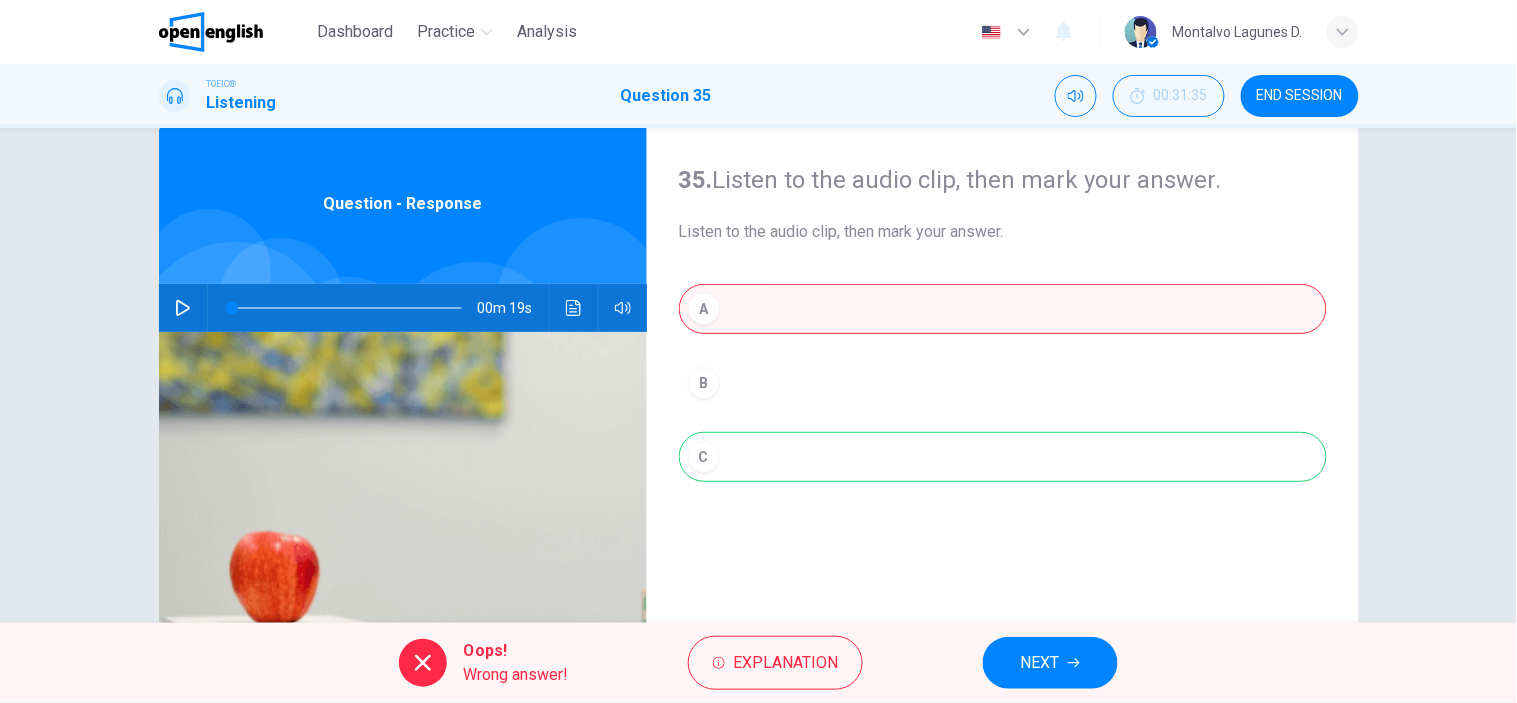 click on "Explanation" at bounding box center (785, 663) 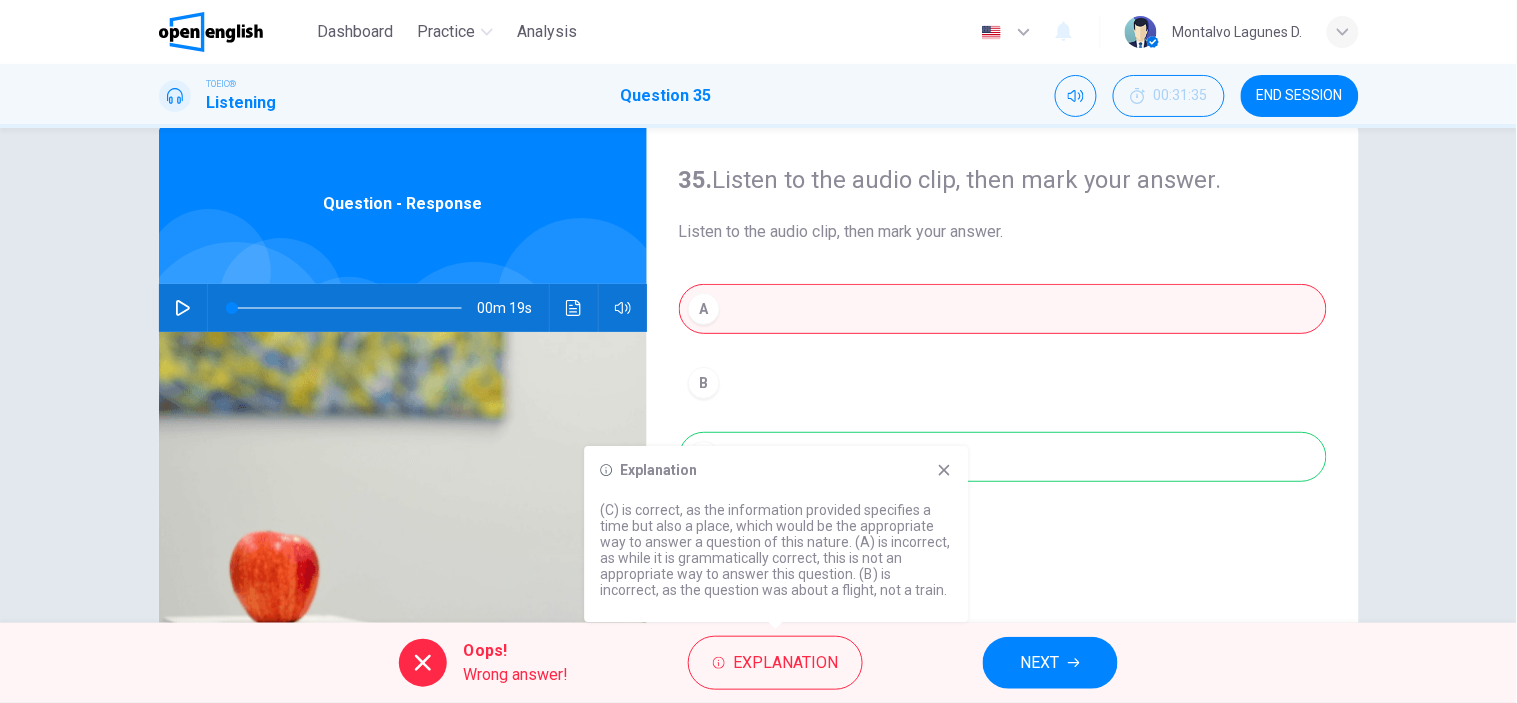 click on "Explanation (C) is correct, as the information provided specifies a time but also a place, which would be the appropriate way to answer a question of this nature. (A) is incorrect, as while it is grammatically correct, this is not an appropriate way to answer this question. (B) is incorrect, as the question was about a flight, not a train." at bounding box center [776, 534] 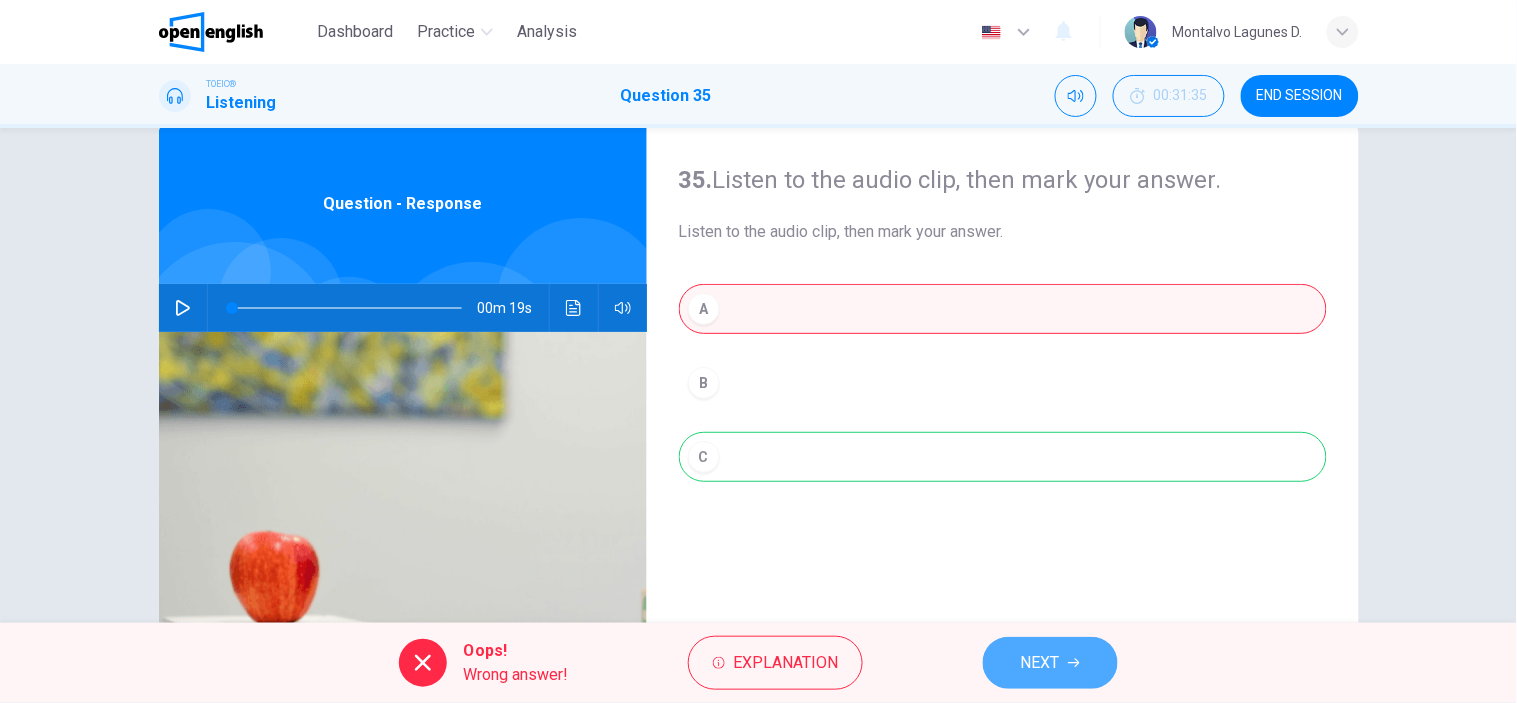 click on "NEXT" at bounding box center (1050, 663) 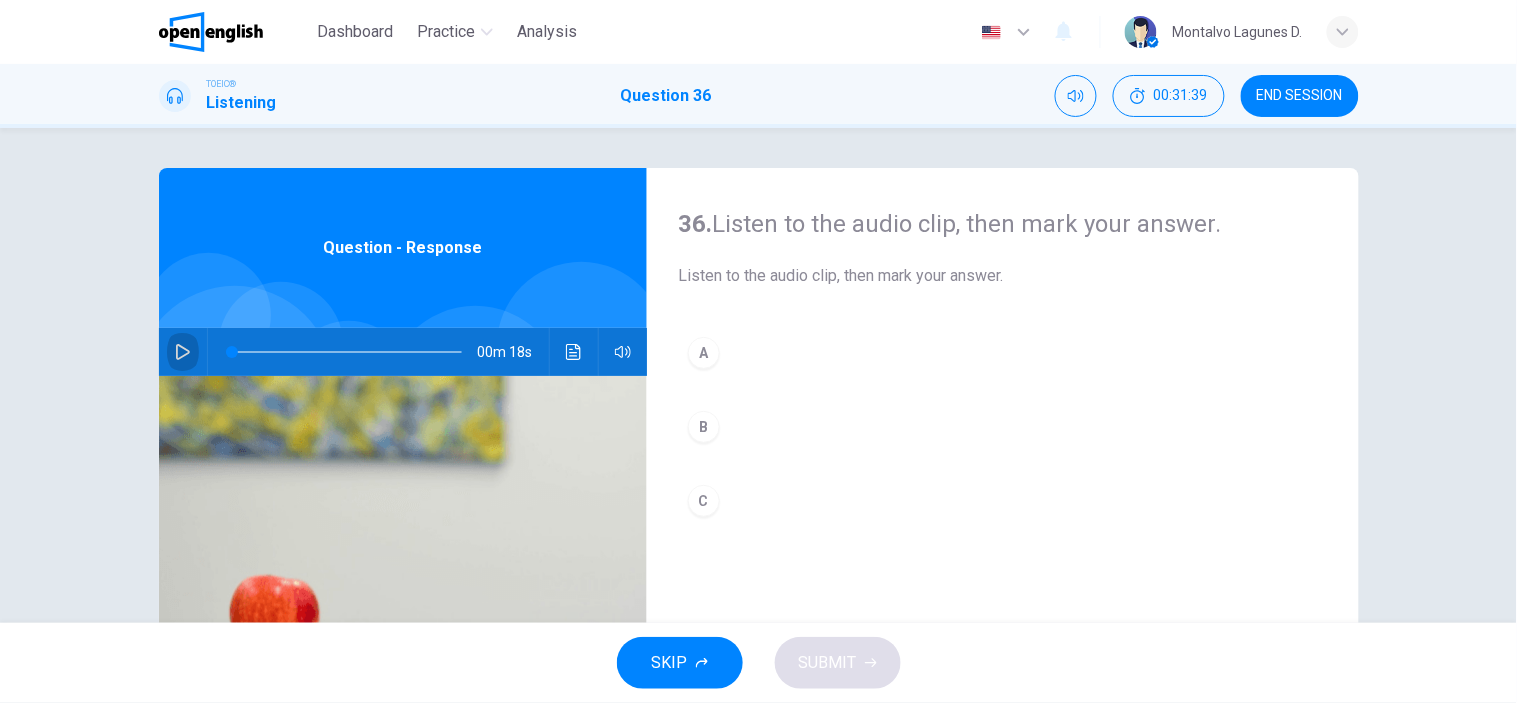 click 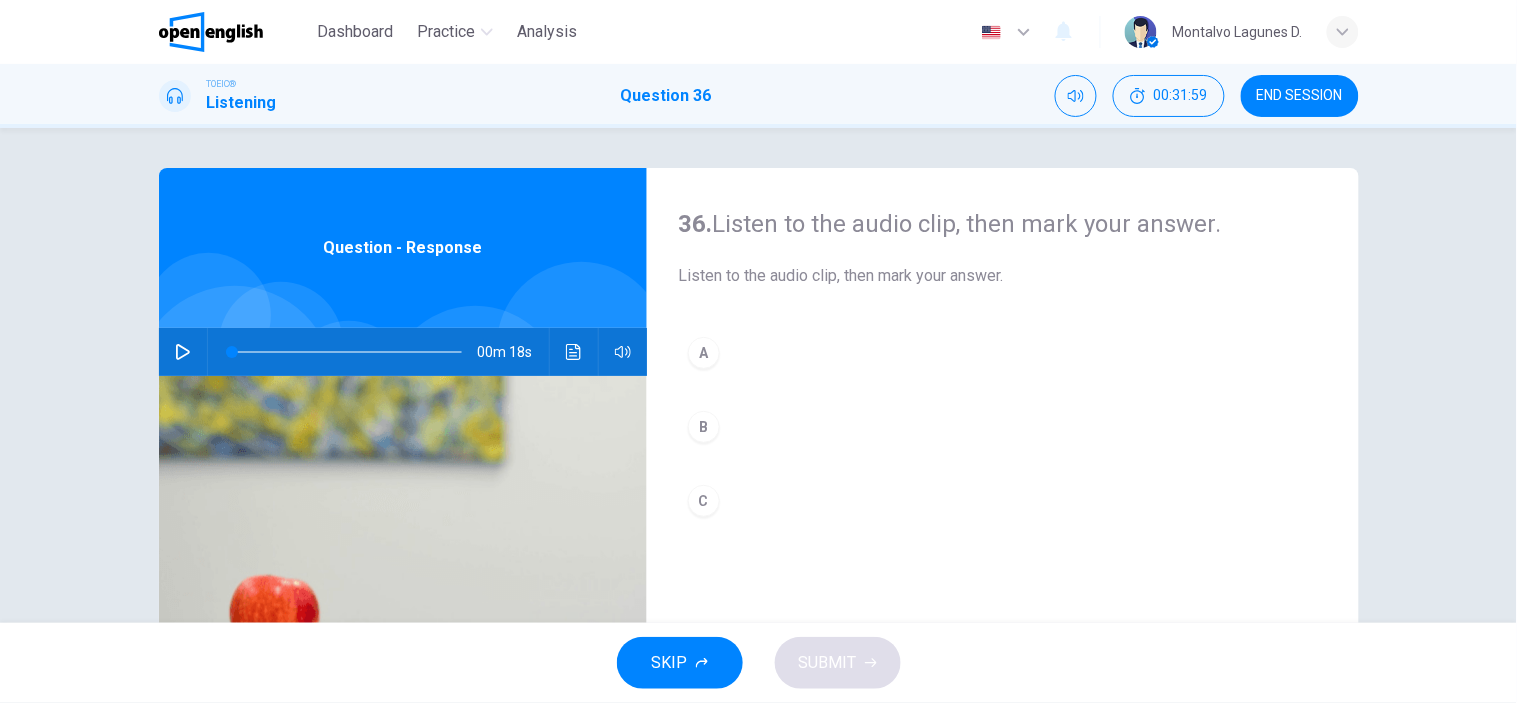 click 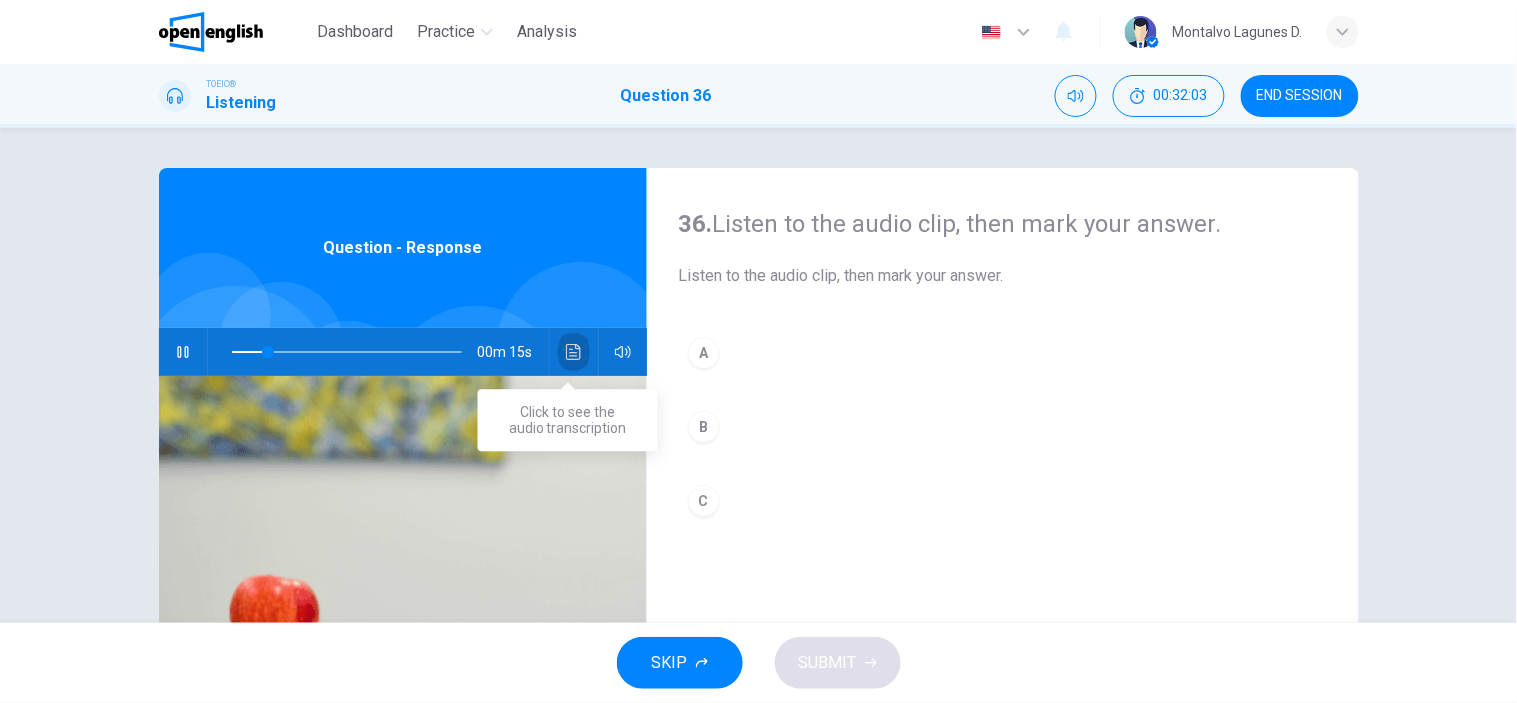 click at bounding box center [574, 352] 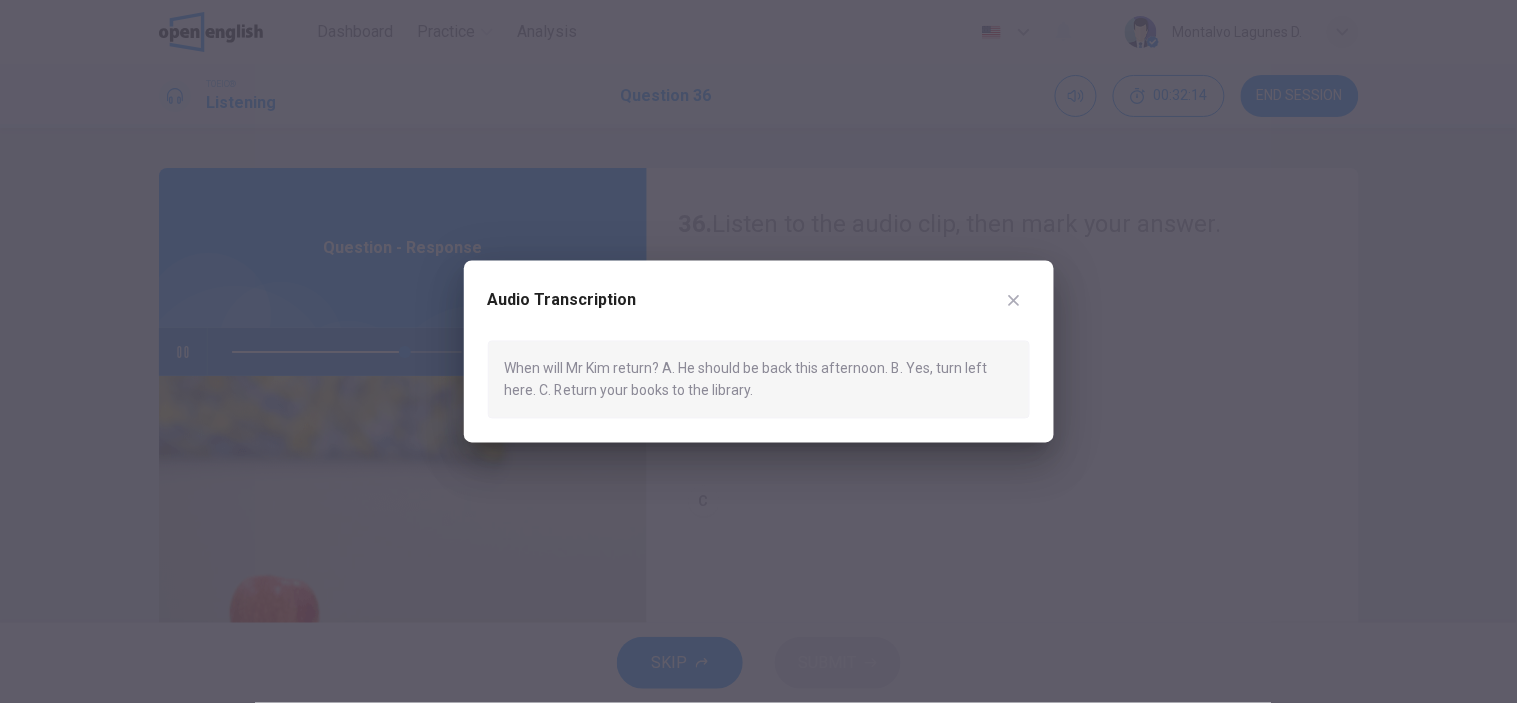click on "Audio Transcription" at bounding box center (759, 312) 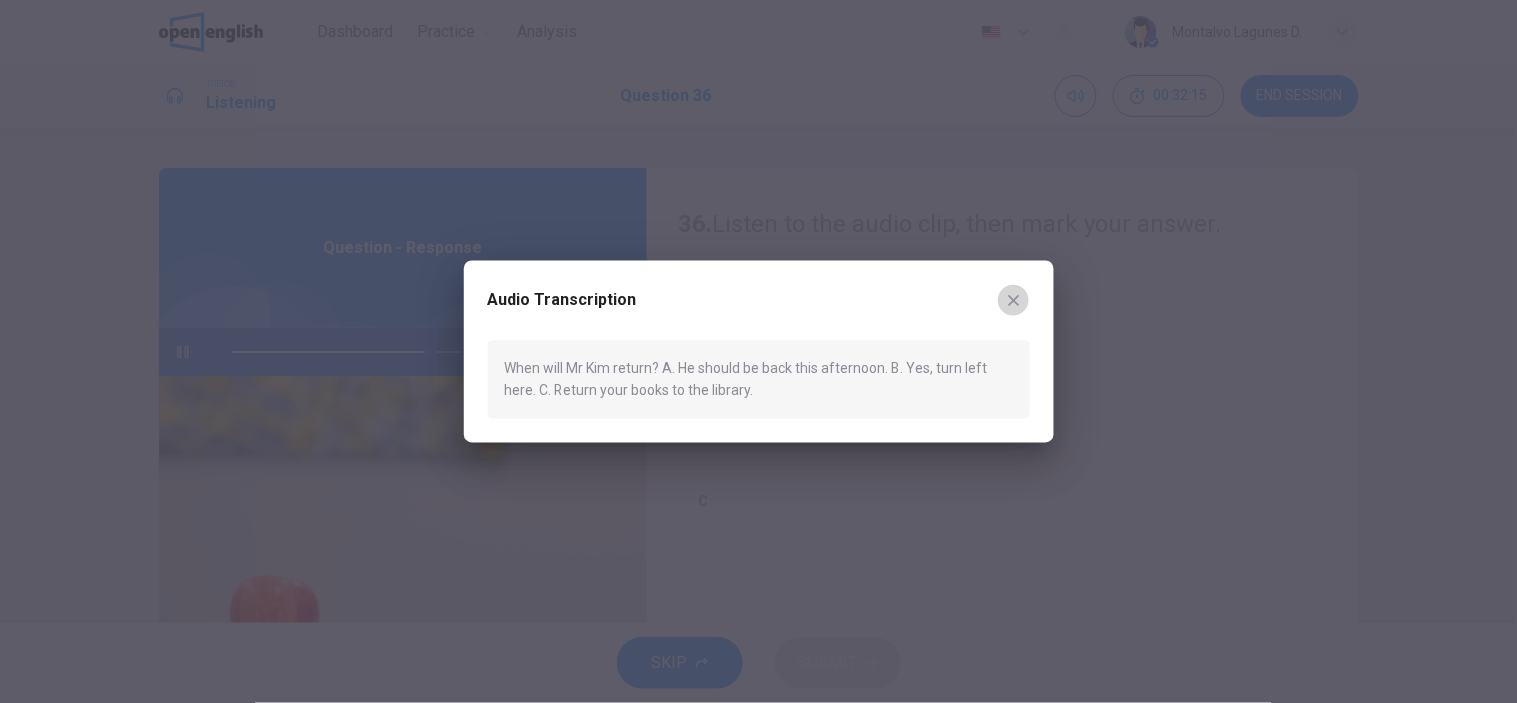 click 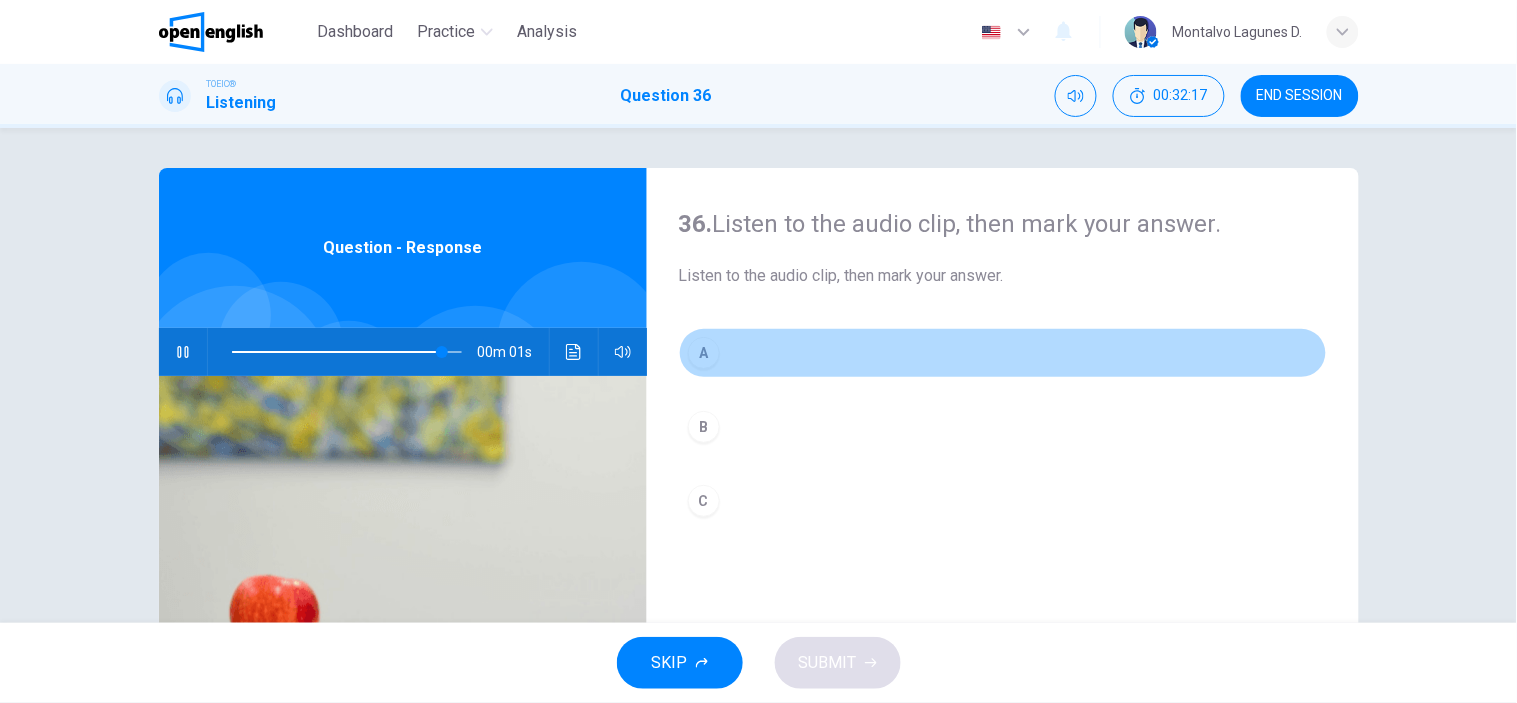 click on "A" at bounding box center [704, 353] 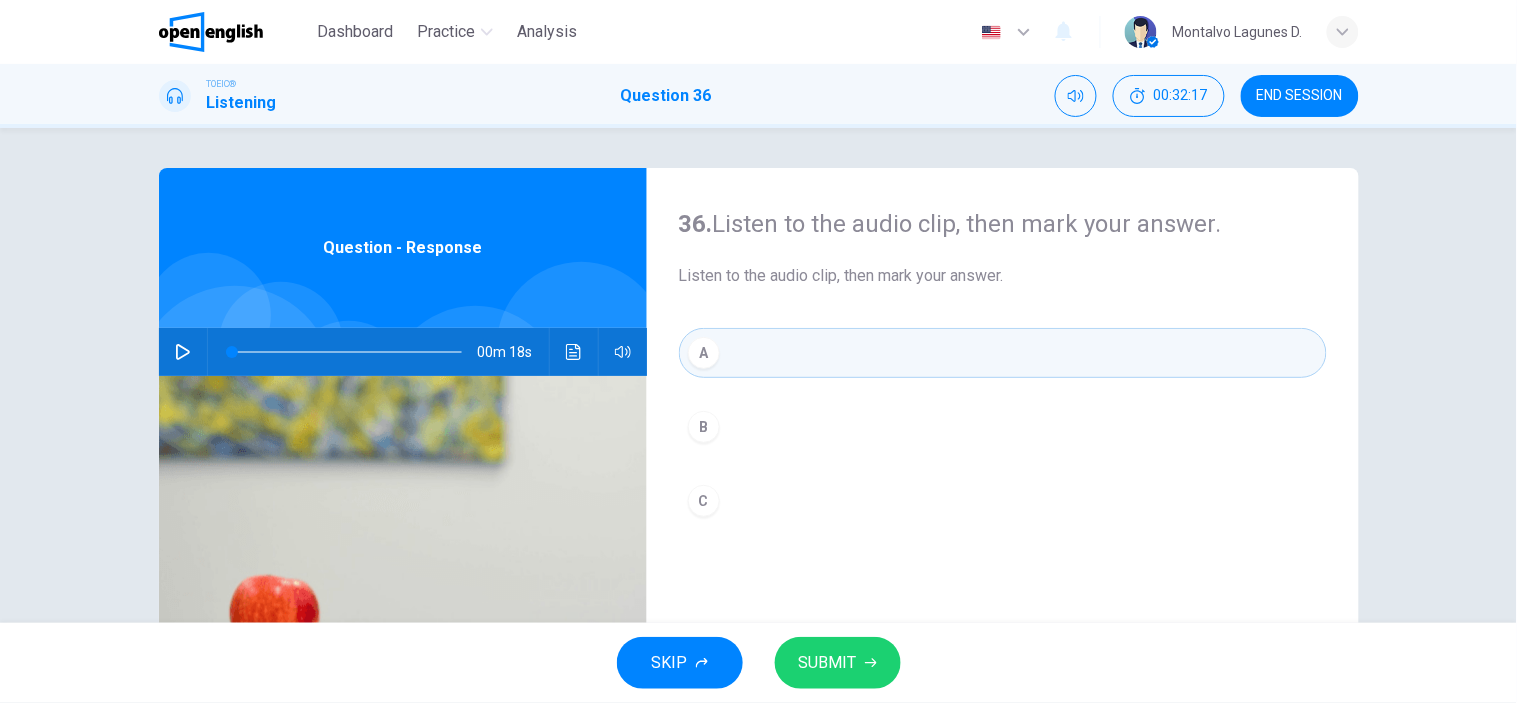 type on "*" 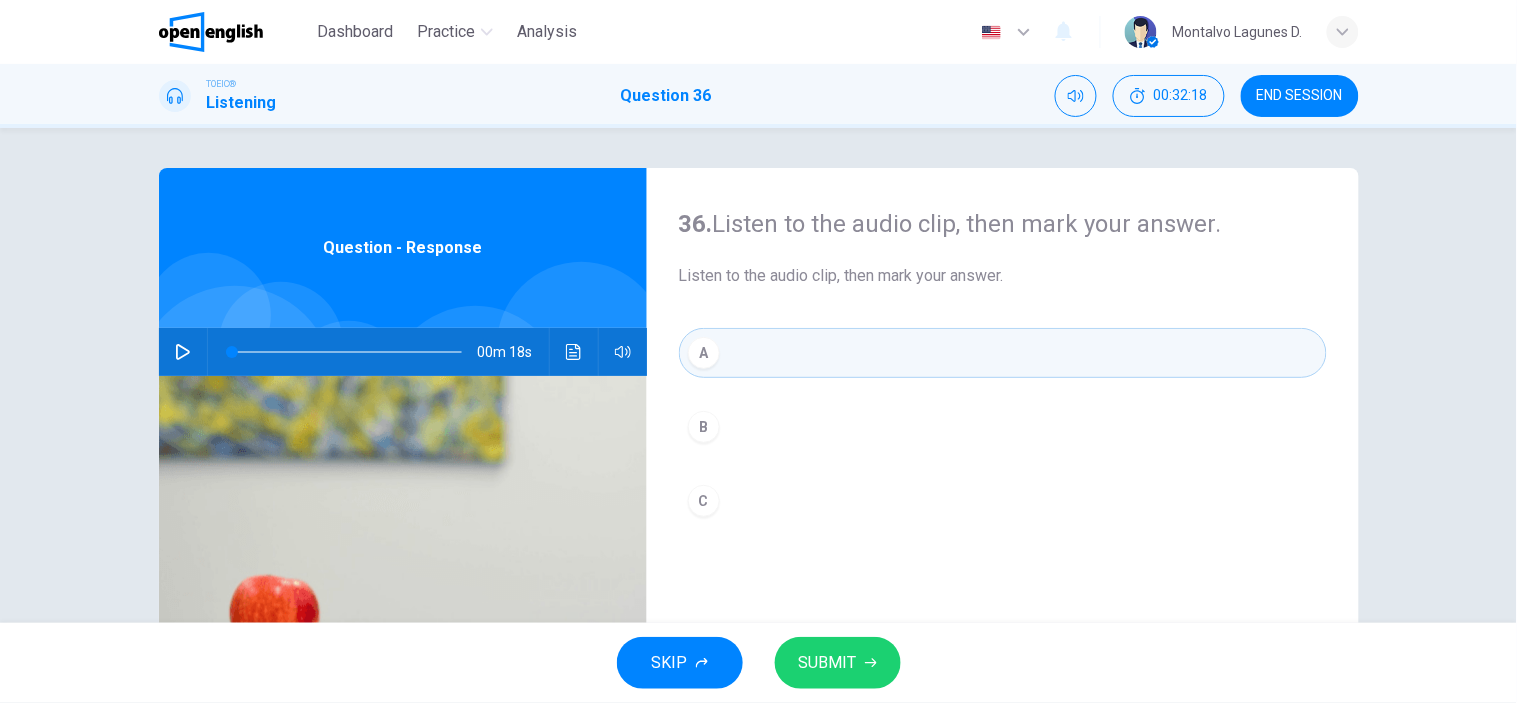 click on "SUBMIT" at bounding box center (828, 663) 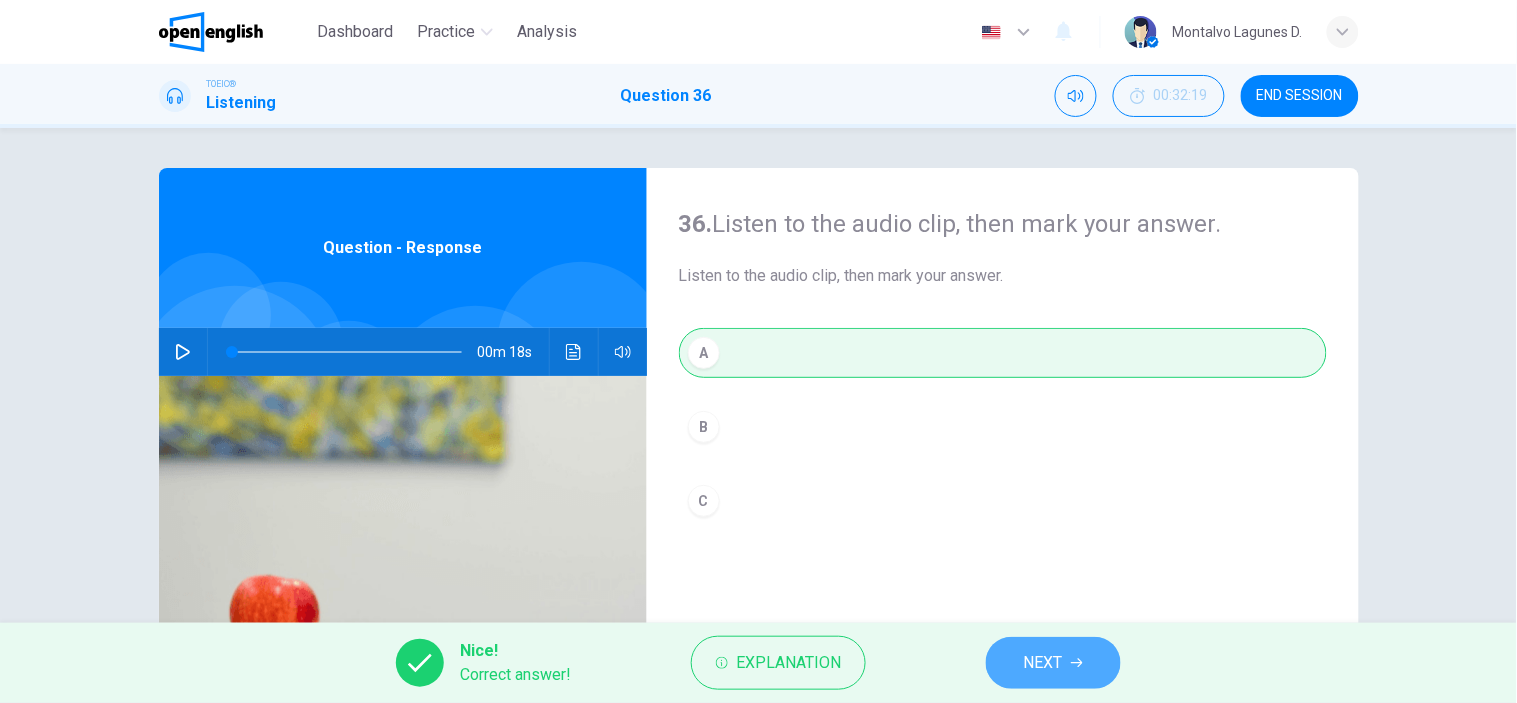 click on "NEXT" at bounding box center (1043, 663) 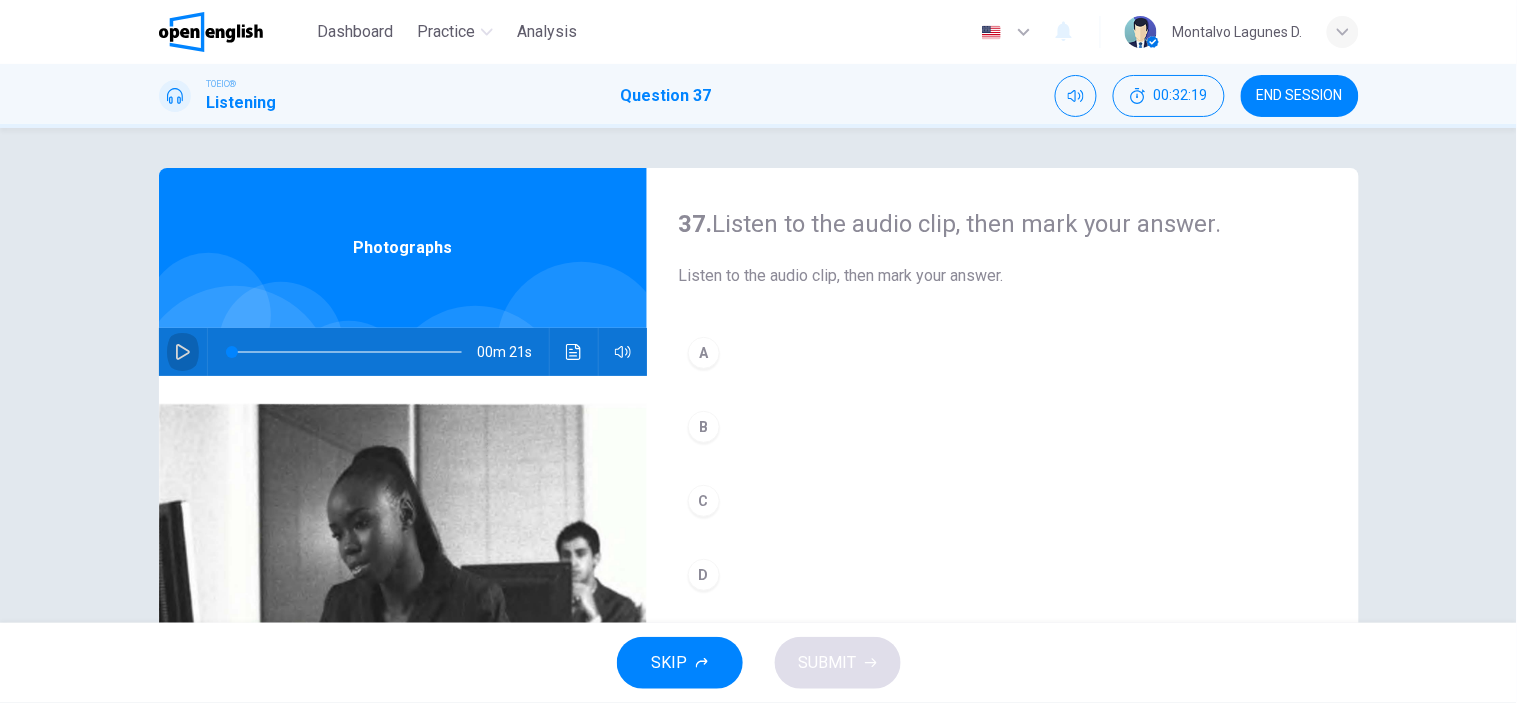 click 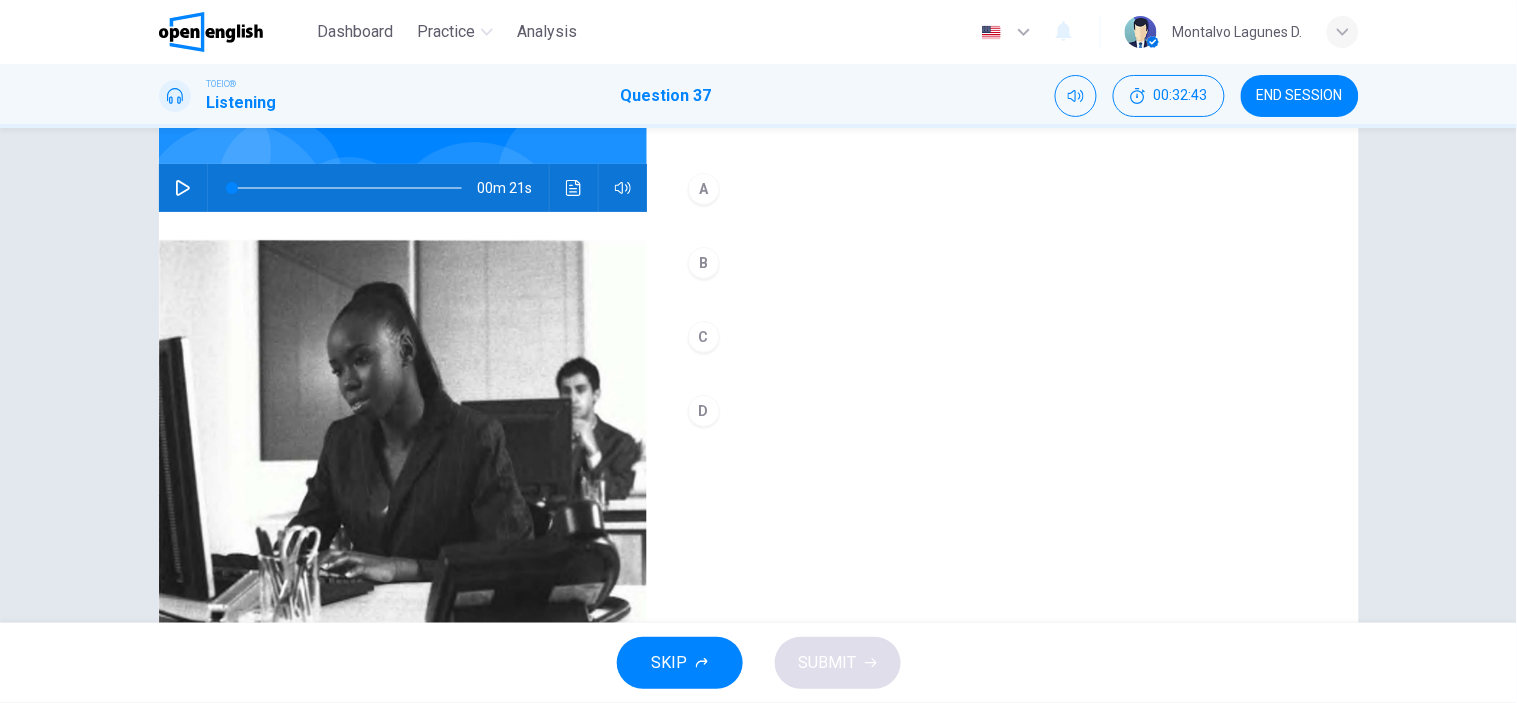 scroll, scrollTop: 158, scrollLeft: 0, axis: vertical 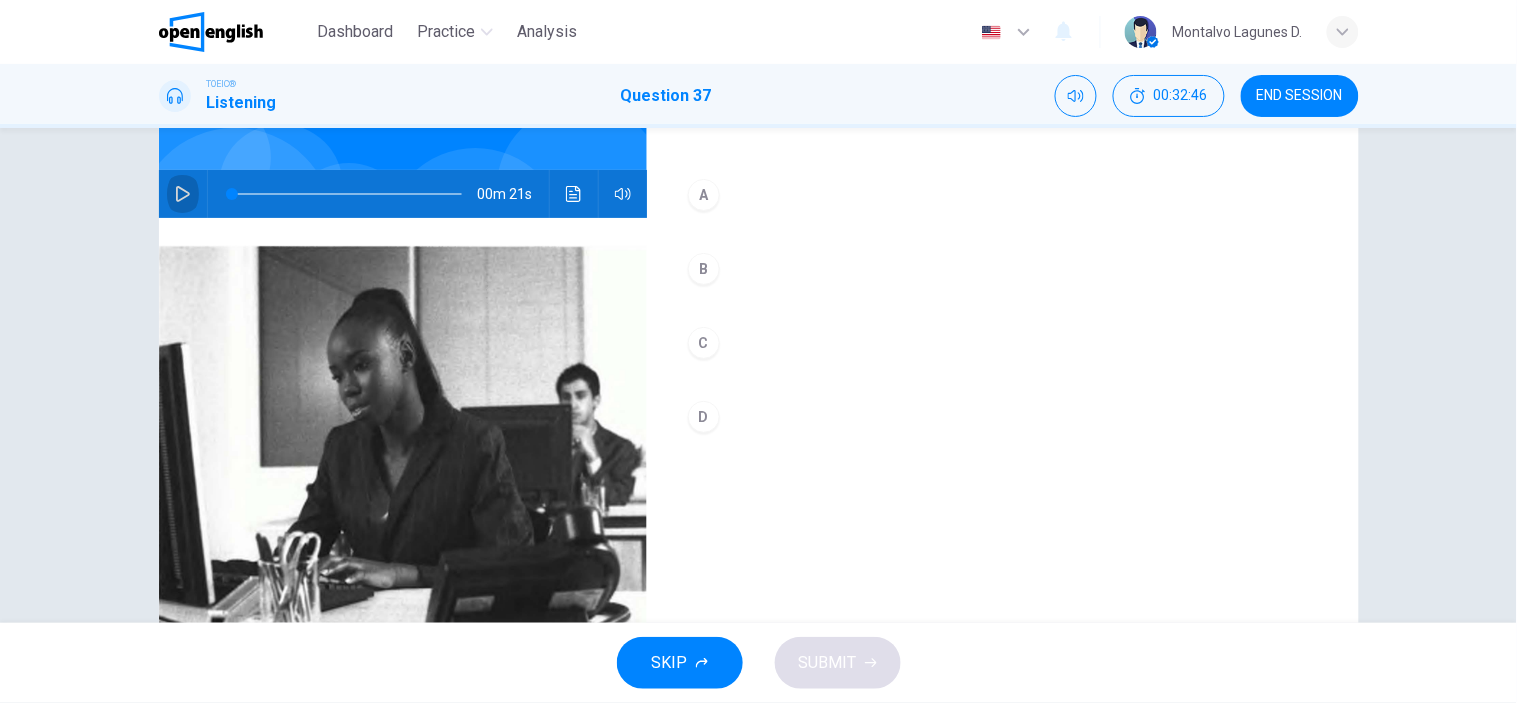 click 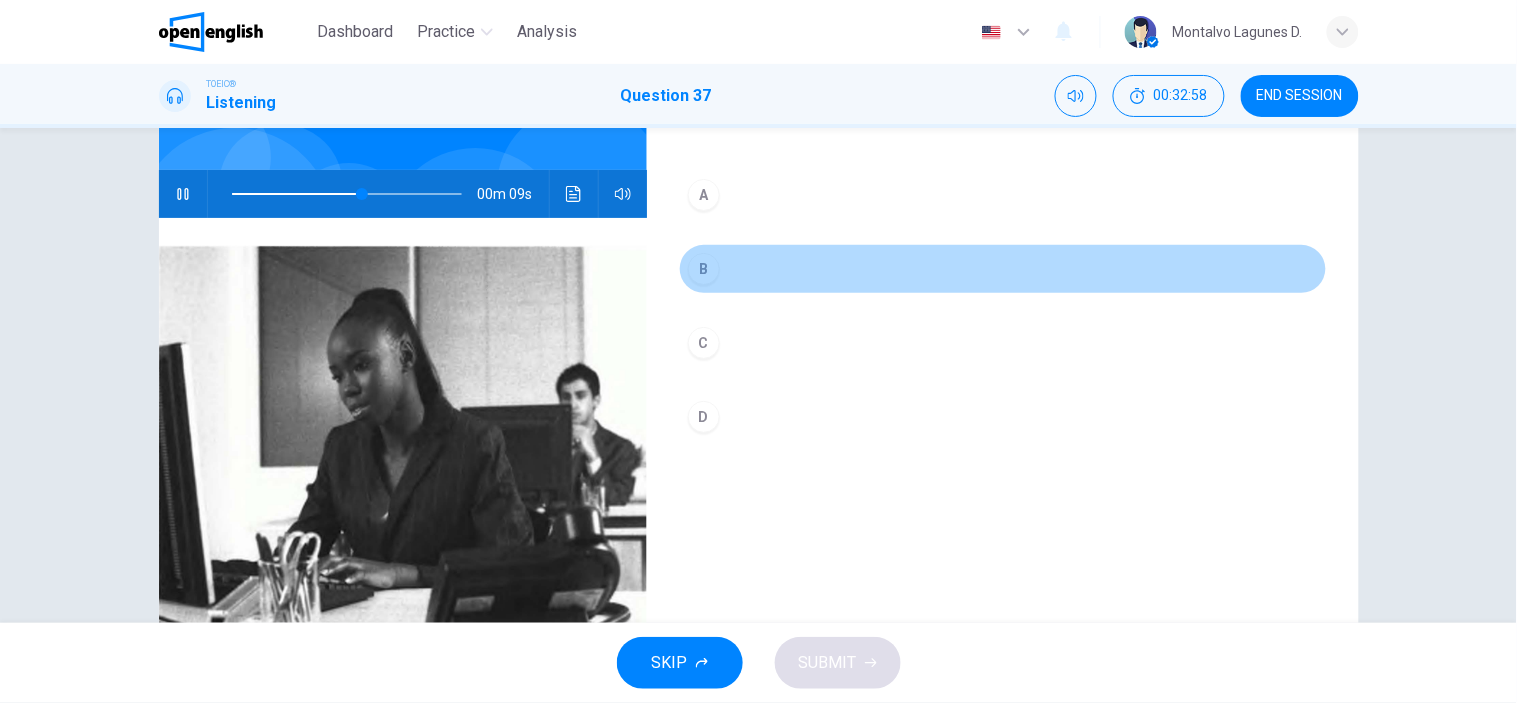 click on "B" at bounding box center (704, 269) 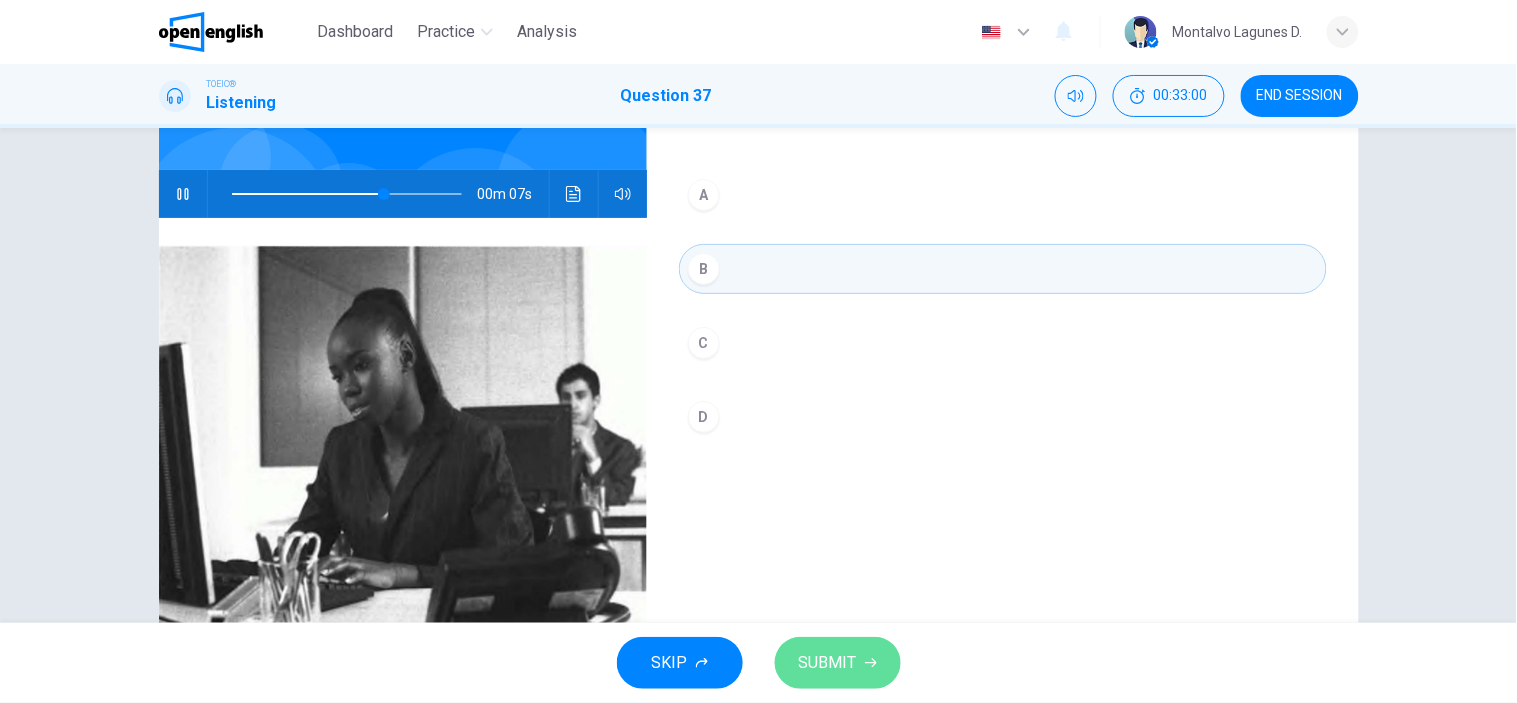 click on "SUBMIT" at bounding box center [828, 663] 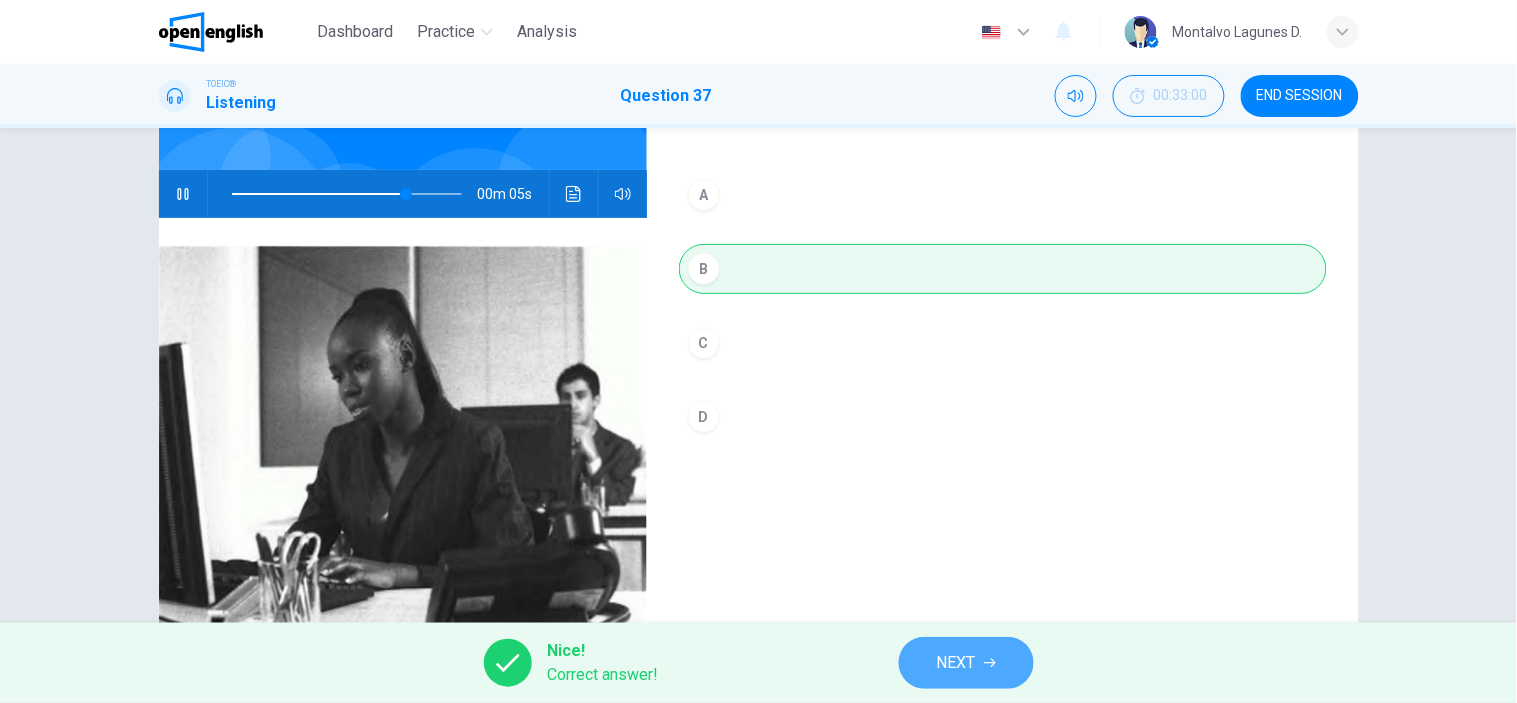 type on "**" 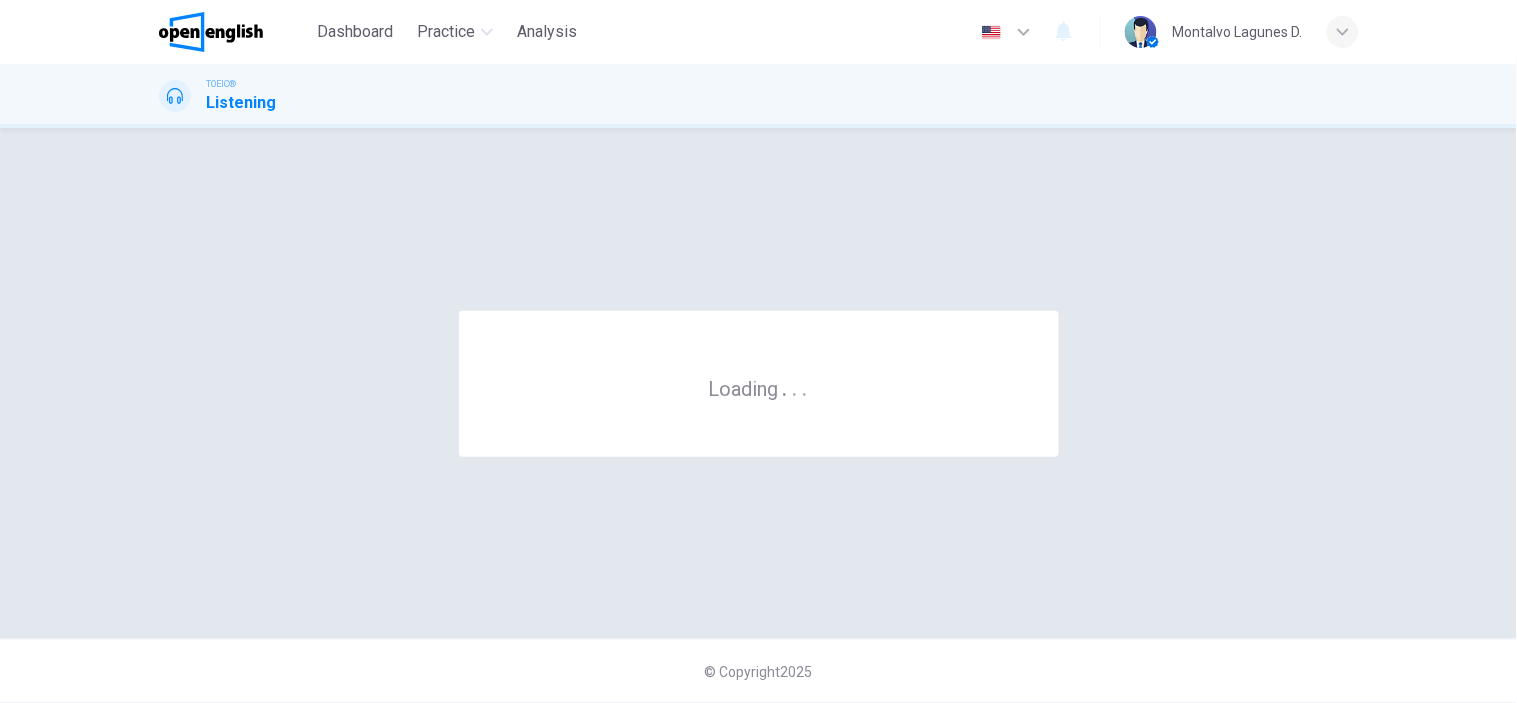 scroll, scrollTop: 0, scrollLeft: 0, axis: both 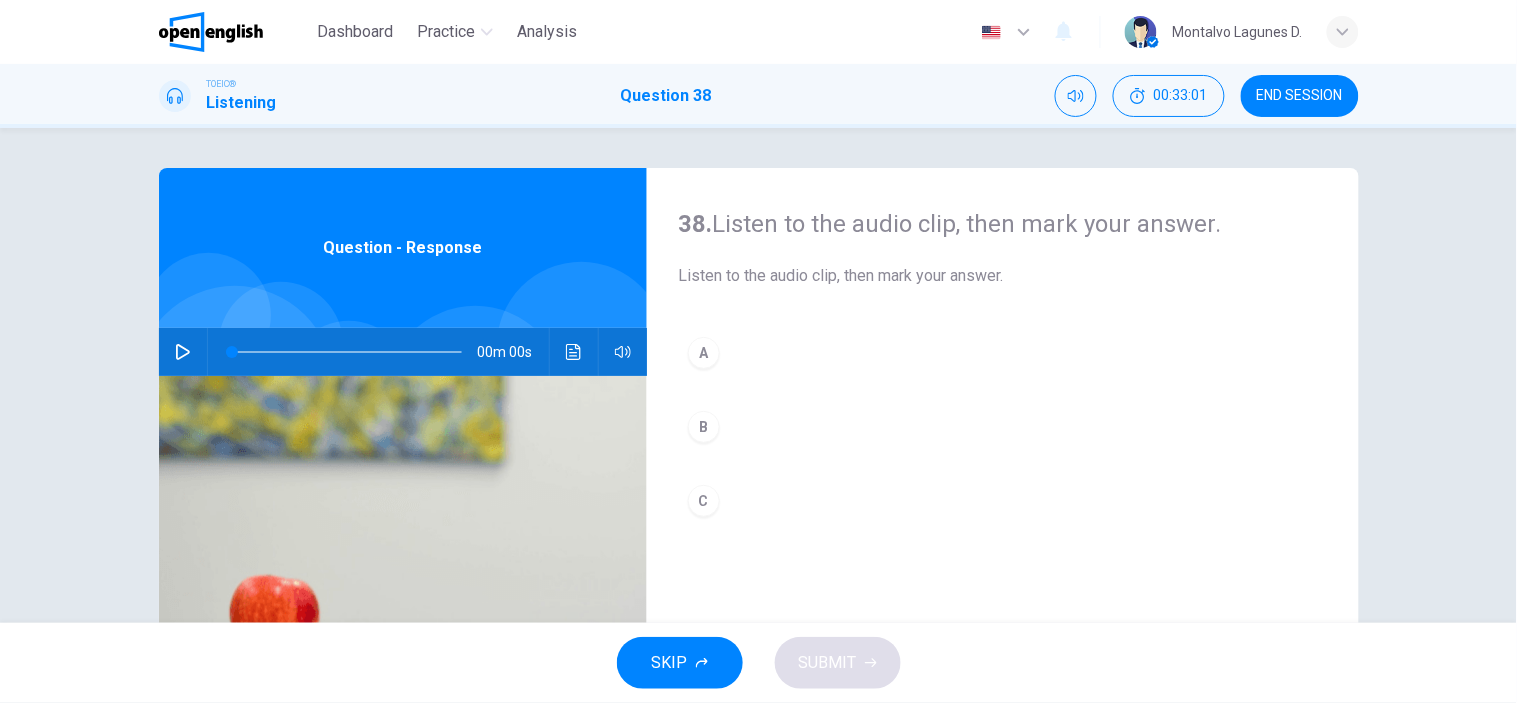click 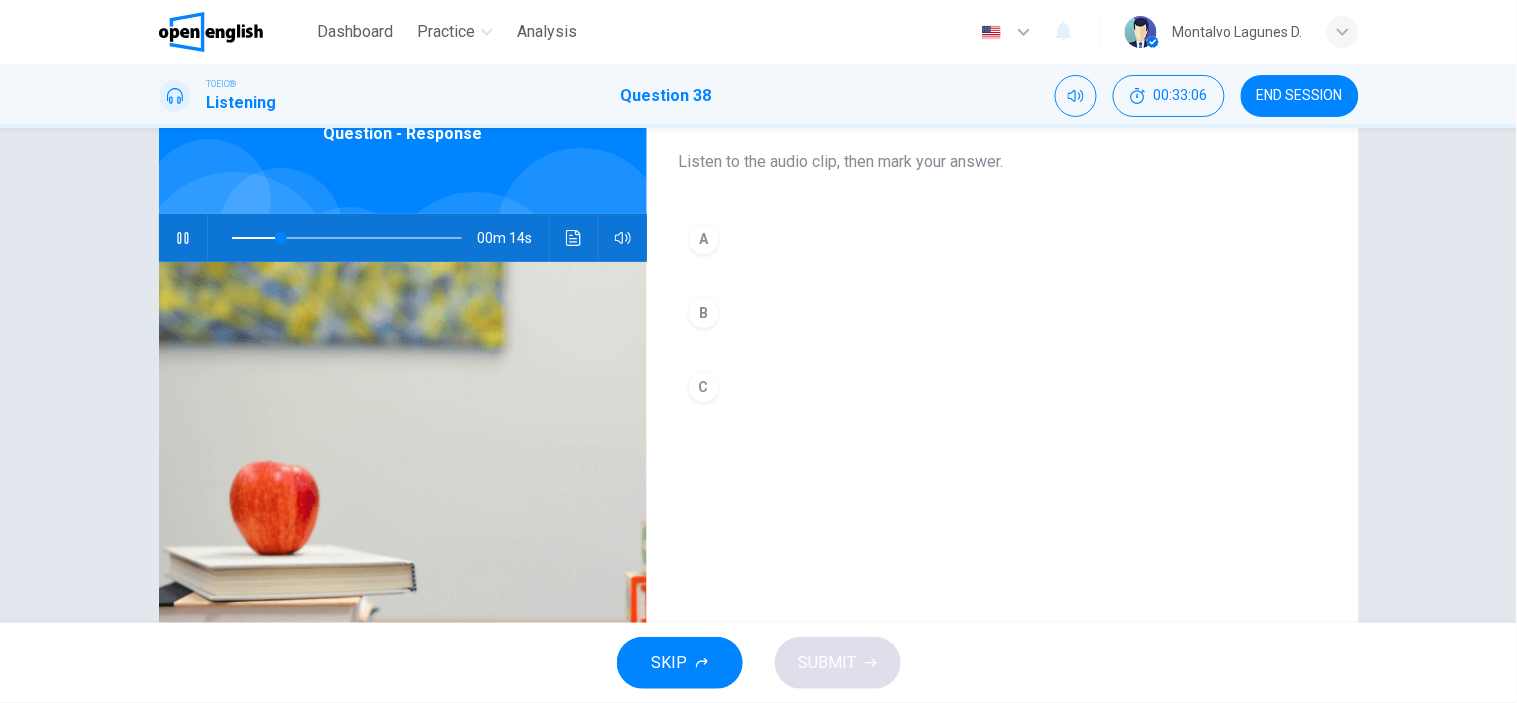 scroll, scrollTop: 115, scrollLeft: 0, axis: vertical 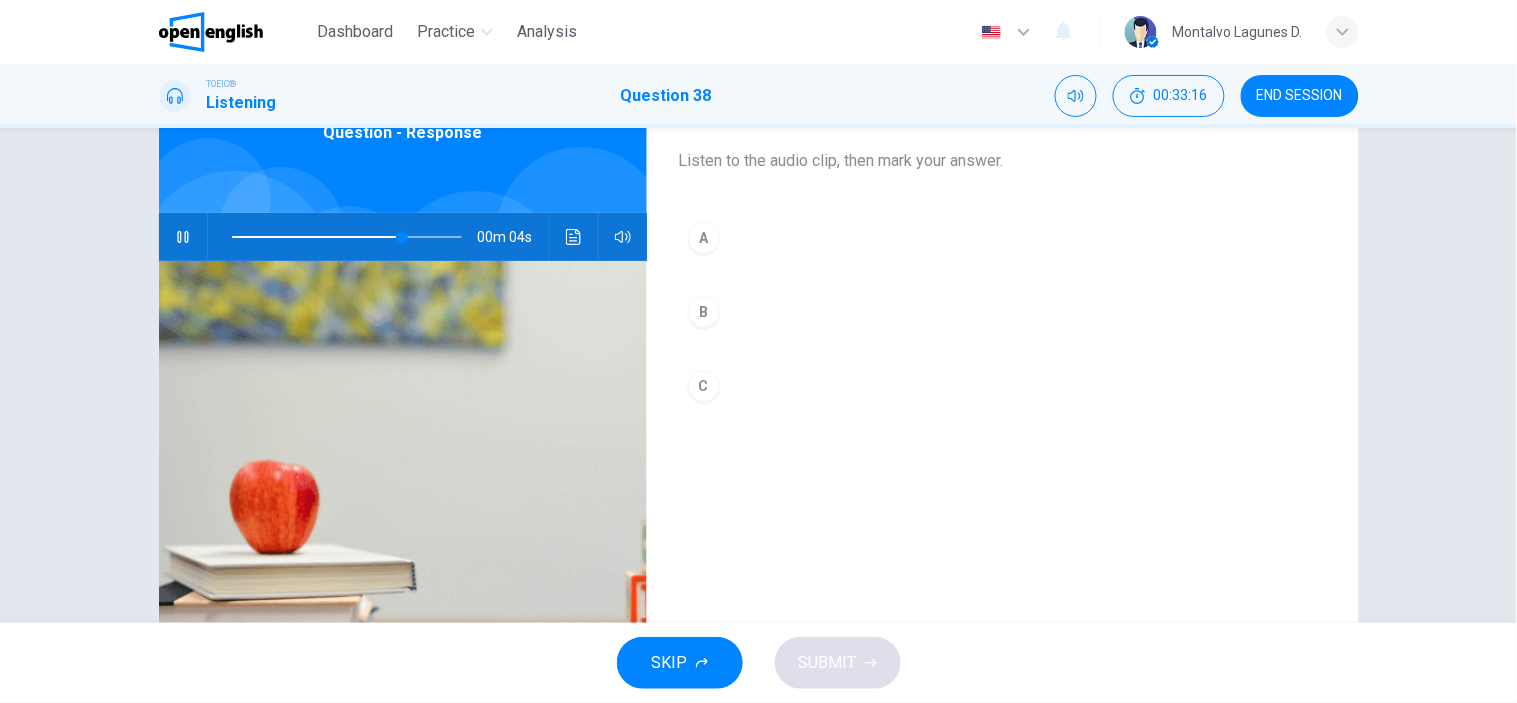 click on "B" at bounding box center (704, 312) 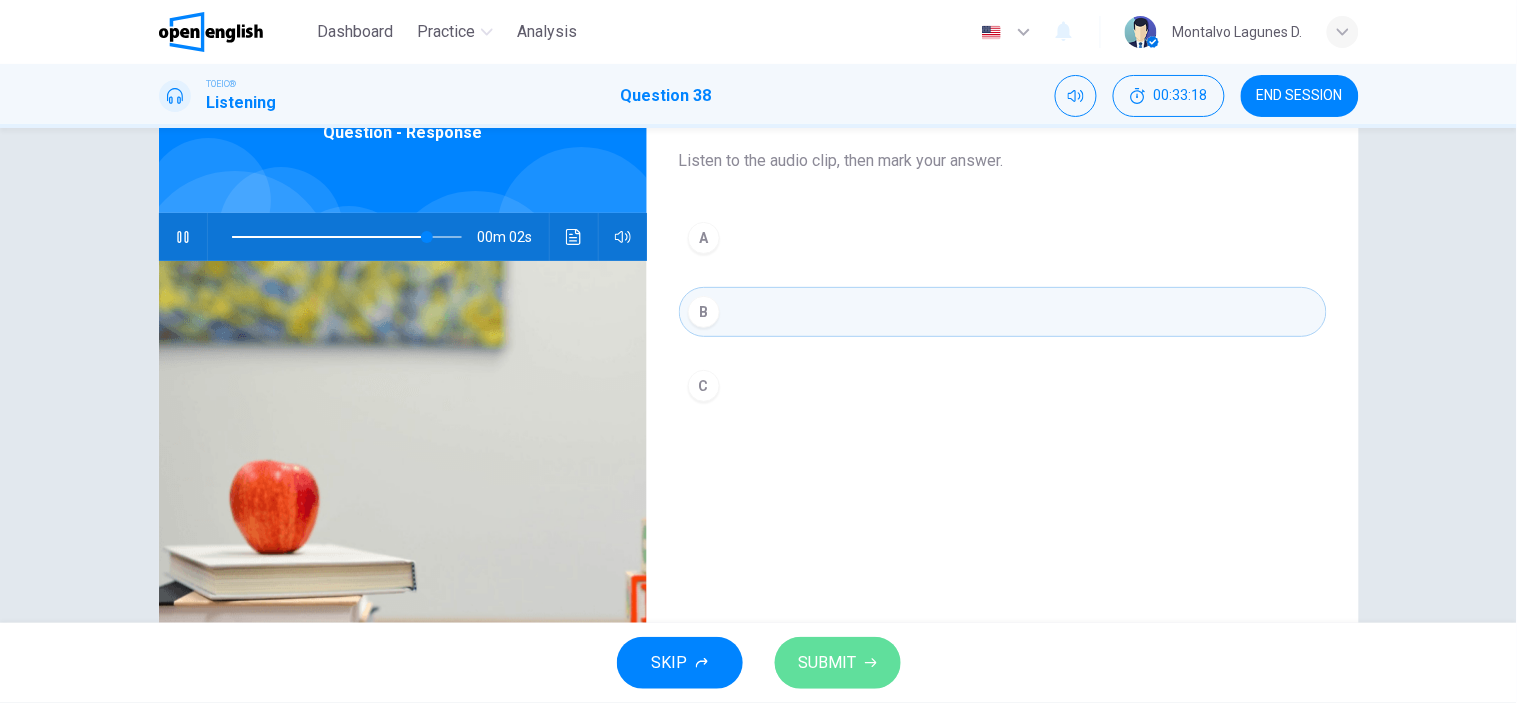 click on "SUBMIT" at bounding box center [838, 663] 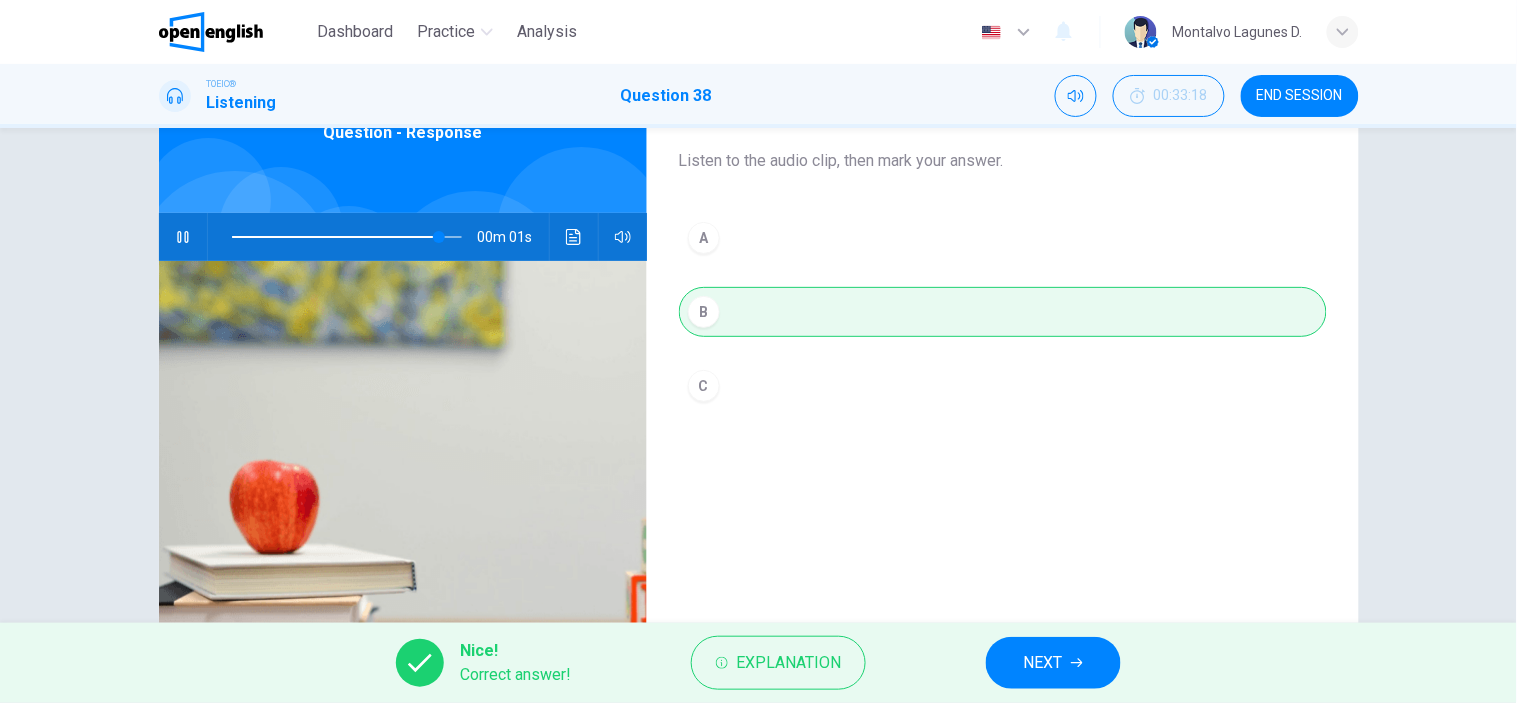 type on "**" 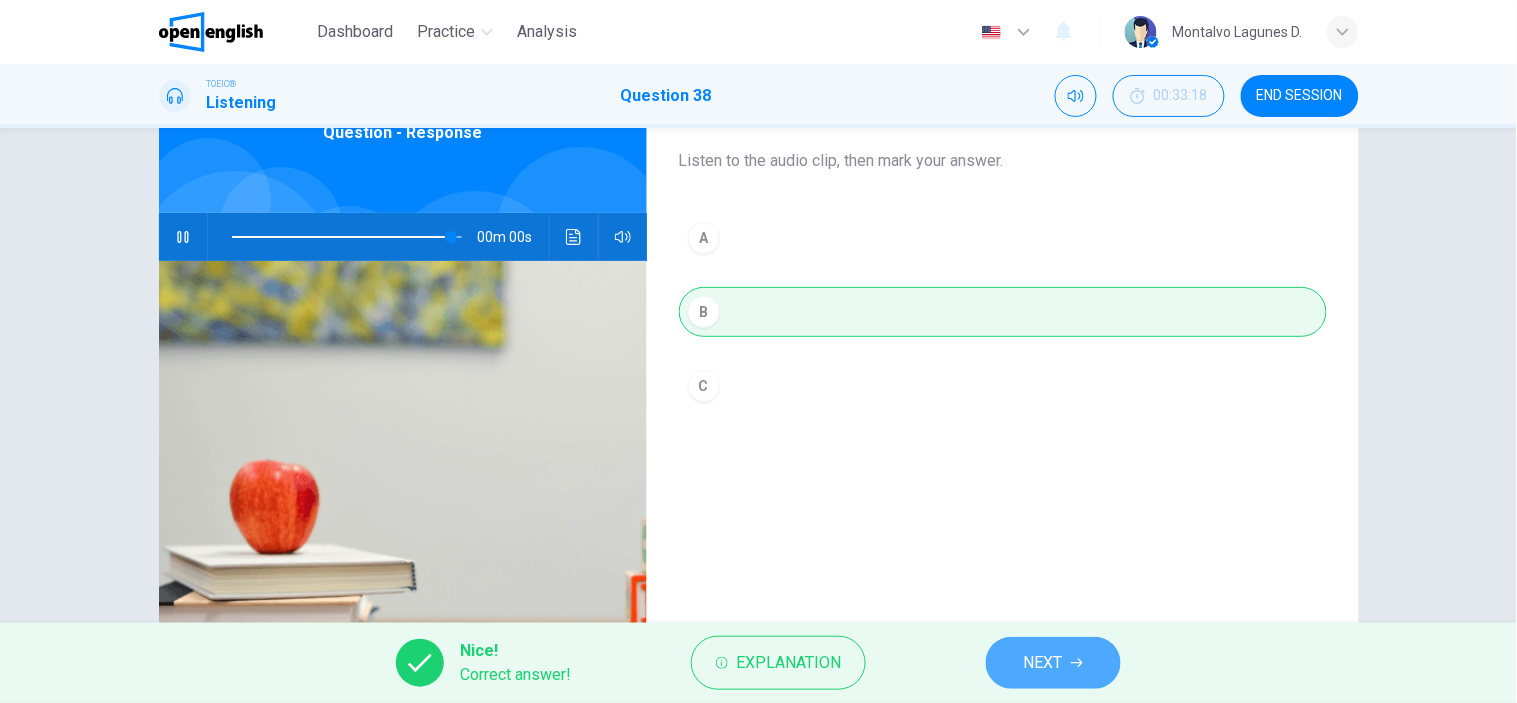 click on "NEXT" at bounding box center [1053, 663] 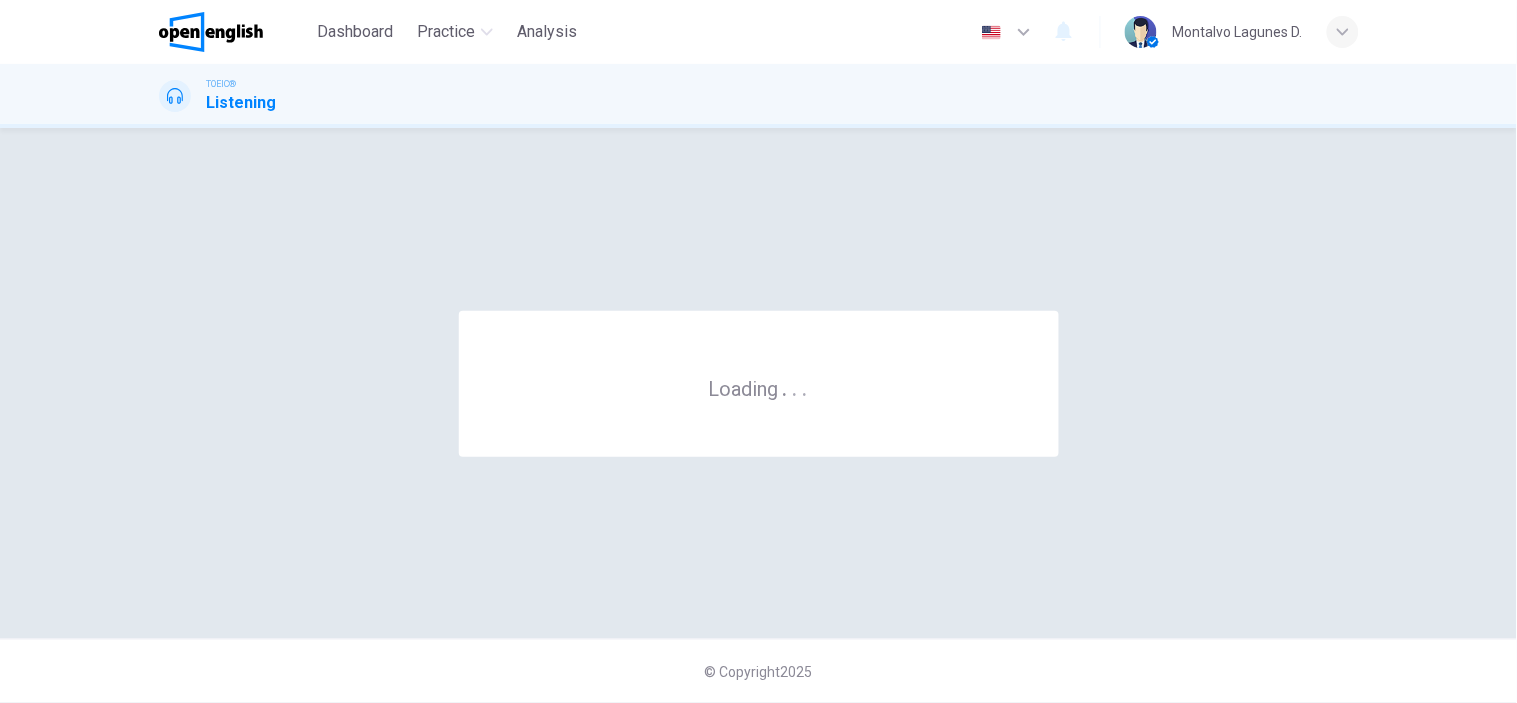 scroll, scrollTop: 0, scrollLeft: 0, axis: both 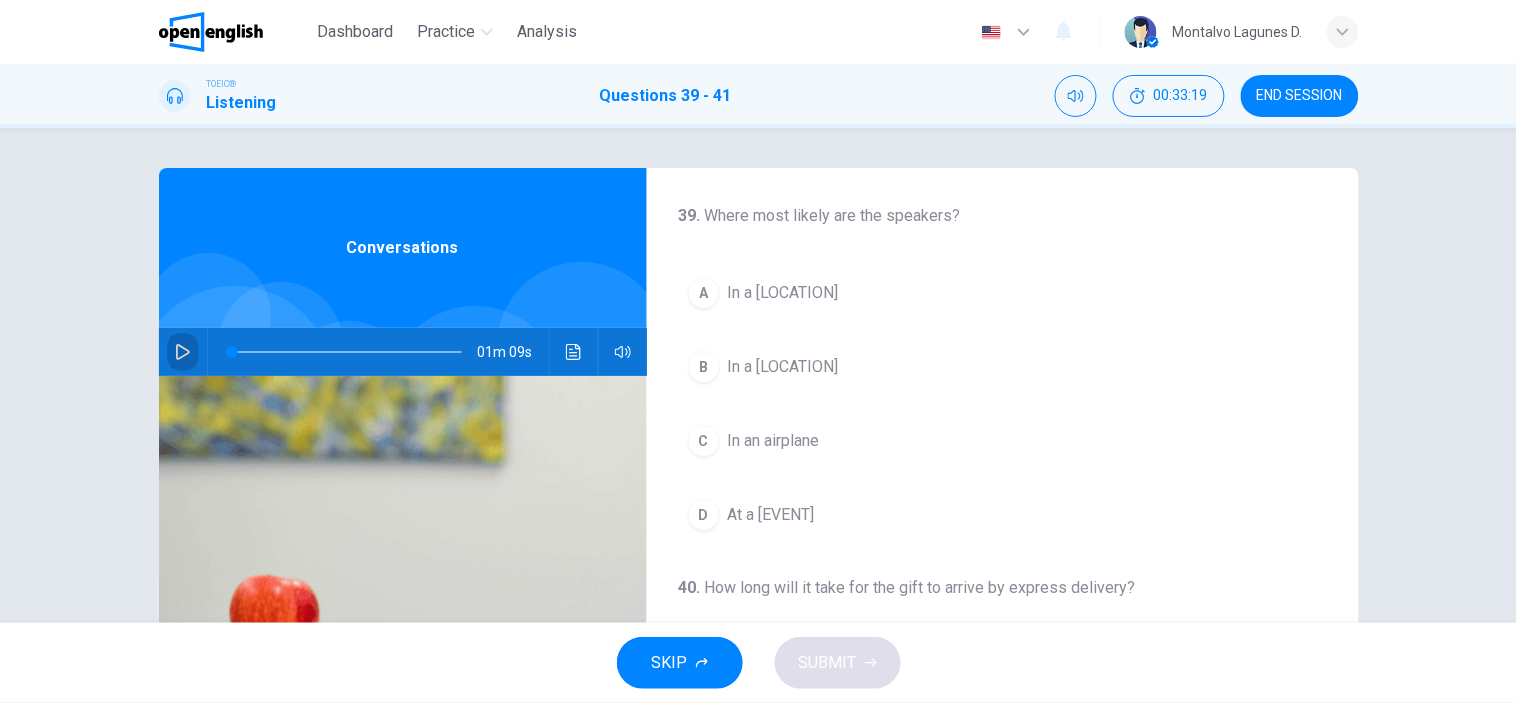 click 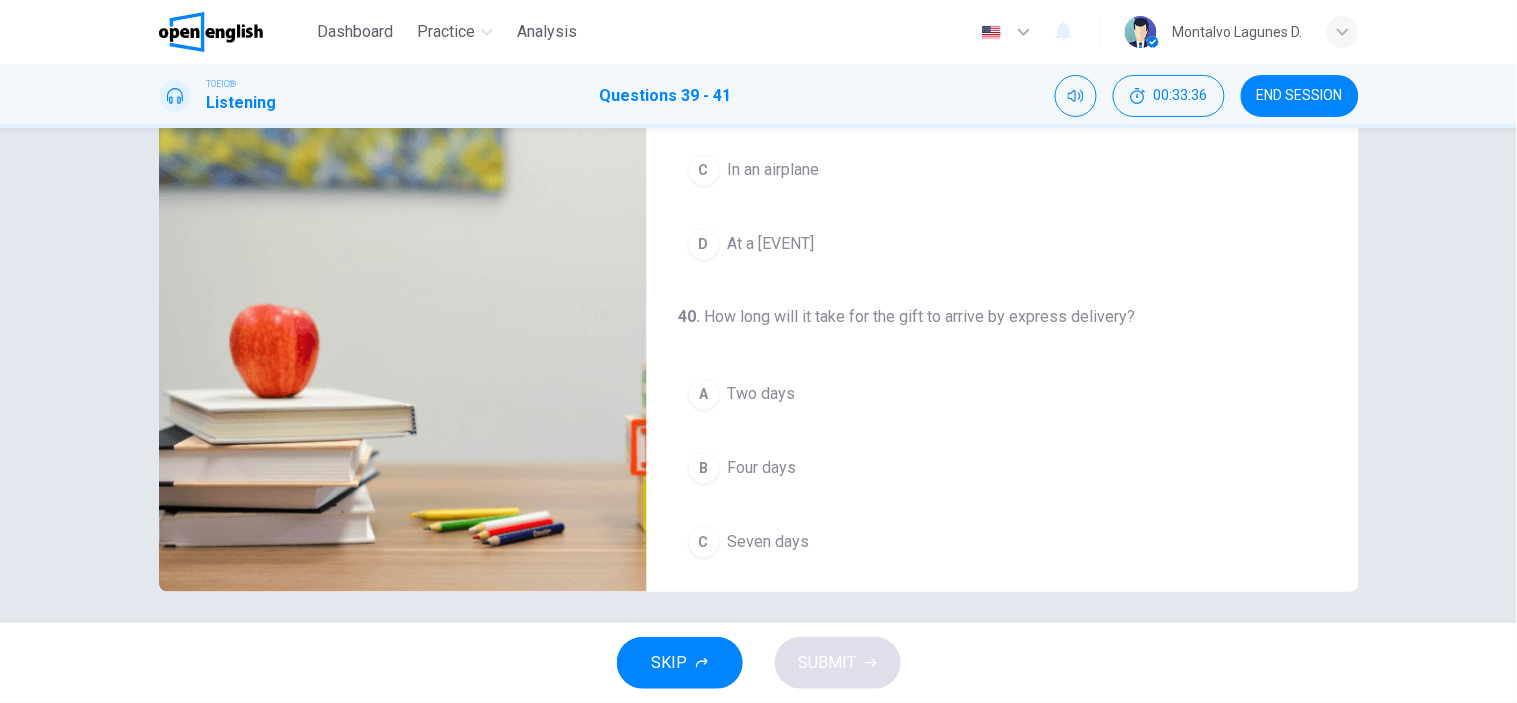 scroll, scrollTop: 280, scrollLeft: 0, axis: vertical 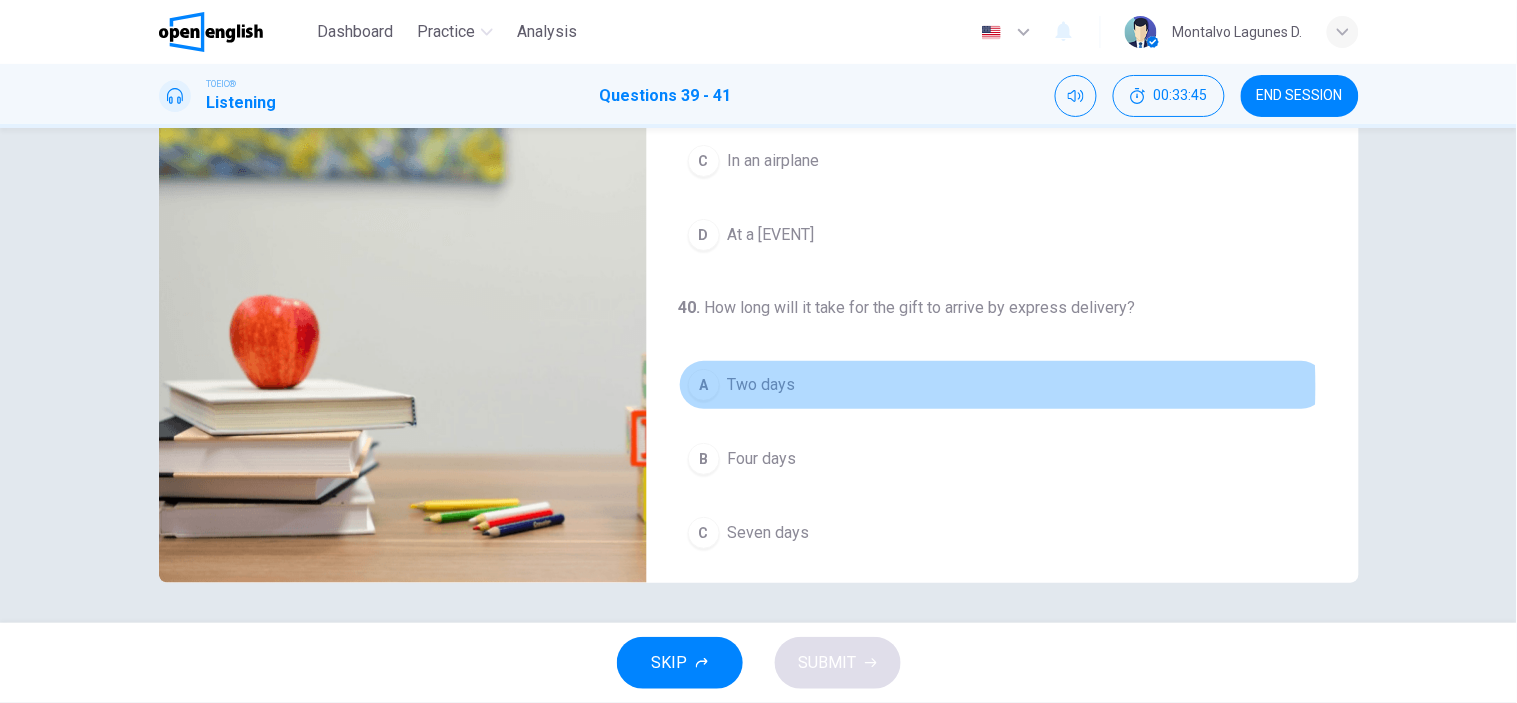 click on "Two days" at bounding box center [762, 385] 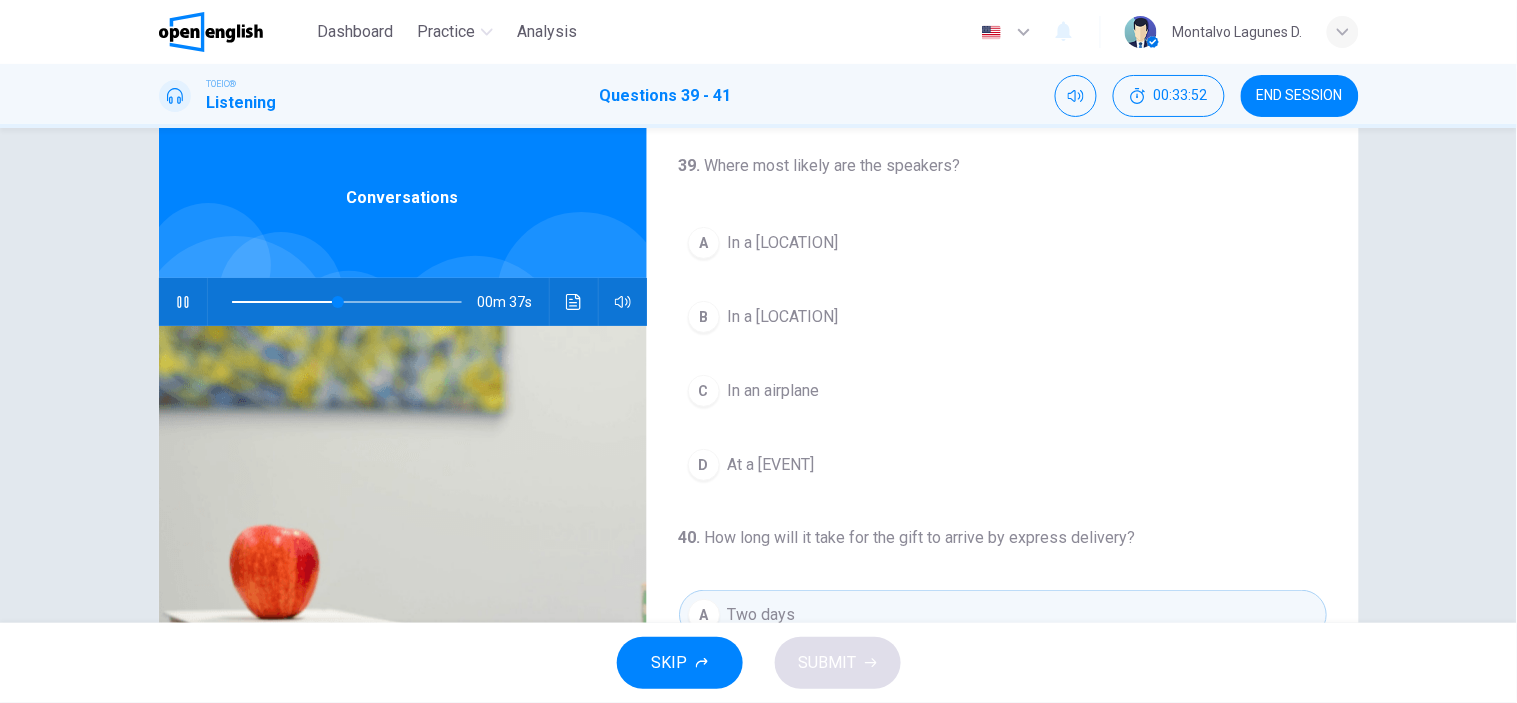 scroll, scrollTop: 44, scrollLeft: 0, axis: vertical 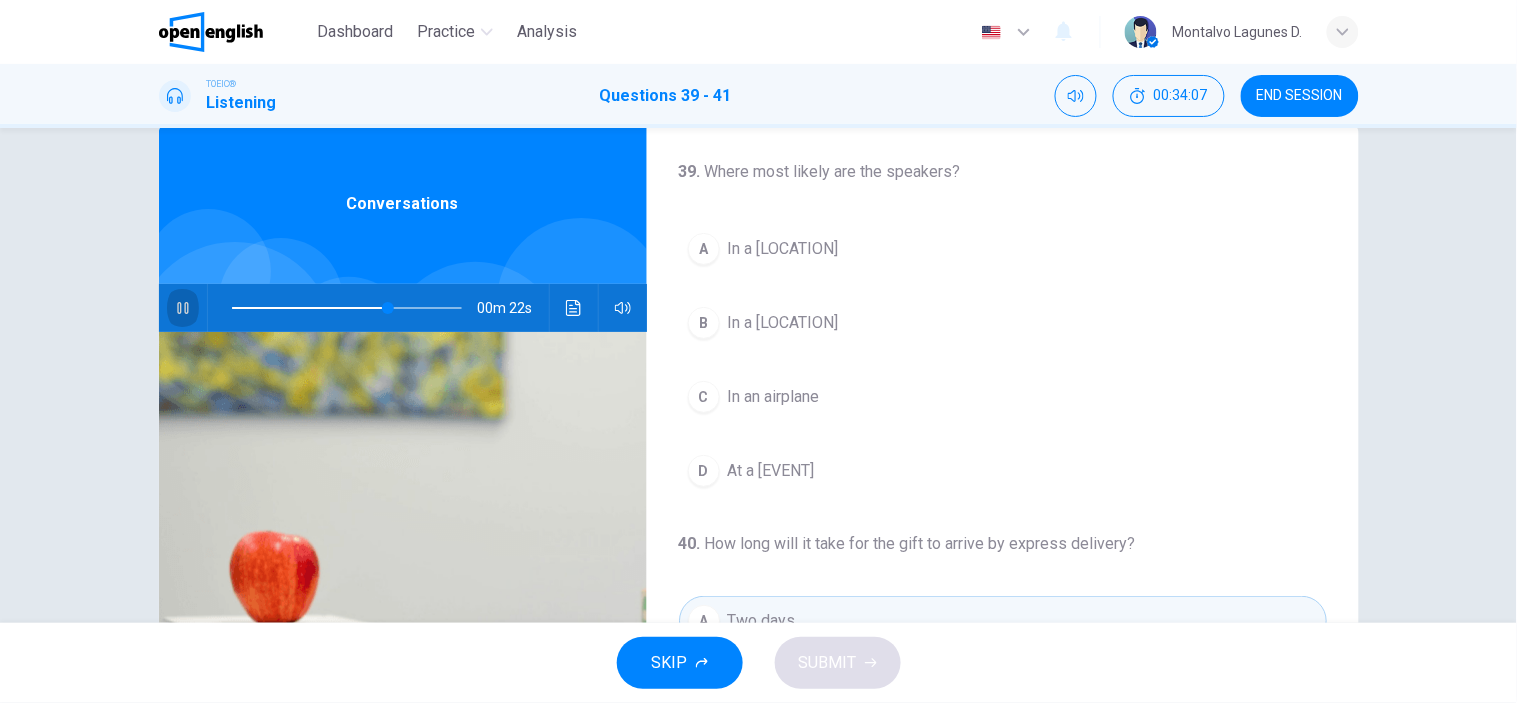 click 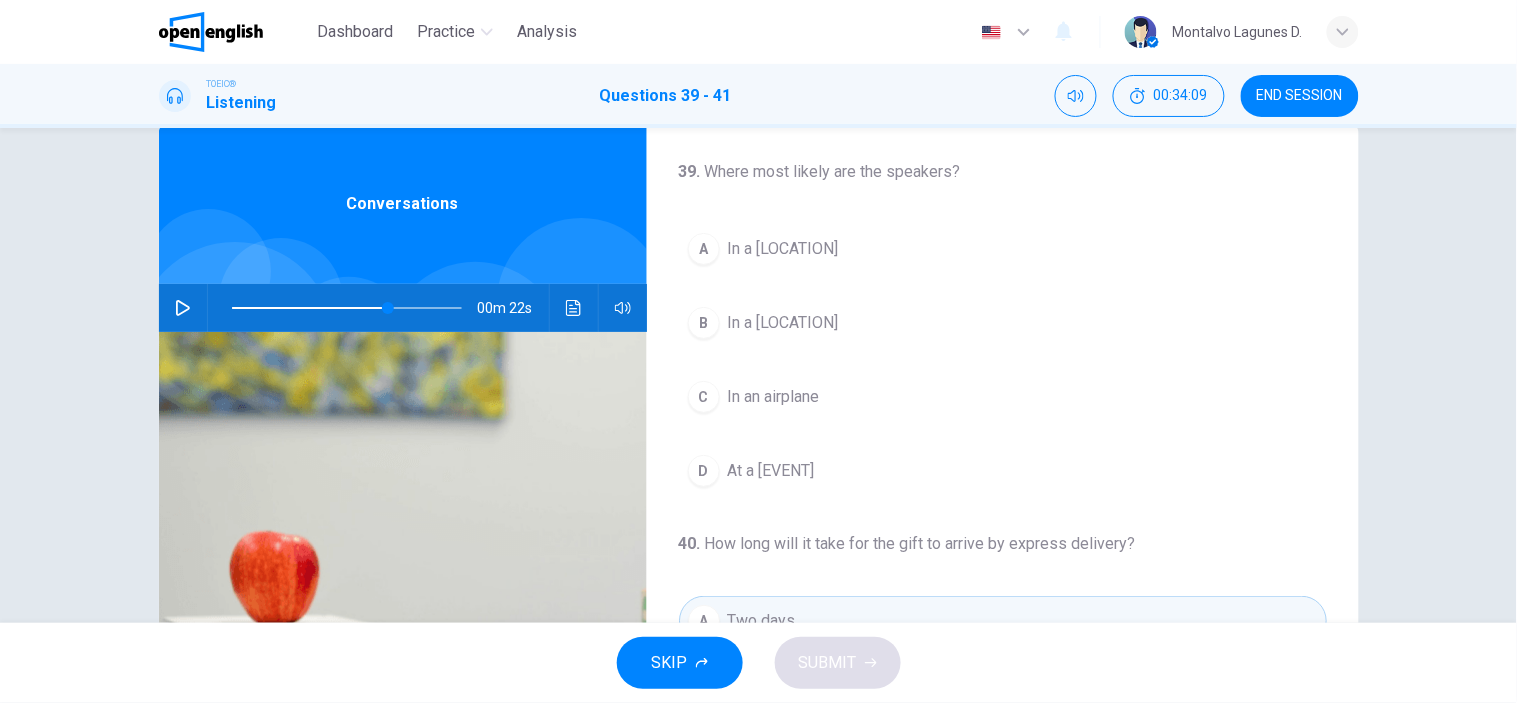click 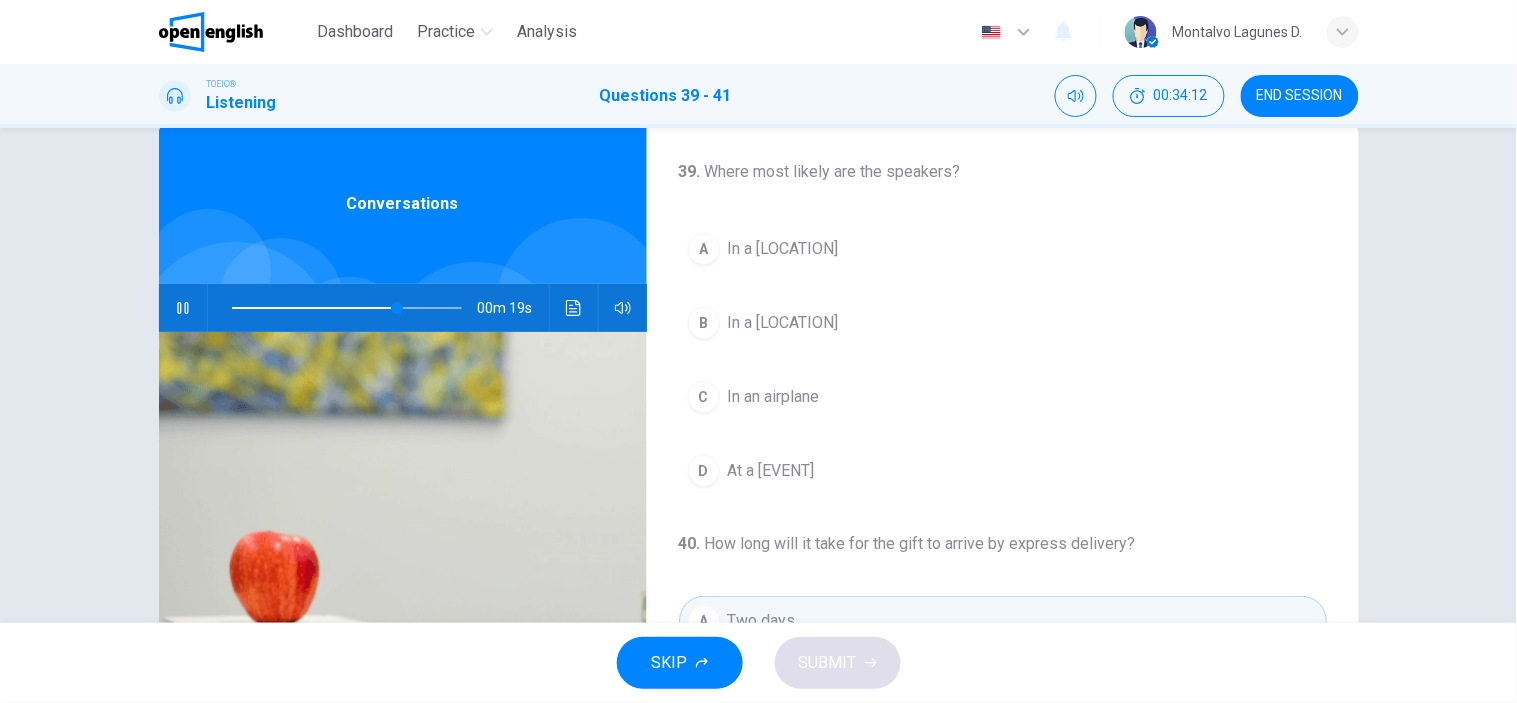 click 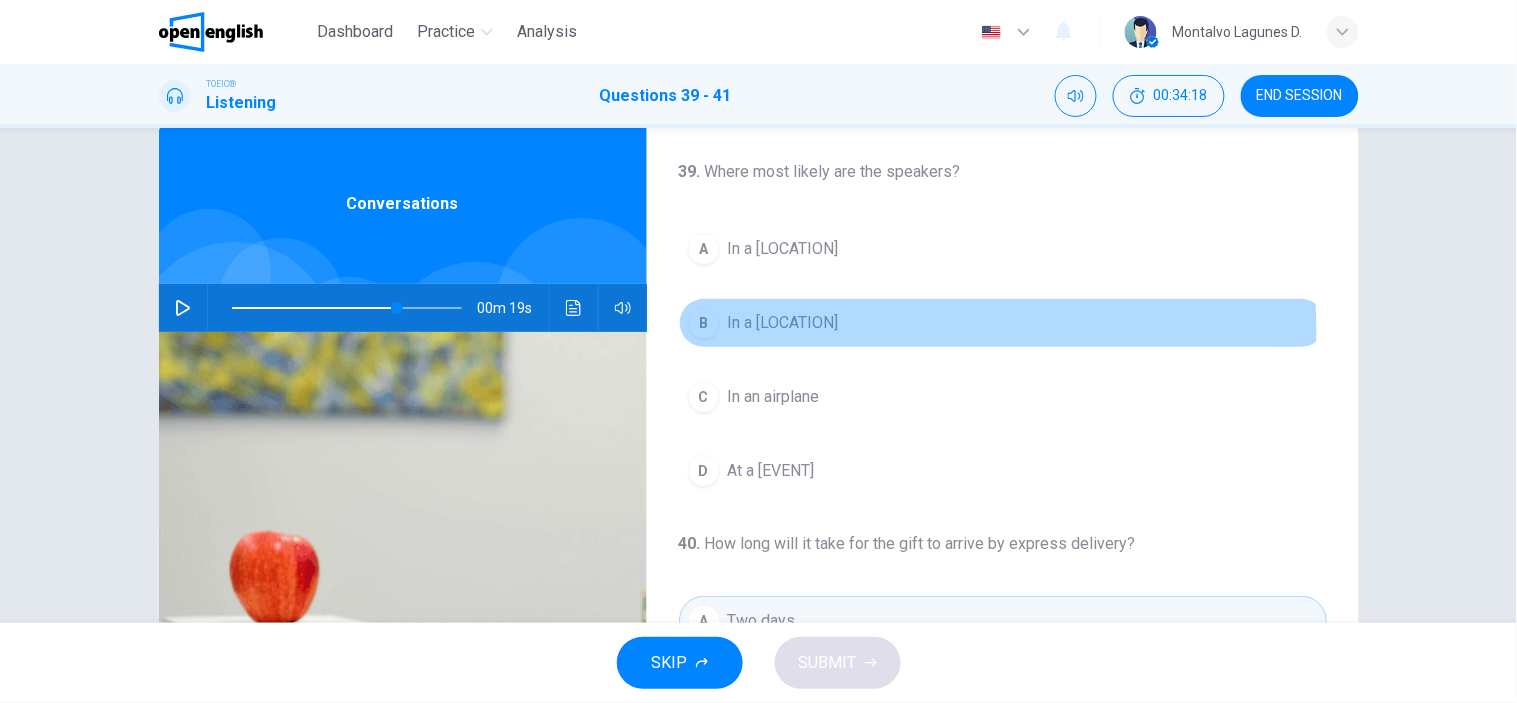 click on "In a [LOCATION]" at bounding box center [783, 323] 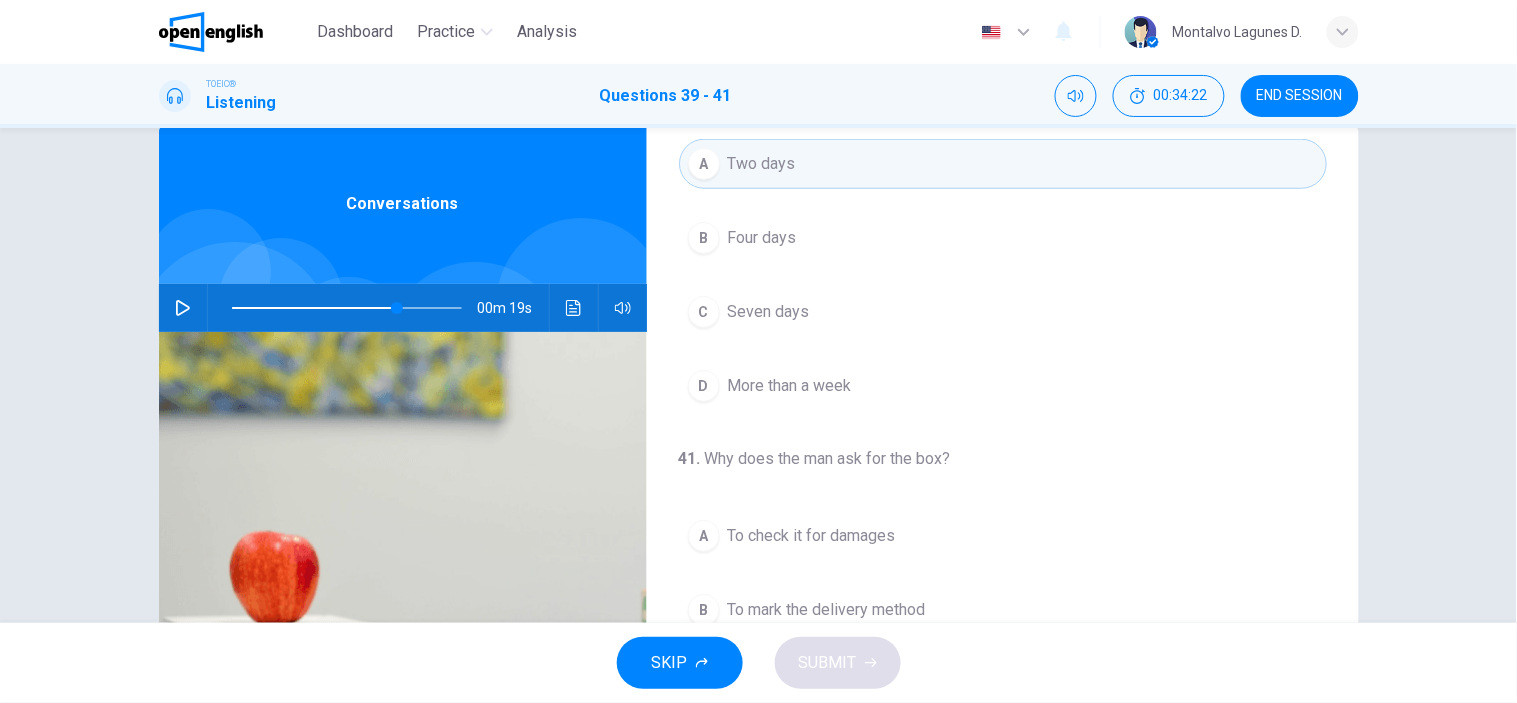 scroll, scrollTop: 0, scrollLeft: 0, axis: both 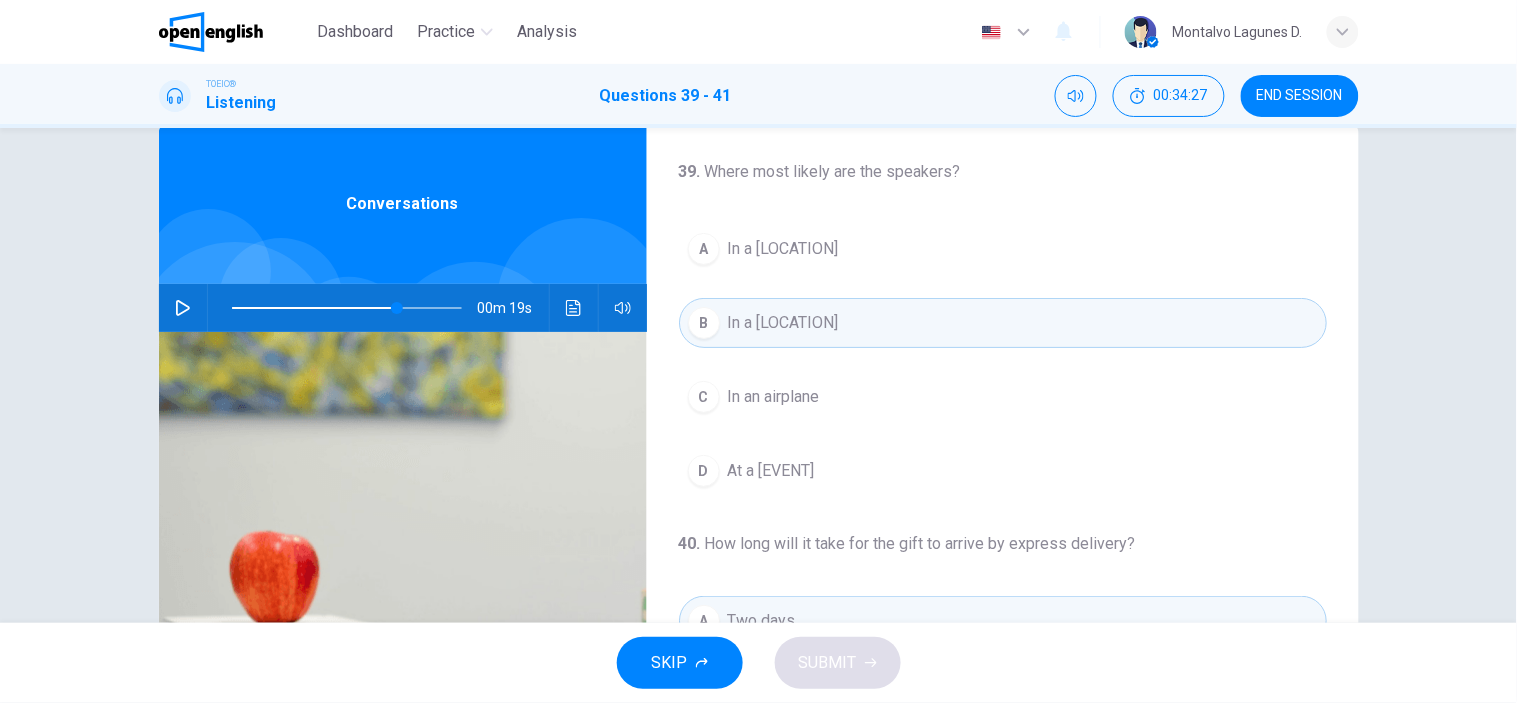 drag, startPoint x: 1504, startPoint y: 437, endPoint x: 1516, endPoint y: 503, distance: 67.08204 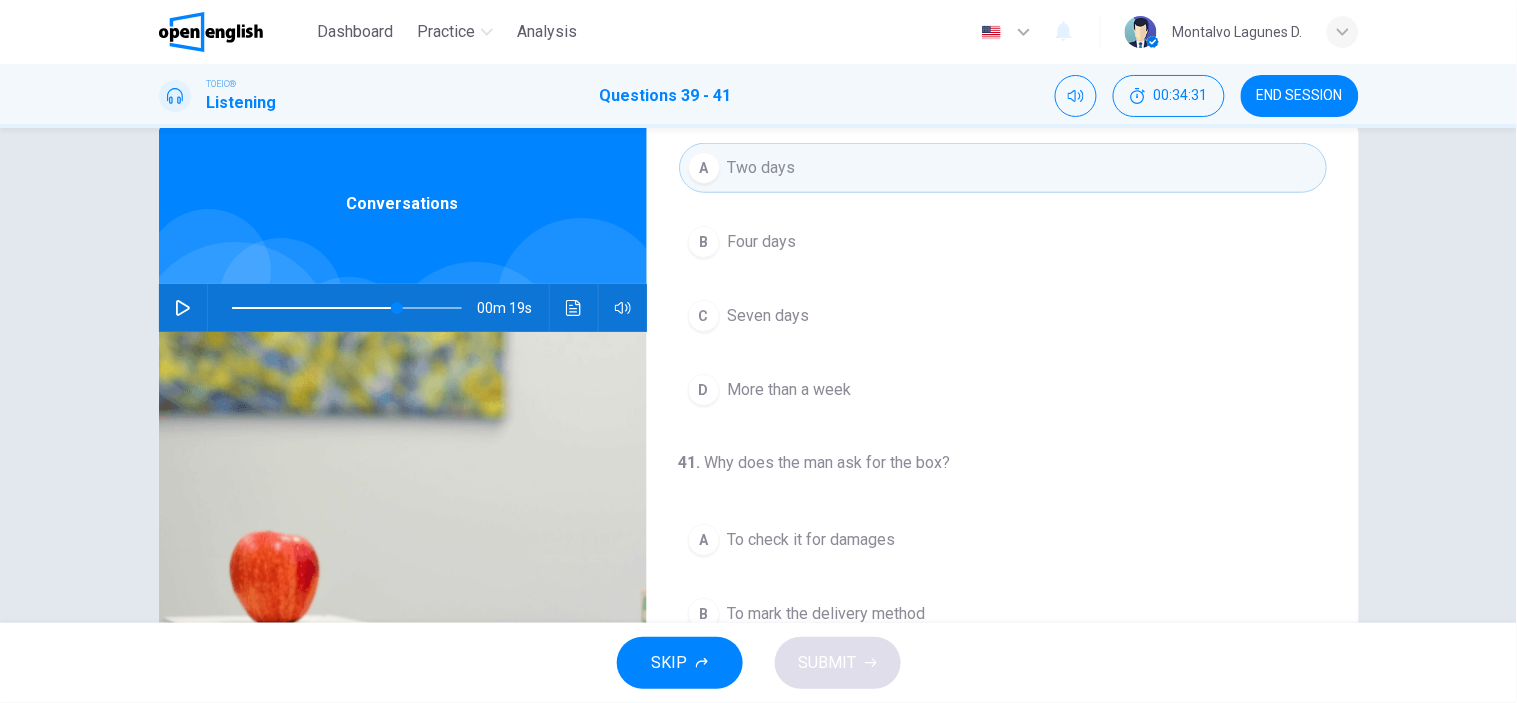 scroll, scrollTop: 458, scrollLeft: 0, axis: vertical 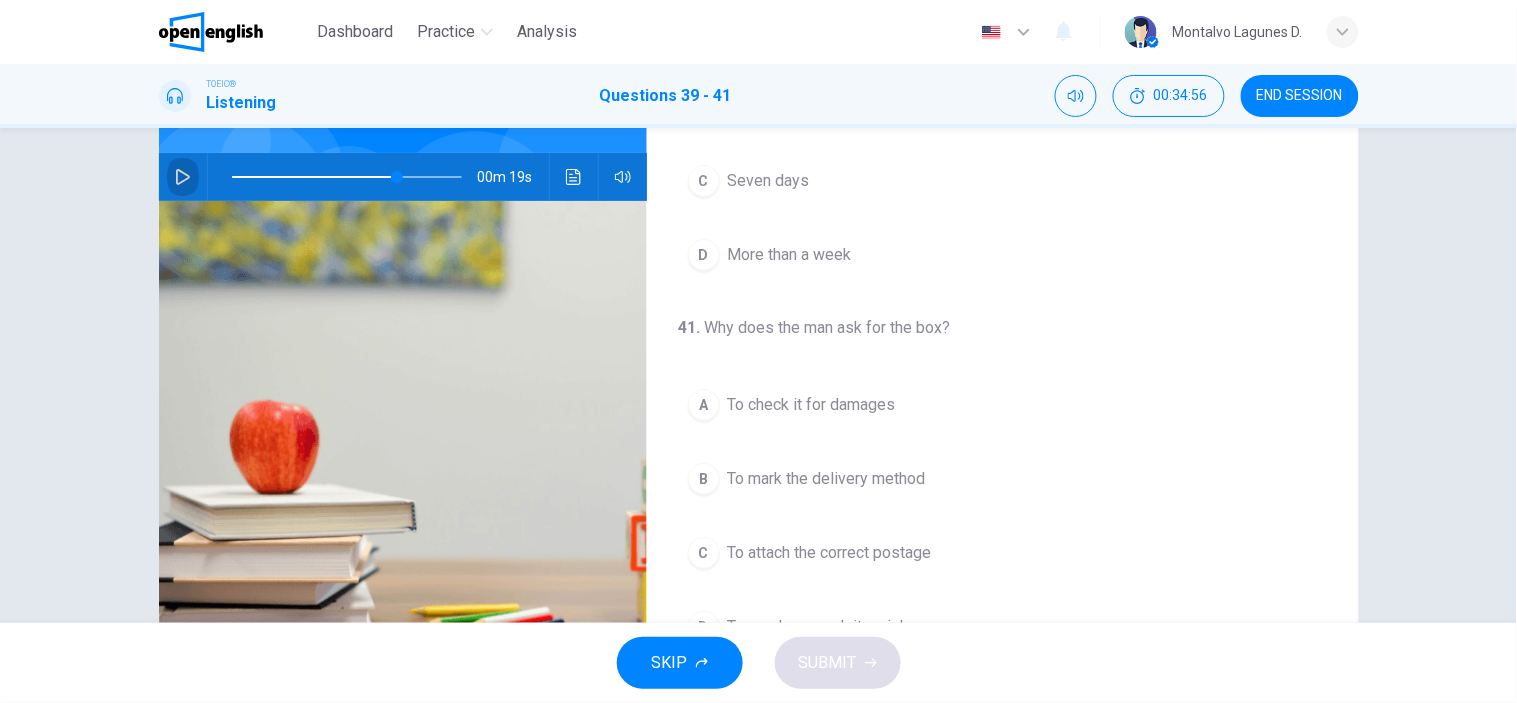 click 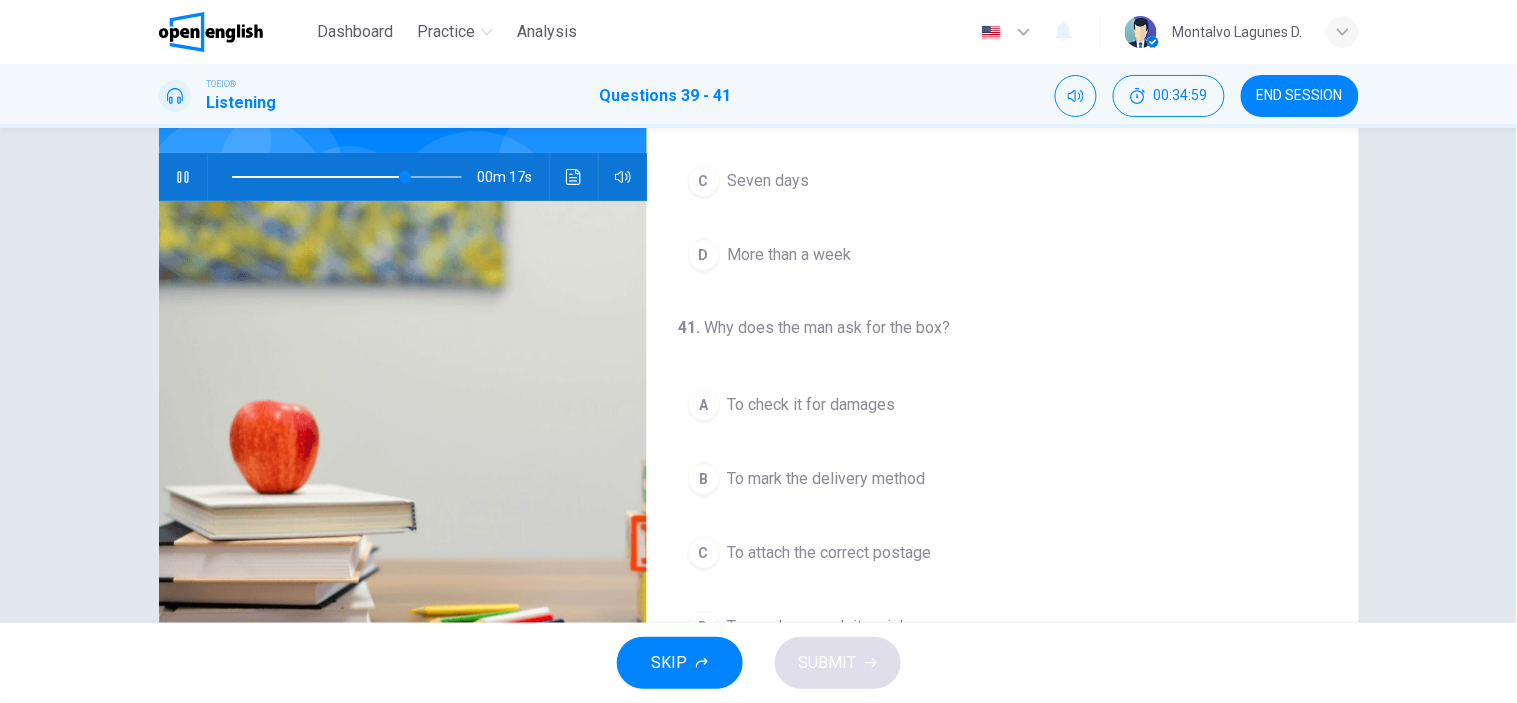 click 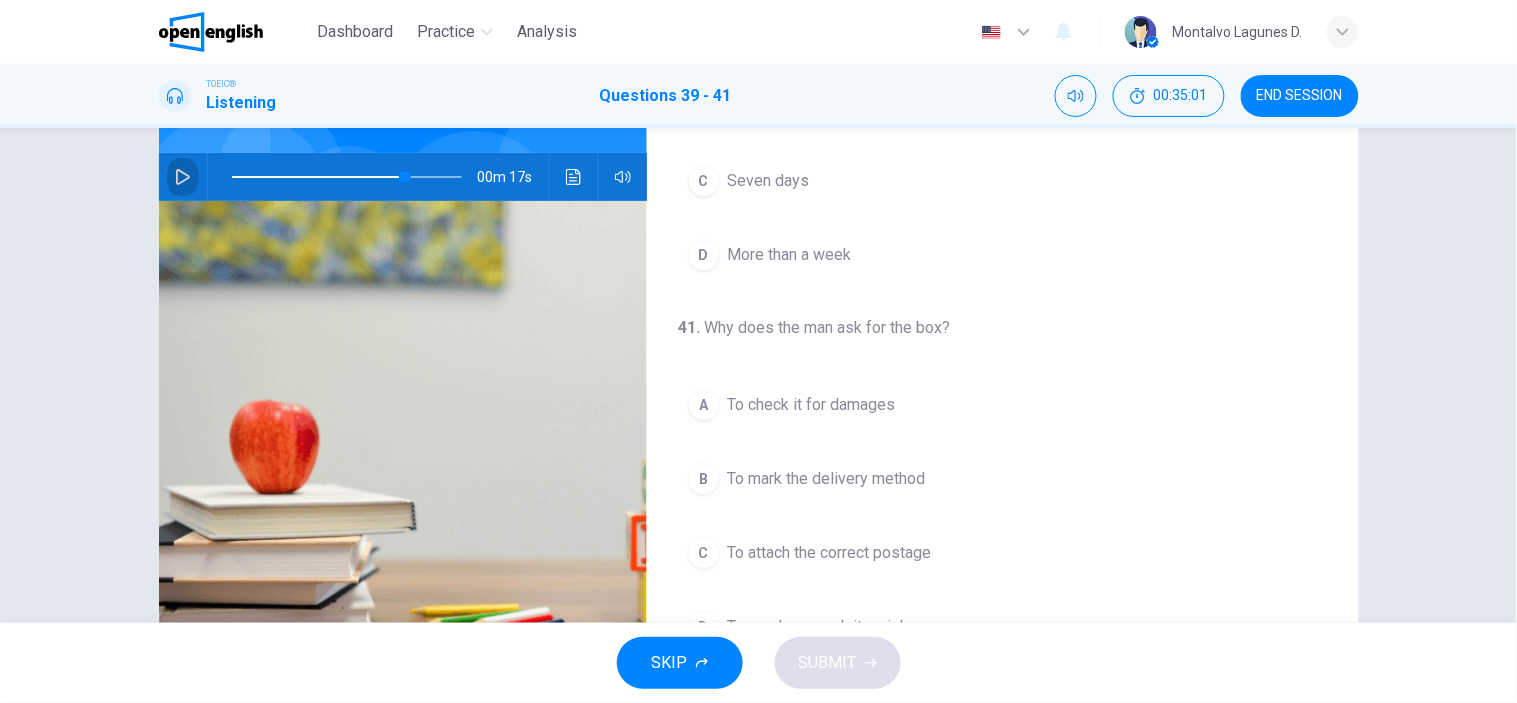 click 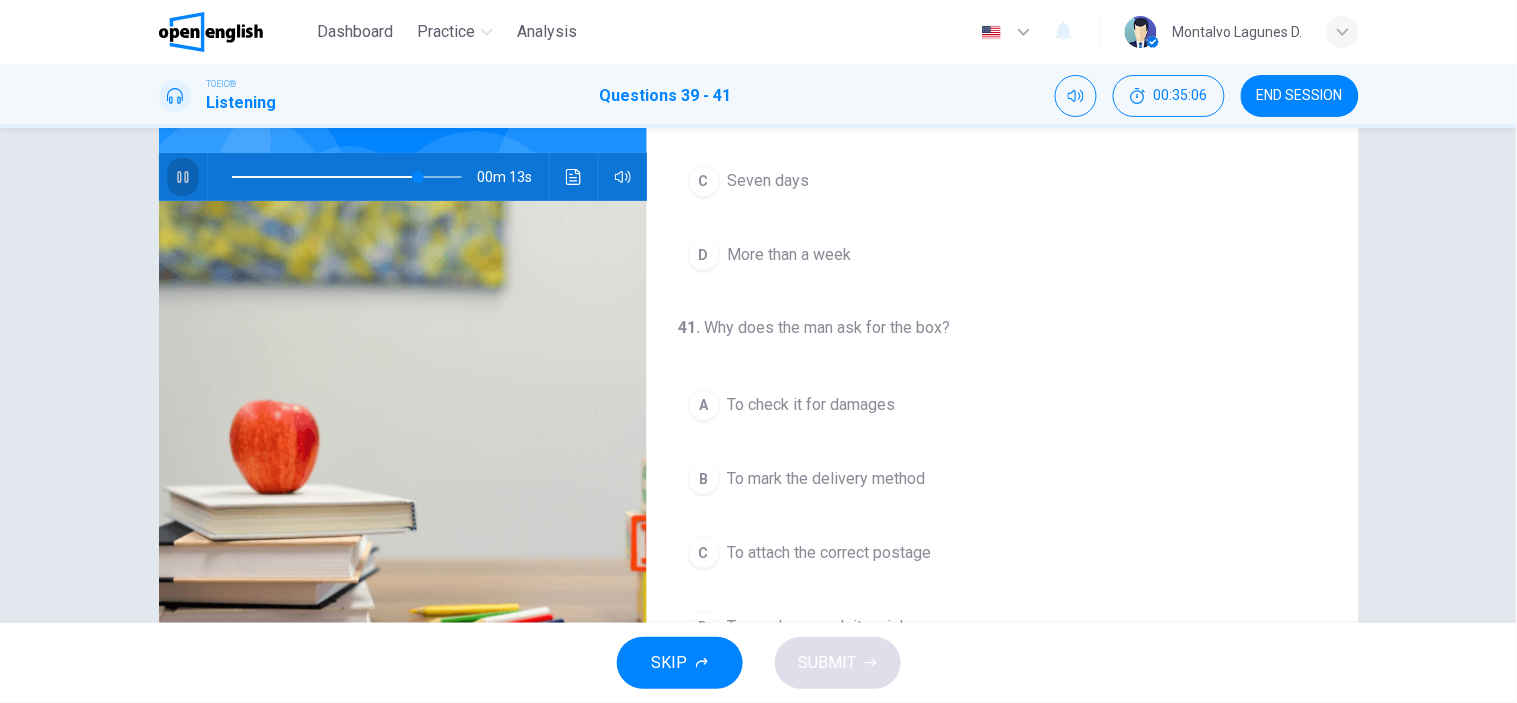 click 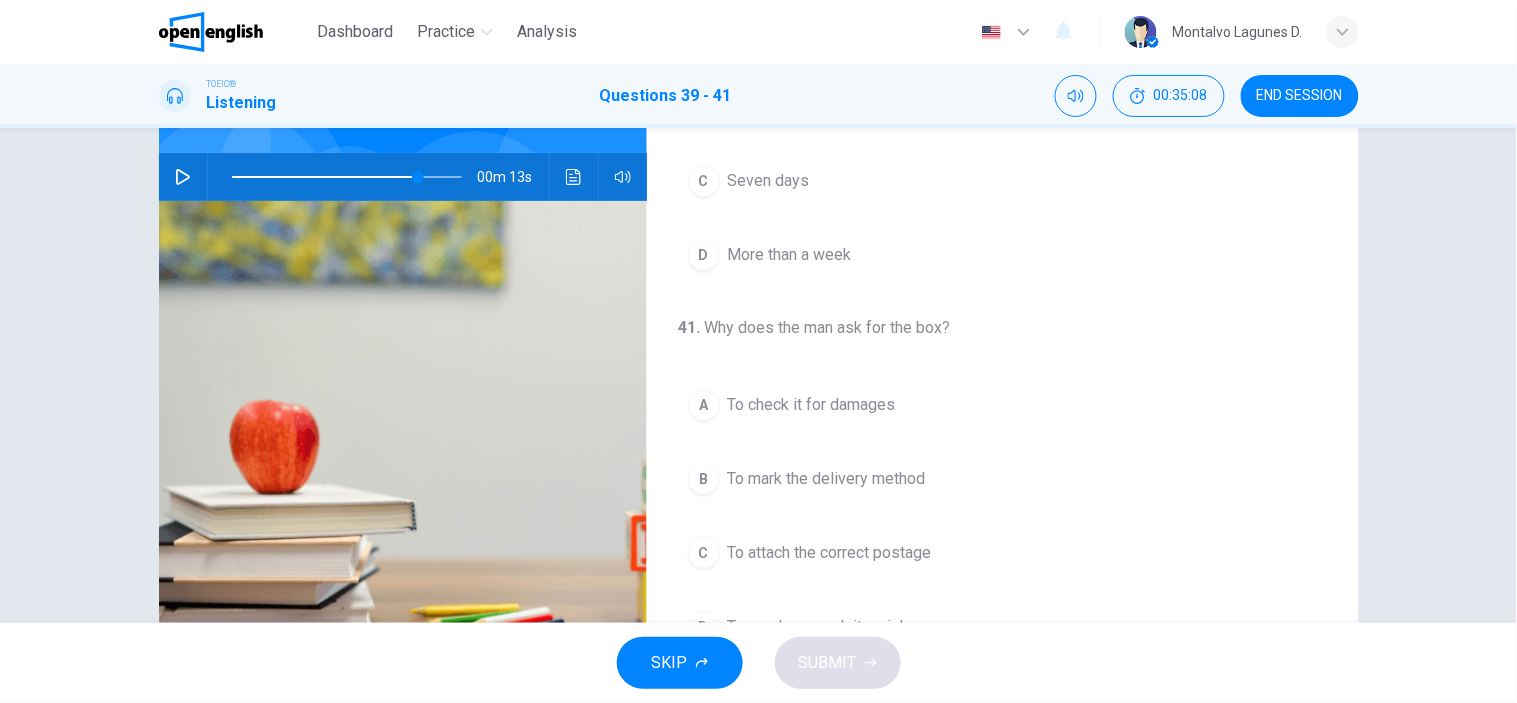 click 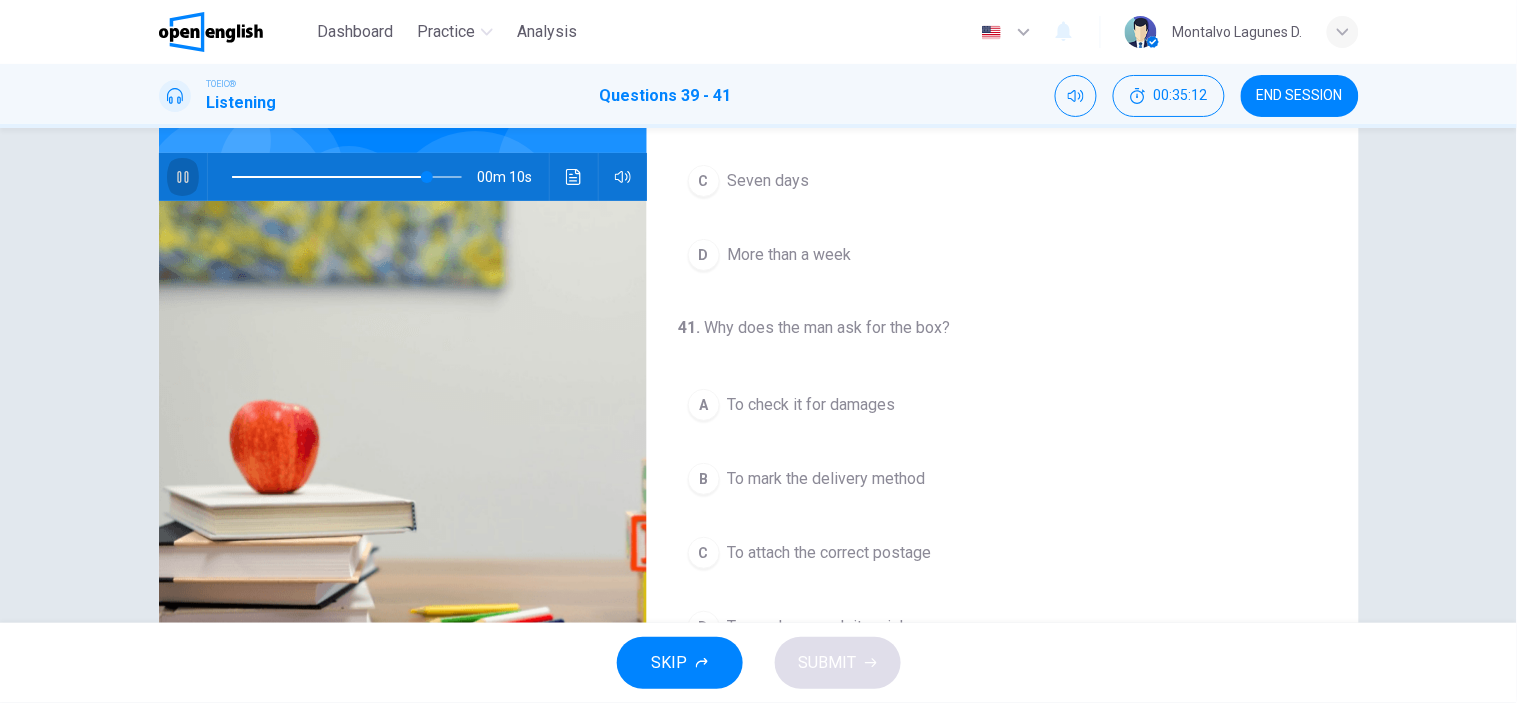click 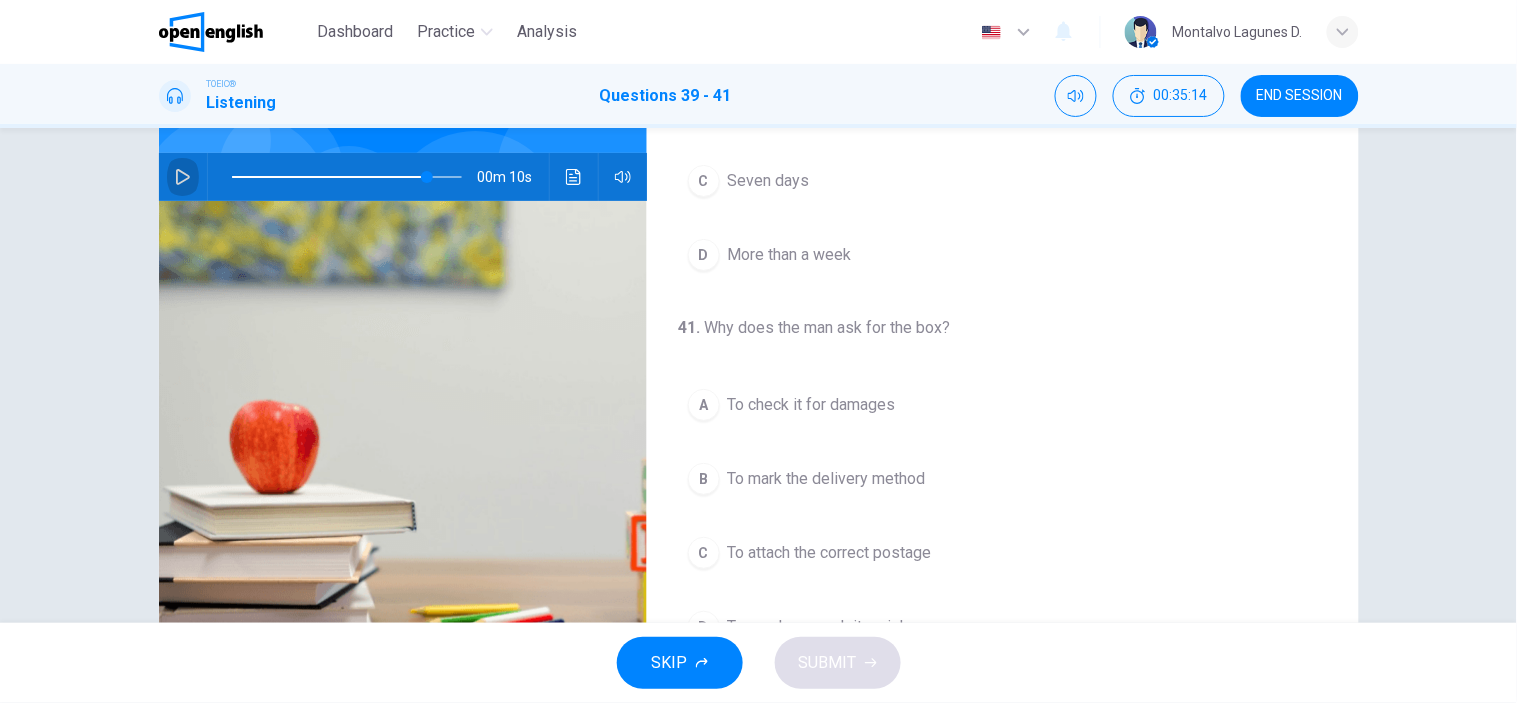 click 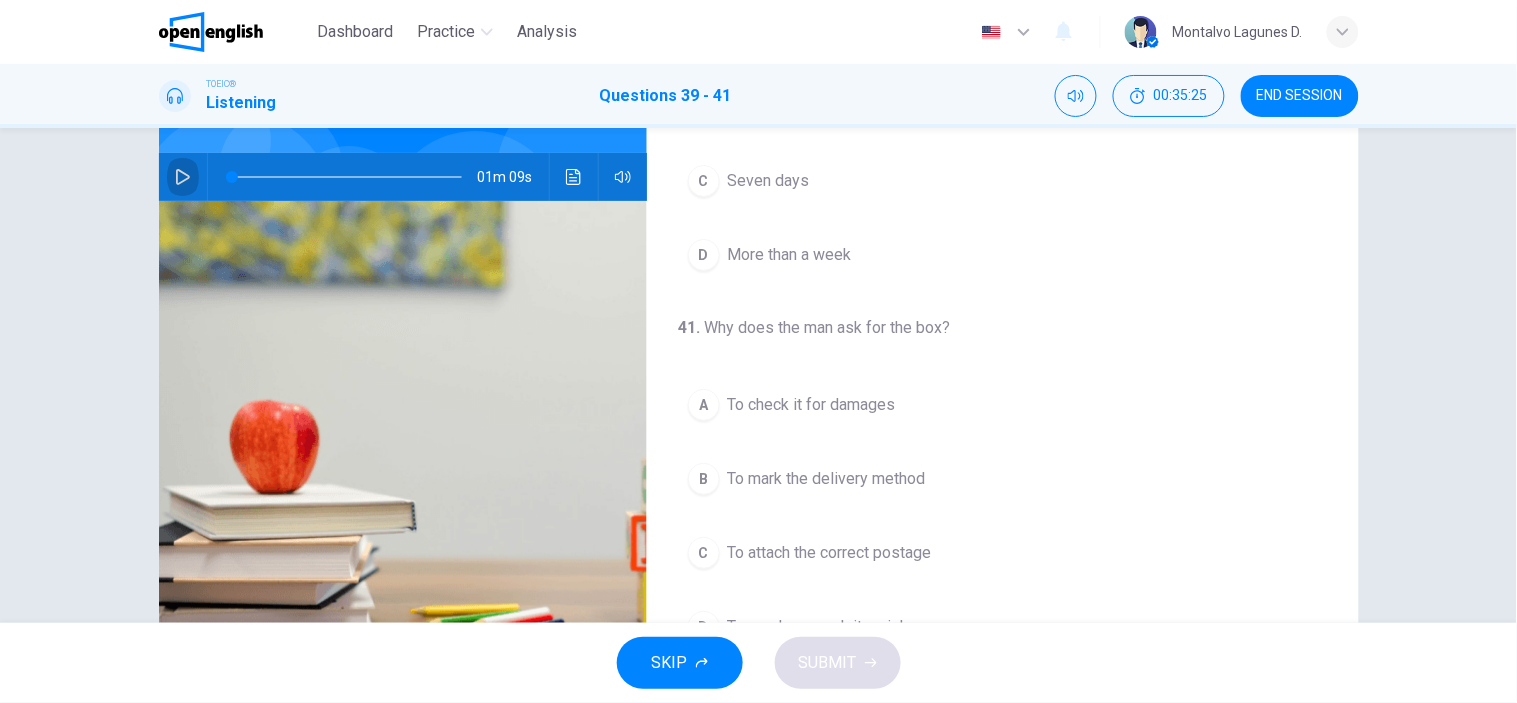 click 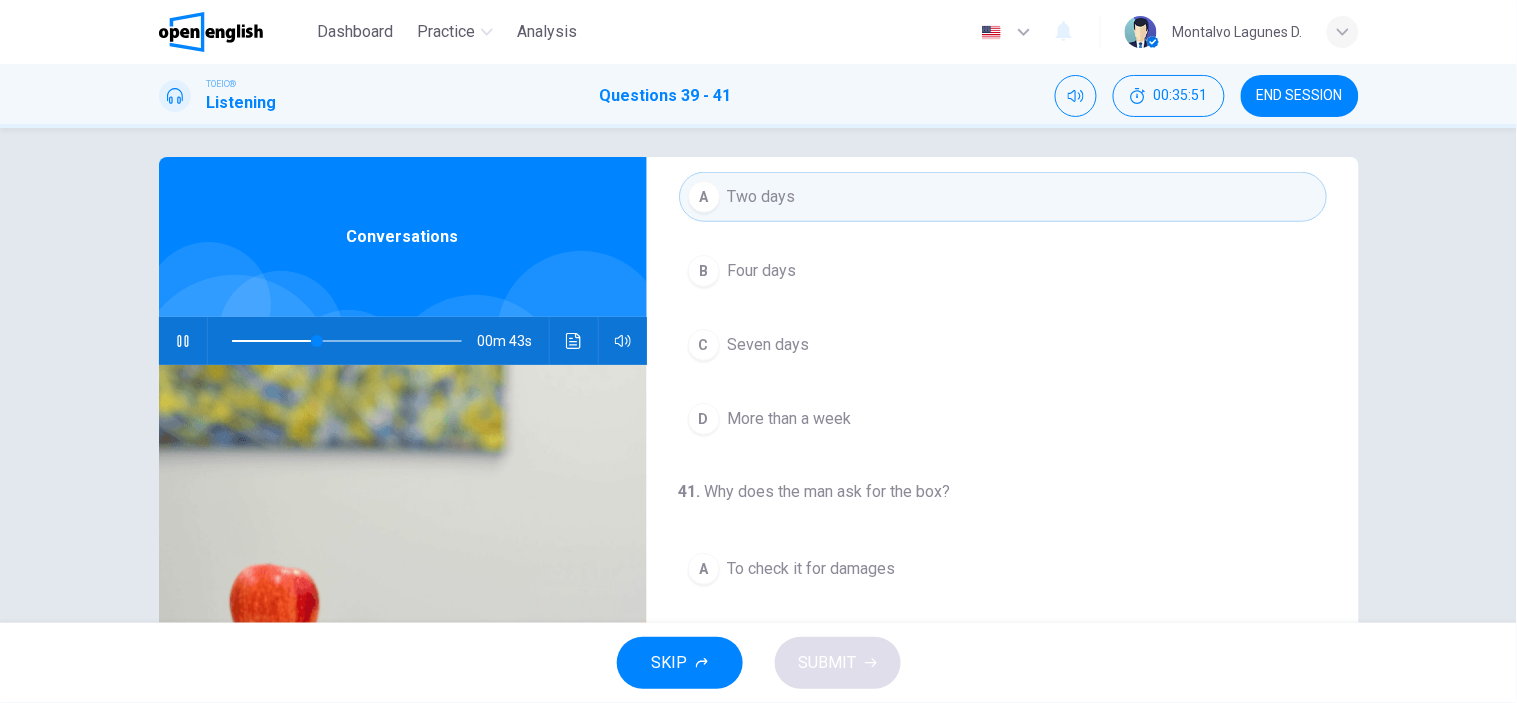 scroll, scrollTop: 0, scrollLeft: 0, axis: both 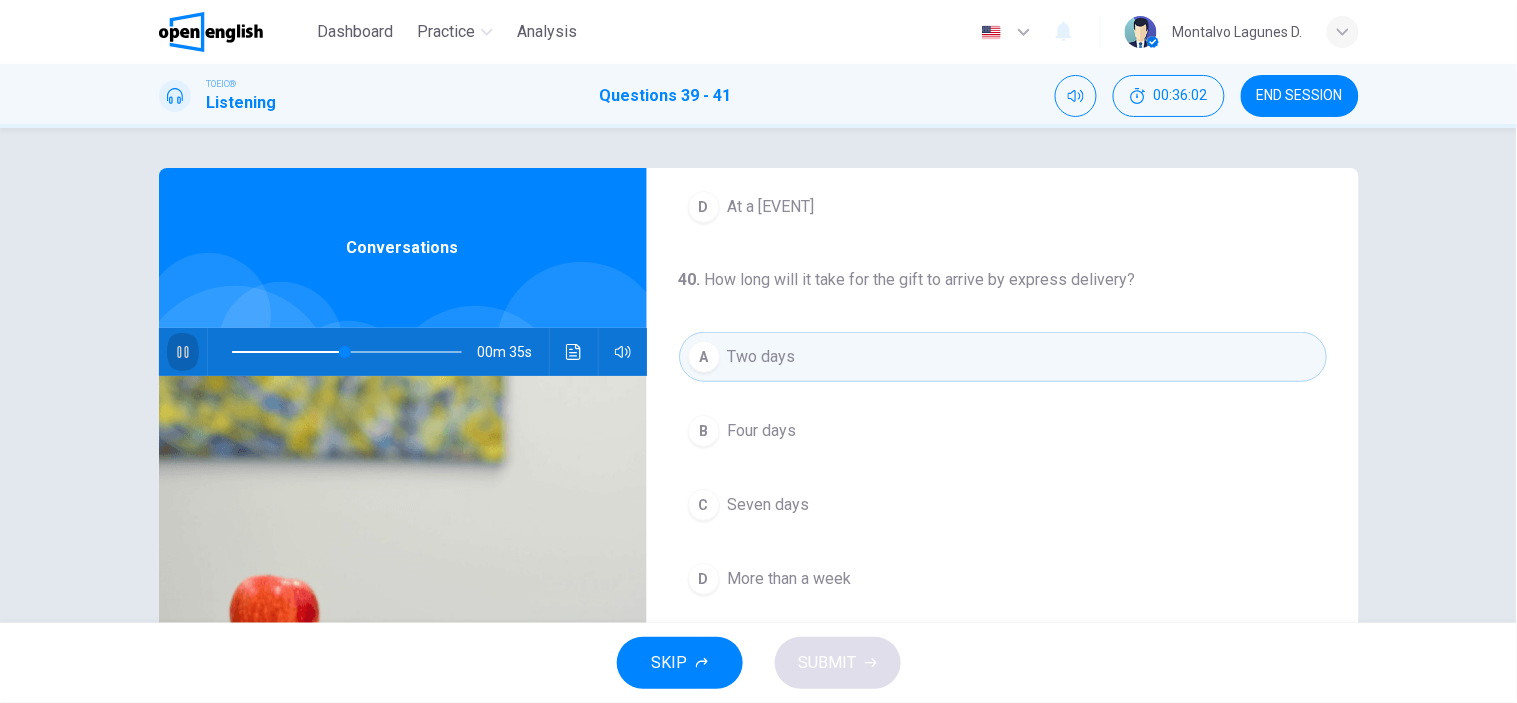 click 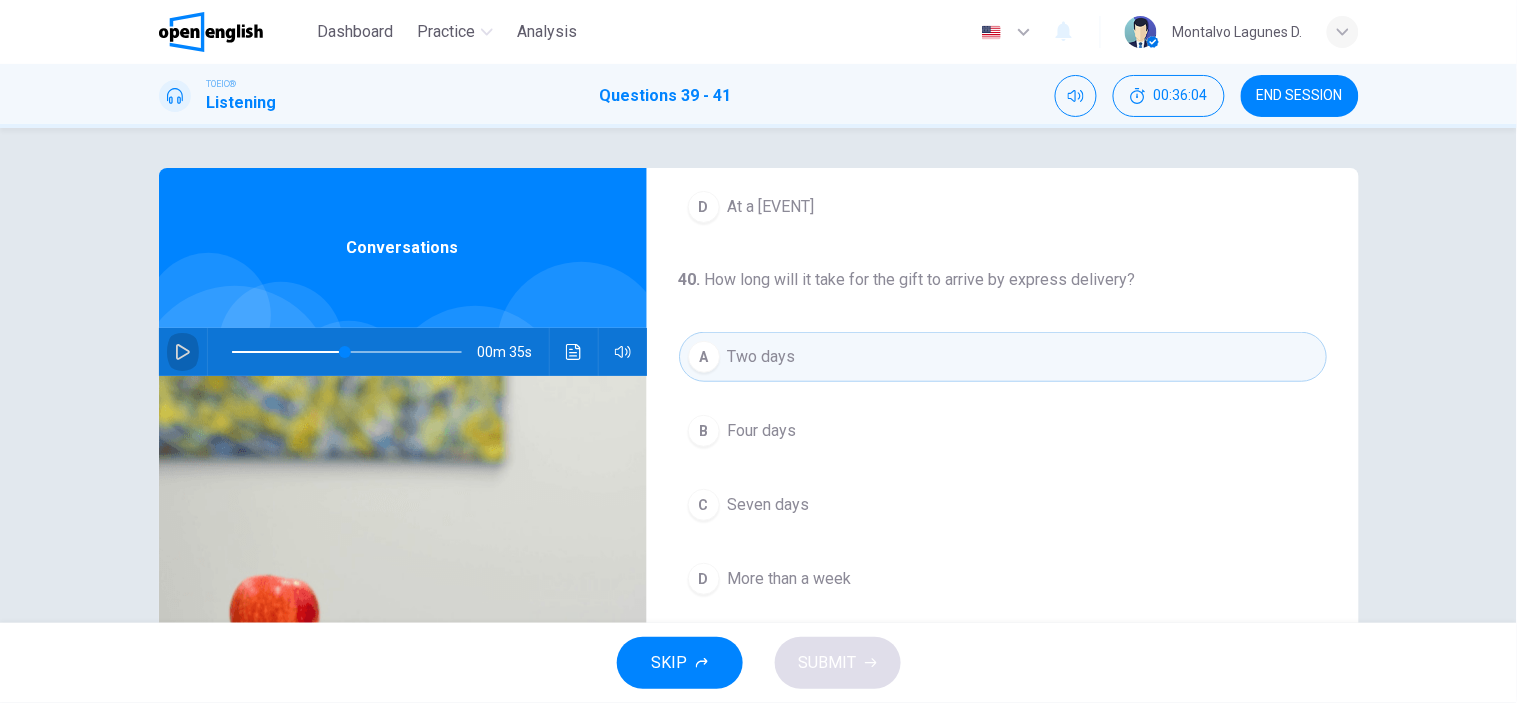 click 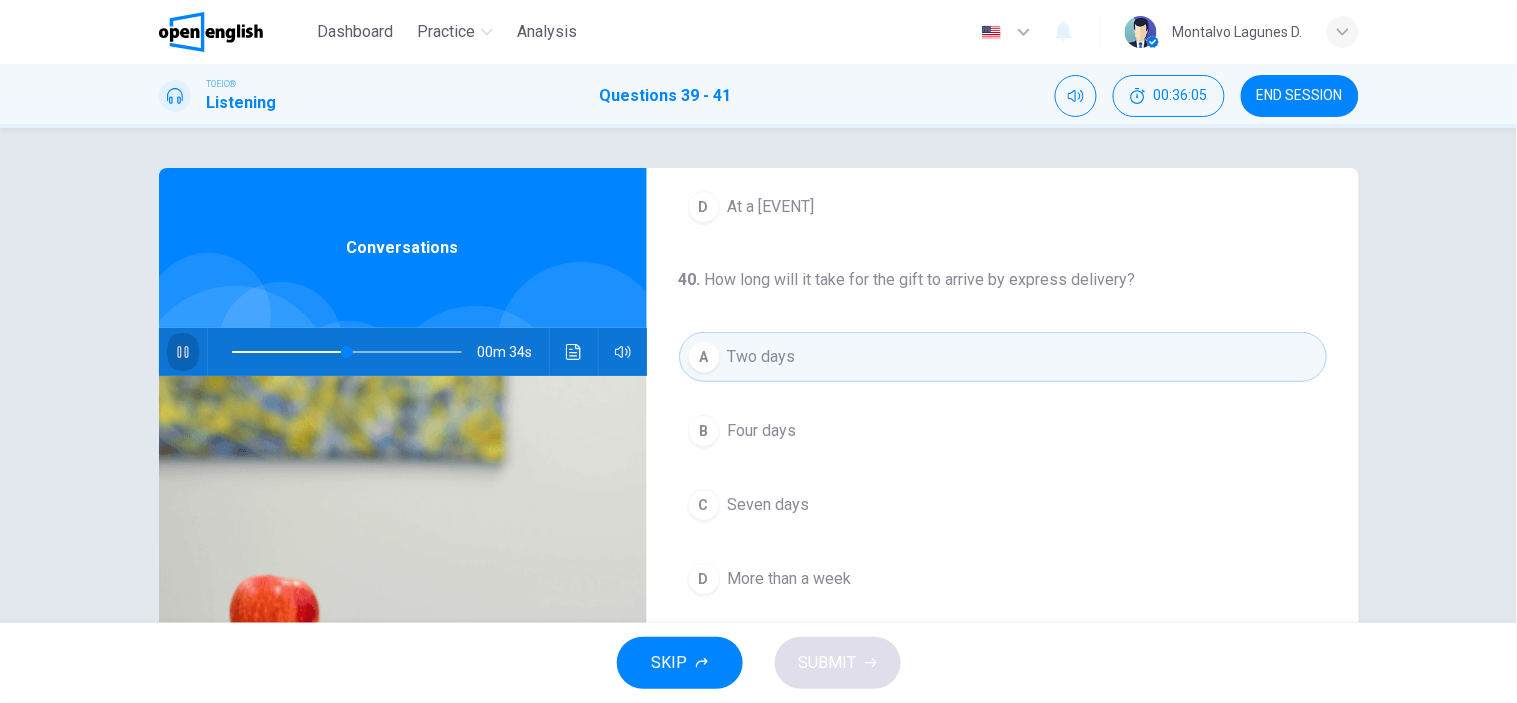 click 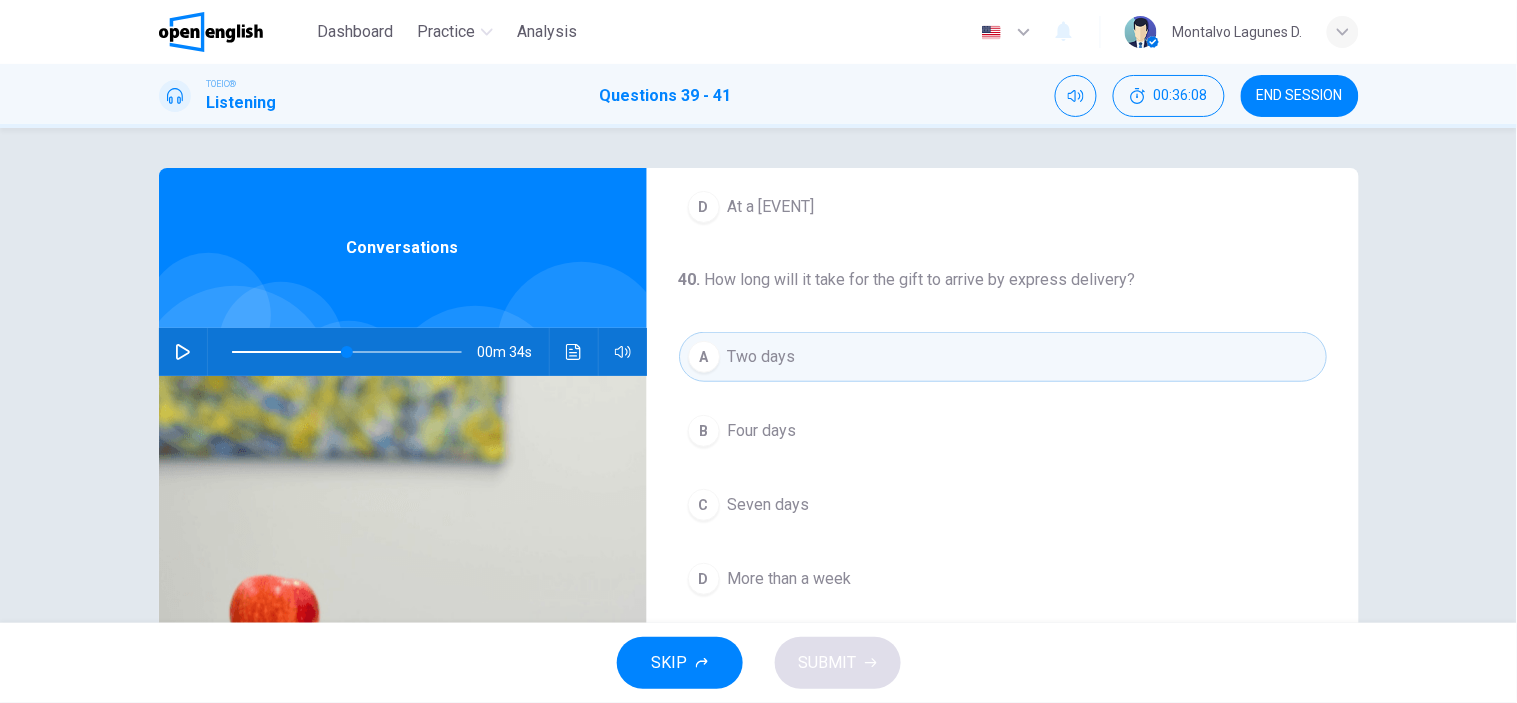 click 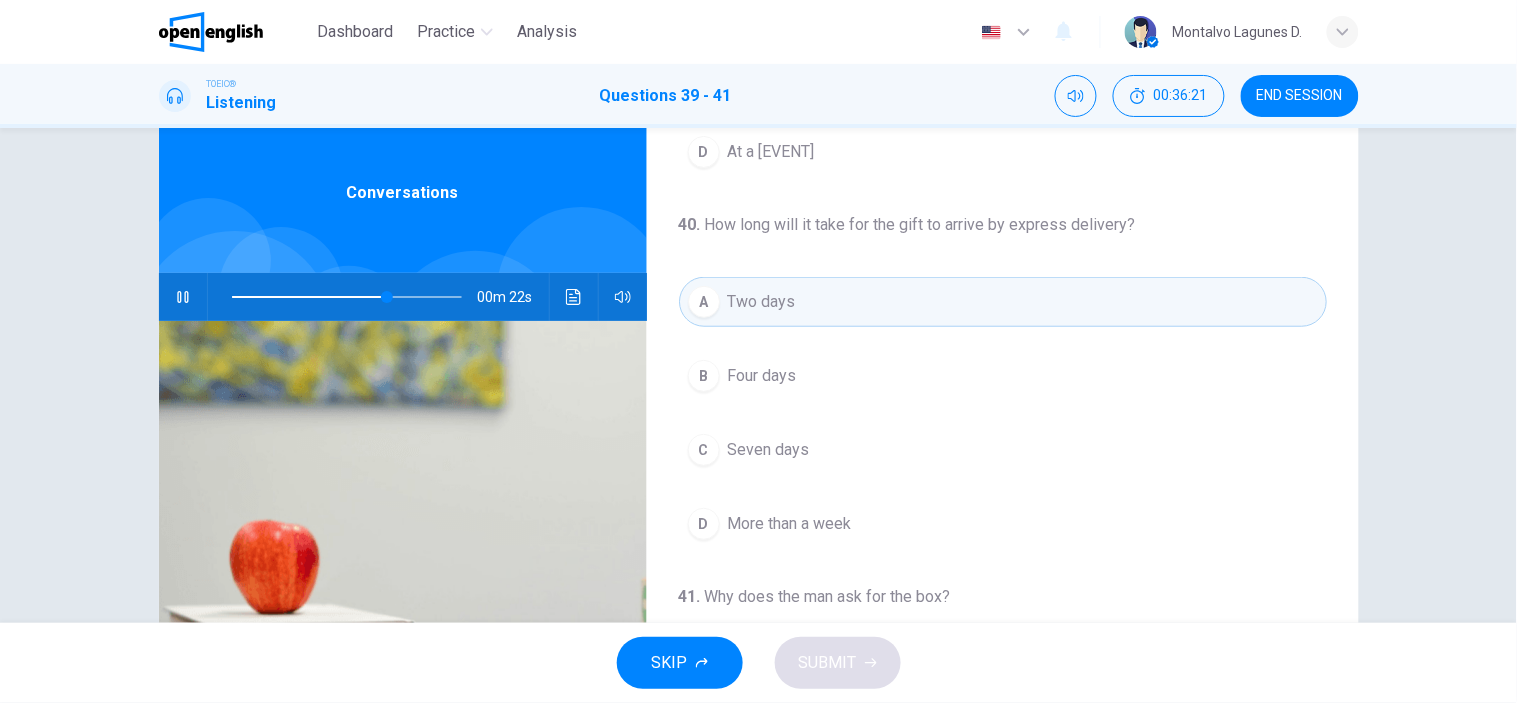 scroll, scrollTop: 0, scrollLeft: 0, axis: both 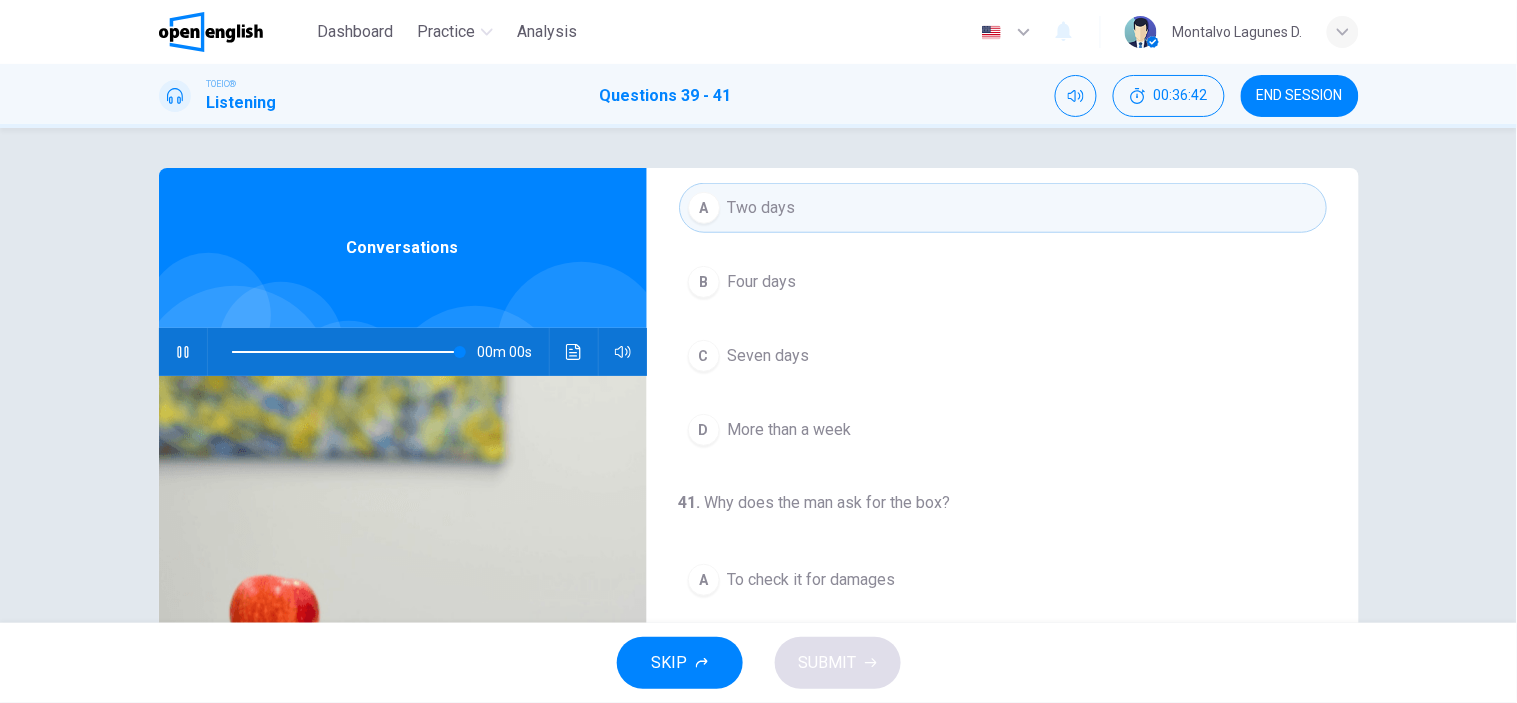 type on "*" 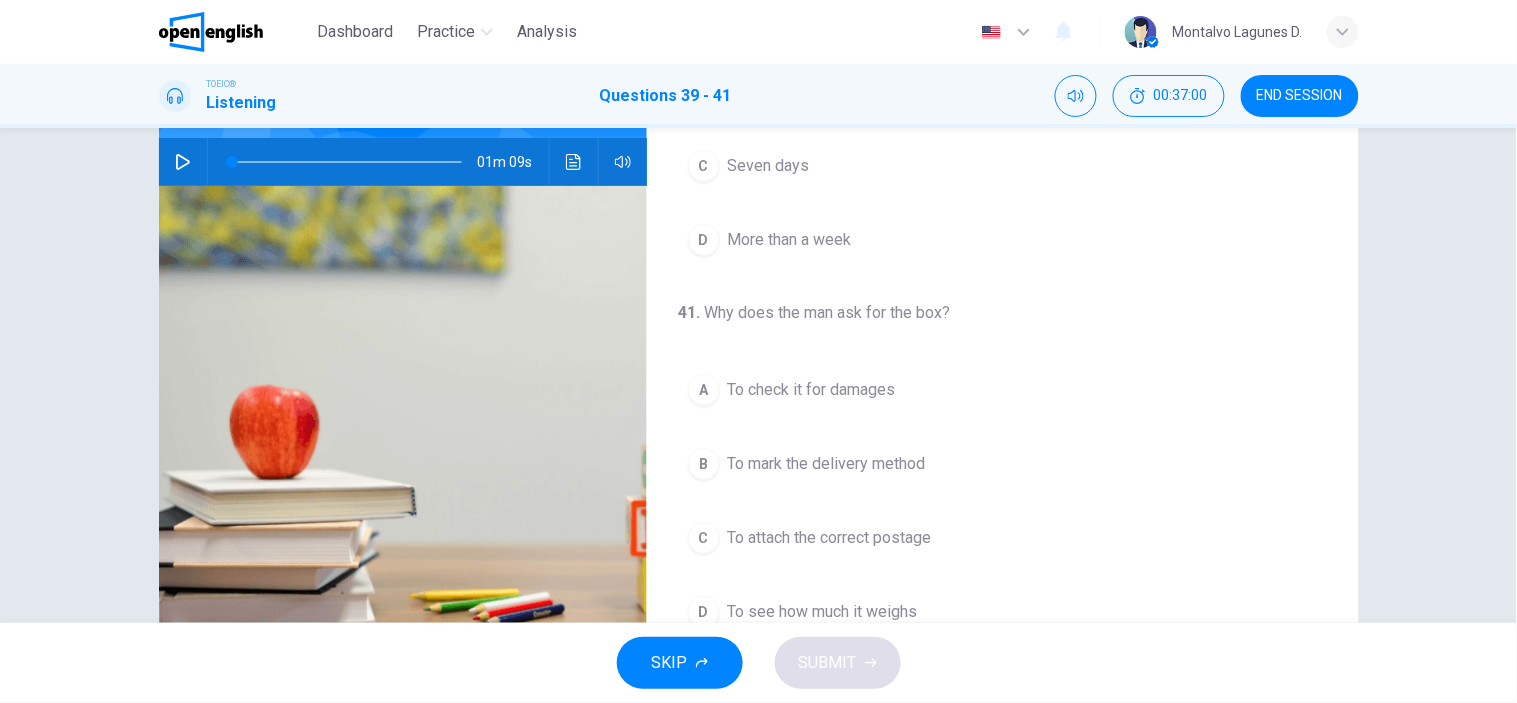 scroll, scrollTop: 280, scrollLeft: 0, axis: vertical 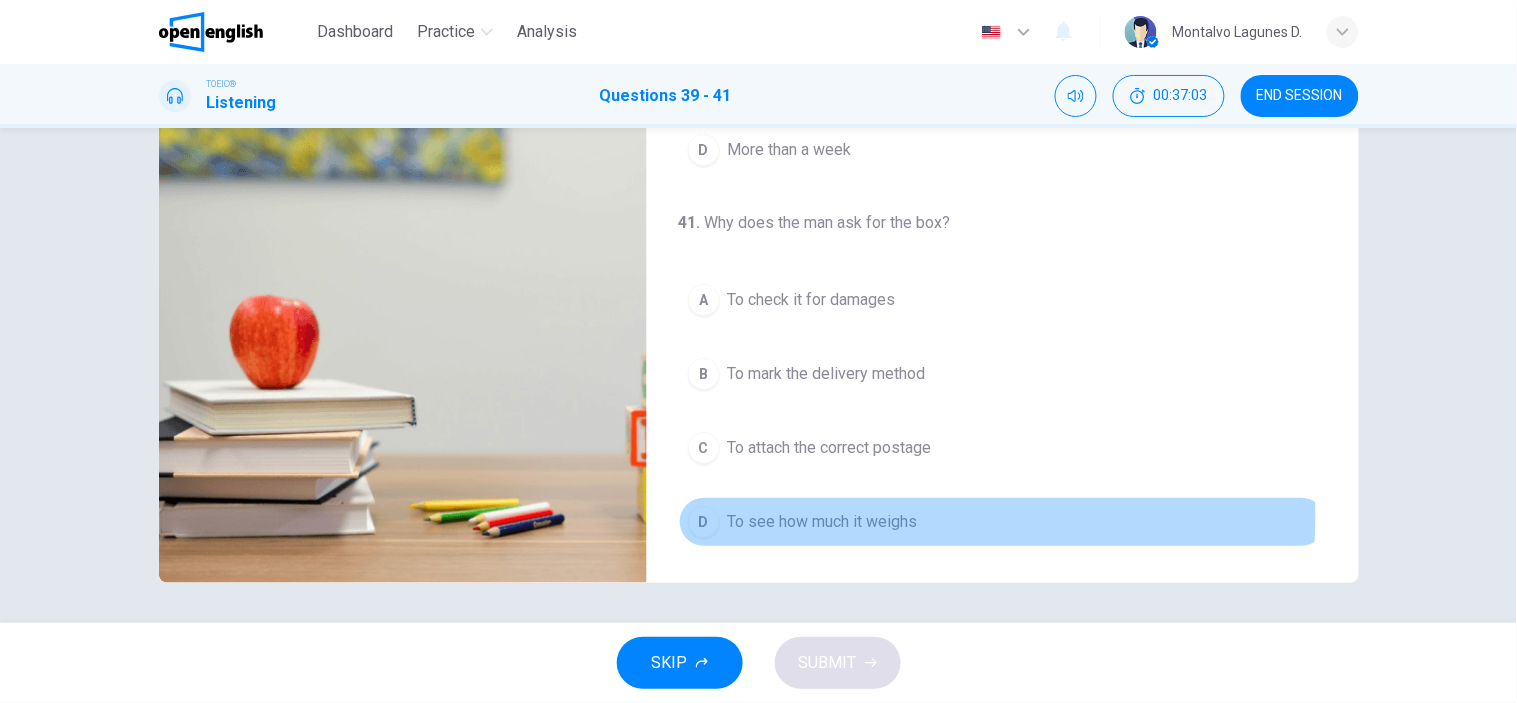 click on "To see how much it weighs" at bounding box center (823, 522) 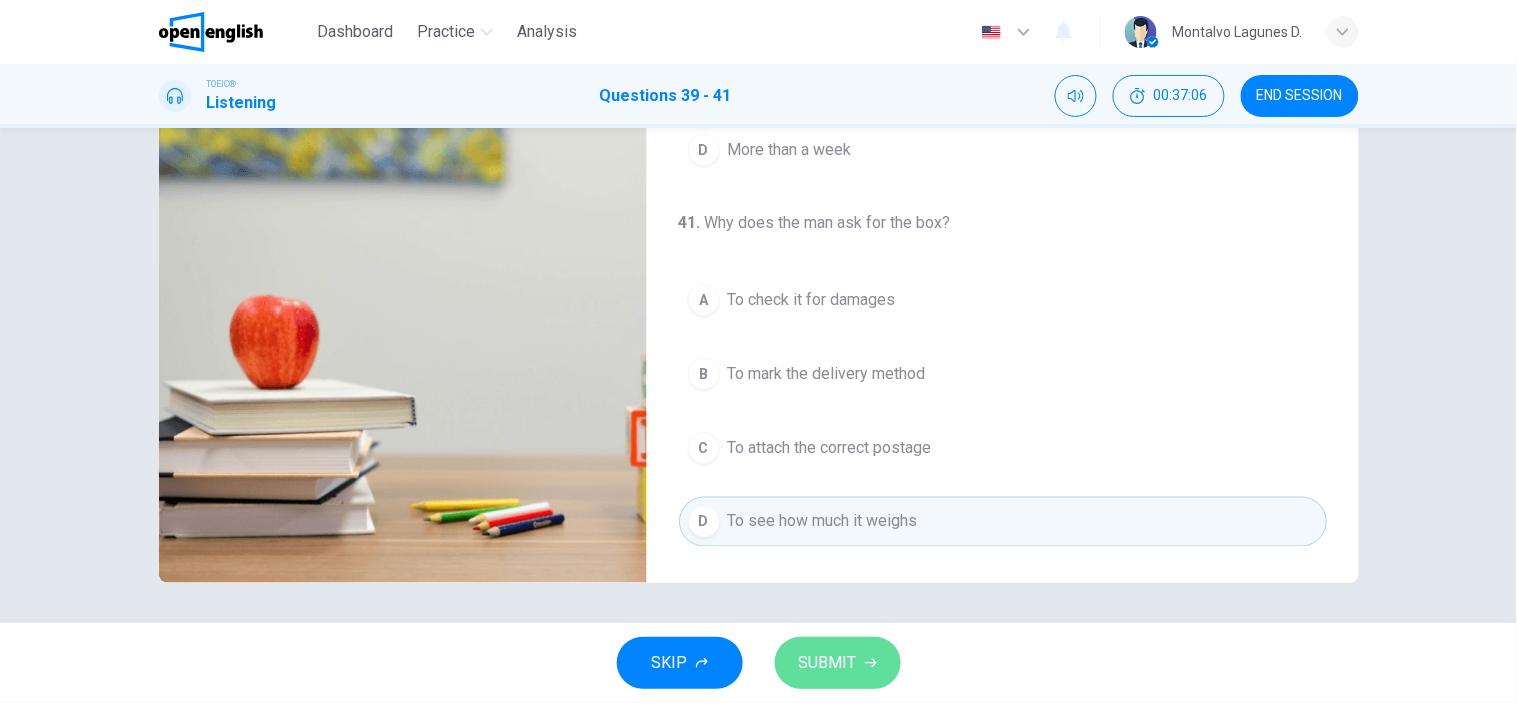click on "SUBMIT" at bounding box center [838, 663] 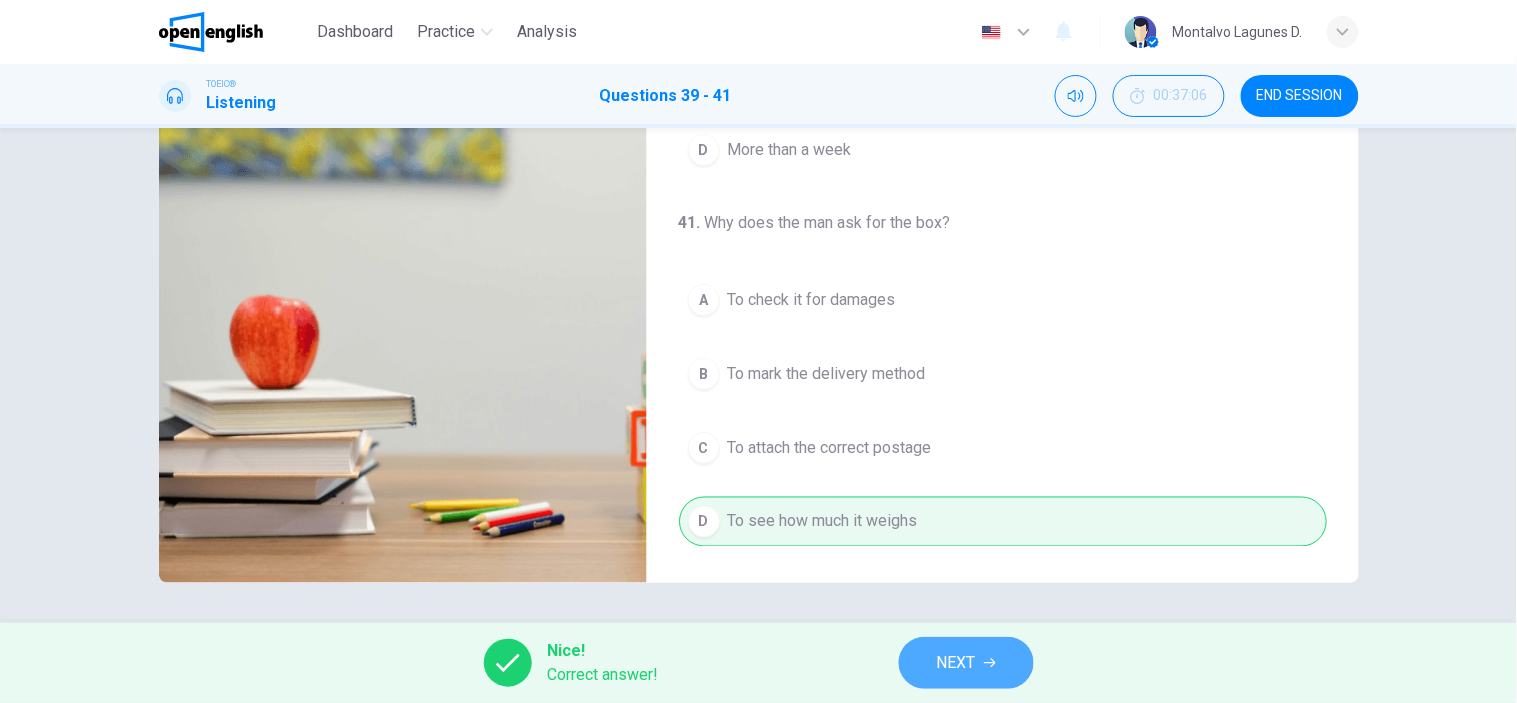 click on "NEXT" at bounding box center (956, 663) 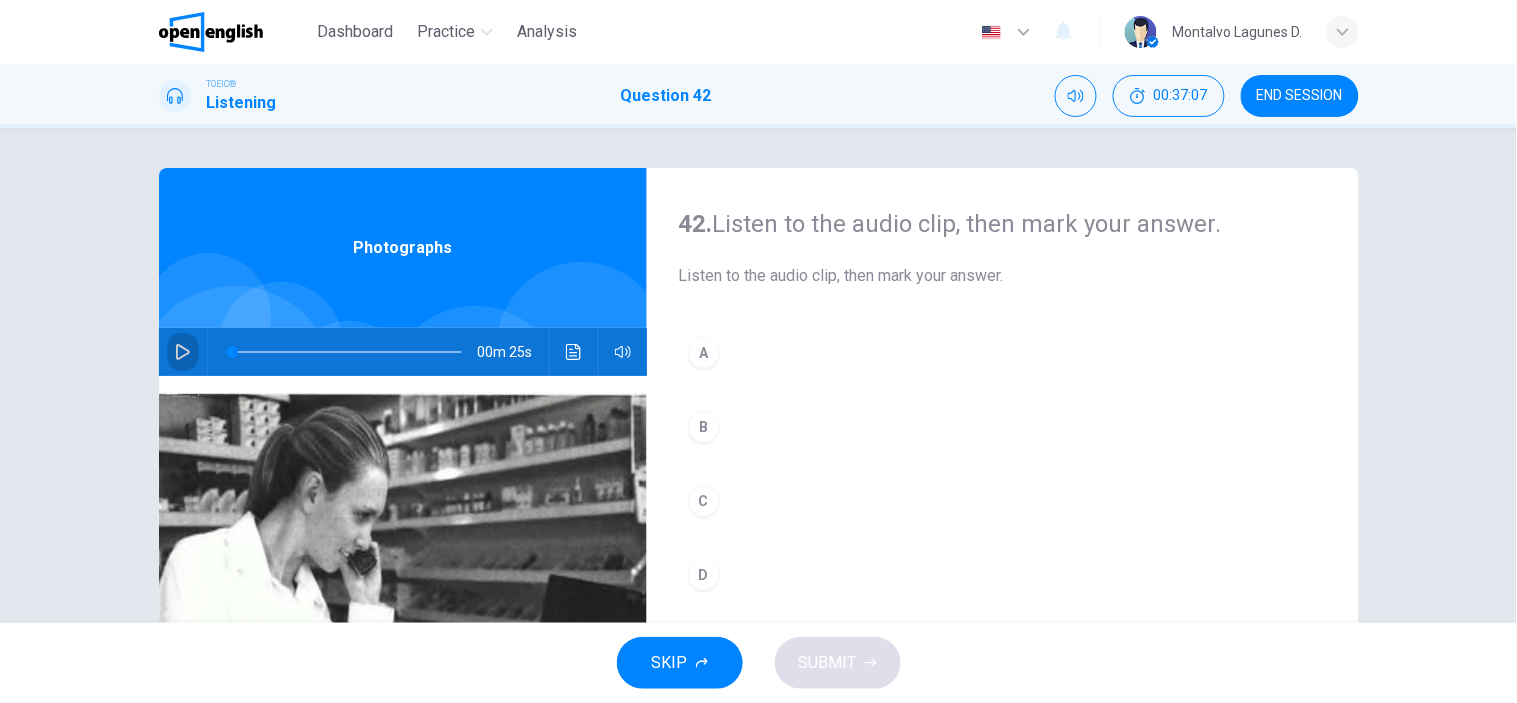 click 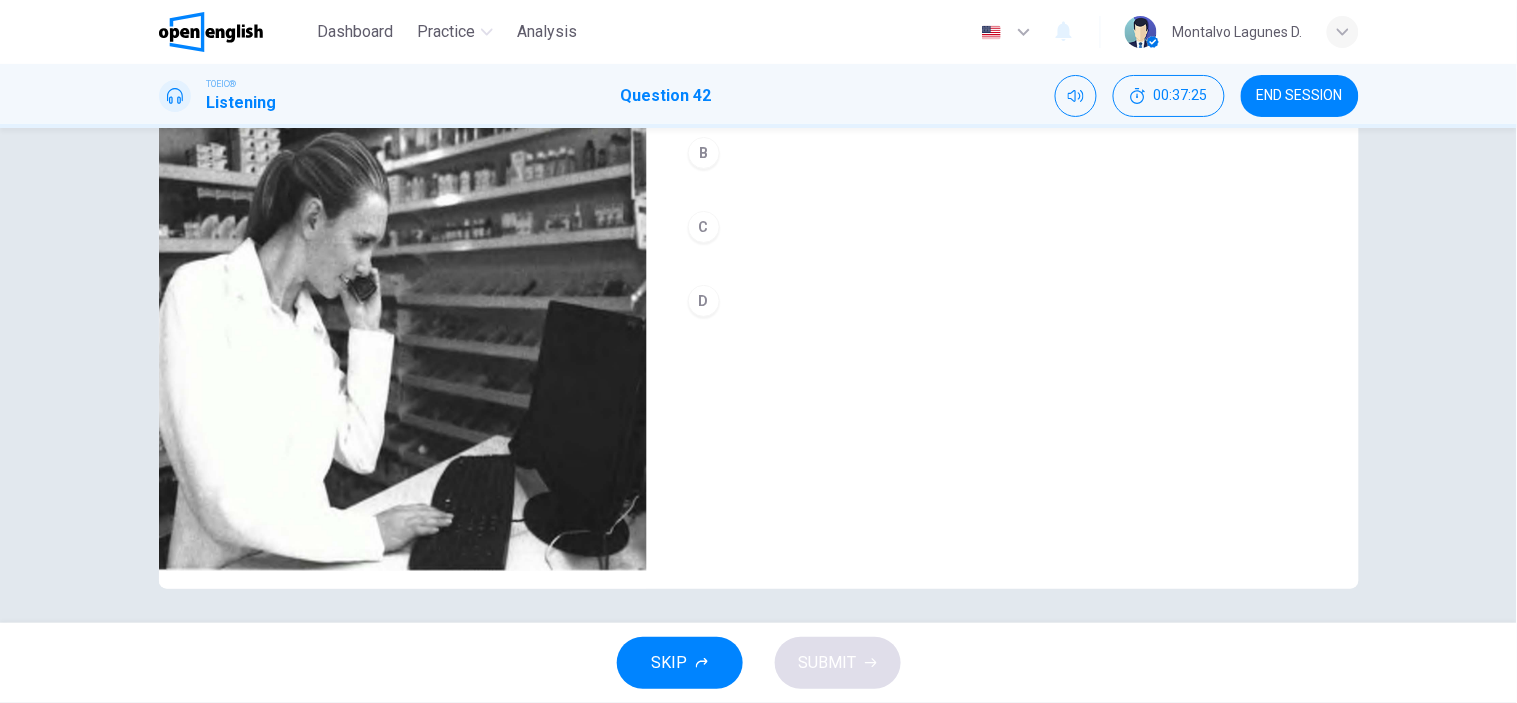 scroll, scrollTop: 280, scrollLeft: 0, axis: vertical 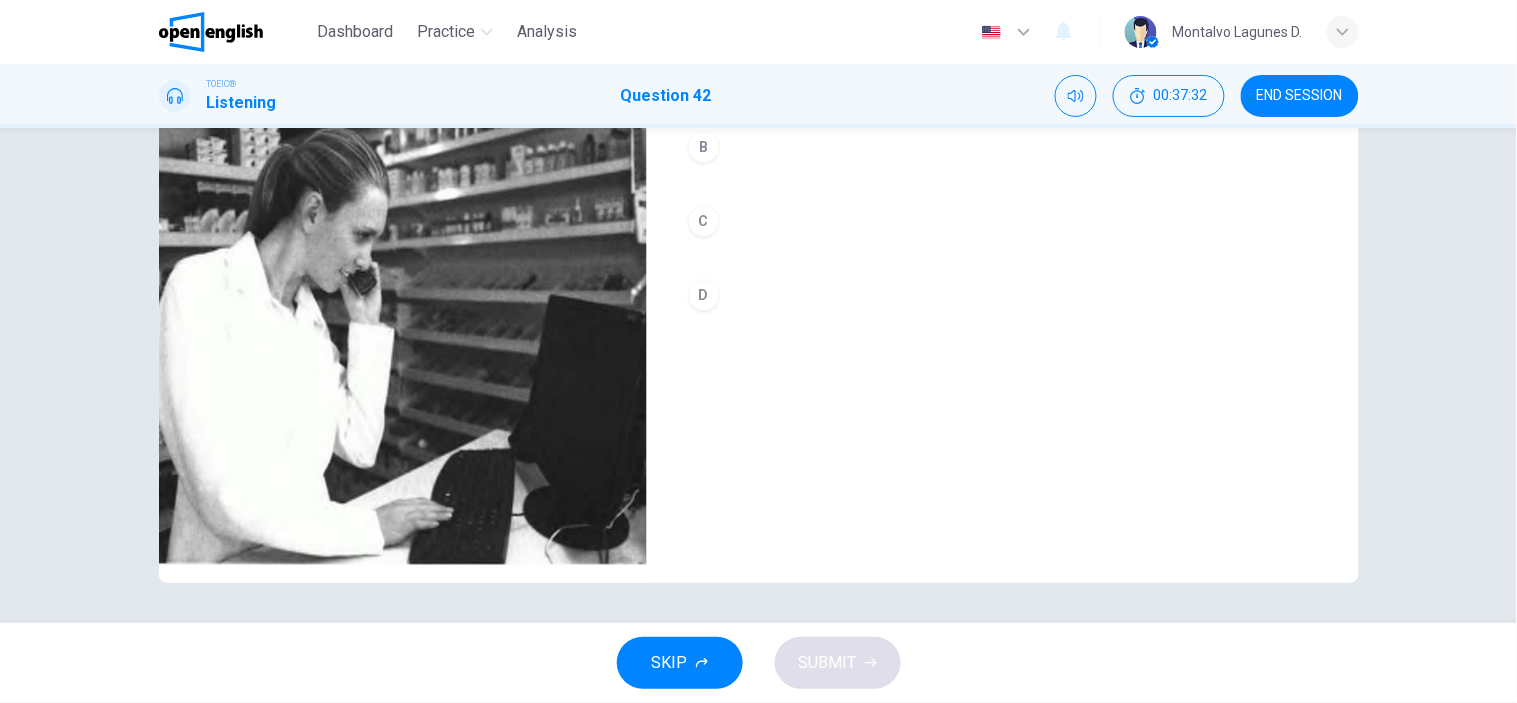 type on "*" 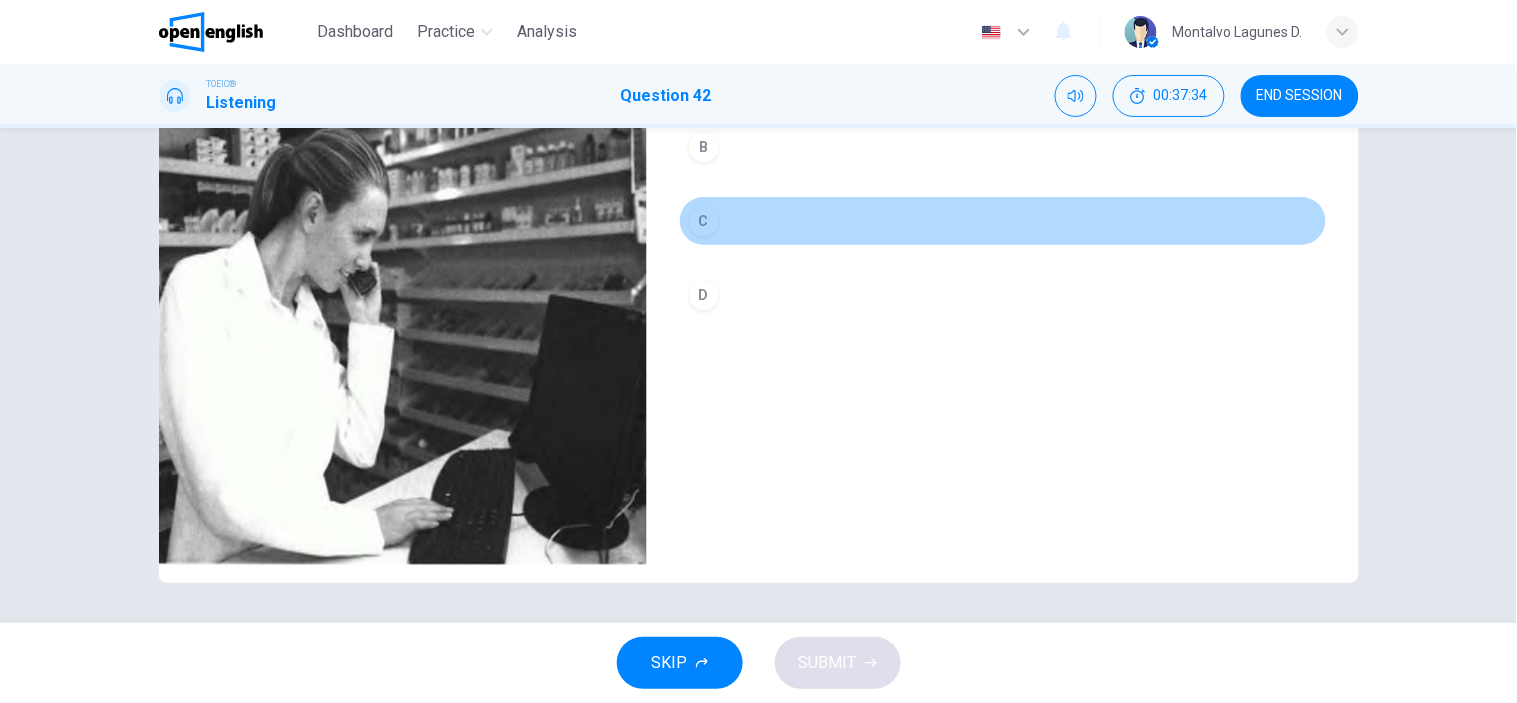 click on "C" at bounding box center [704, 221] 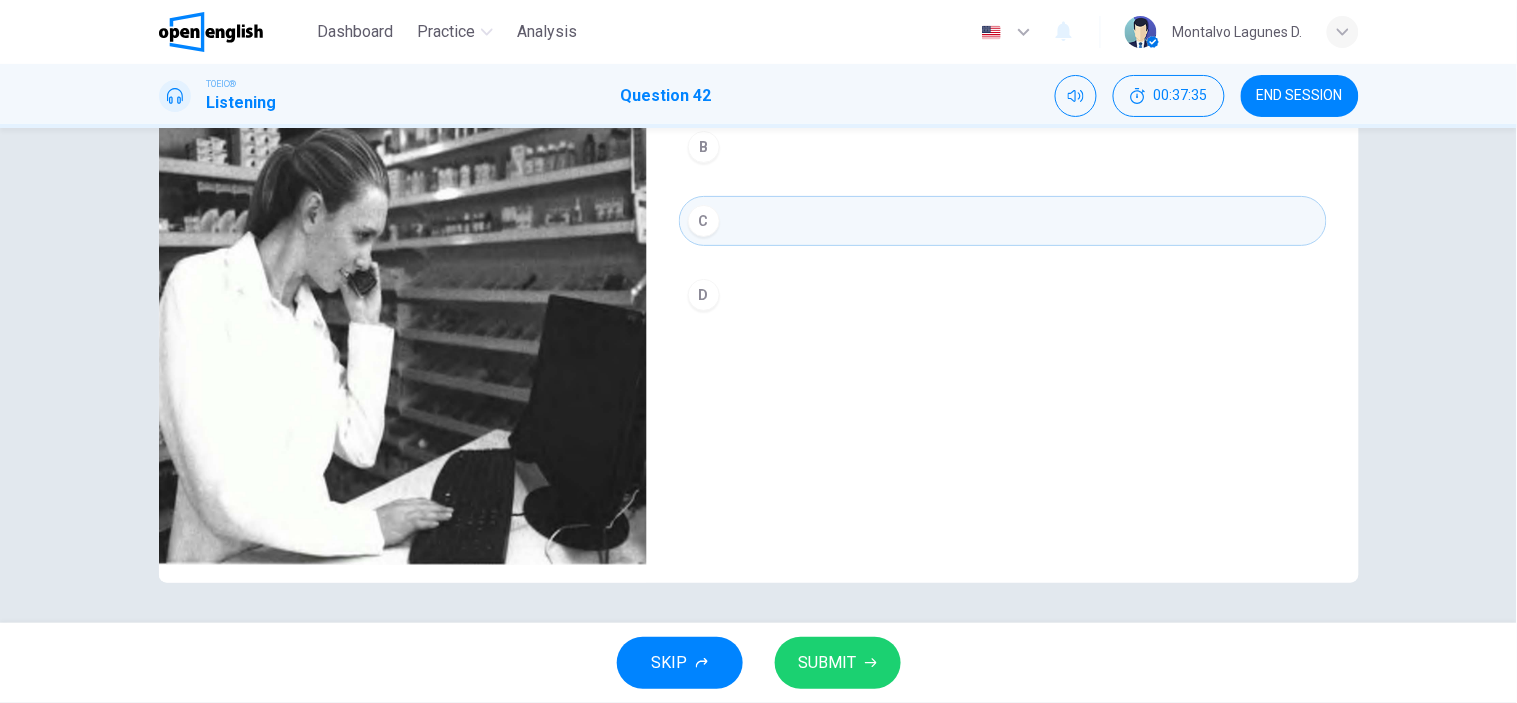 click on "SUBMIT" at bounding box center [828, 663] 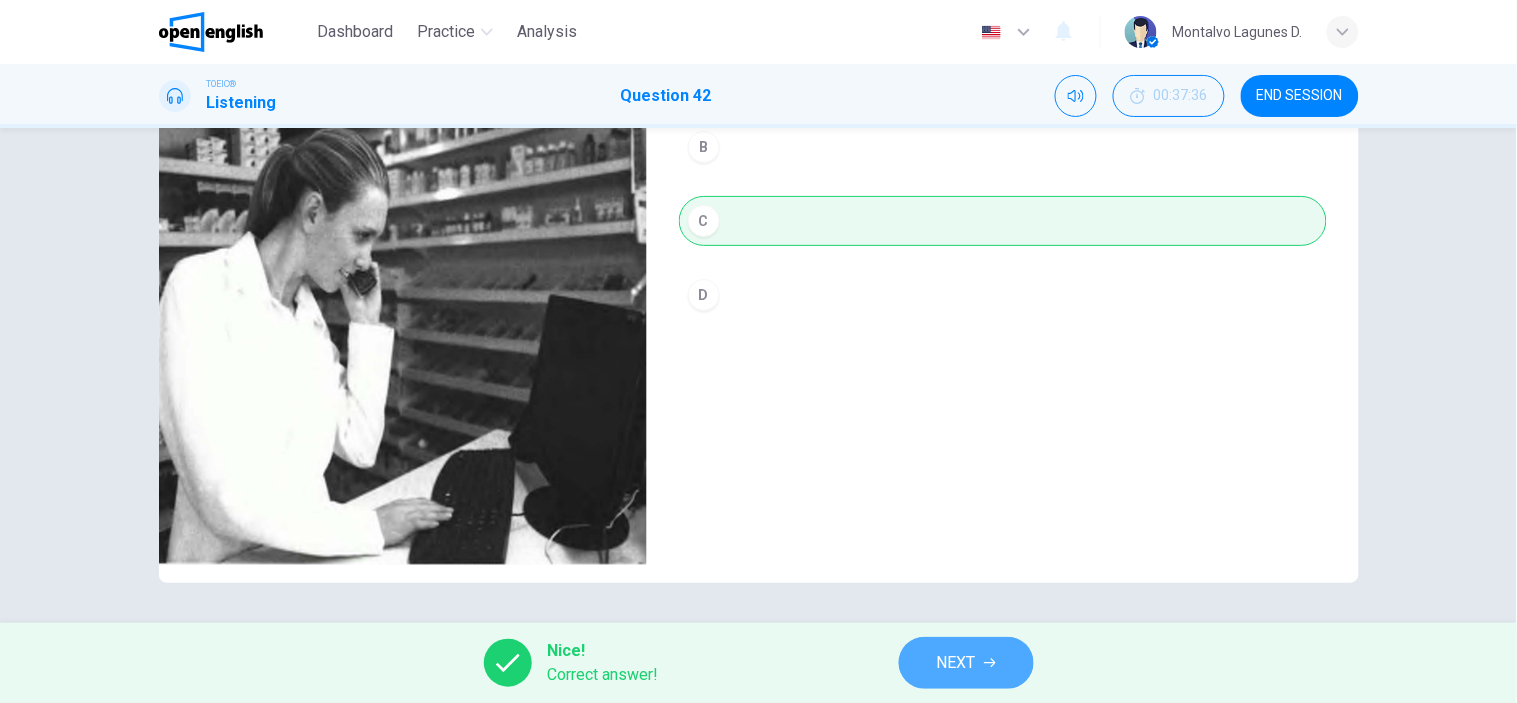 click on "NEXT" at bounding box center [956, 663] 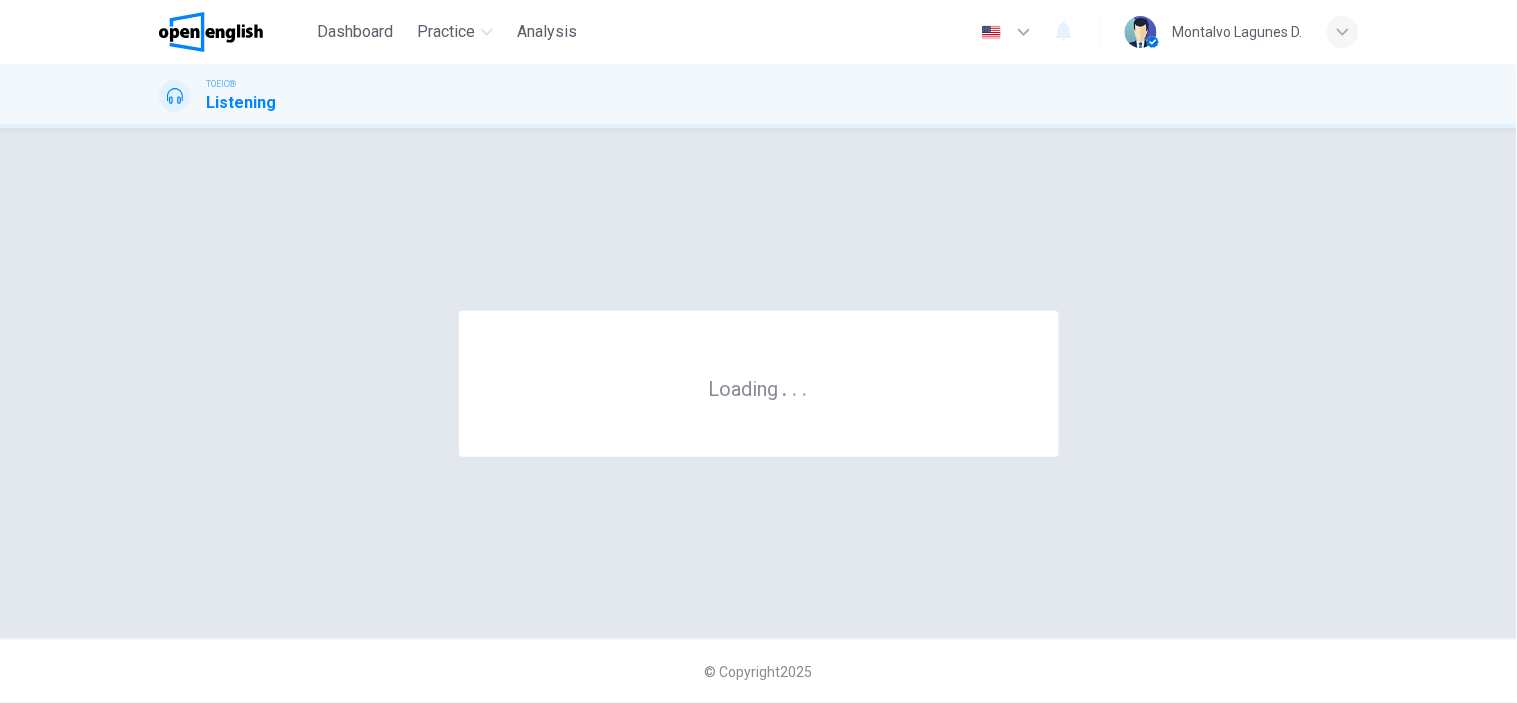 scroll, scrollTop: 0, scrollLeft: 0, axis: both 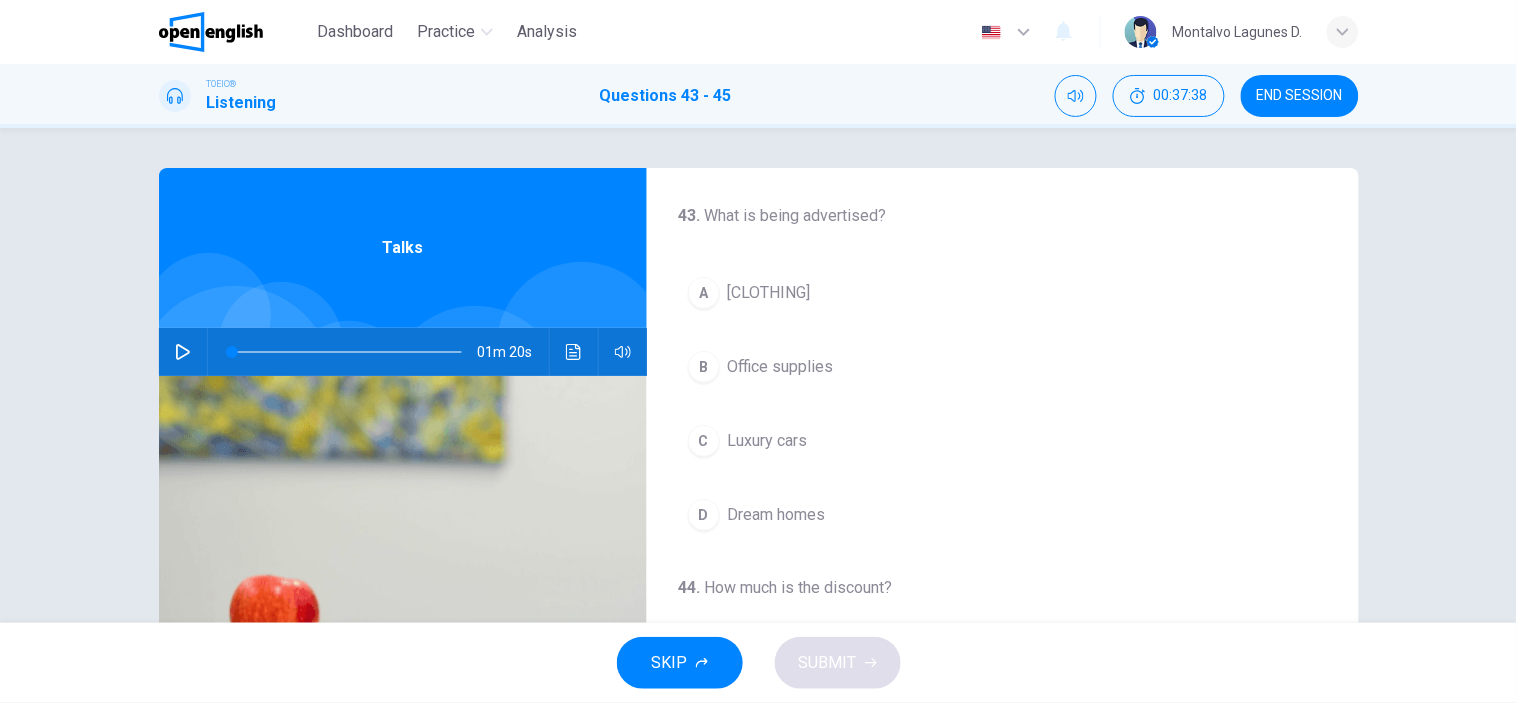 click at bounding box center (183, 352) 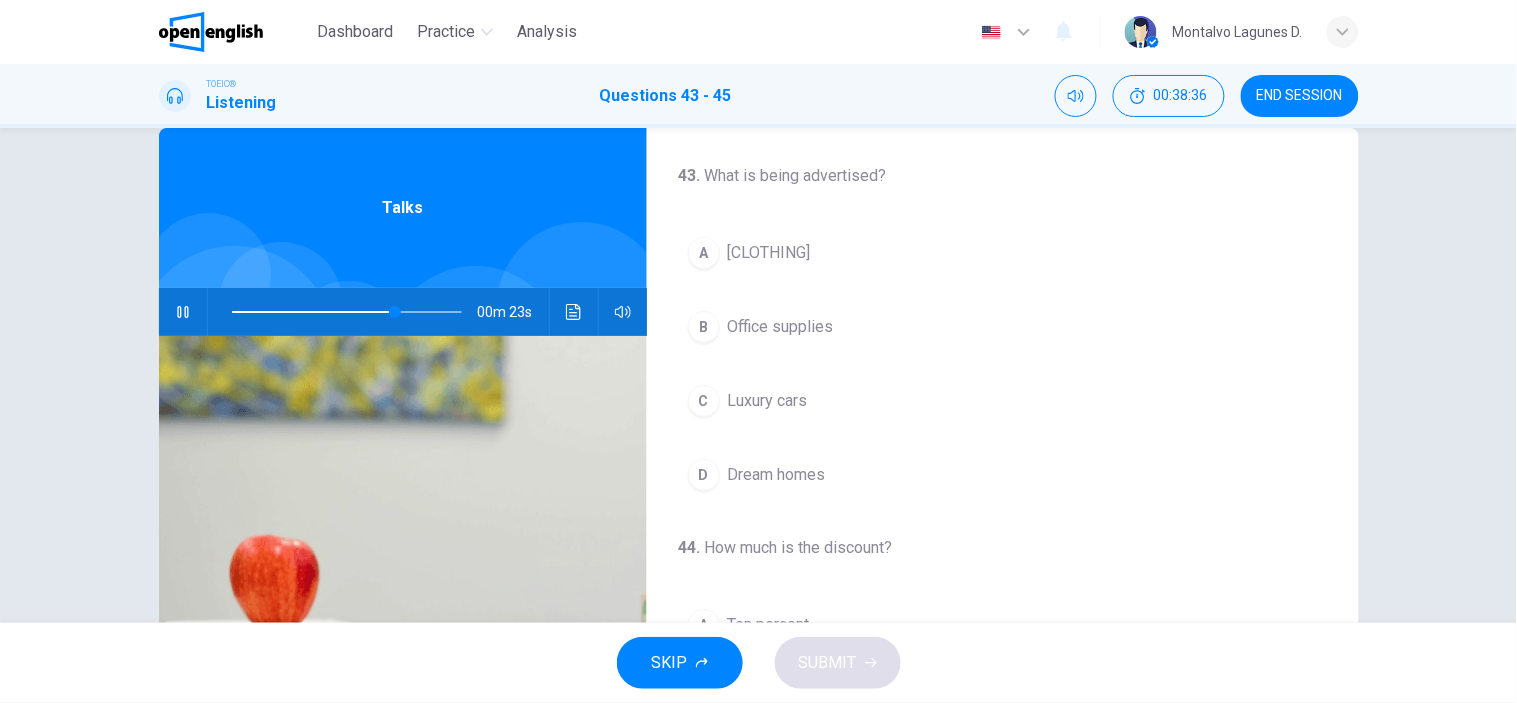 scroll, scrollTop: 38, scrollLeft: 0, axis: vertical 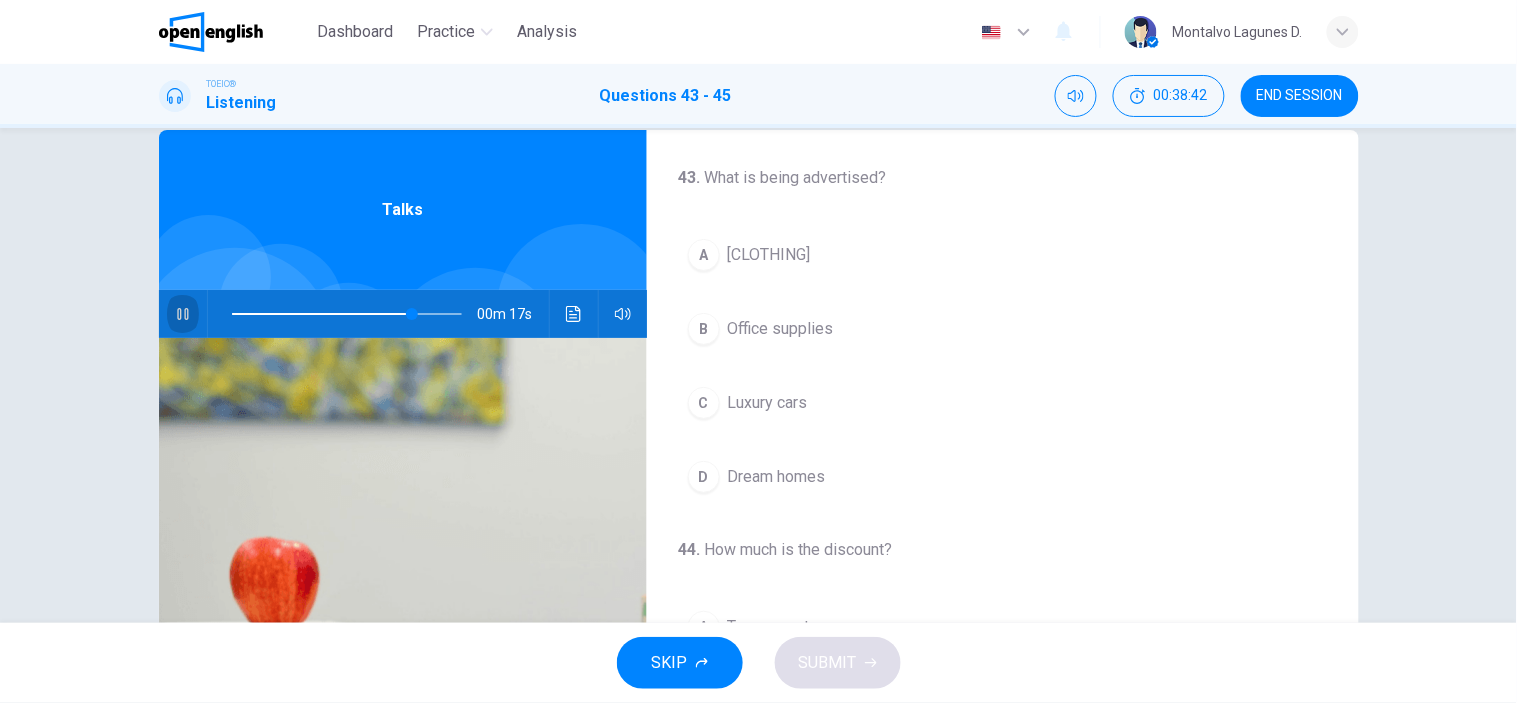 click 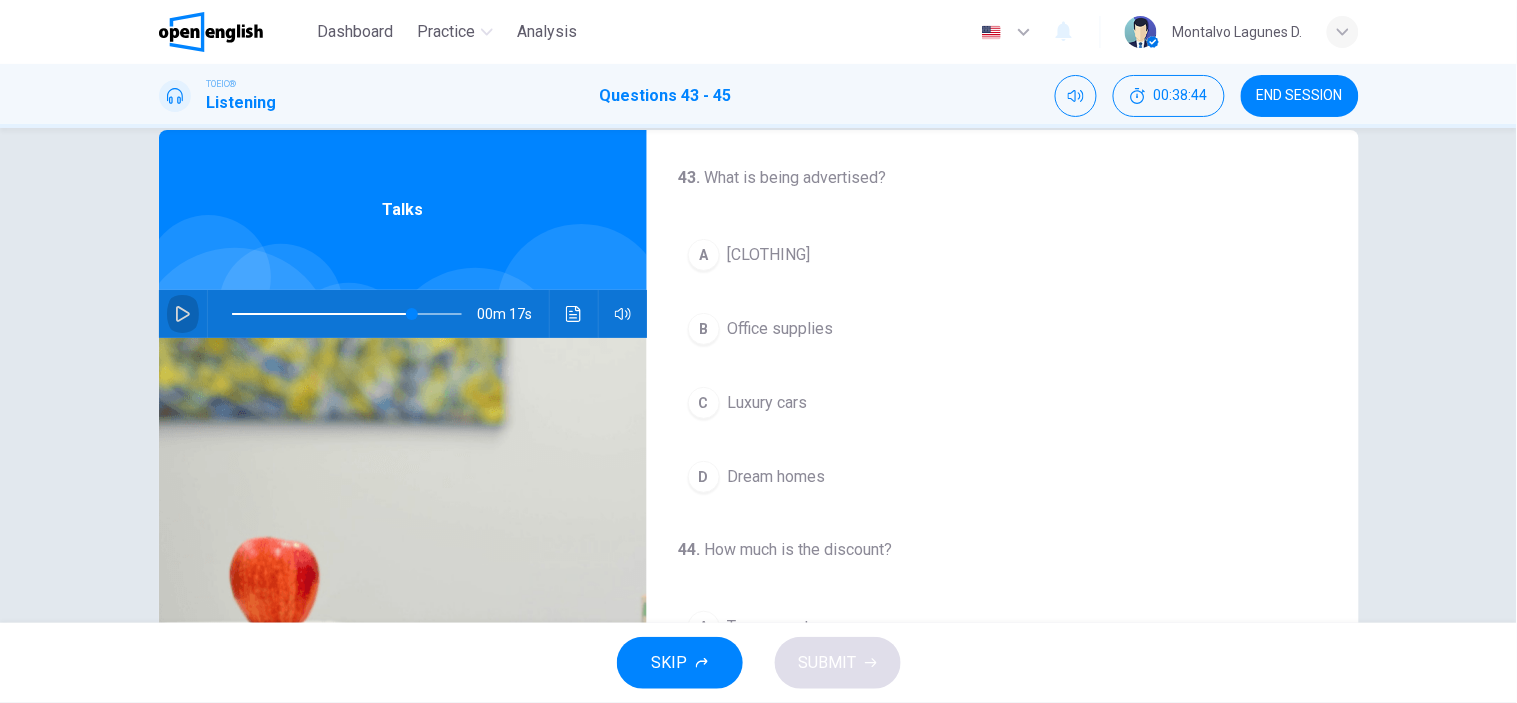 click 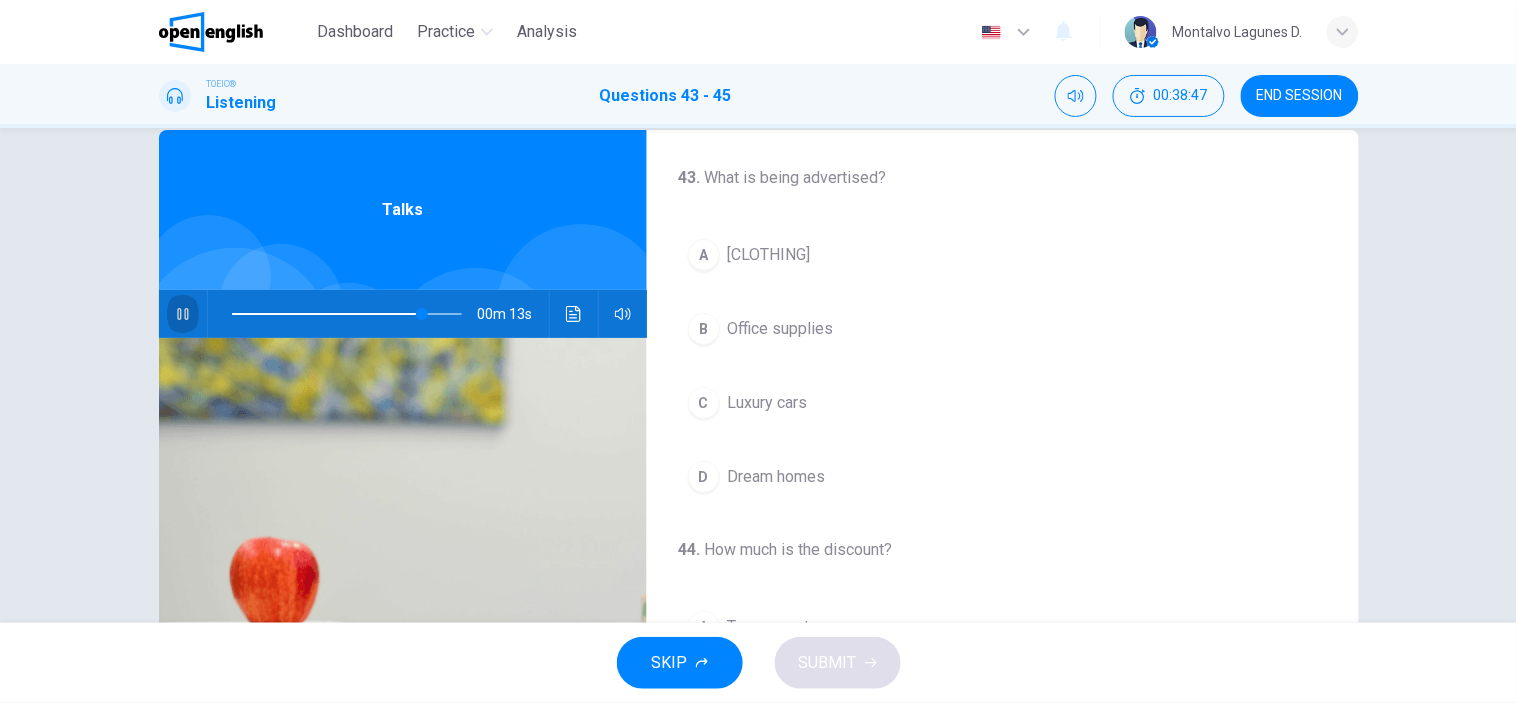 click 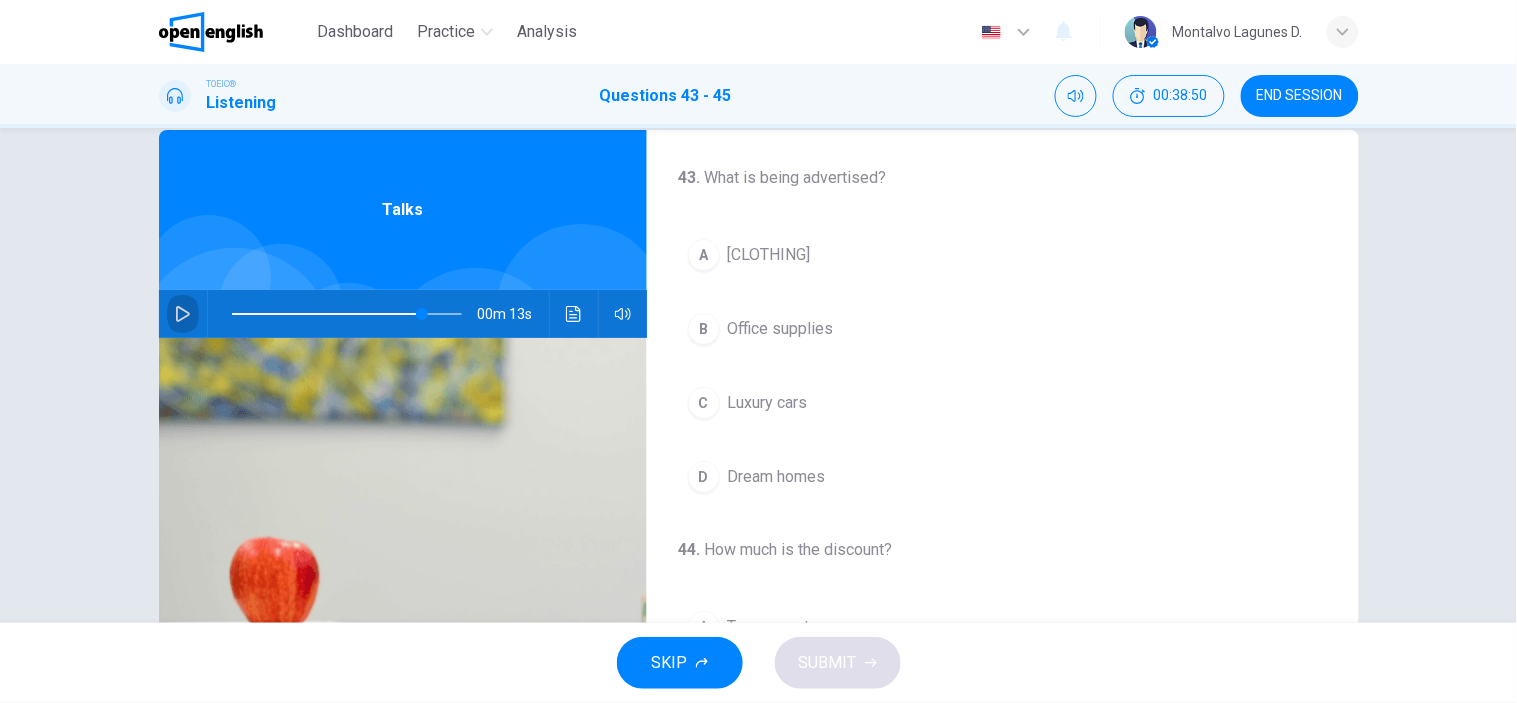 click 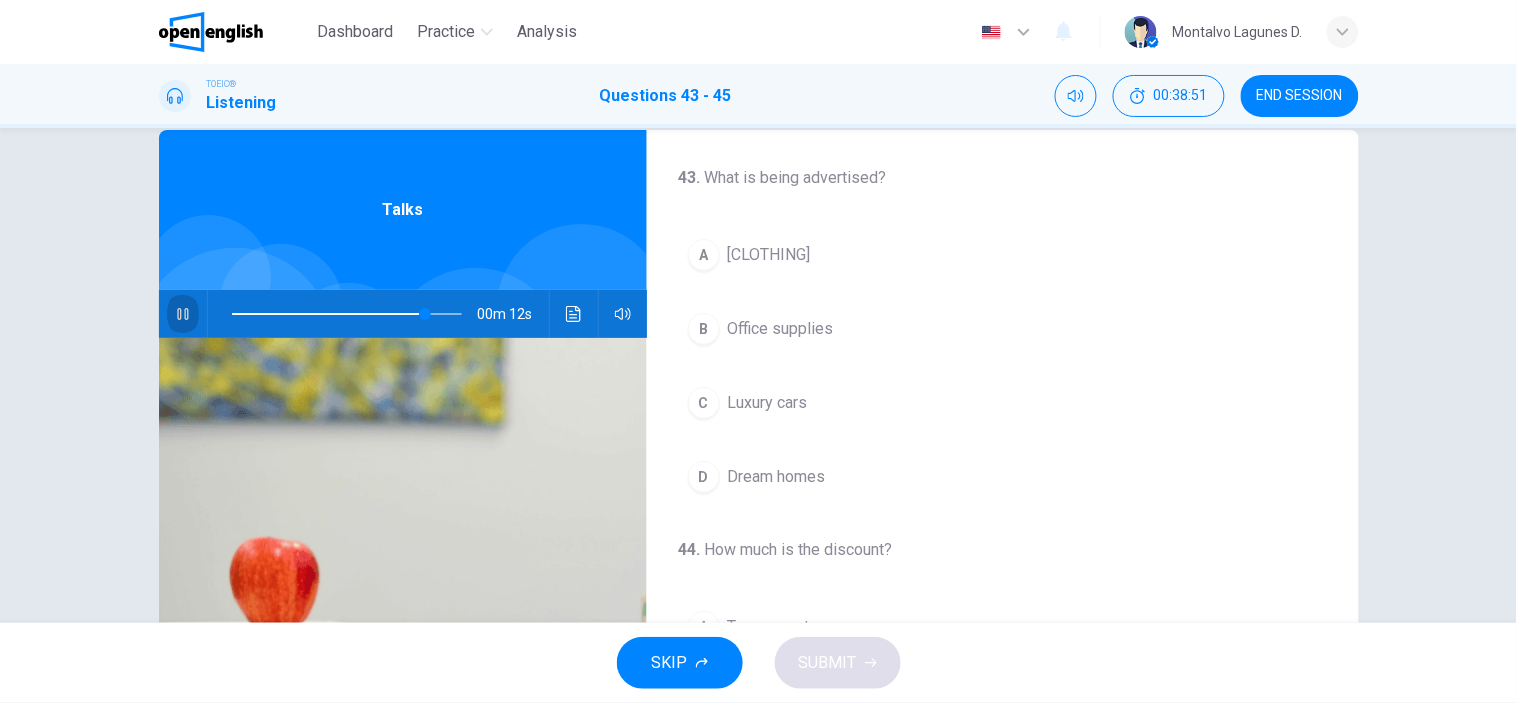 click 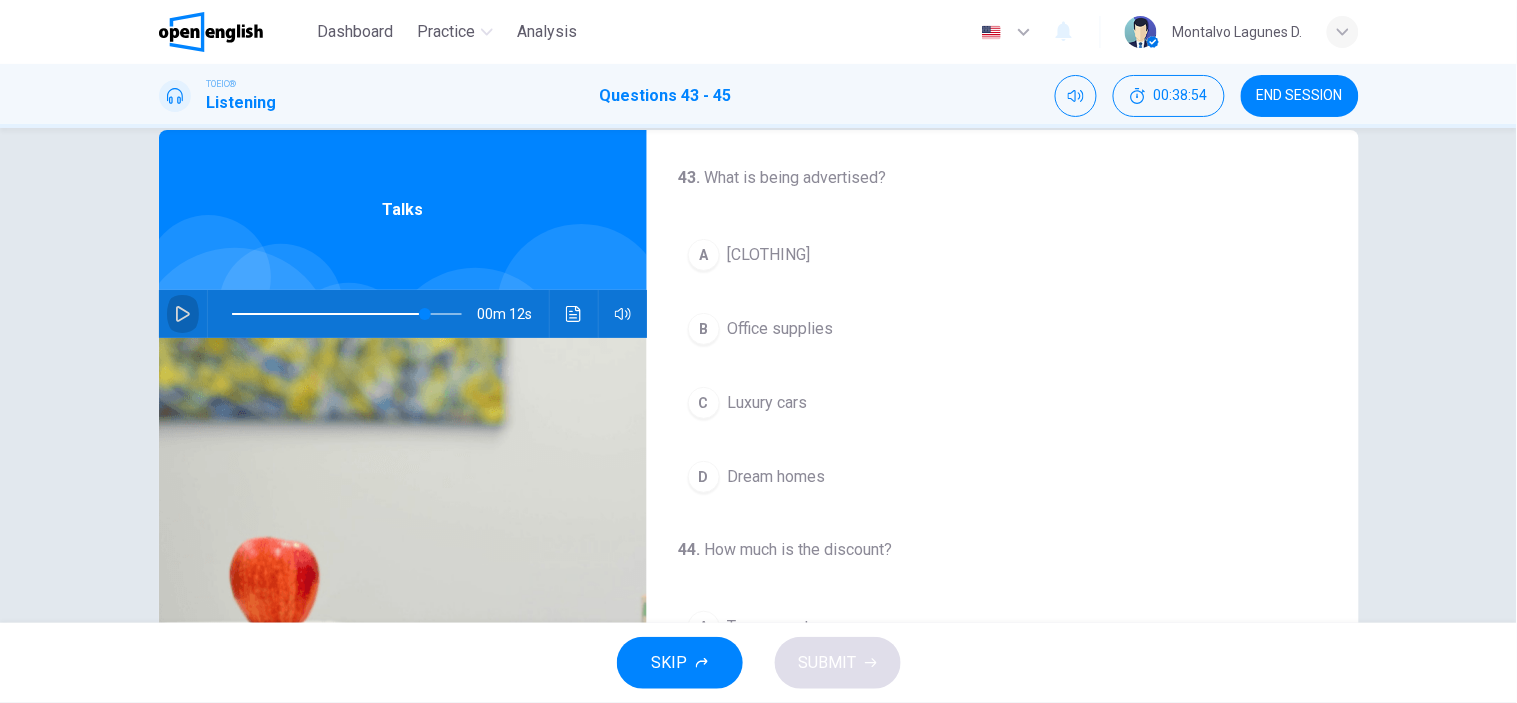click 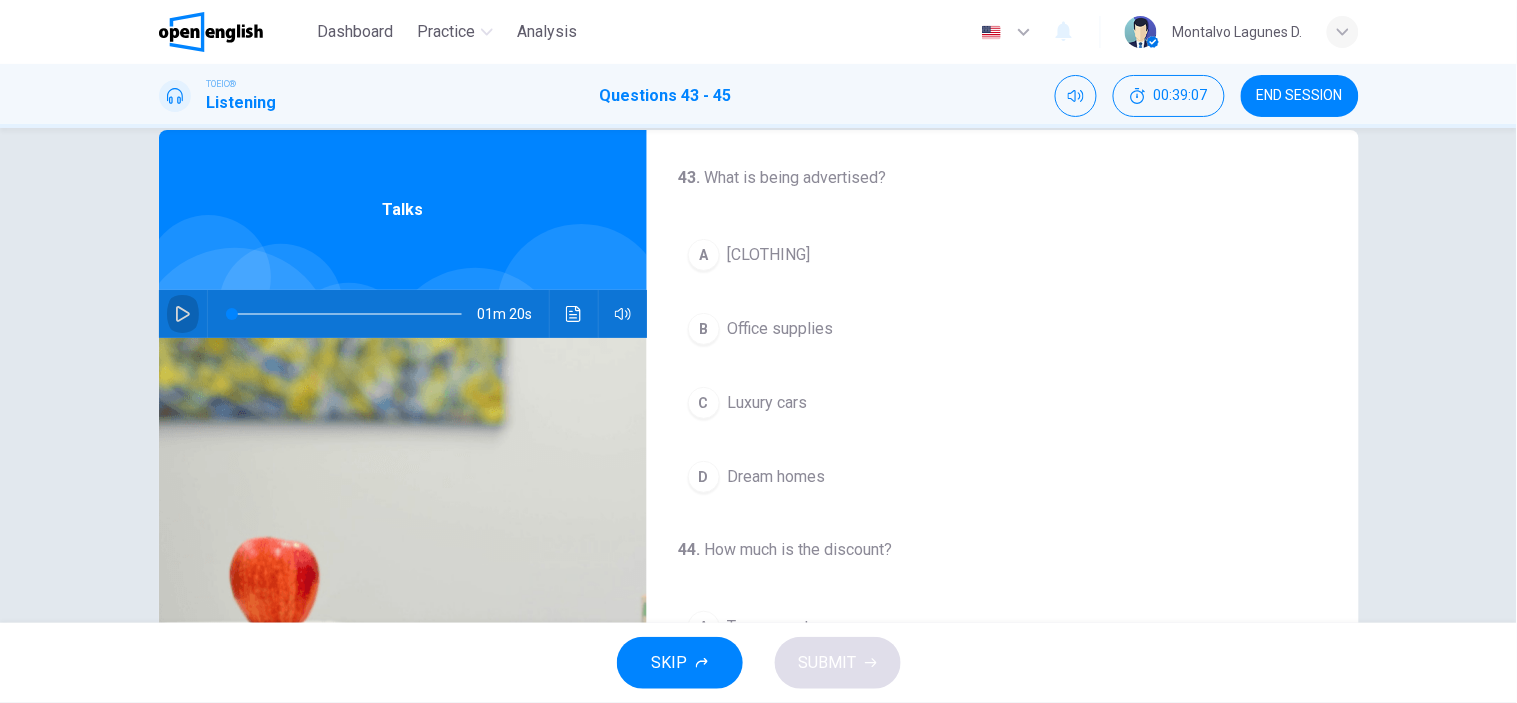 click 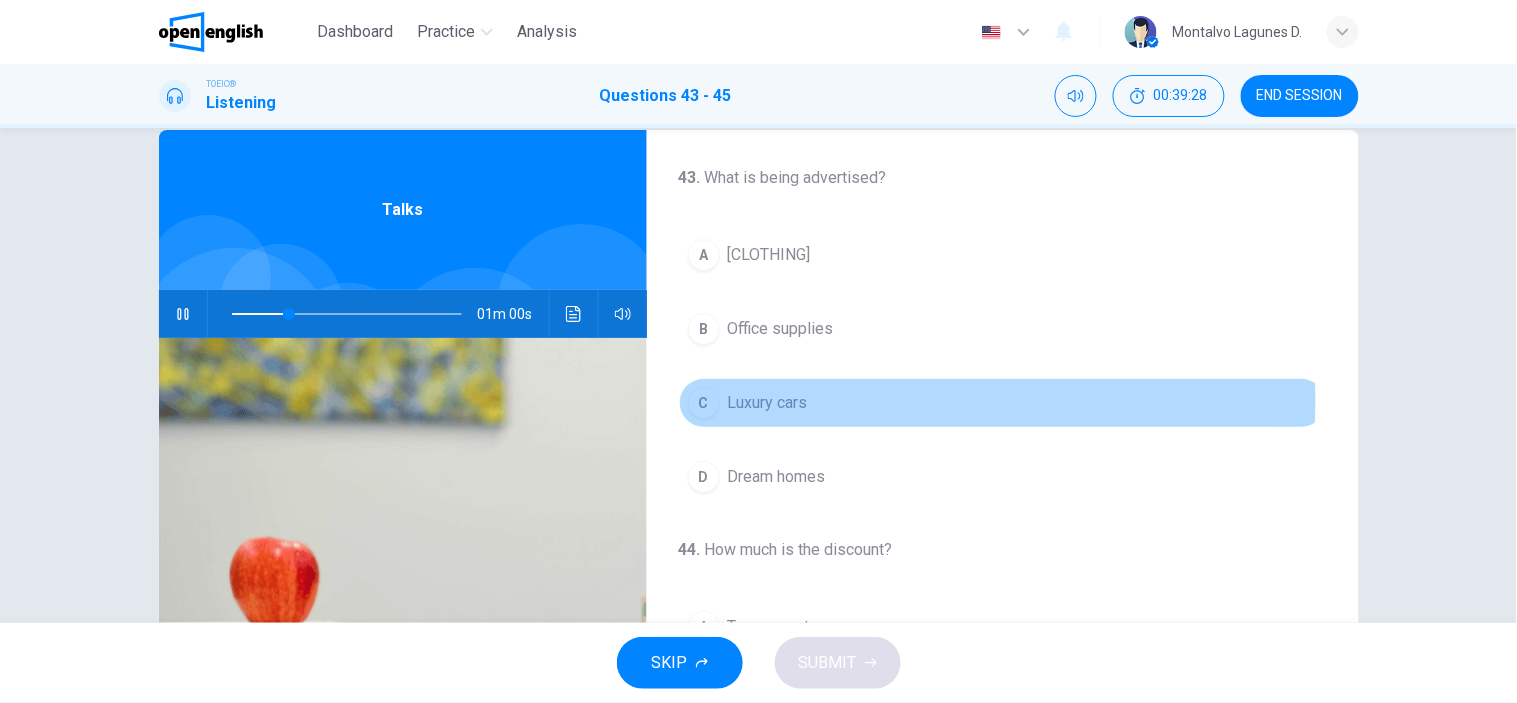 click on "Luxury cars" at bounding box center (768, 403) 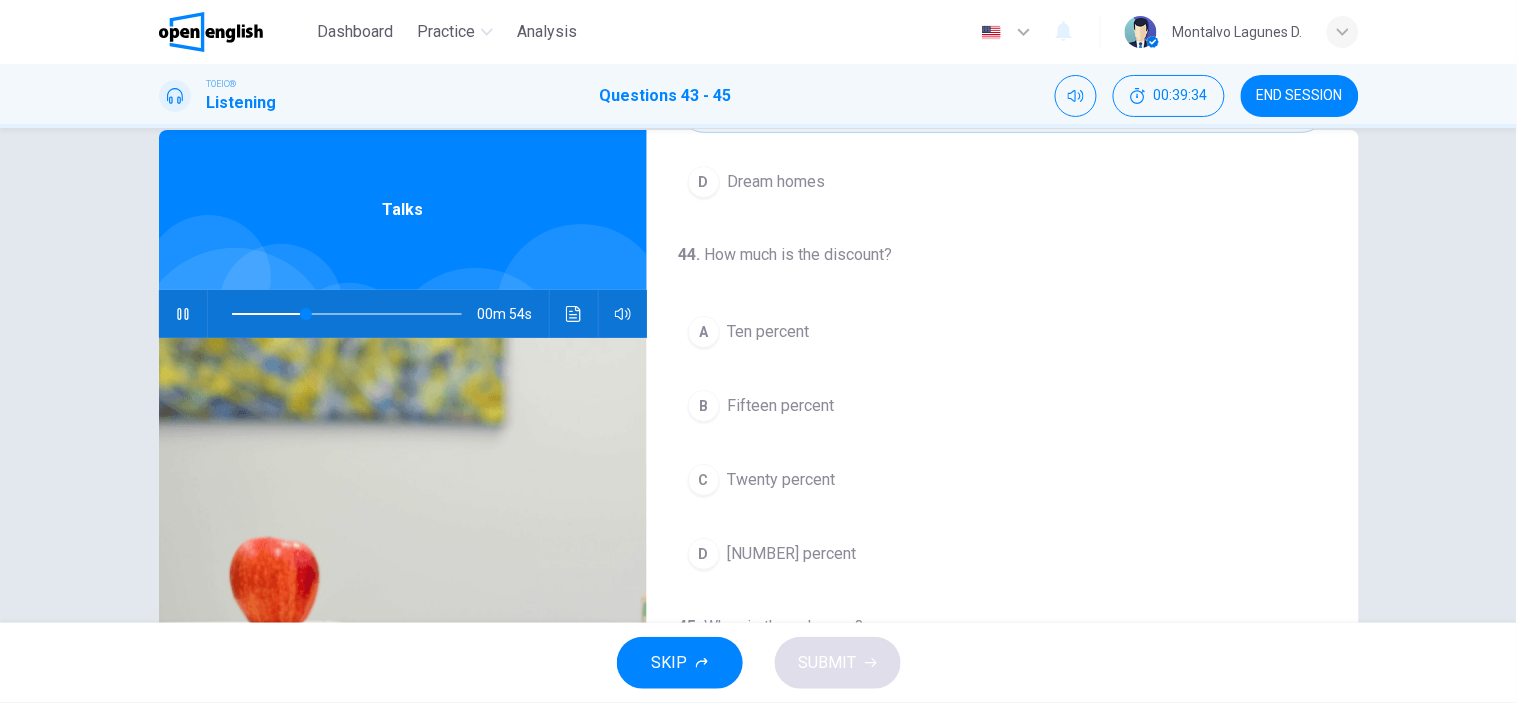 scroll, scrollTop: 0, scrollLeft: 0, axis: both 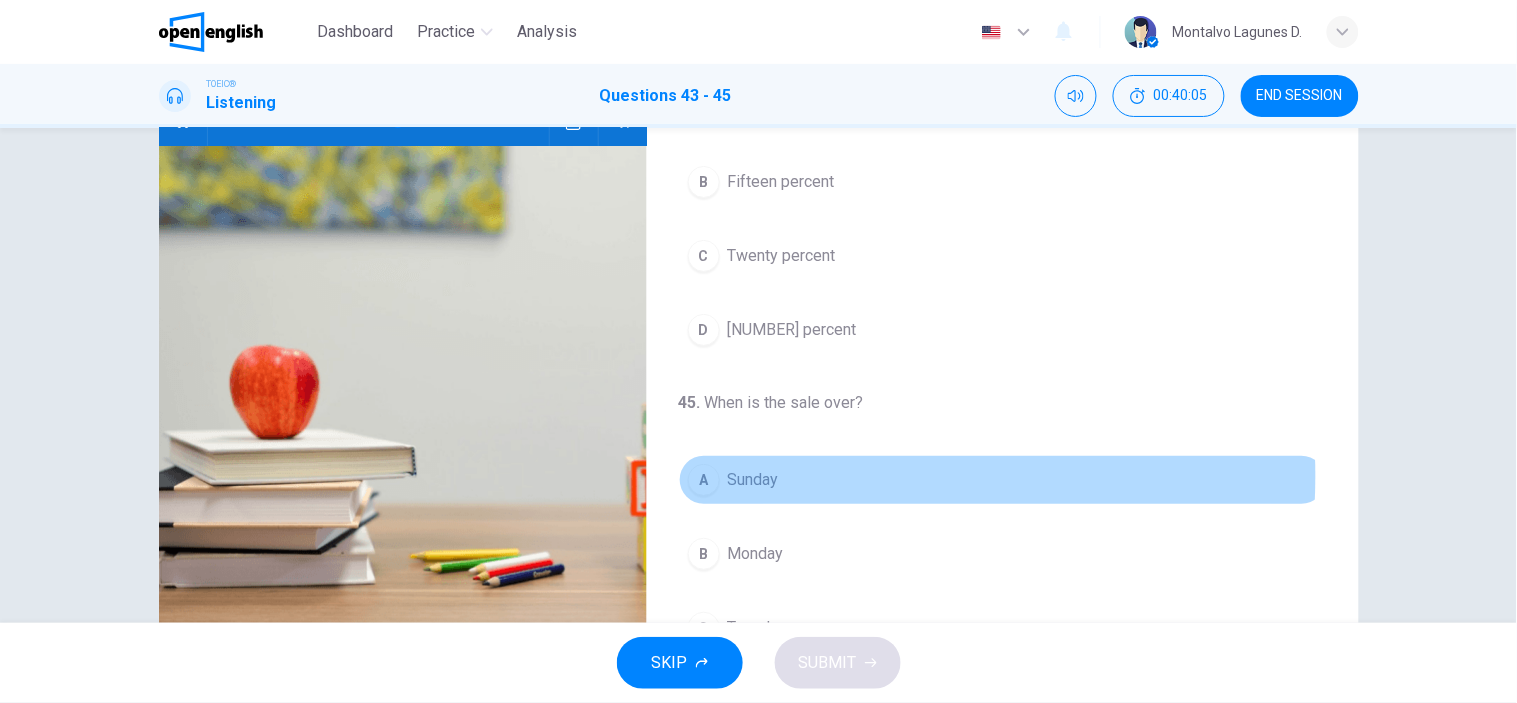 click on "Sunday" at bounding box center [753, 480] 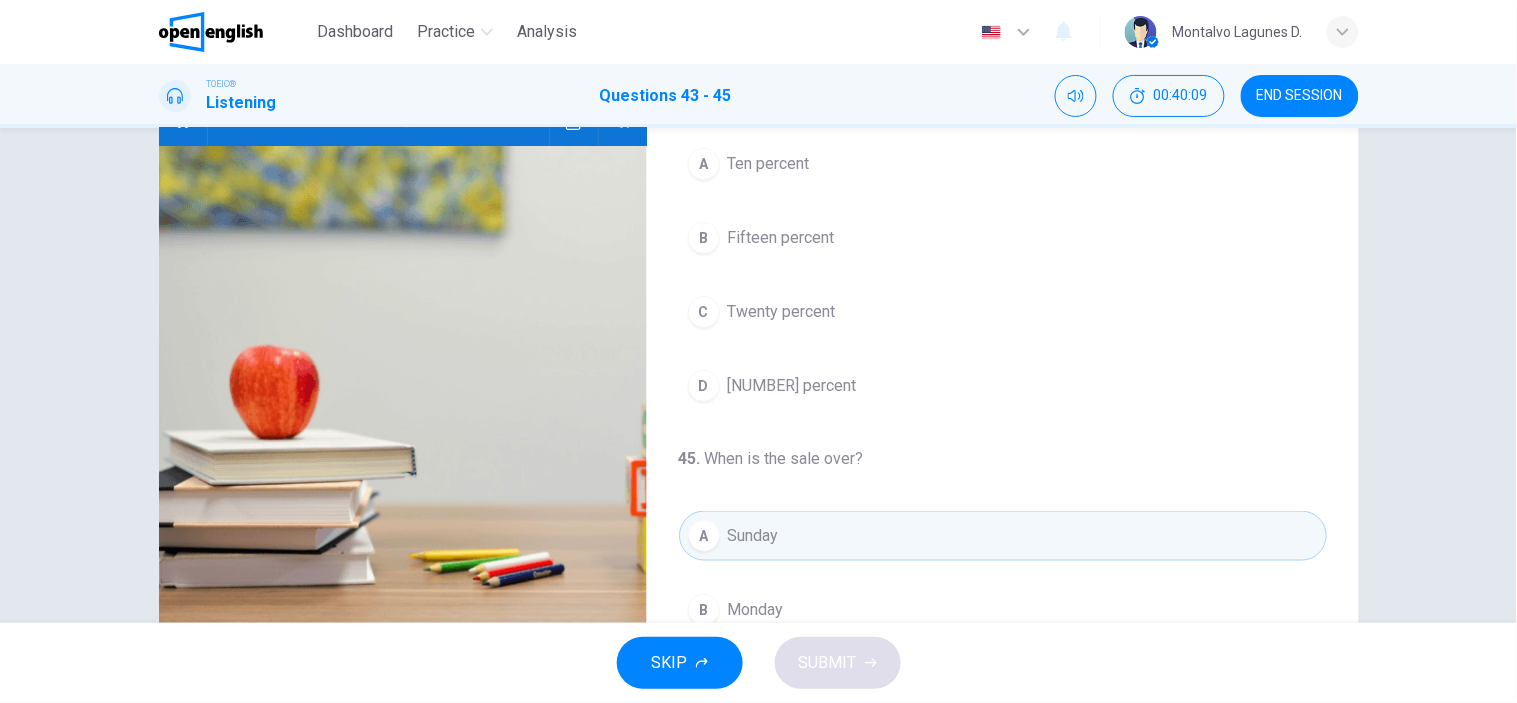 scroll, scrollTop: 263, scrollLeft: 0, axis: vertical 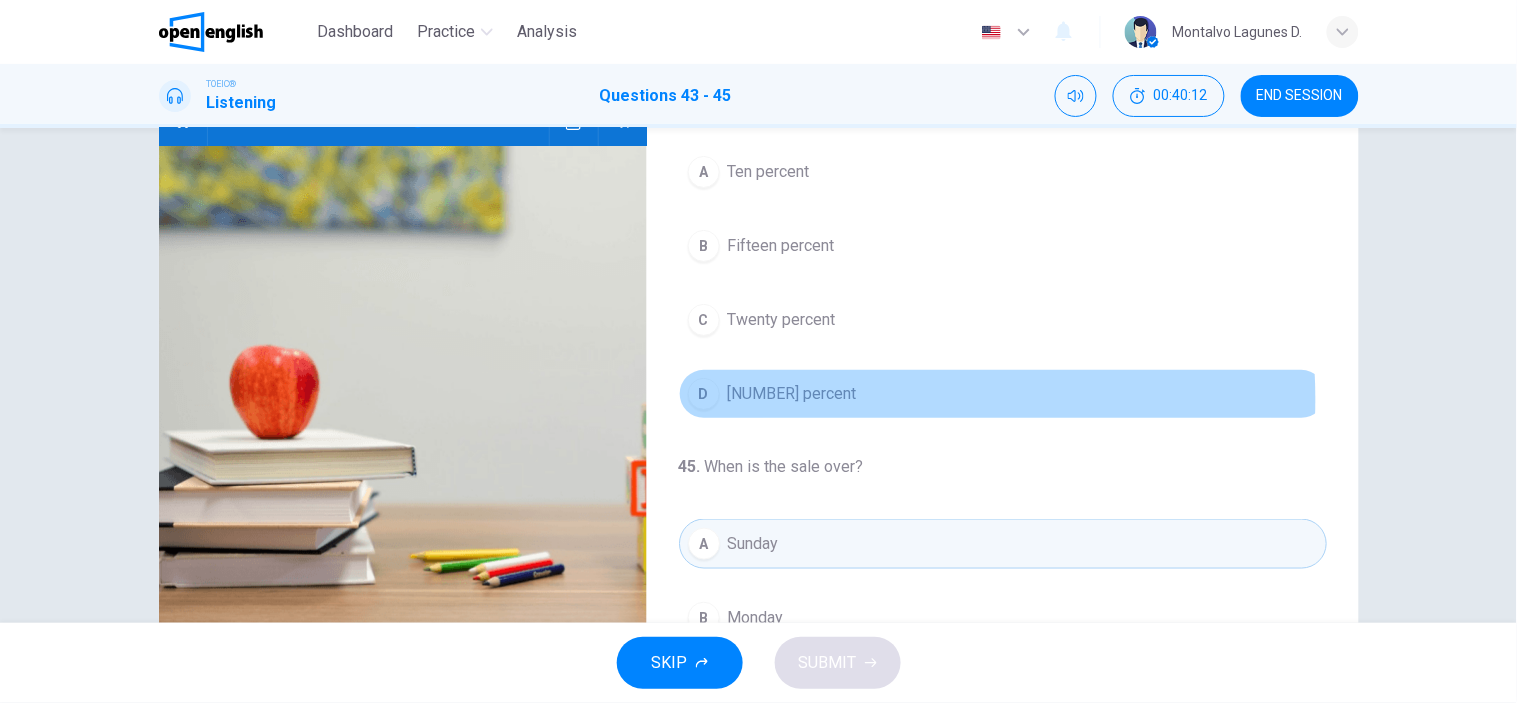 click on "[NUMBER] percent" at bounding box center (792, 394) 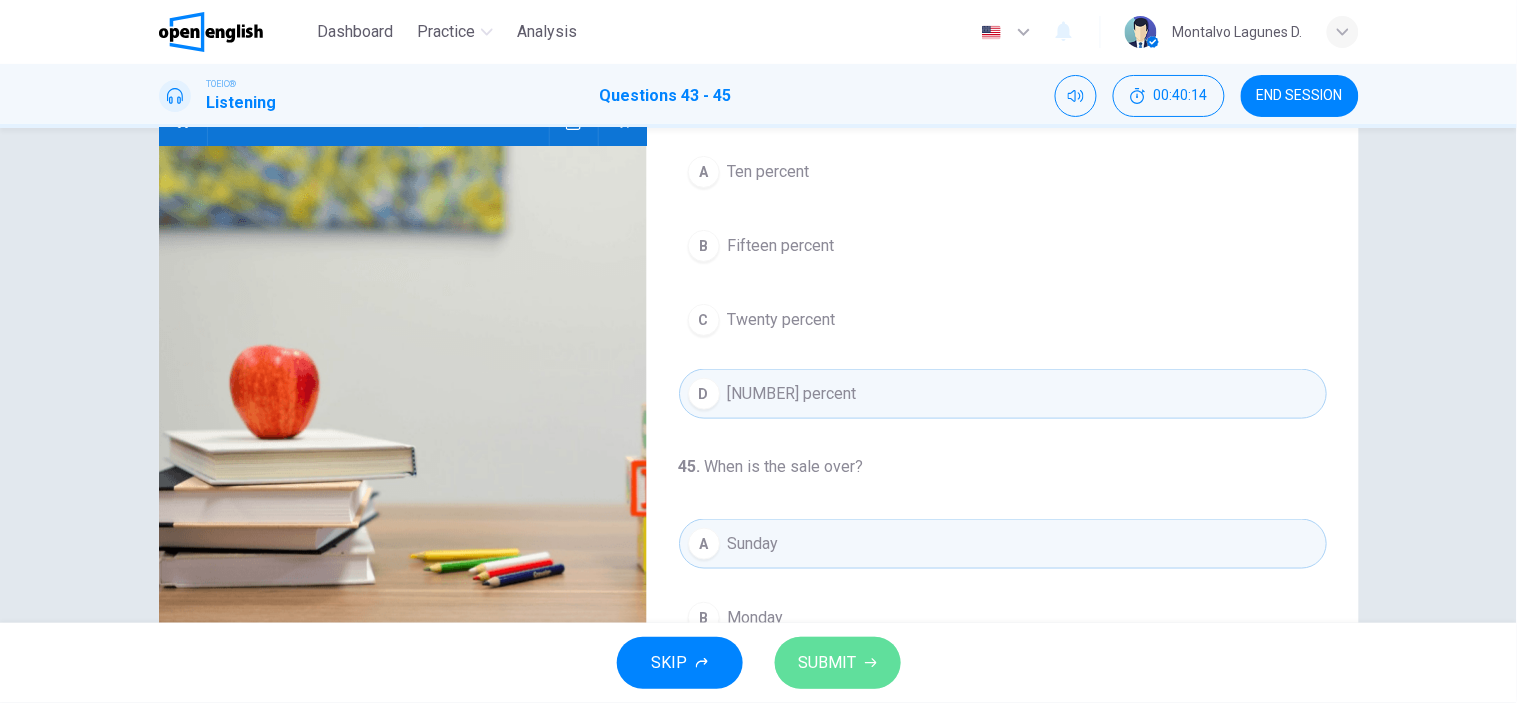 click on "SUBMIT" at bounding box center [838, 663] 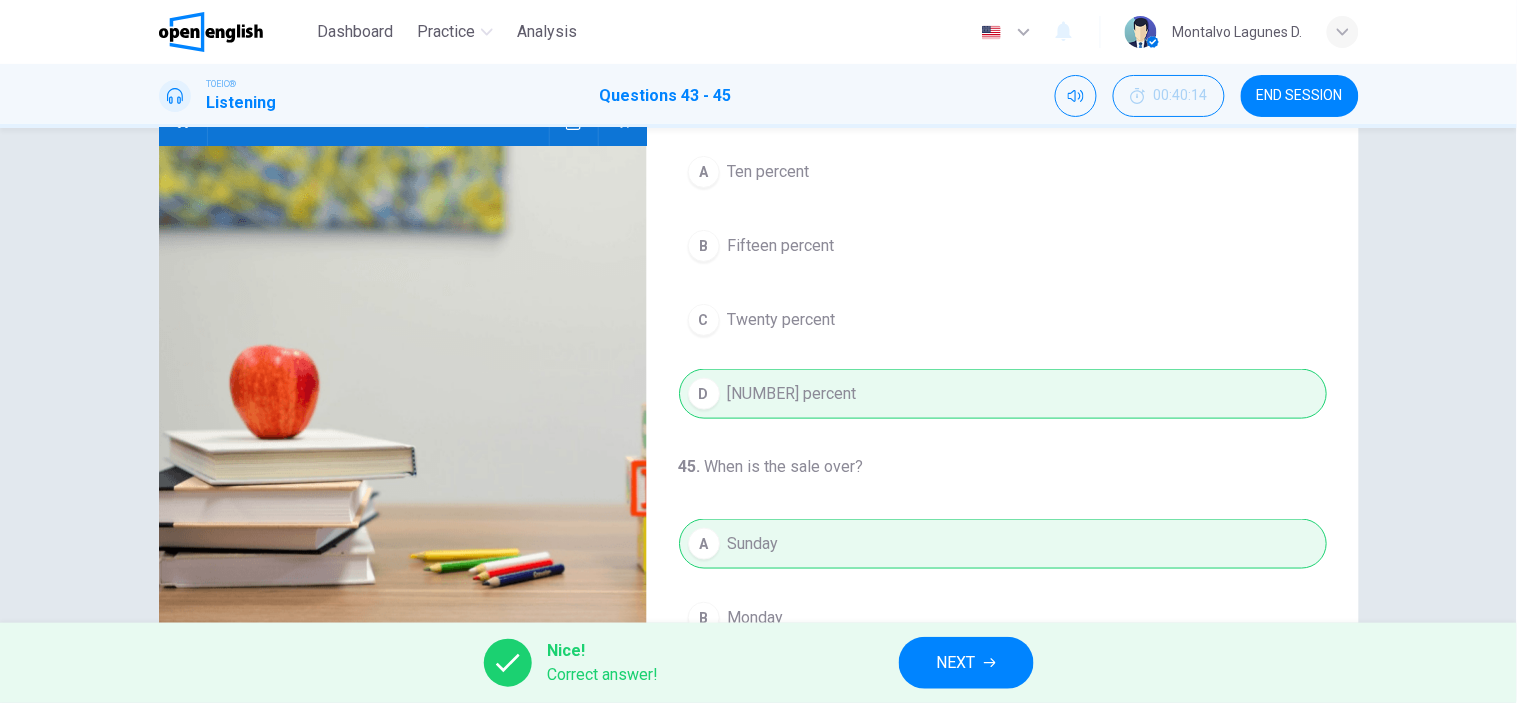type on "**" 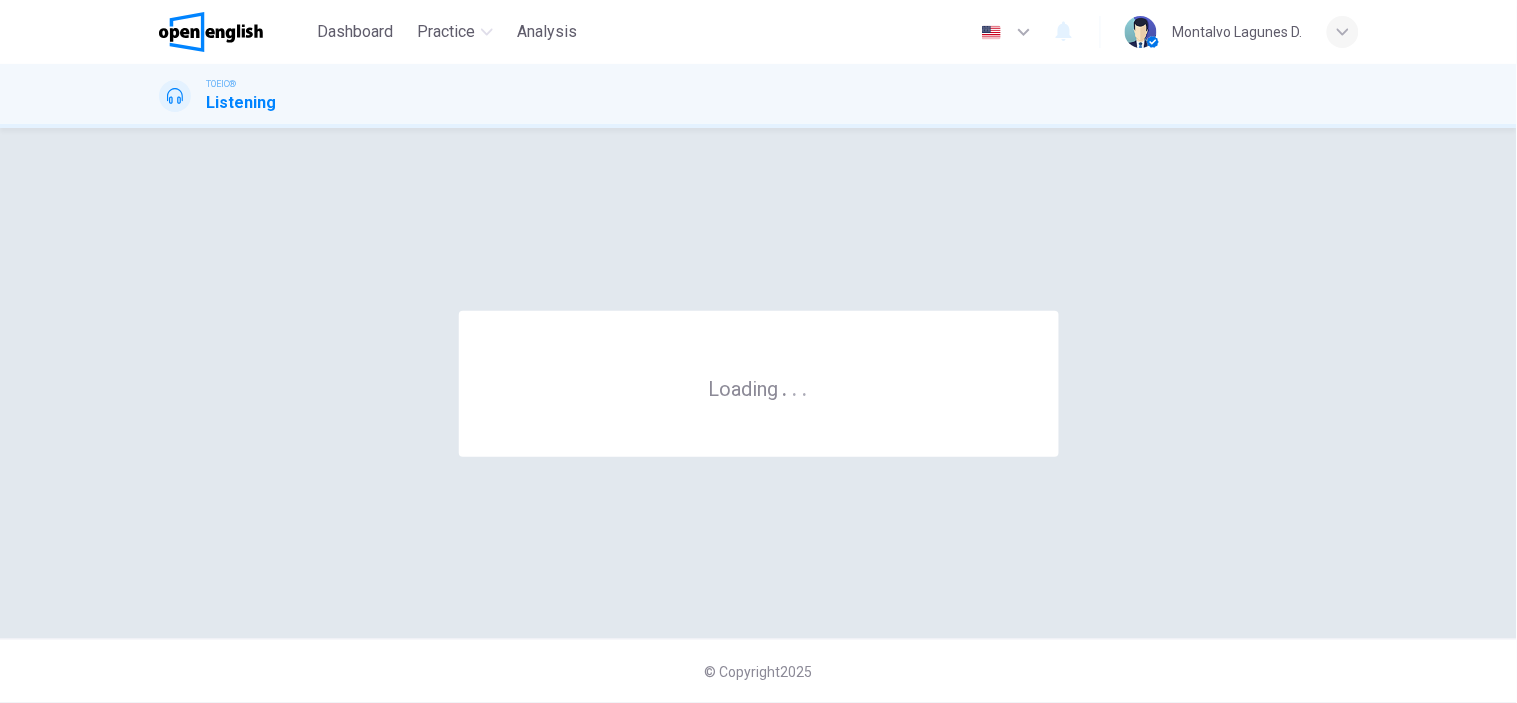 scroll, scrollTop: 0, scrollLeft: 0, axis: both 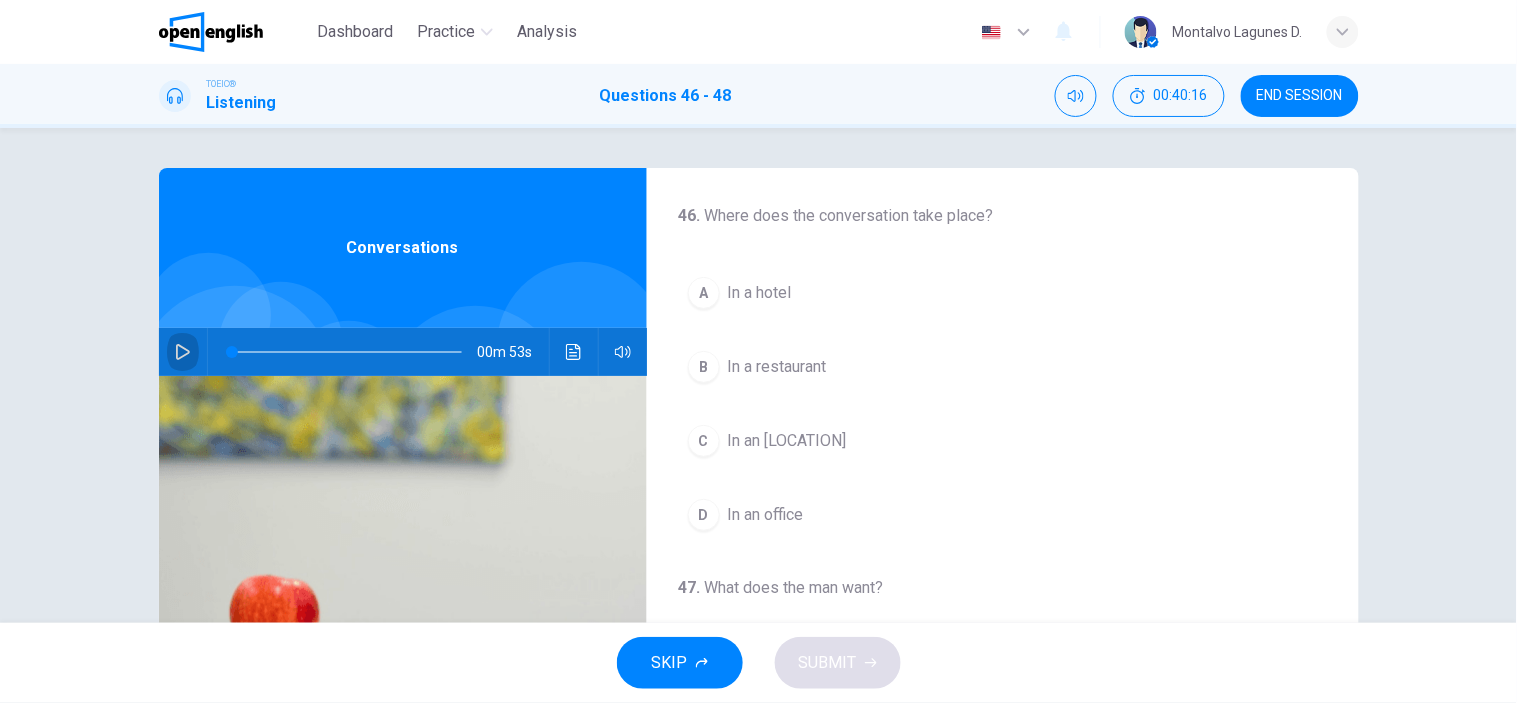click 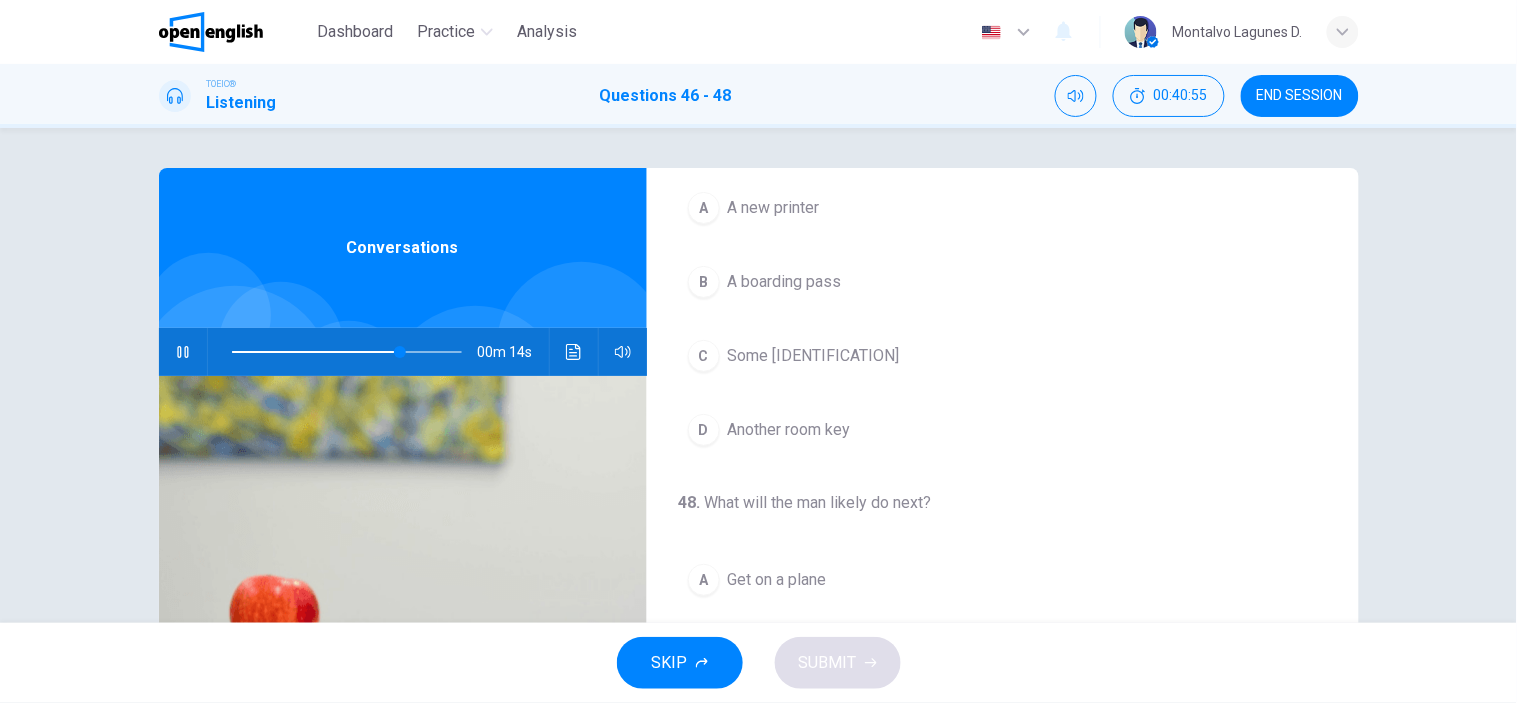 scroll, scrollTop: 0, scrollLeft: 0, axis: both 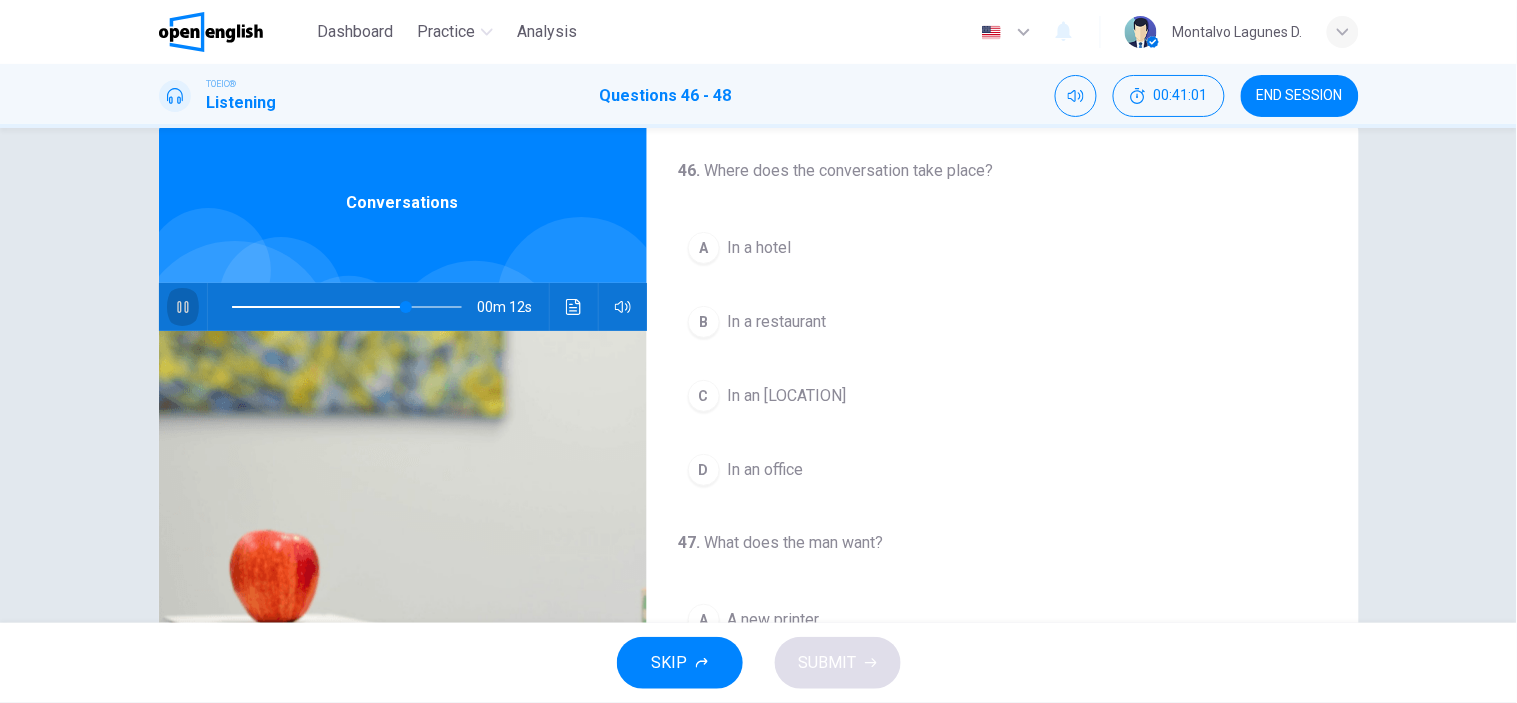 click 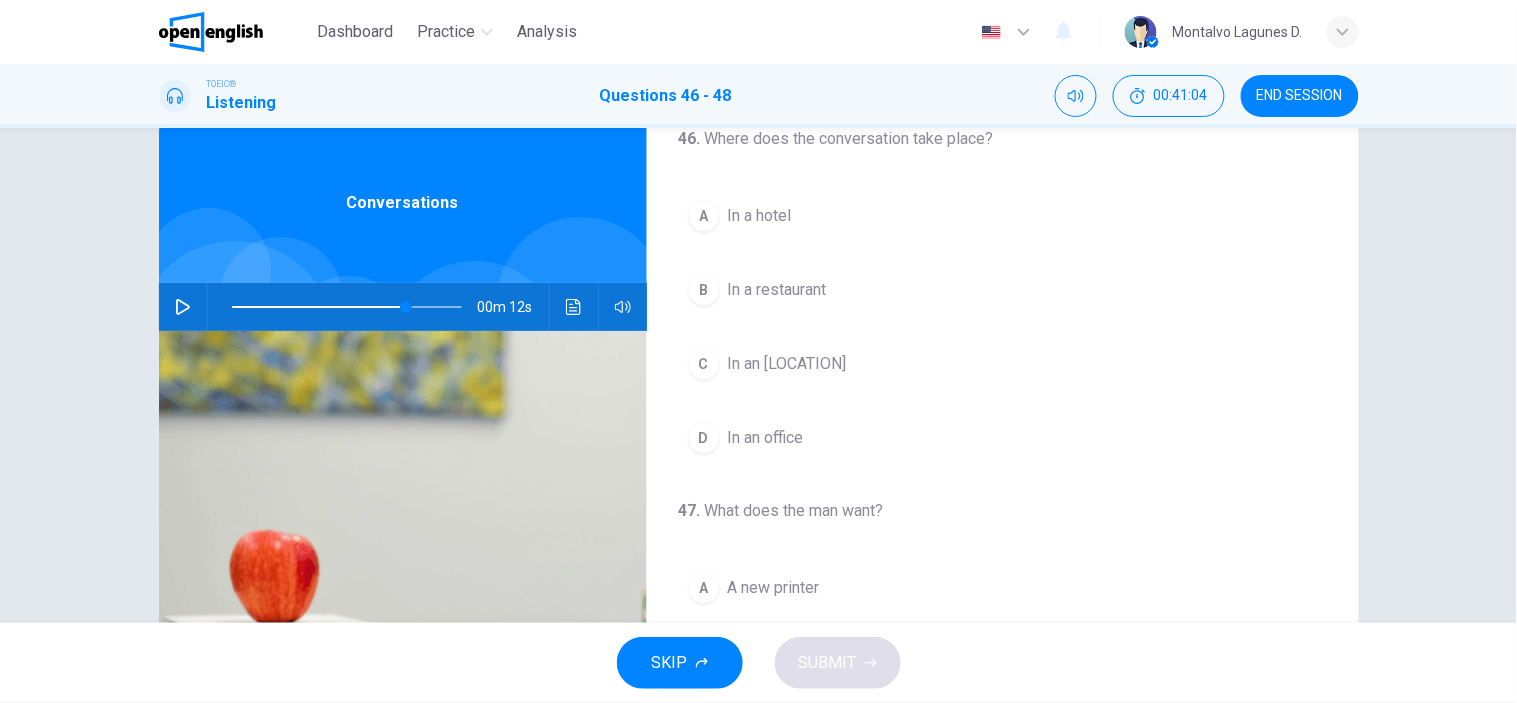 scroll, scrollTop: 78, scrollLeft: 0, axis: vertical 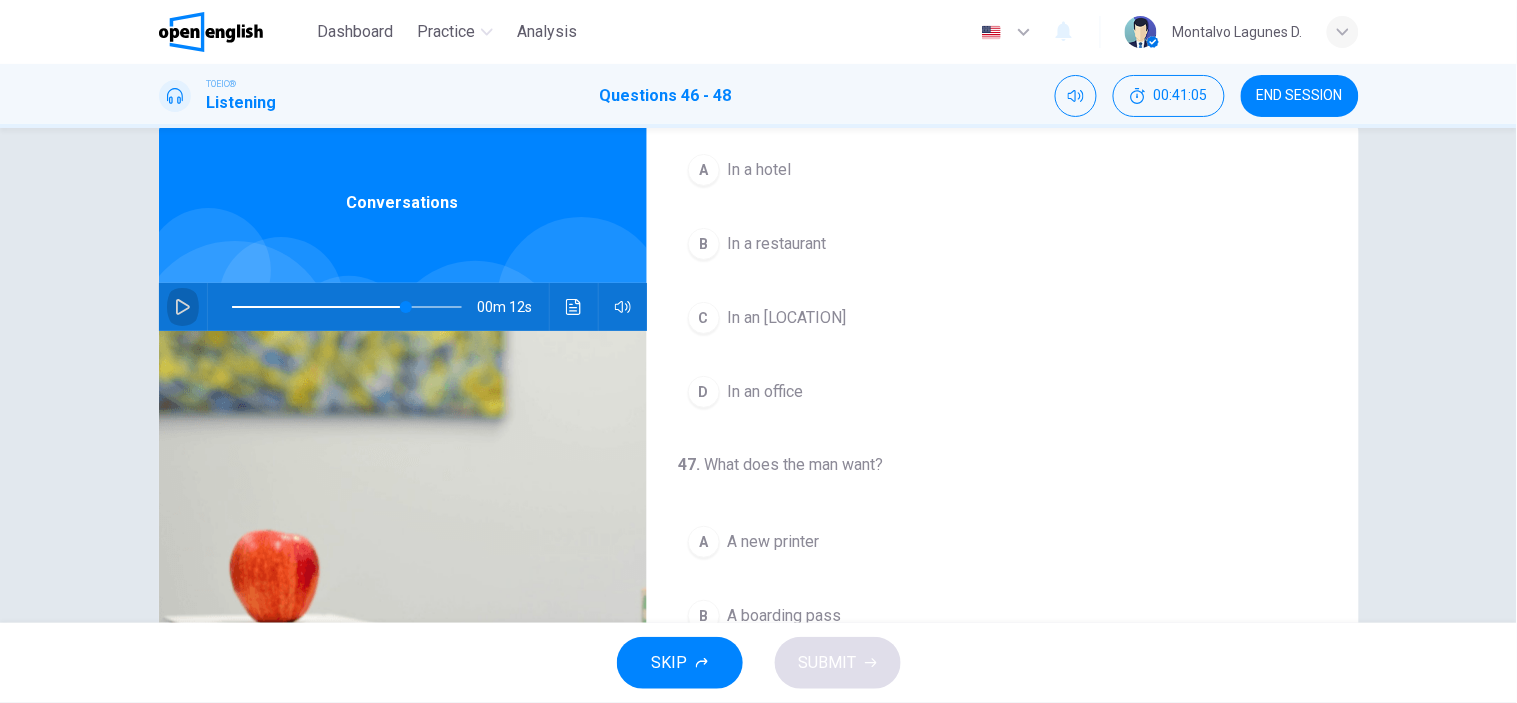 click 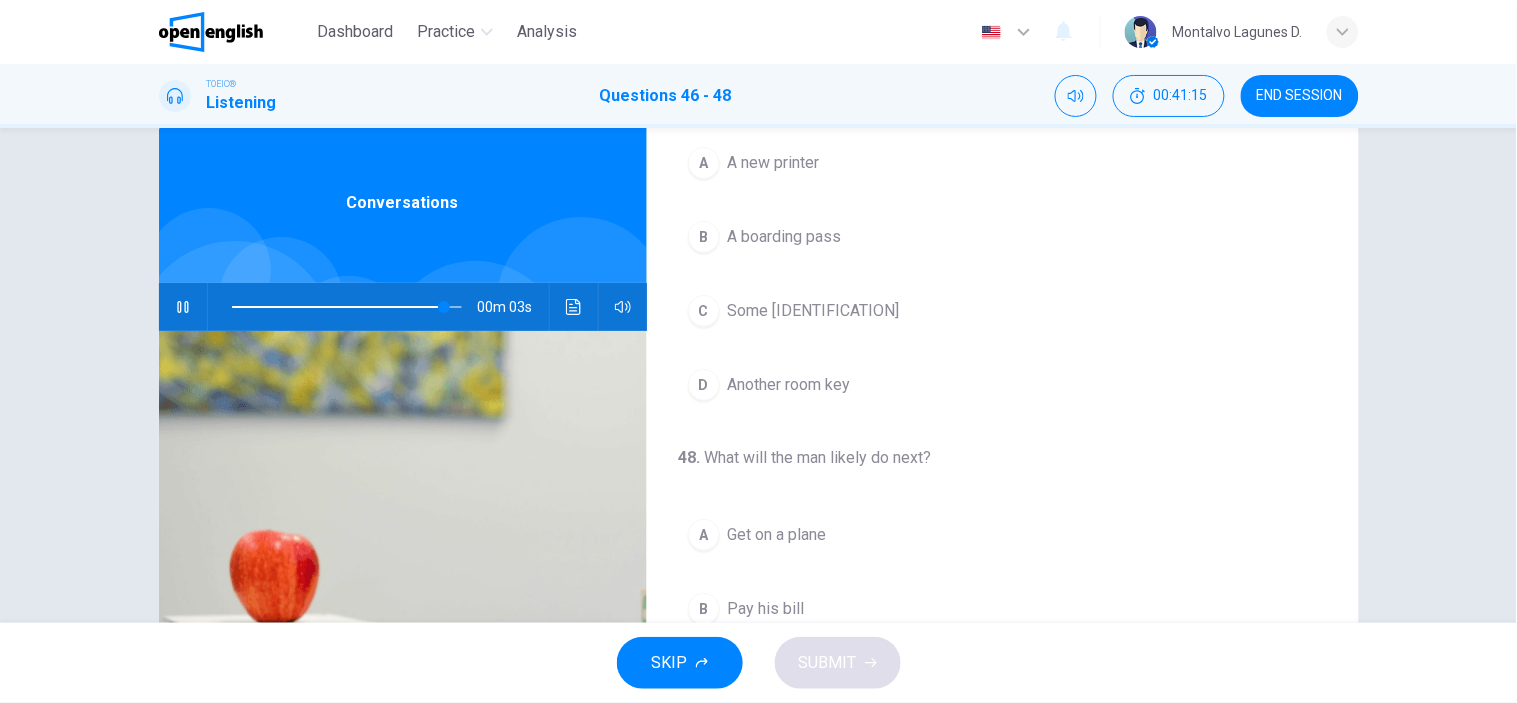 scroll, scrollTop: 78, scrollLeft: 0, axis: vertical 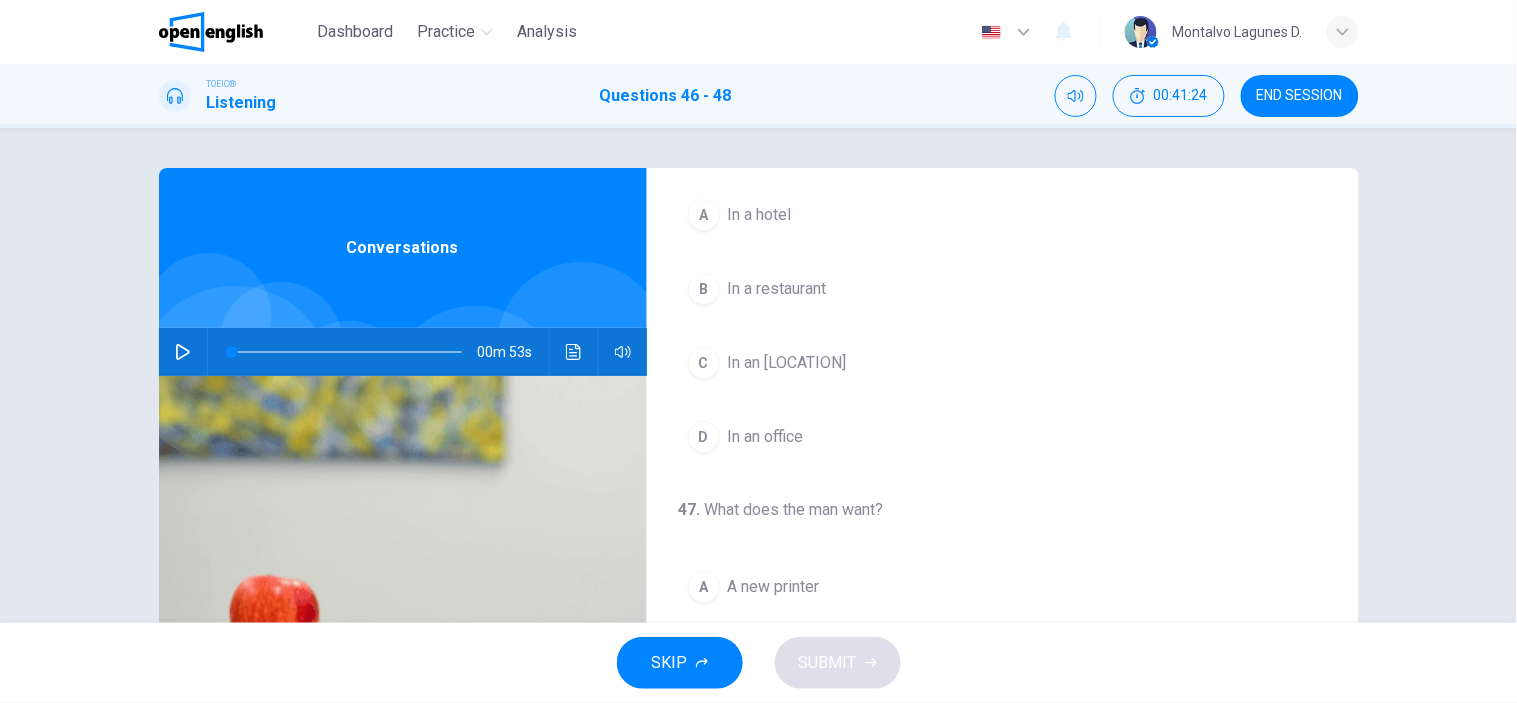 click 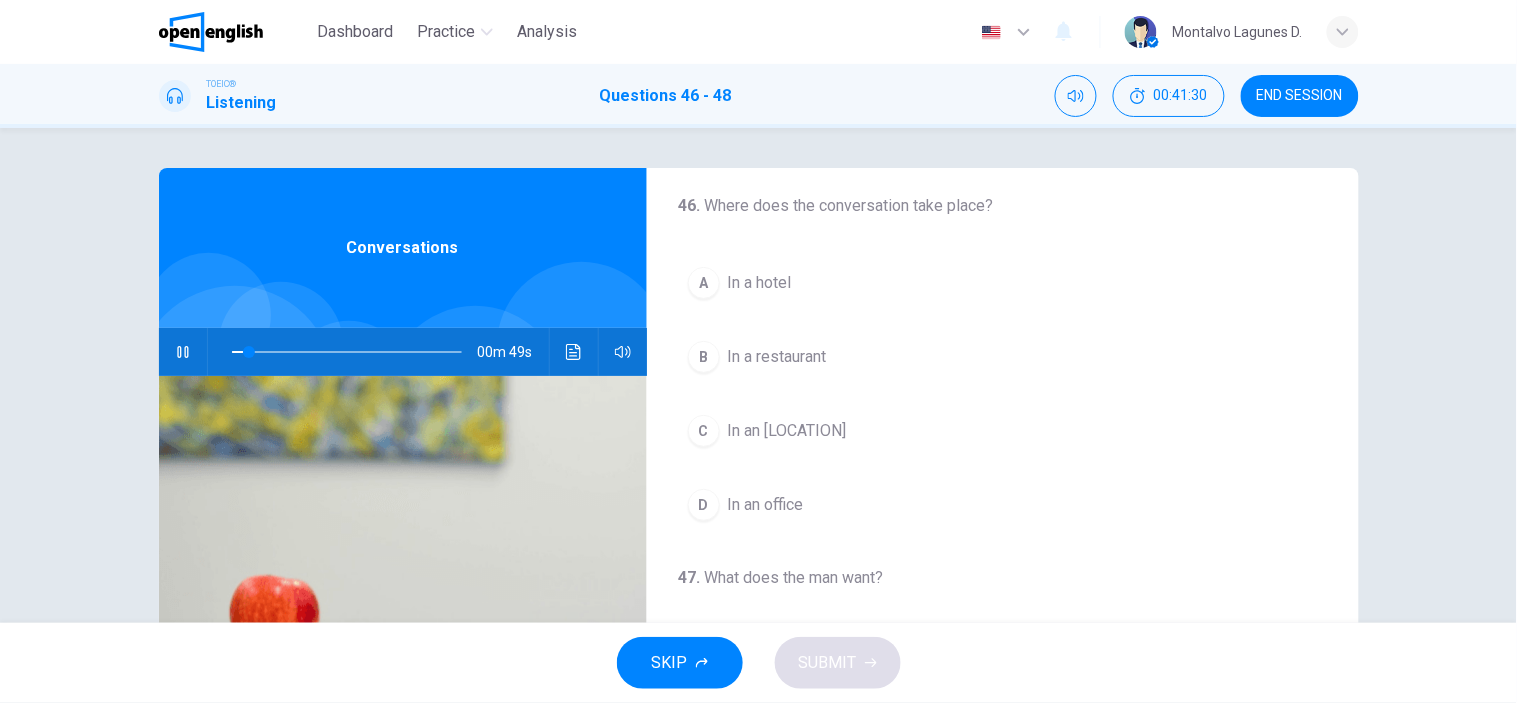 scroll, scrollTop: 0, scrollLeft: 0, axis: both 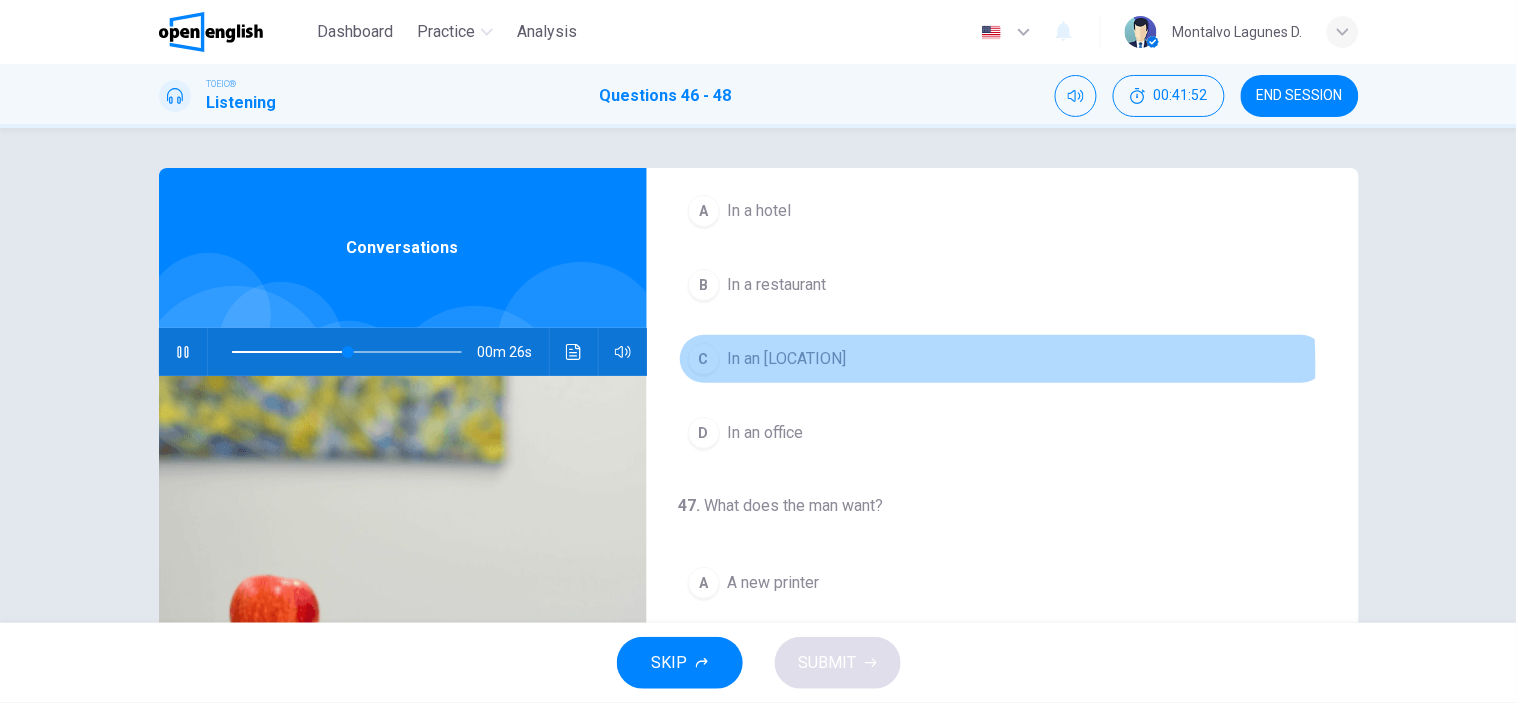 click on "In an [LOCATION]" at bounding box center [787, 359] 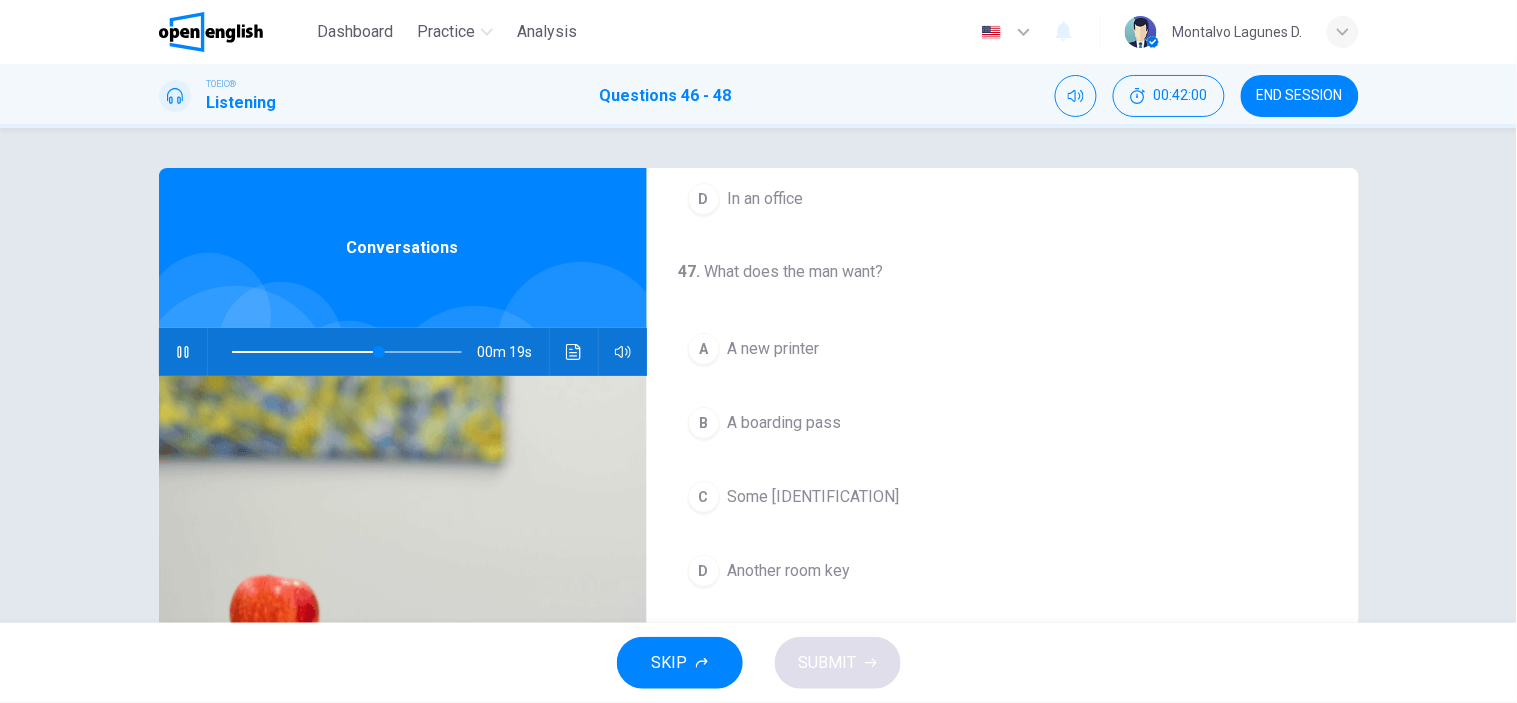 scroll, scrollTop: 321, scrollLeft: 0, axis: vertical 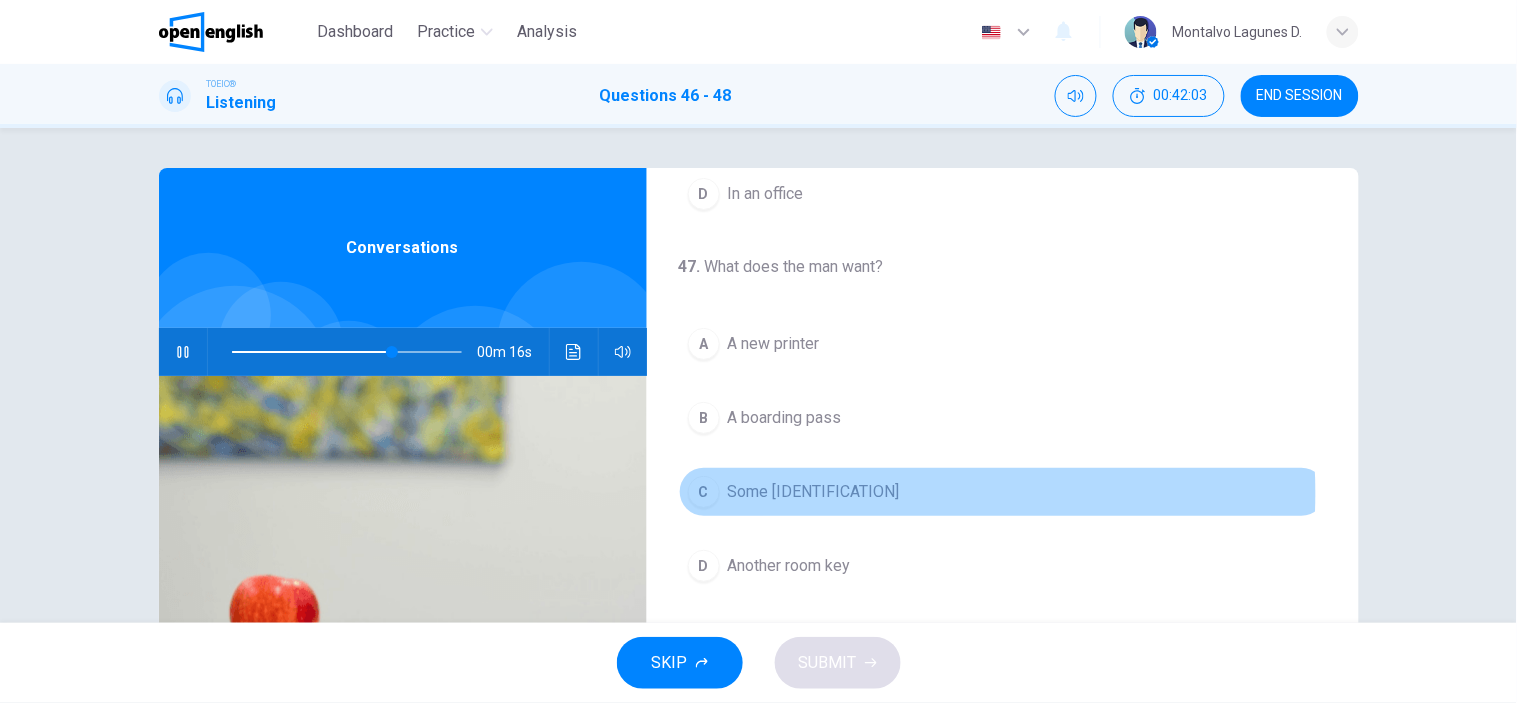 click on "Some [IDENTIFICATION]" at bounding box center [814, 492] 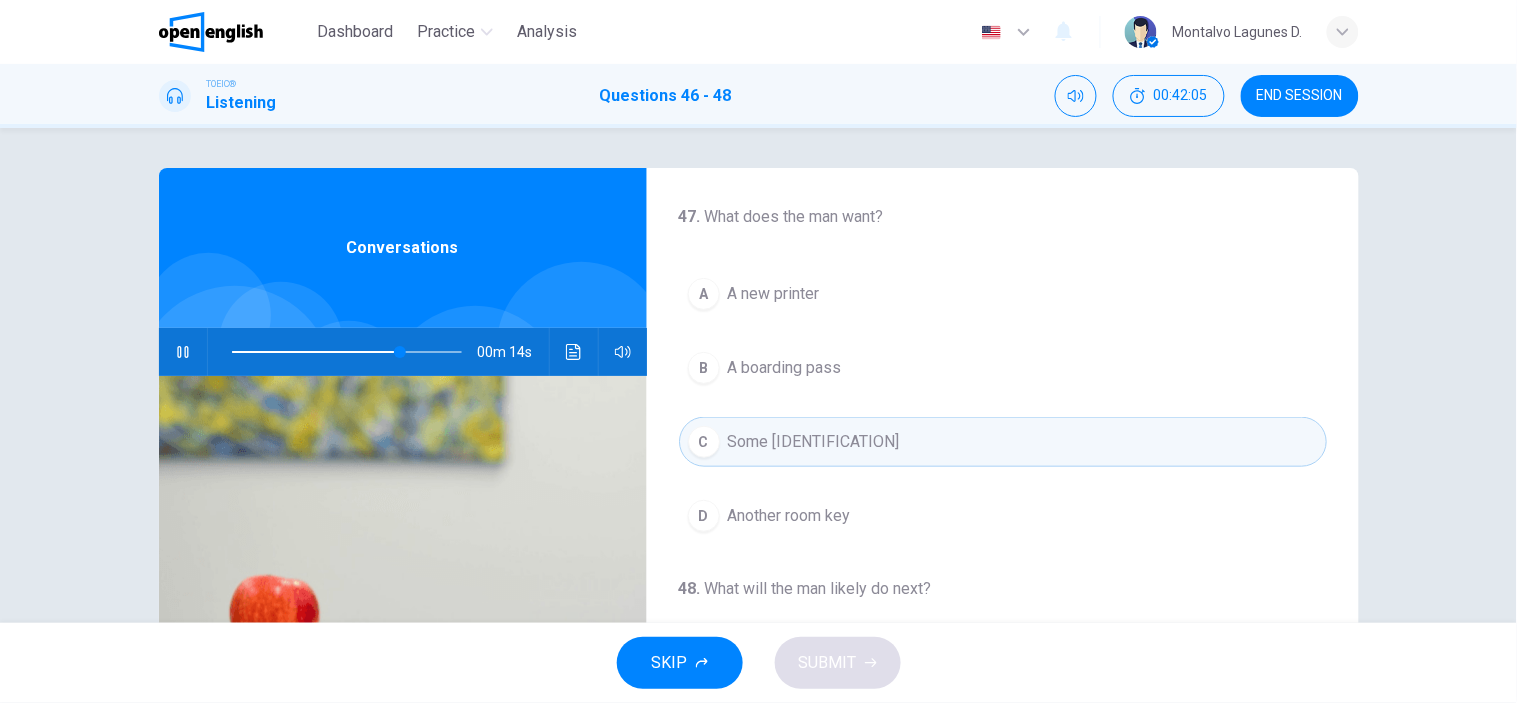 scroll, scrollTop: 458, scrollLeft: 0, axis: vertical 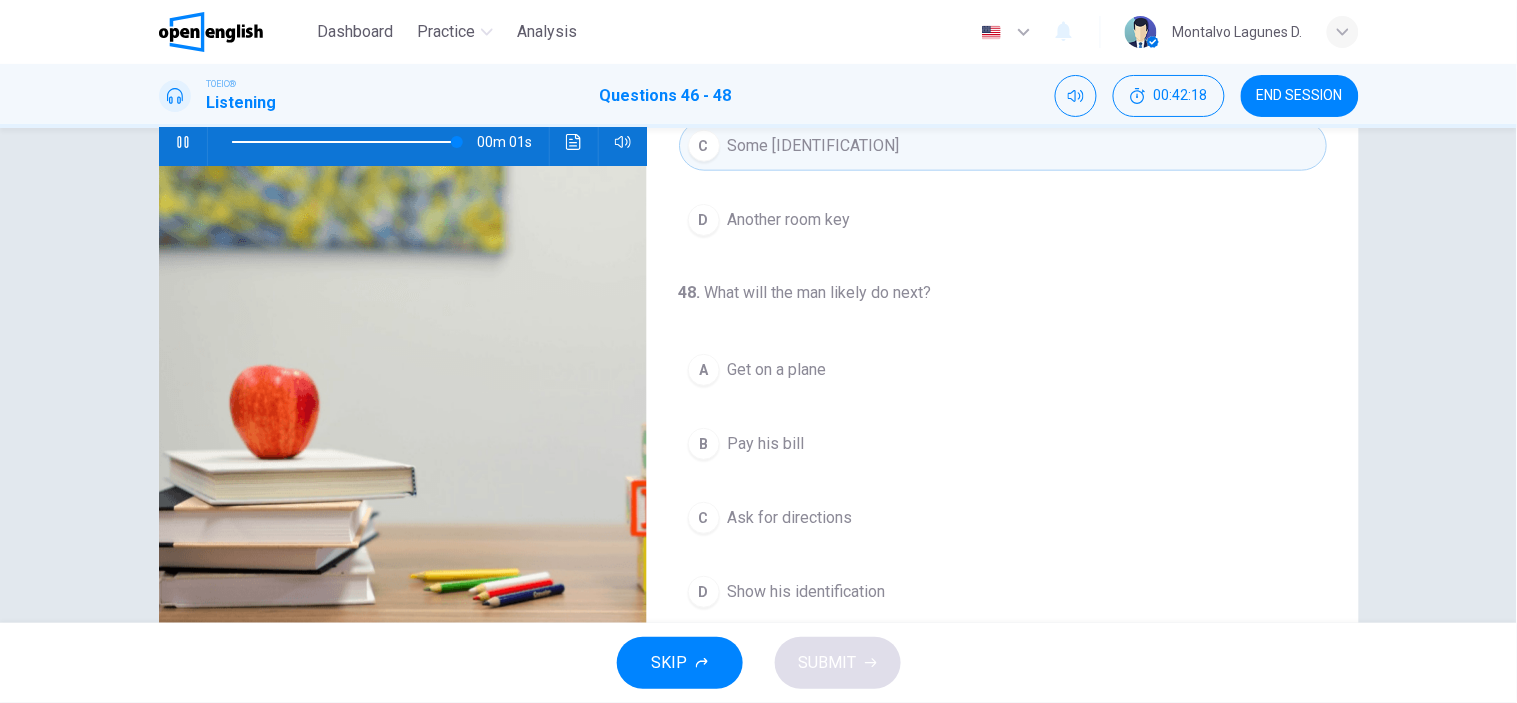 type on "*" 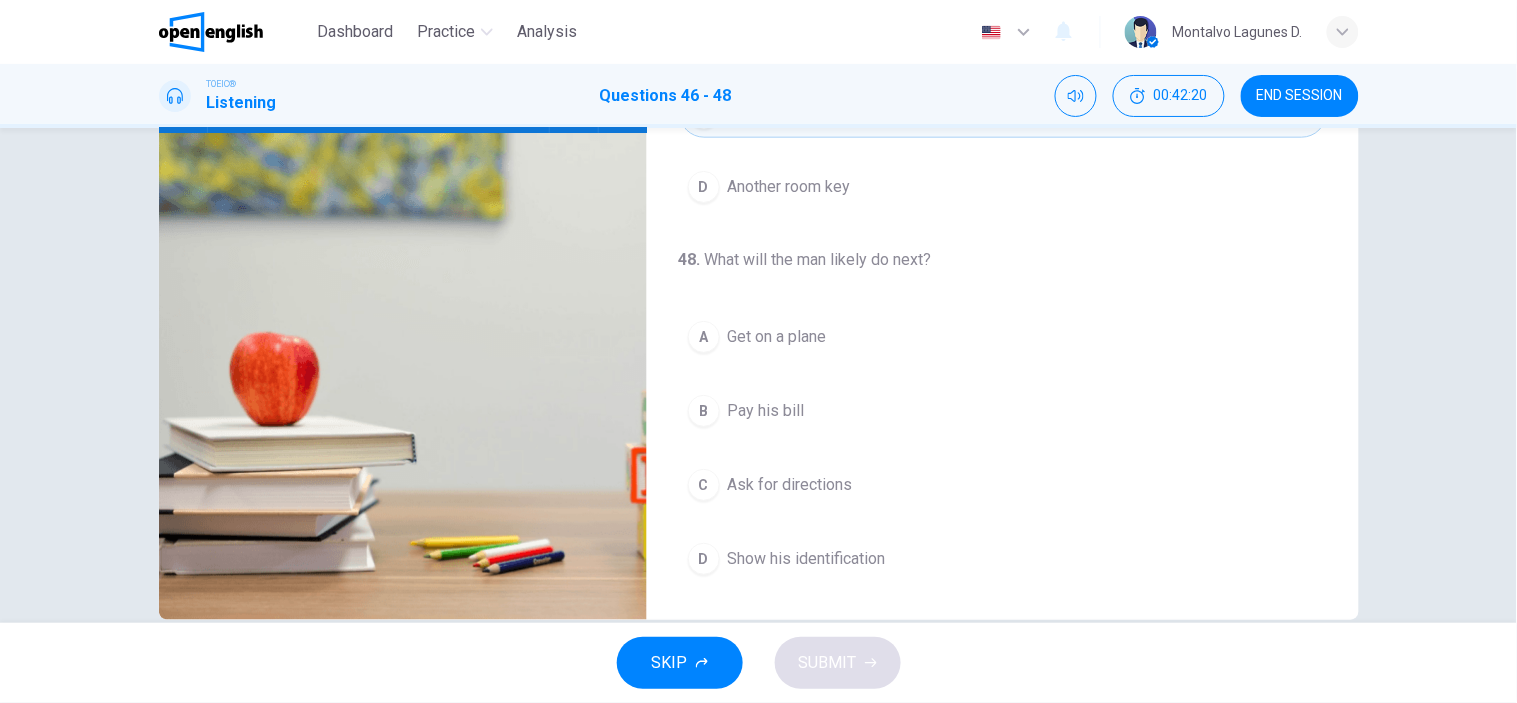 scroll, scrollTop: 280, scrollLeft: 0, axis: vertical 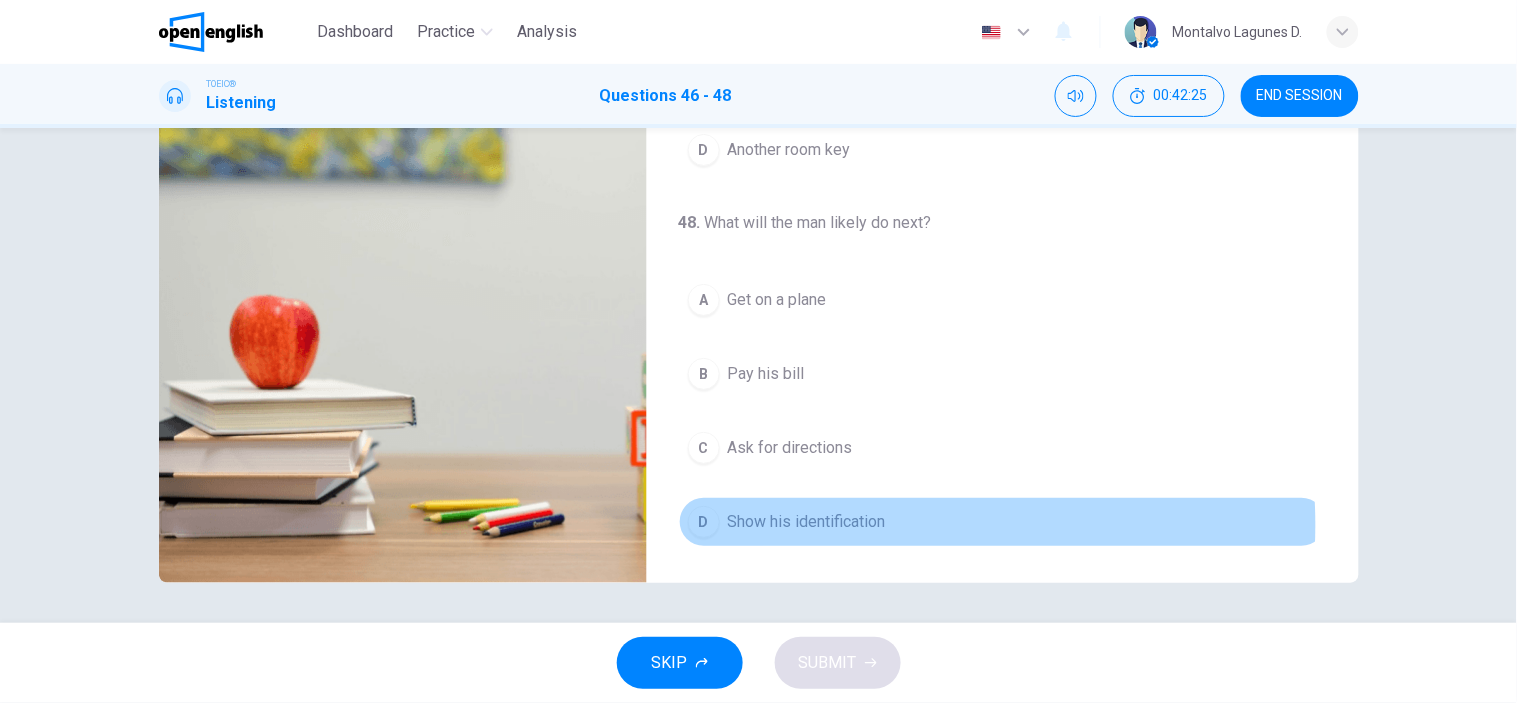 click on "Show his identification" at bounding box center [807, 522] 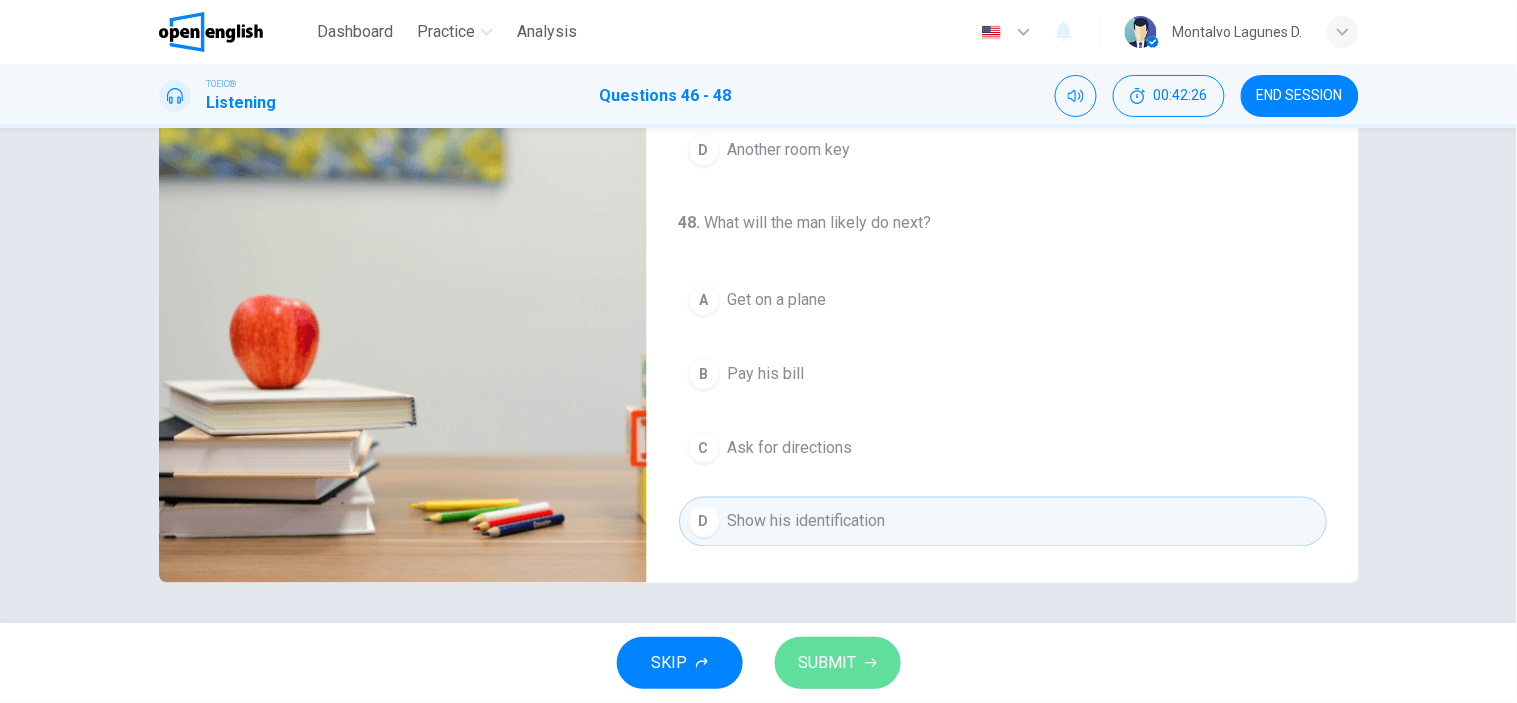 click on "SUBMIT" at bounding box center (828, 663) 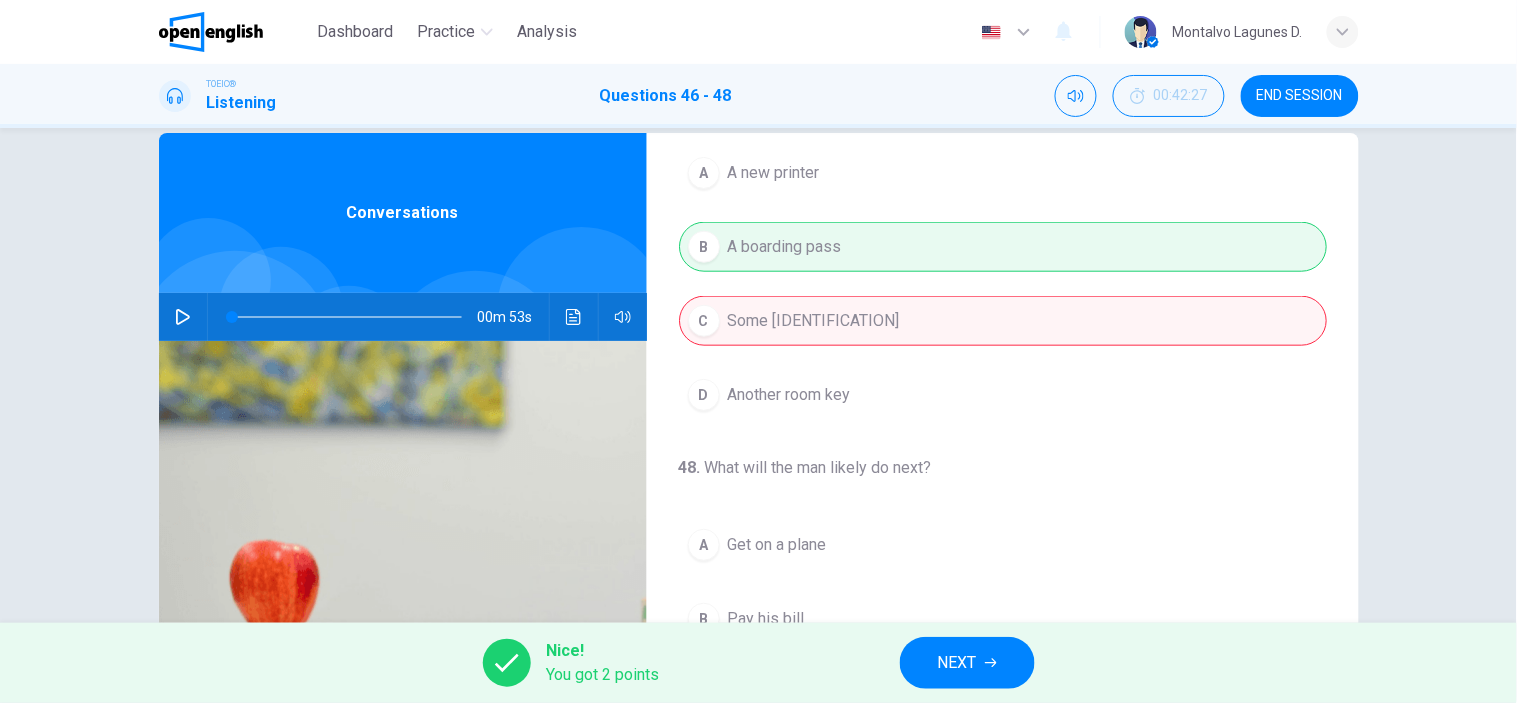 scroll, scrollTop: 0, scrollLeft: 0, axis: both 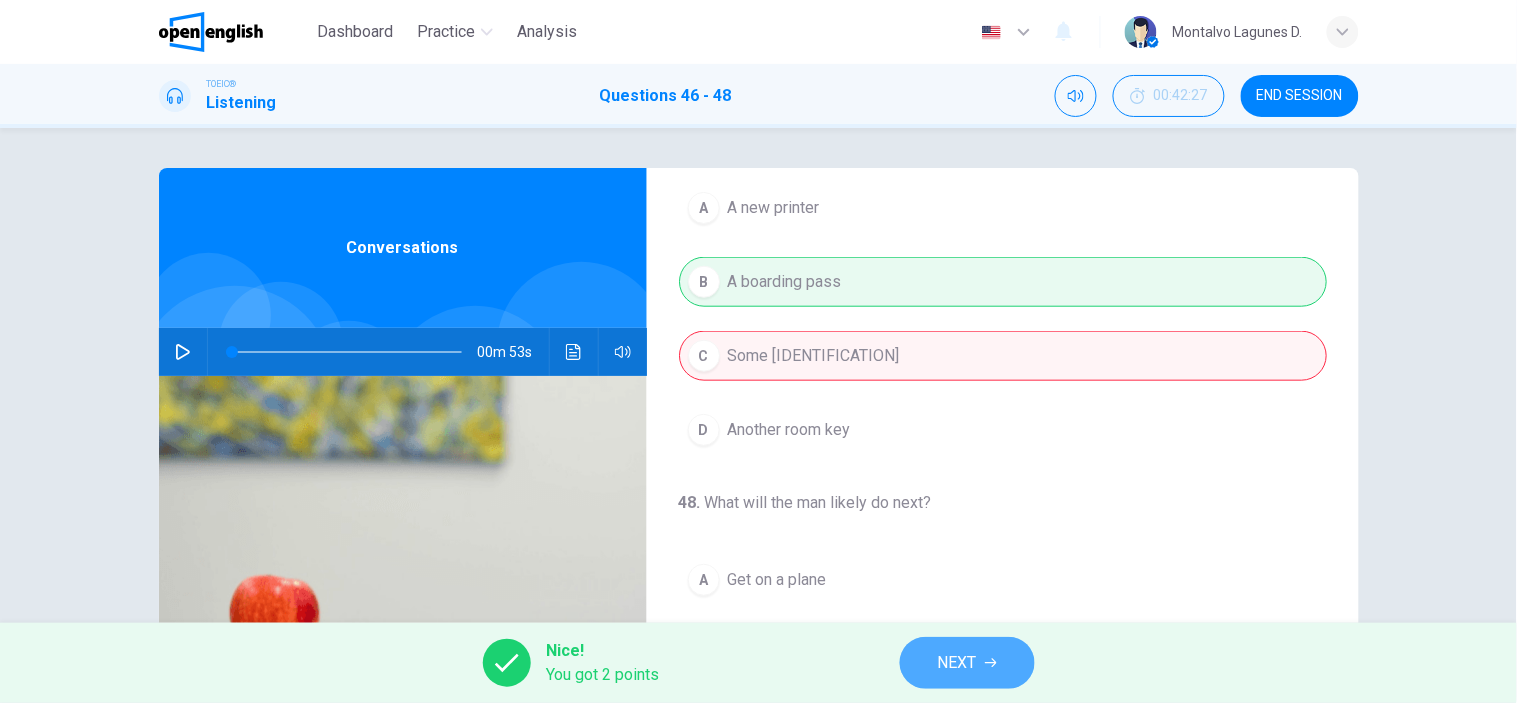 click on "NEXT" at bounding box center [957, 663] 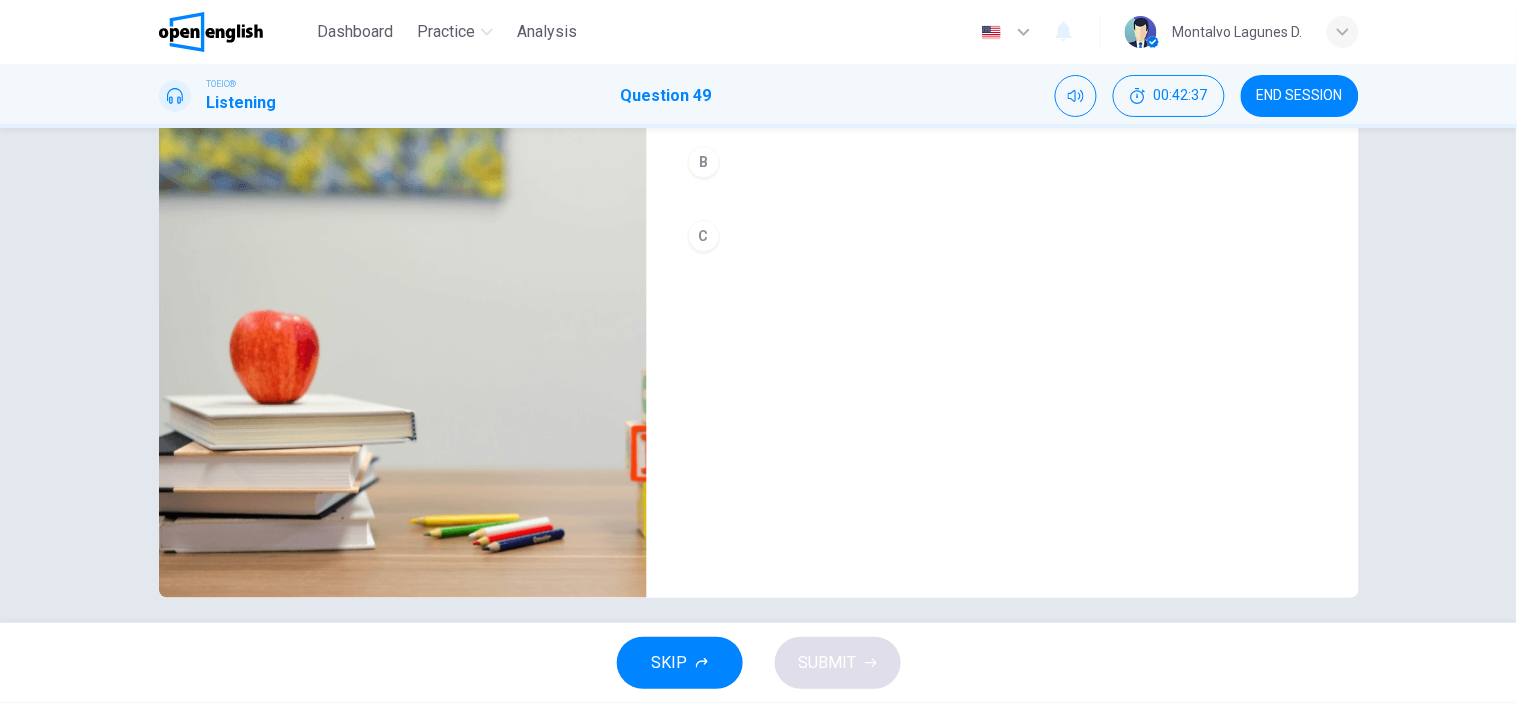 scroll, scrollTop: 272, scrollLeft: 0, axis: vertical 